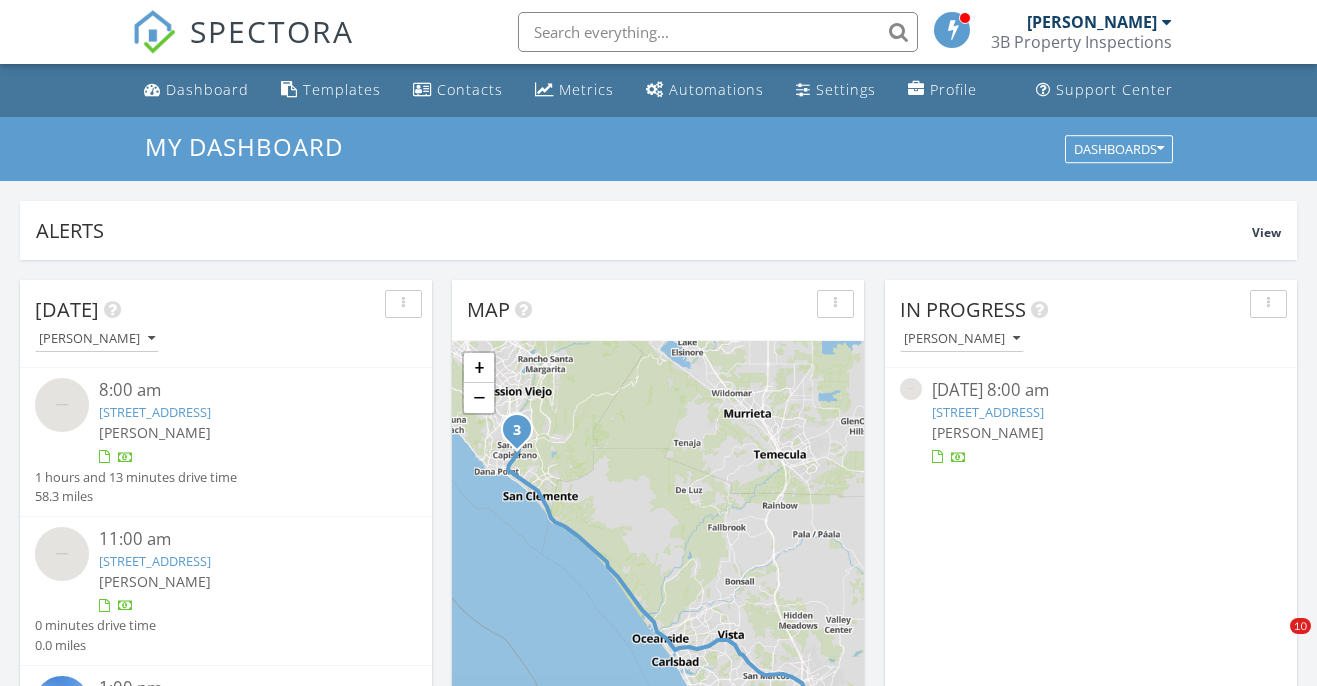 scroll, scrollTop: 122, scrollLeft: 0, axis: vertical 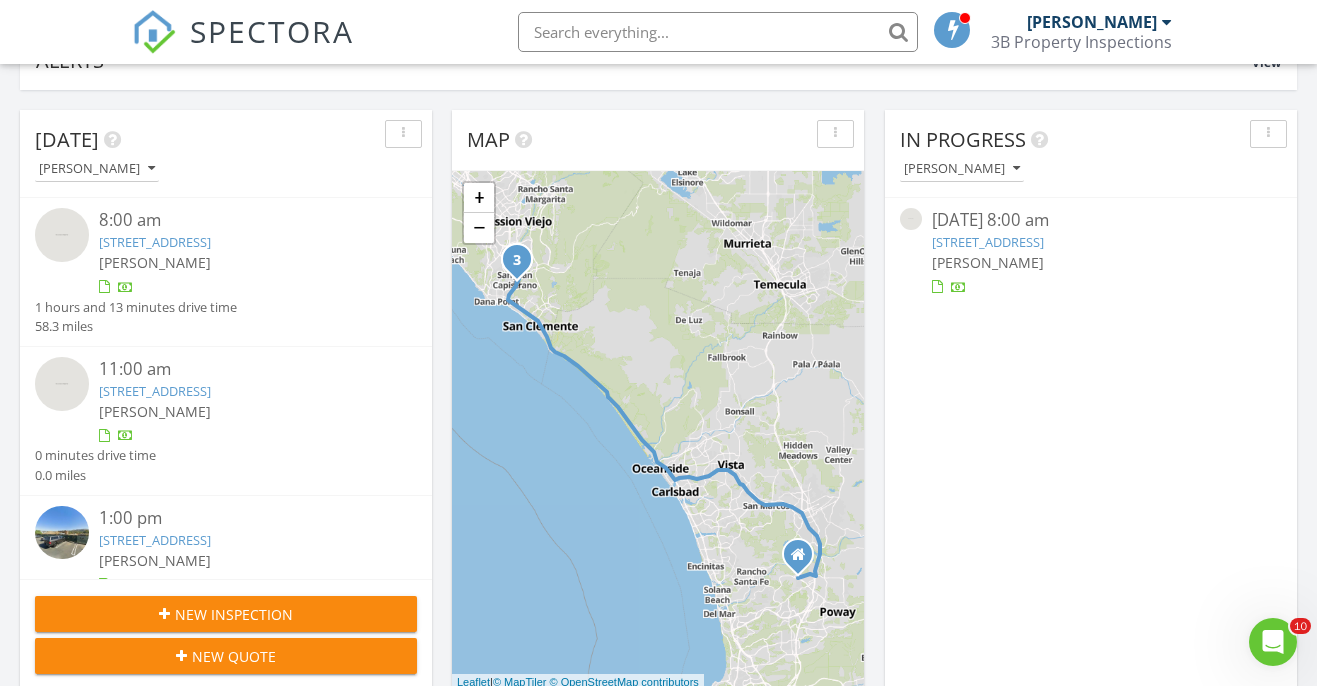 click on "32008 Paseo Legado, San Juan Capistrano, CA 92675" at bounding box center (155, 242) 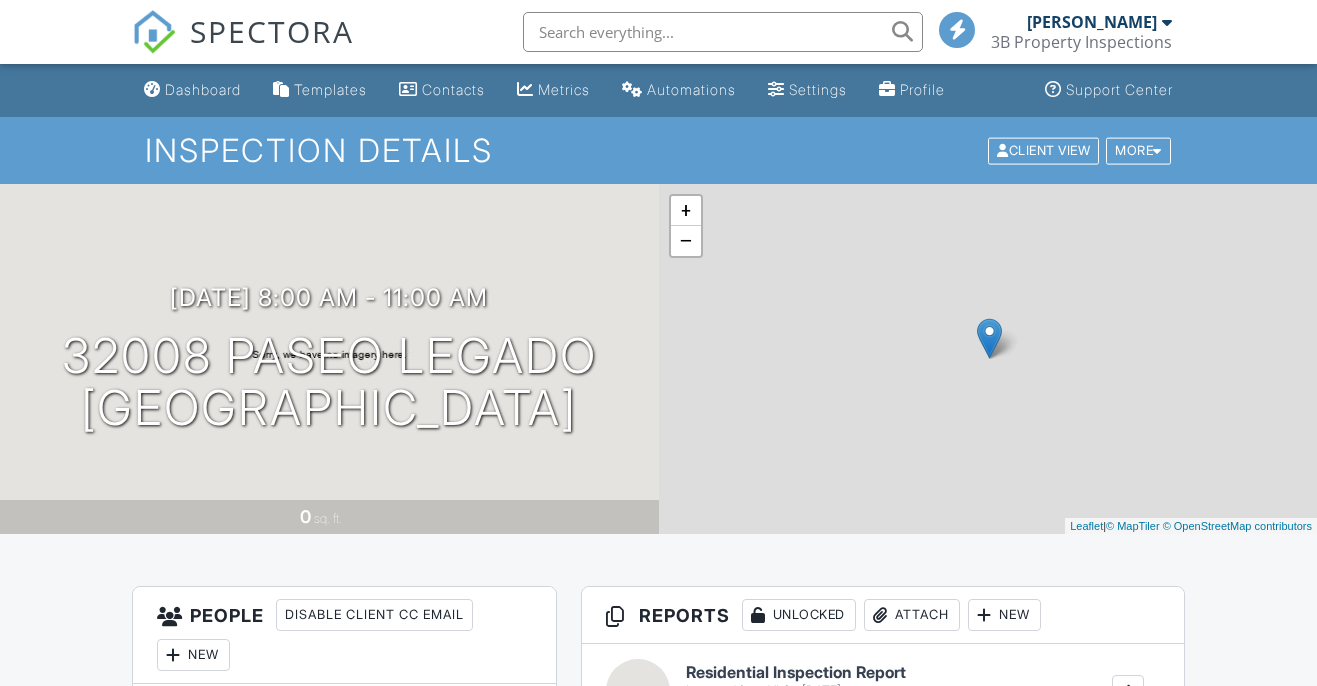 scroll, scrollTop: 0, scrollLeft: 0, axis: both 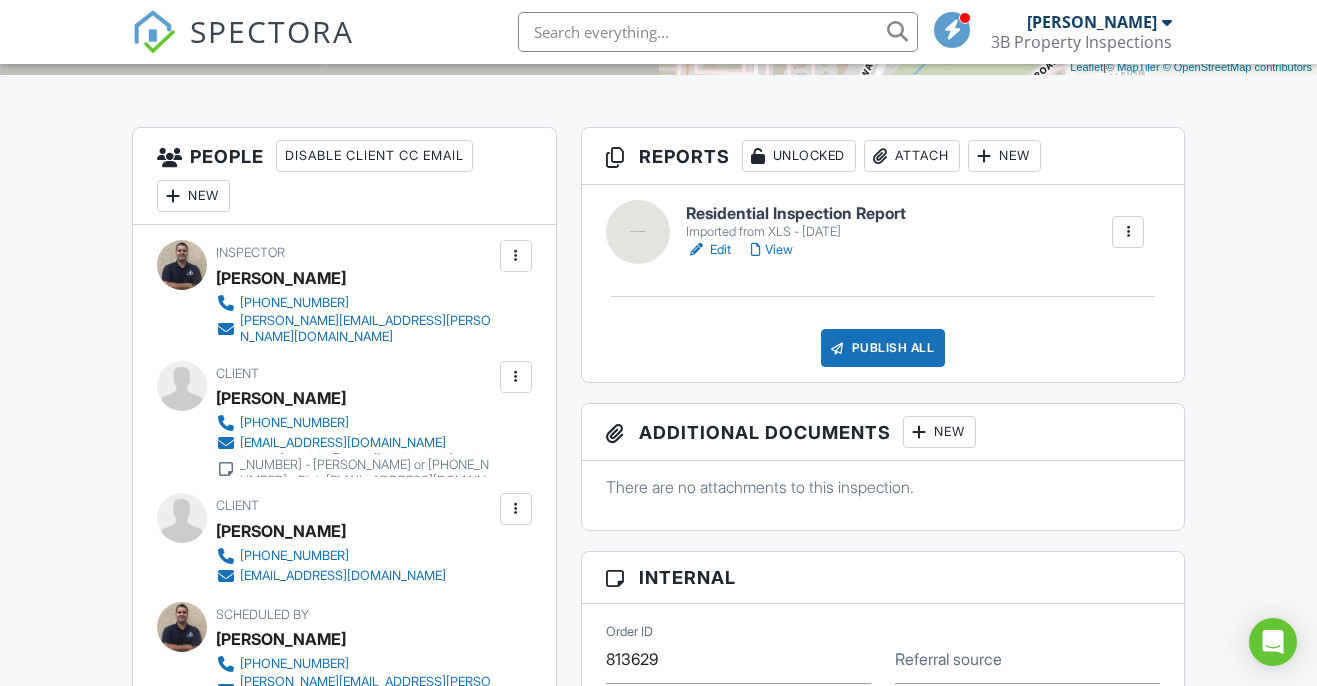 click on "Edit" at bounding box center (708, 250) 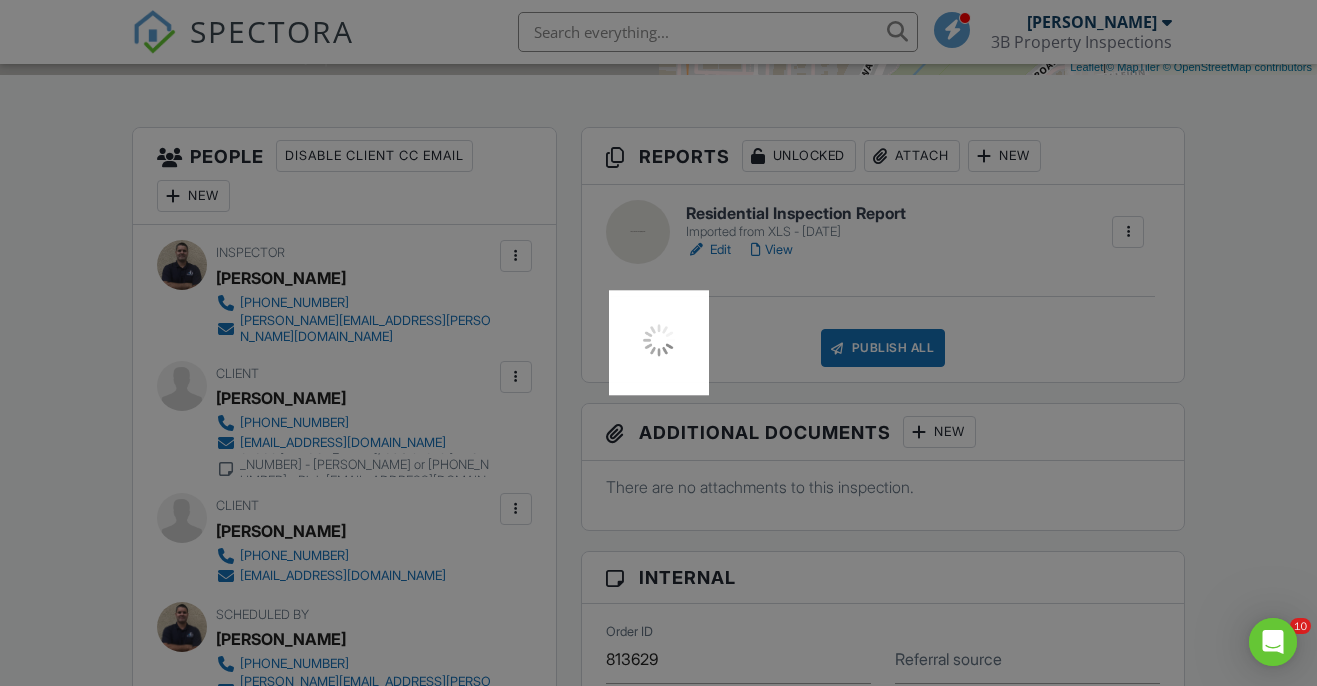 scroll, scrollTop: 0, scrollLeft: 0, axis: both 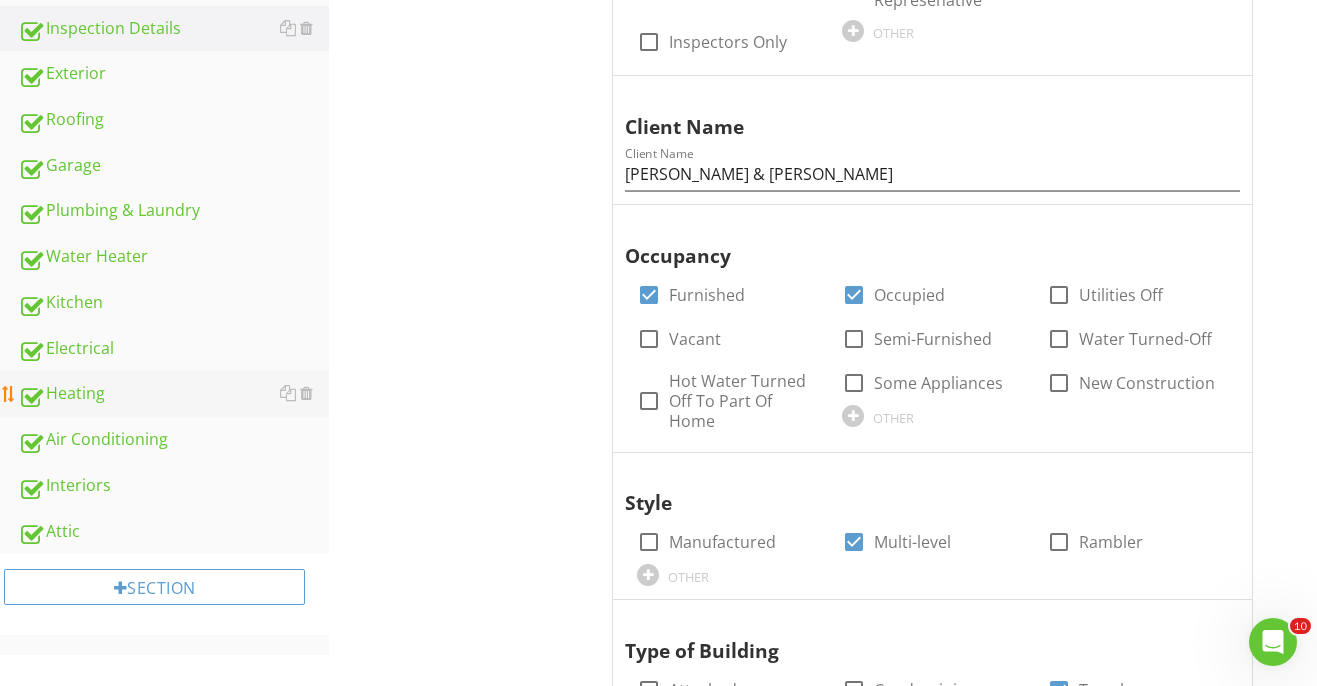 click on "Heating" at bounding box center (173, 394) 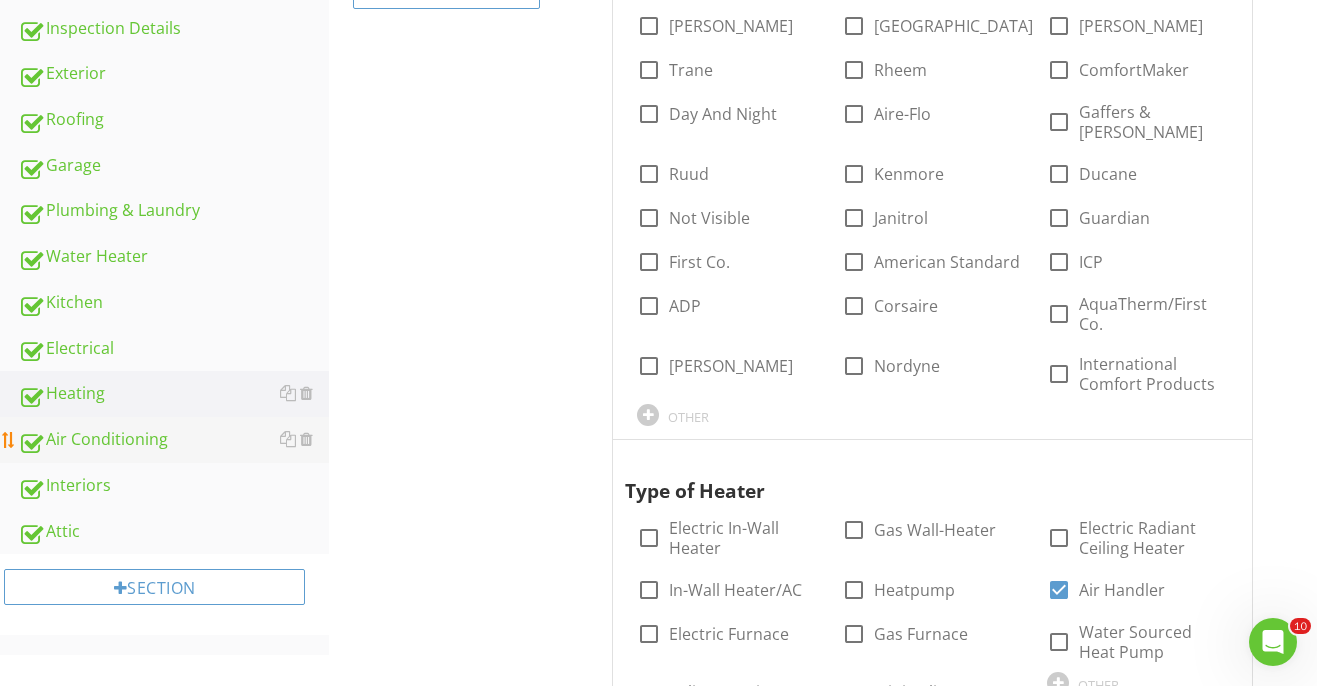click on "Air Conditioning" at bounding box center (173, 440) 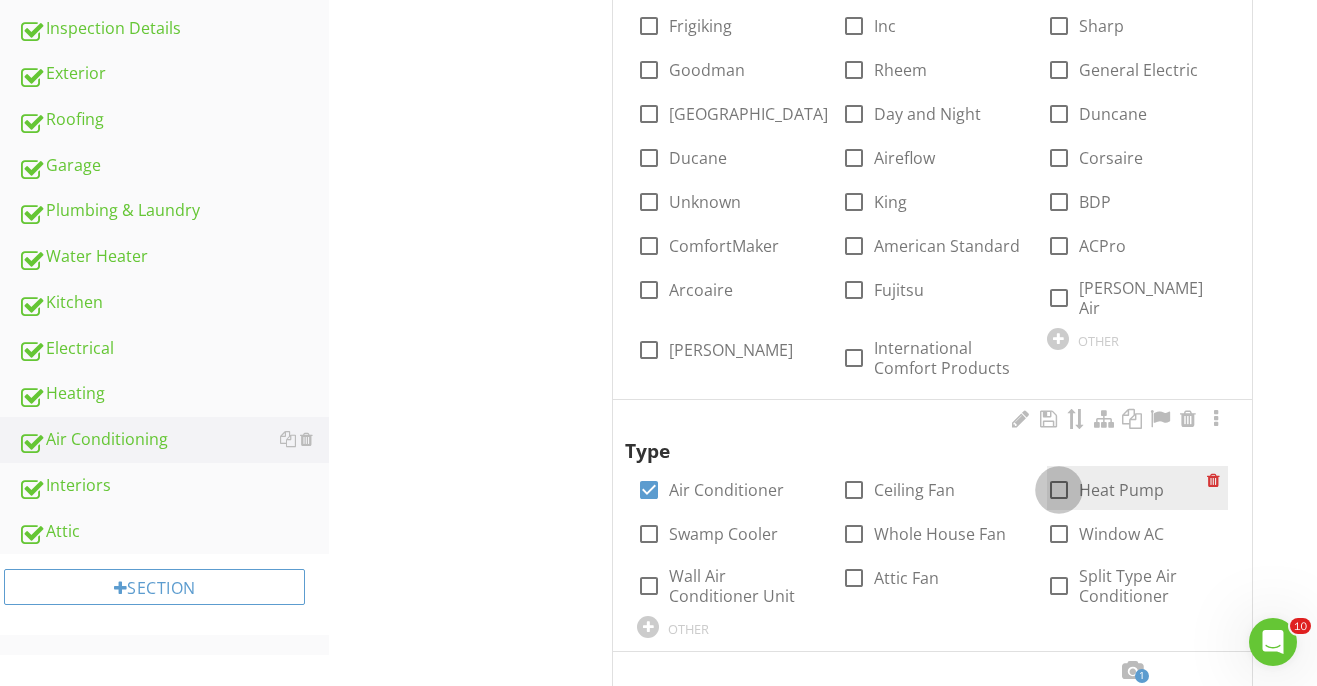 click at bounding box center [1059, 490] 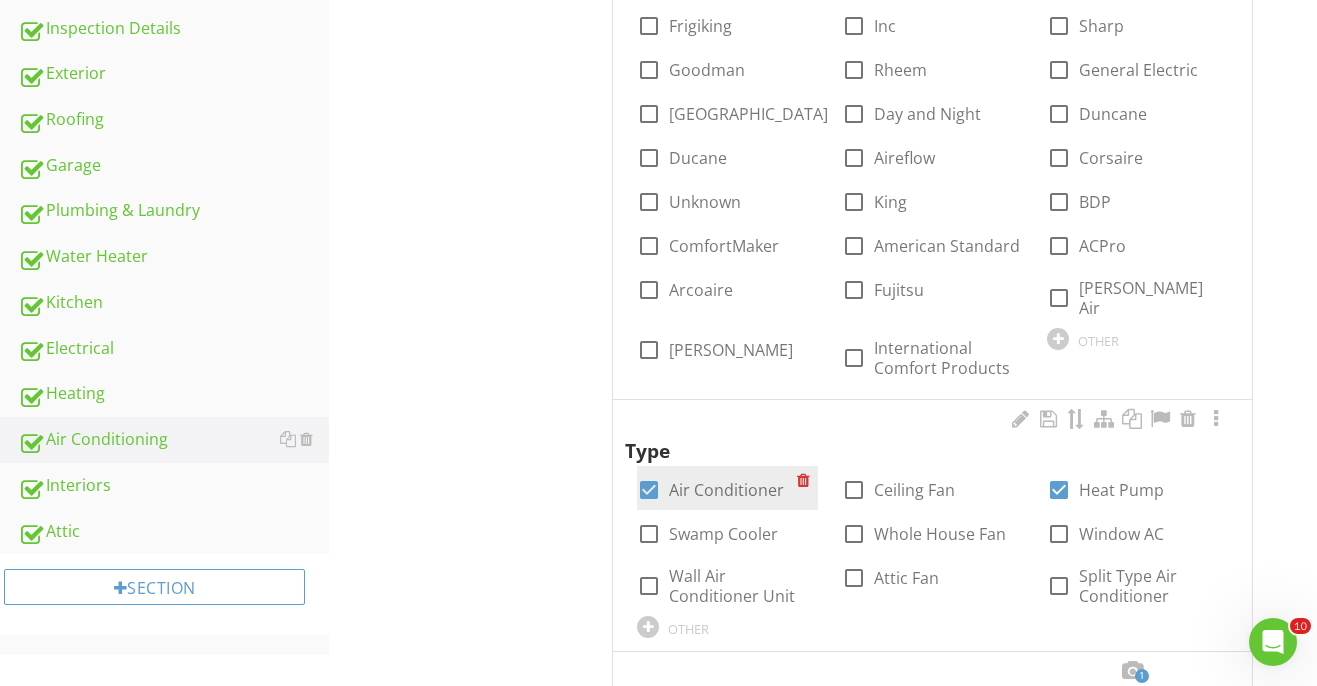 click on "Air Conditioner" at bounding box center (726, 490) 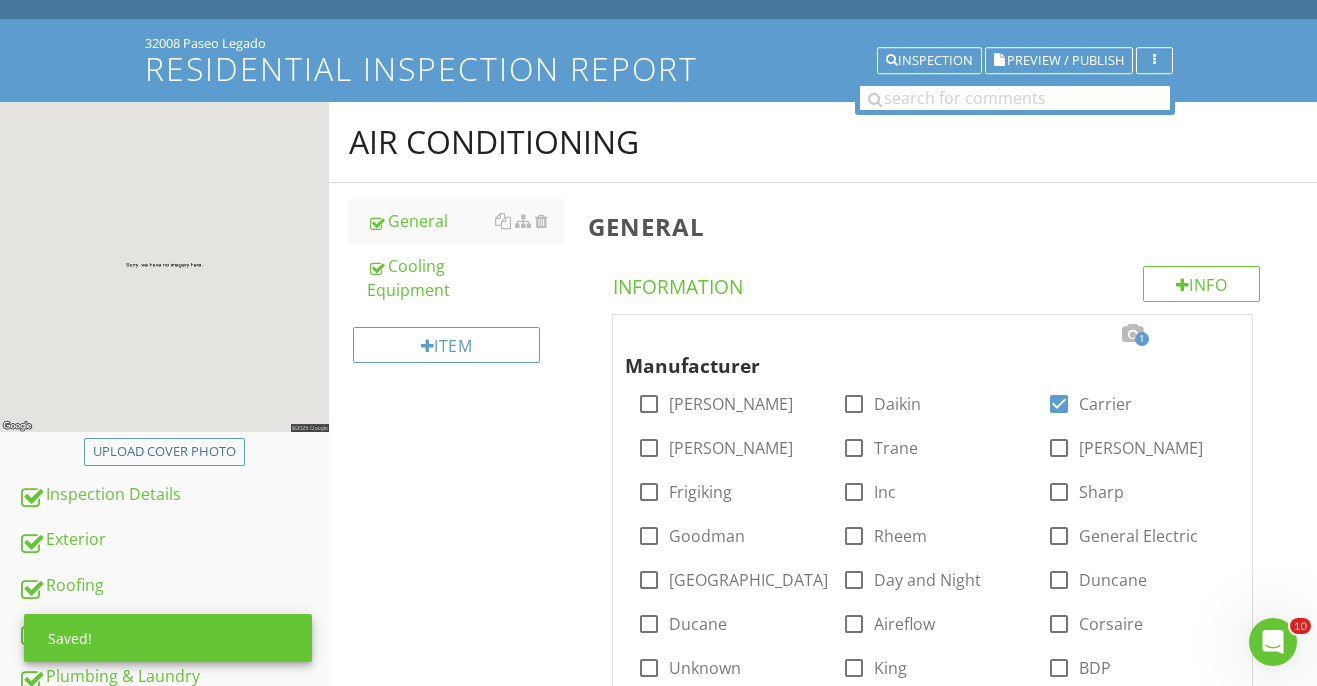 scroll, scrollTop: 99, scrollLeft: 0, axis: vertical 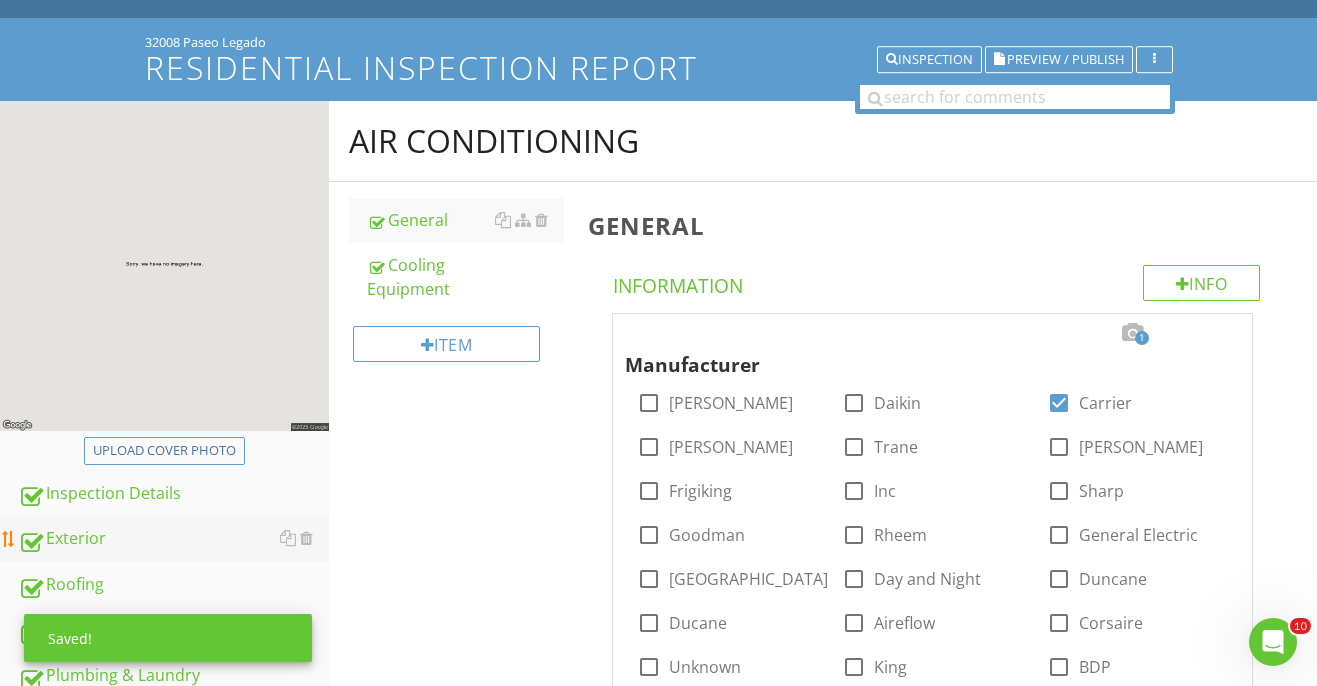 click on "Exterior" at bounding box center (173, 539) 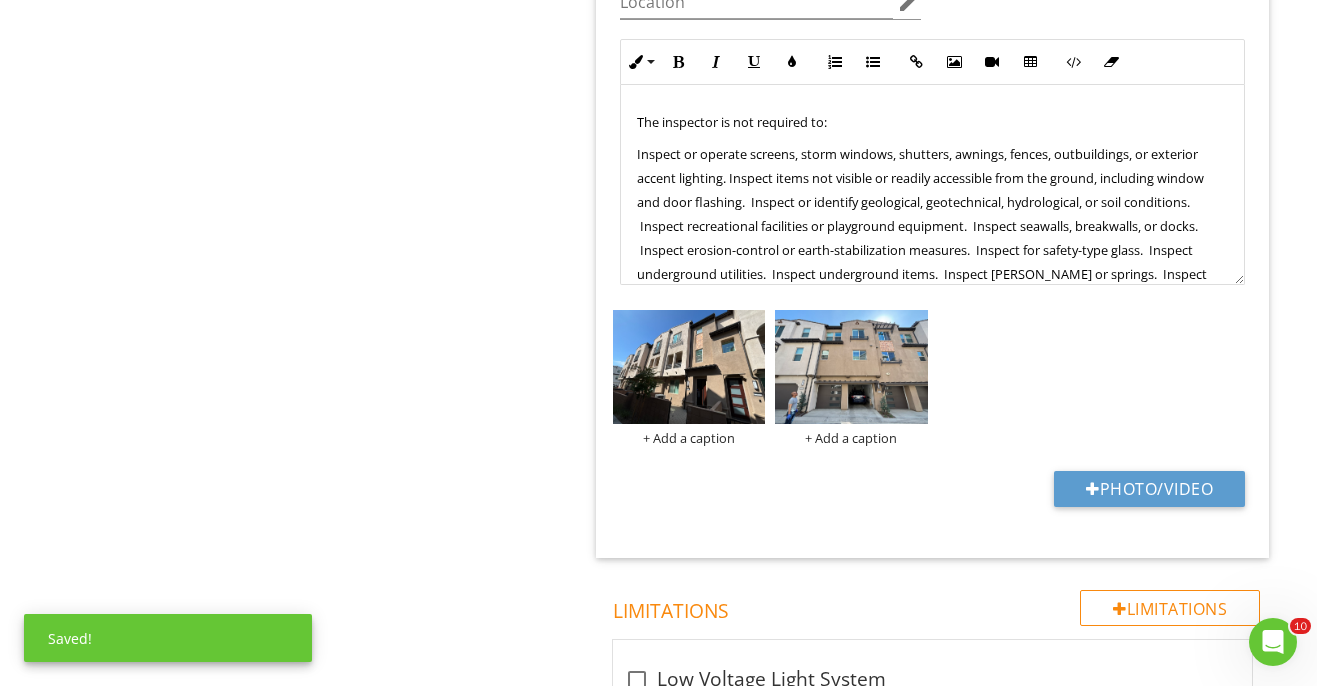 scroll, scrollTop: 3455, scrollLeft: 0, axis: vertical 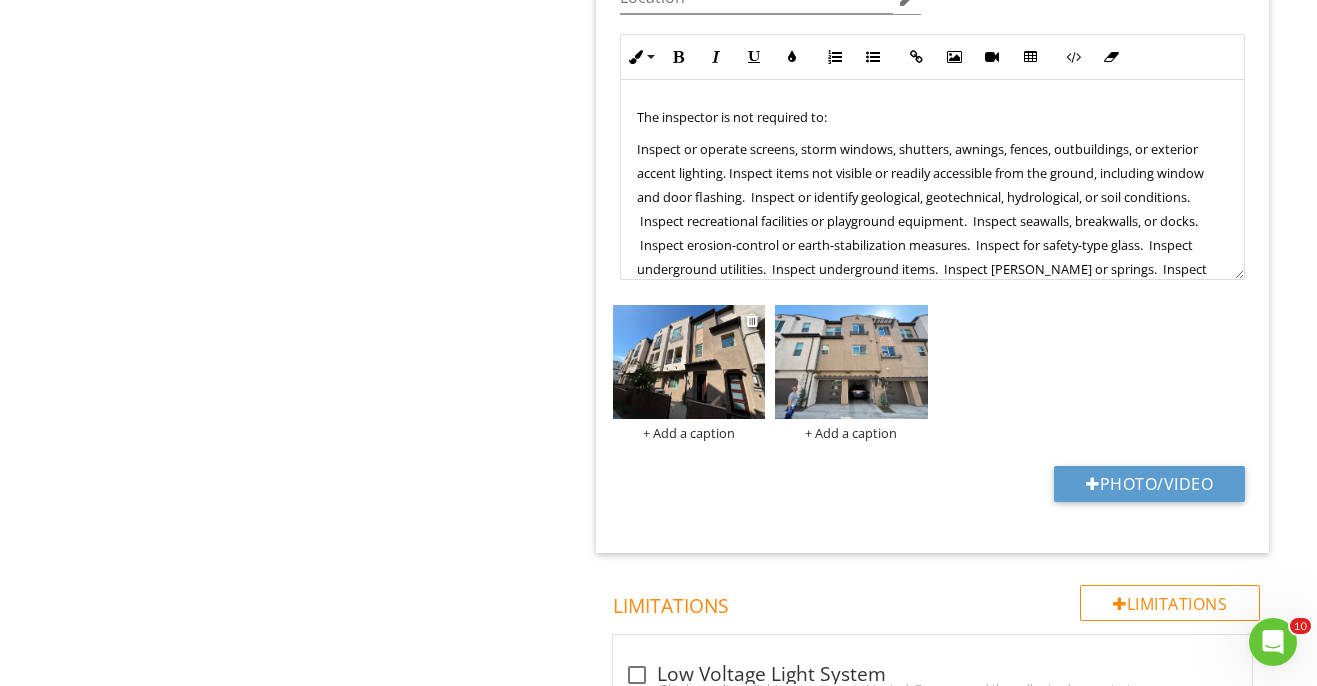 click at bounding box center (689, 362) 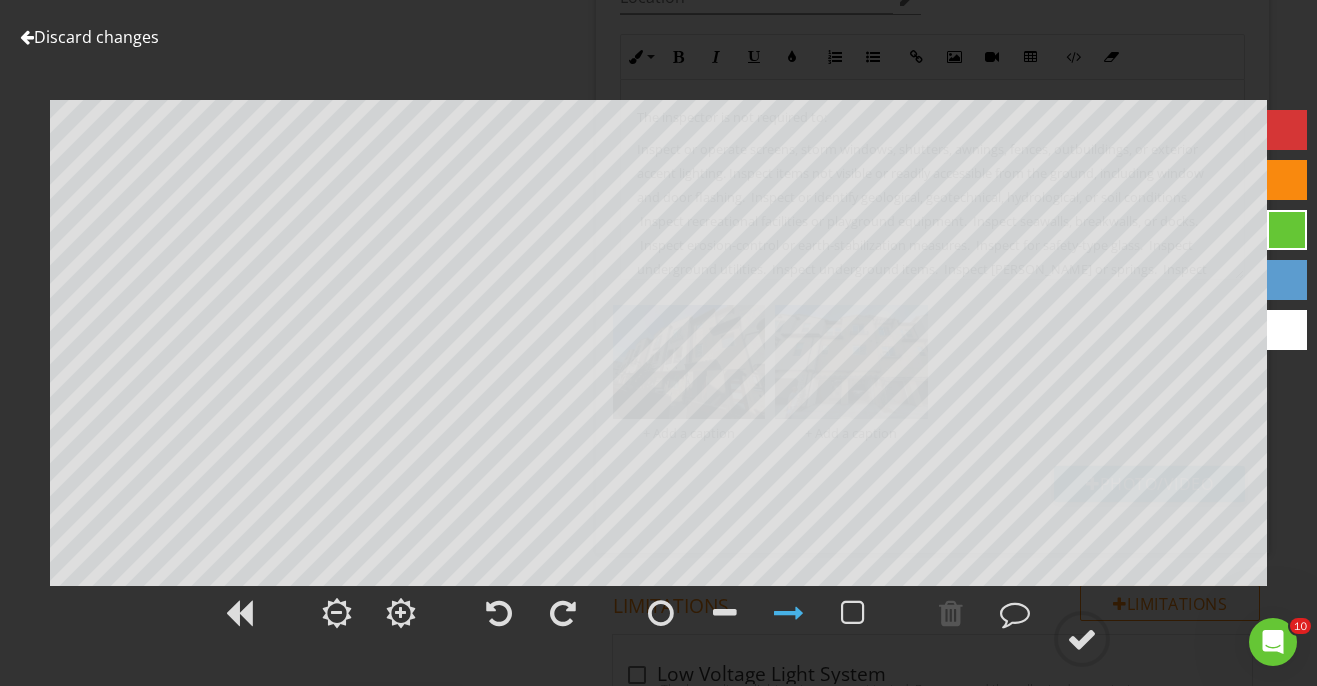 click on "Discard changes" at bounding box center [89, 37] 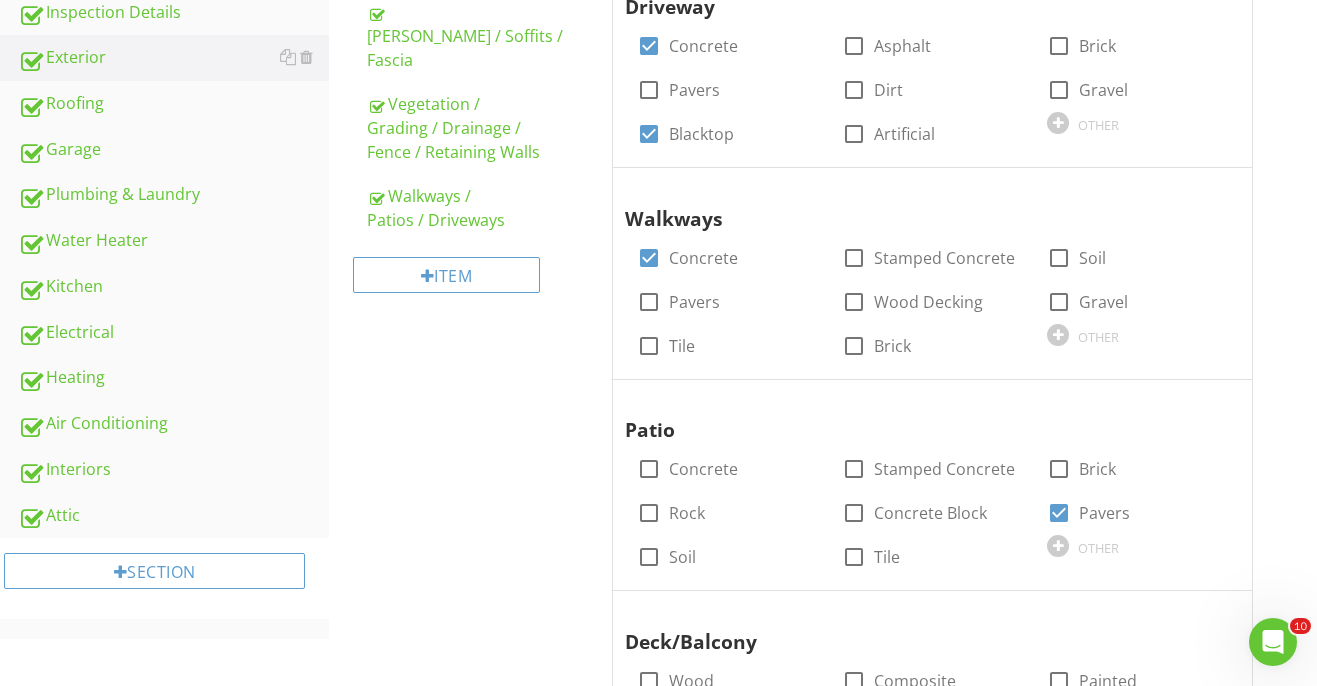 scroll, scrollTop: 0, scrollLeft: 0, axis: both 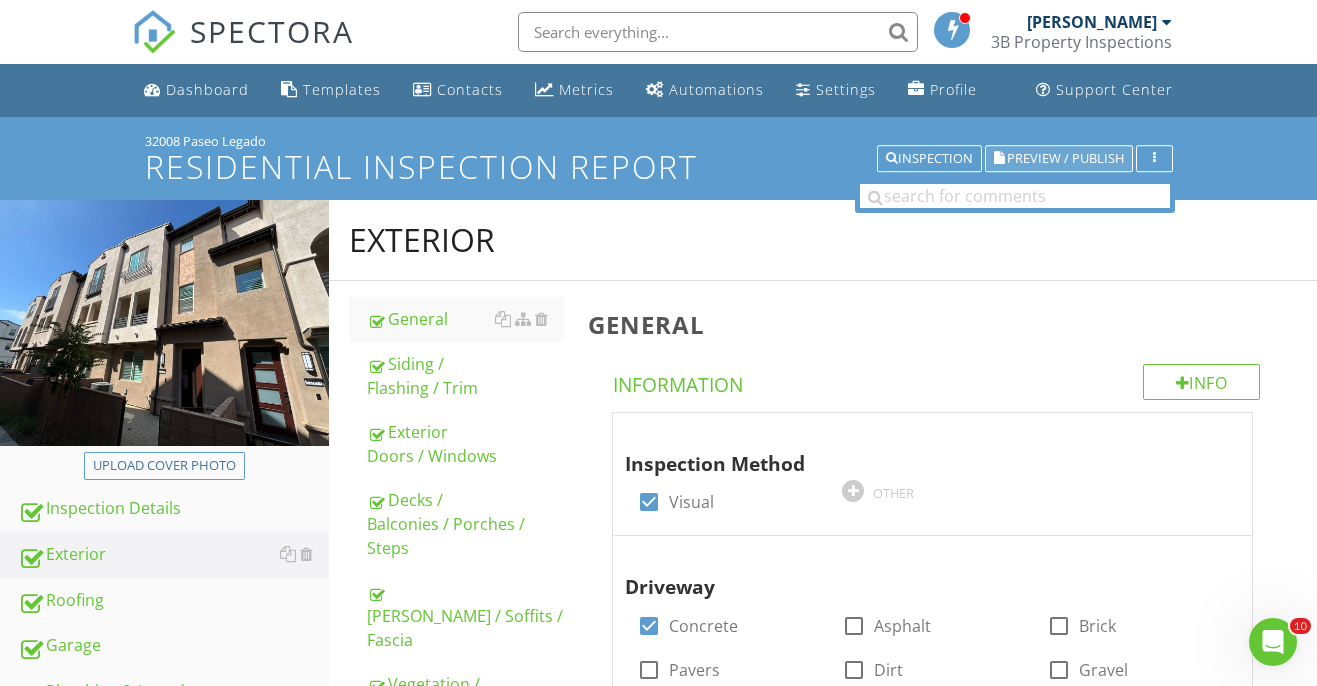 click on "Preview / Publish" at bounding box center [1065, 158] 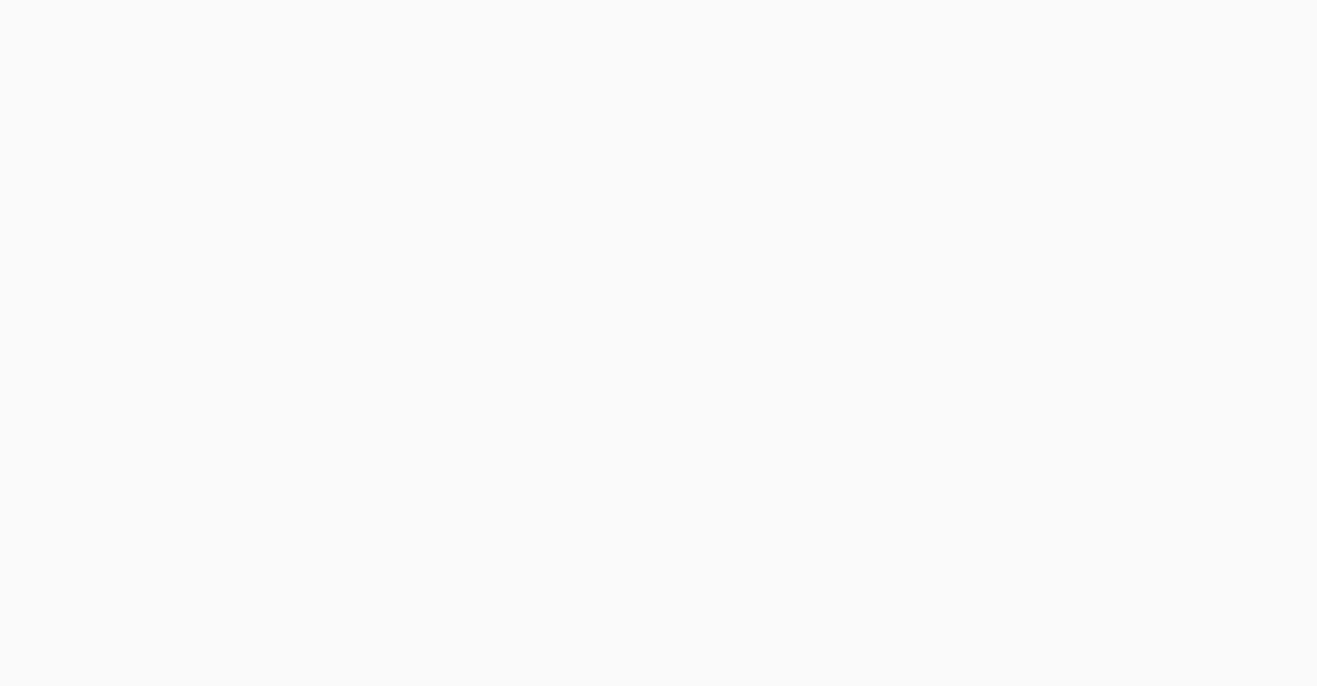 scroll, scrollTop: 0, scrollLeft: 0, axis: both 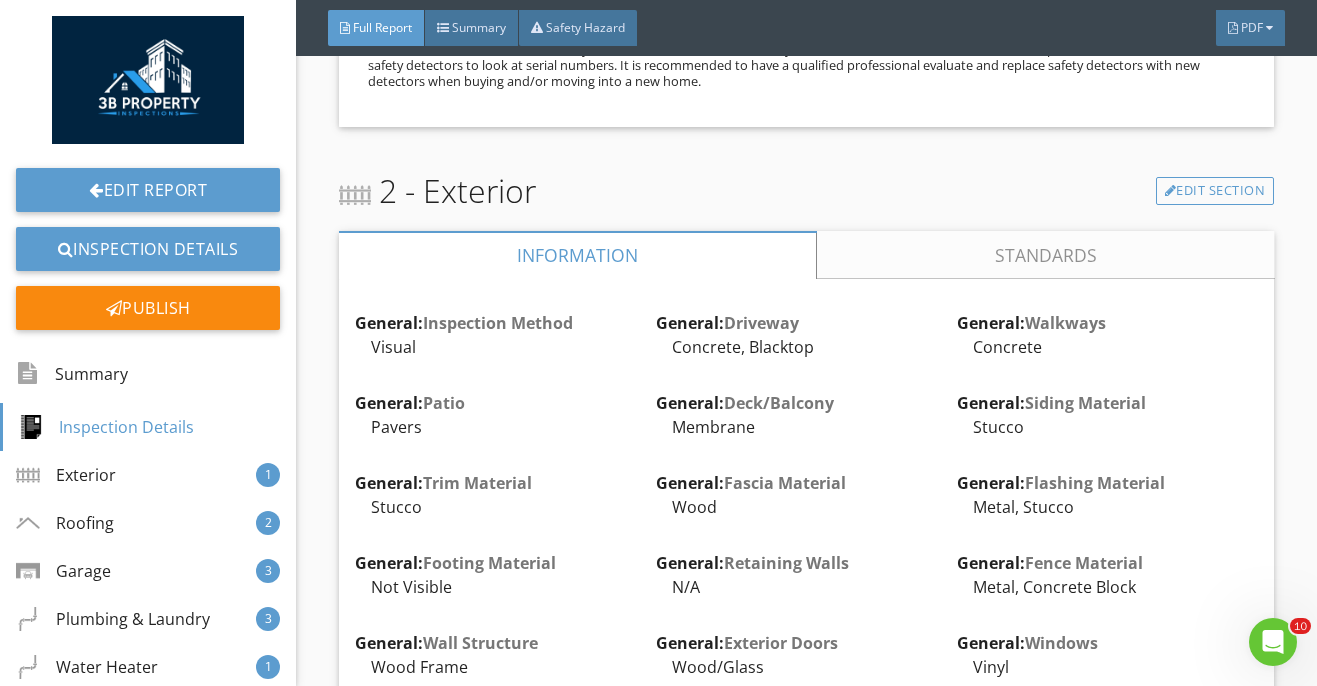 click on "Standards" at bounding box center (1046, 255) 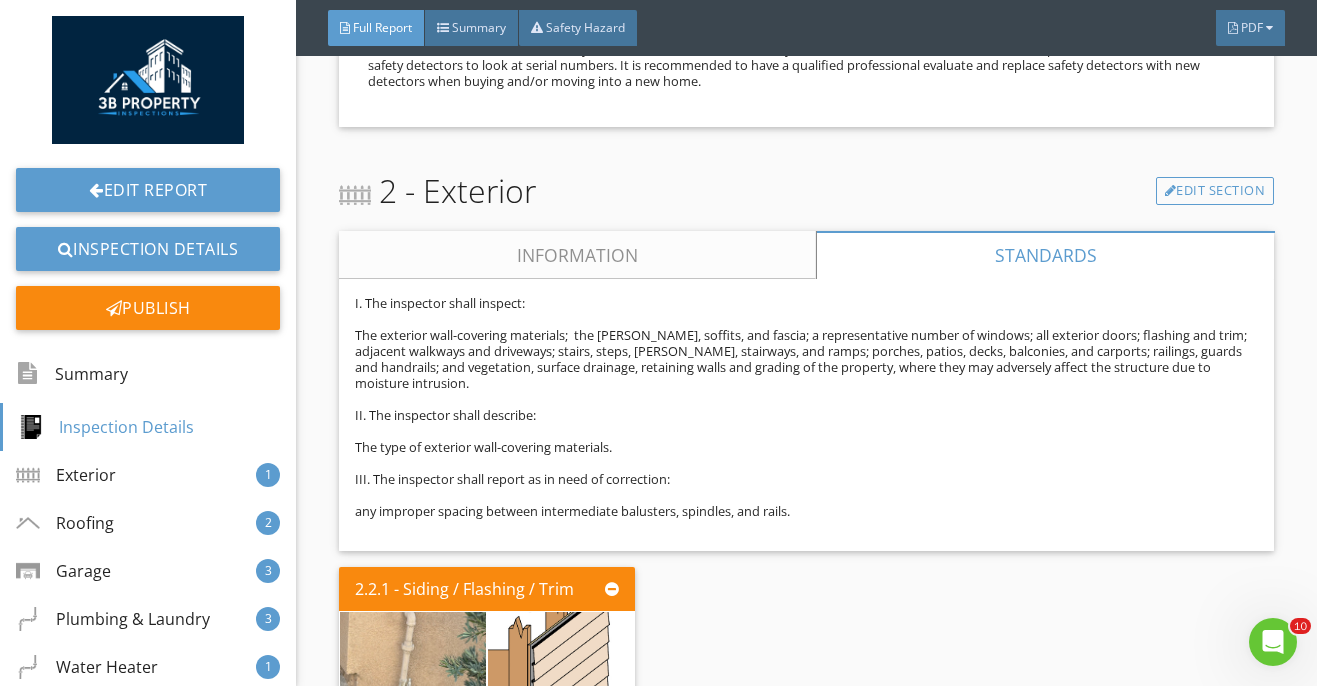 click on "Information" at bounding box center (577, 255) 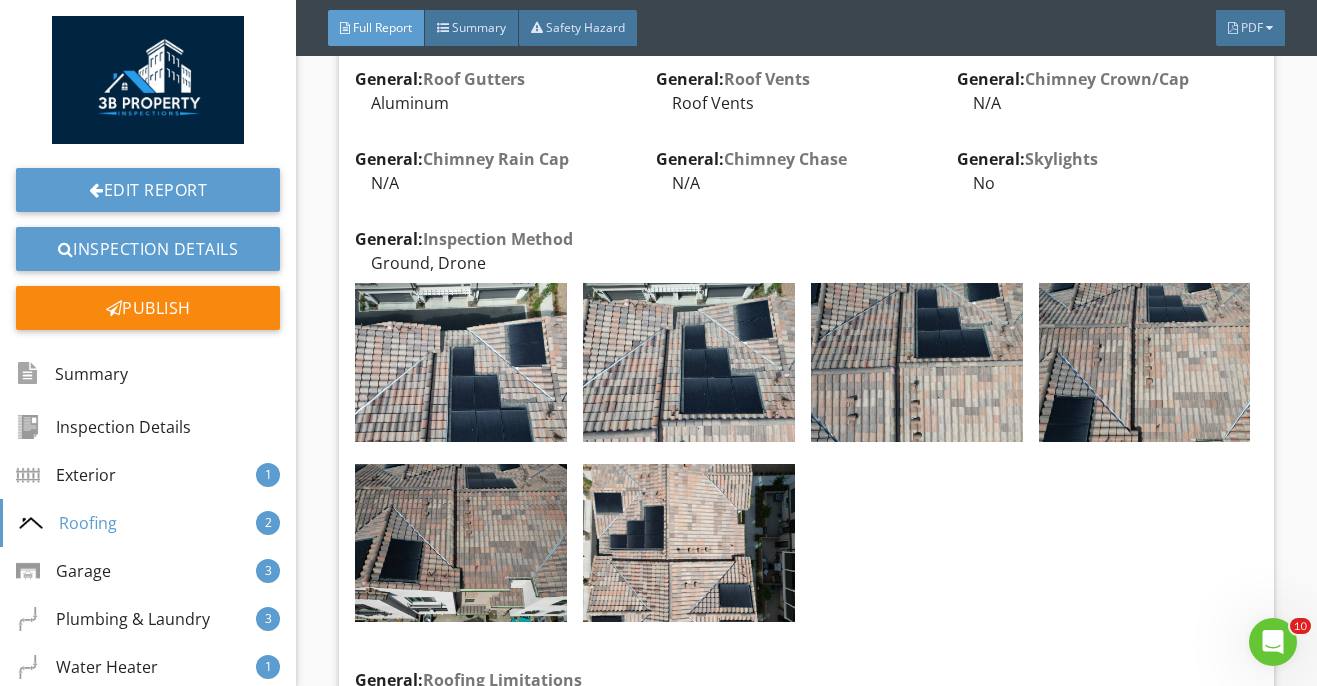 scroll, scrollTop: 3907, scrollLeft: 0, axis: vertical 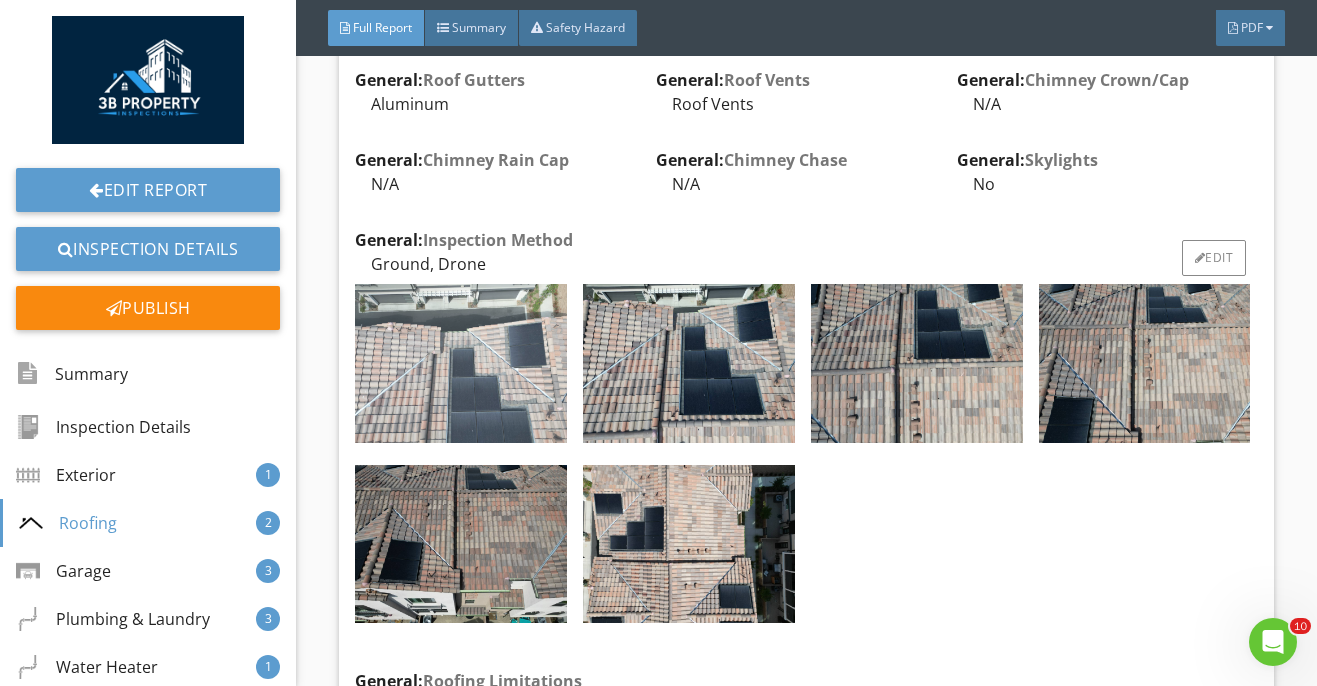 click at bounding box center [461, 363] 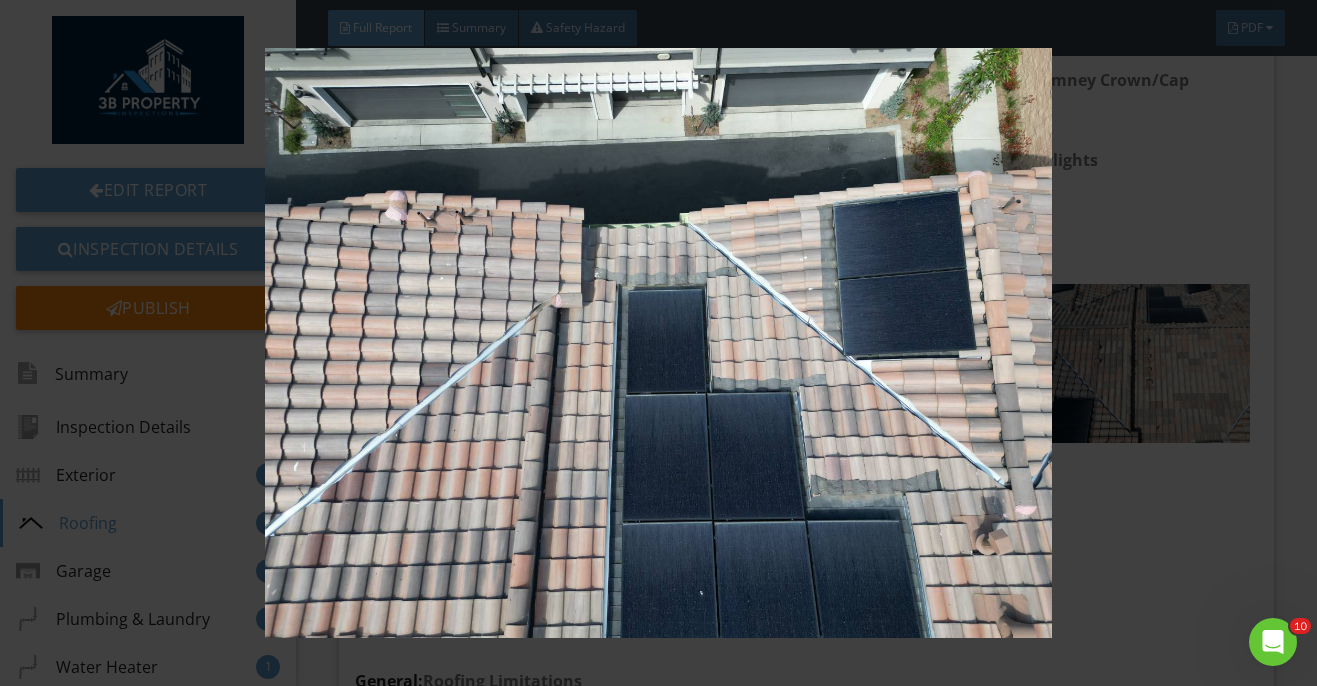 click at bounding box center (658, 343) 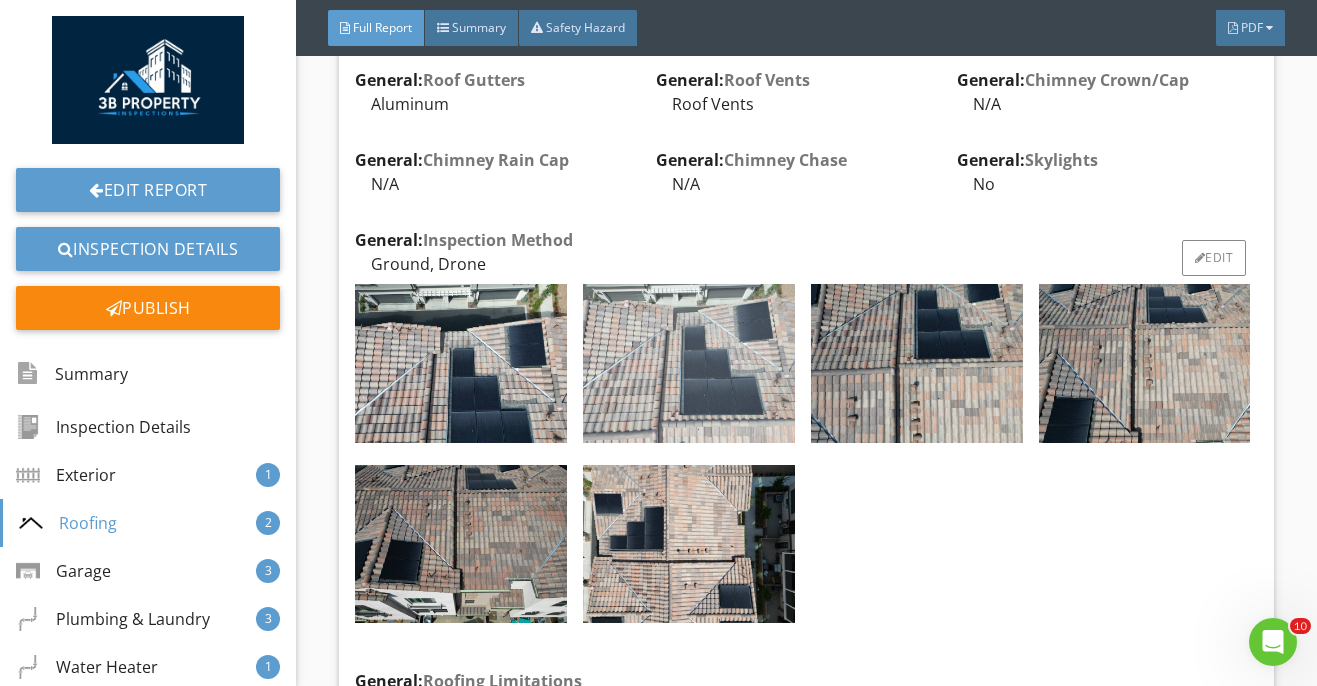 click at bounding box center (689, 363) 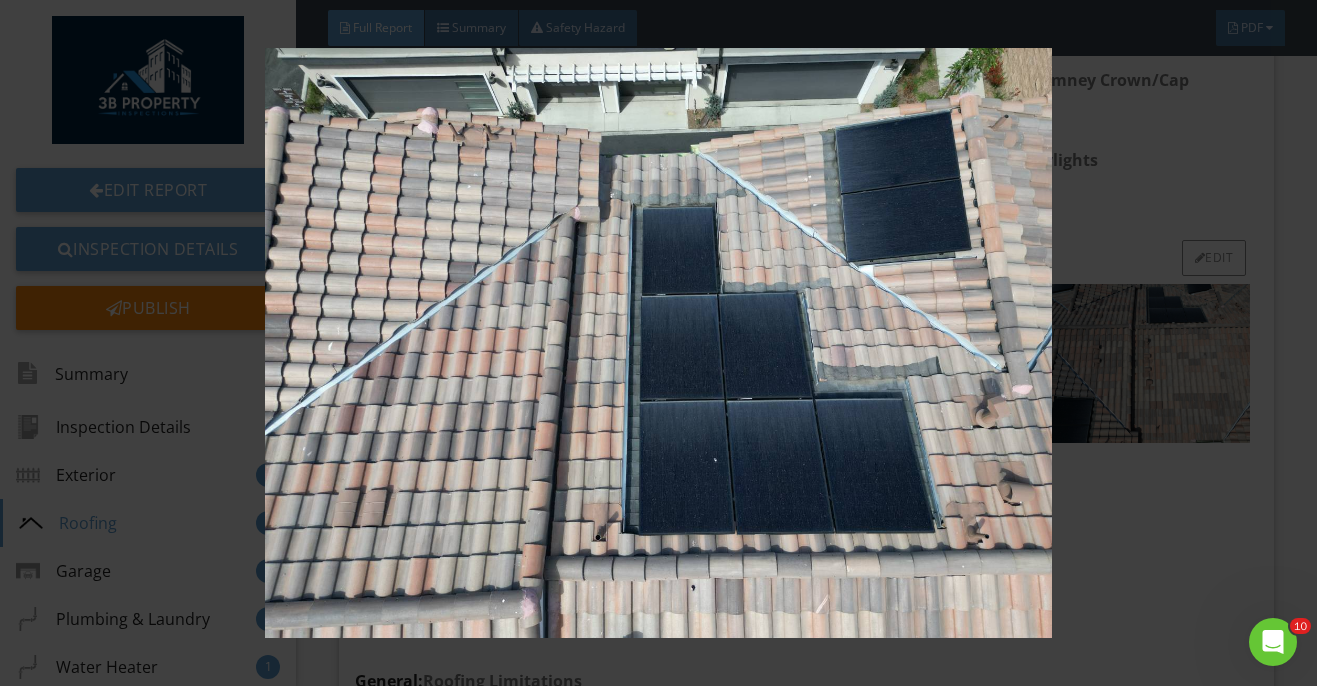 click at bounding box center (658, 343) 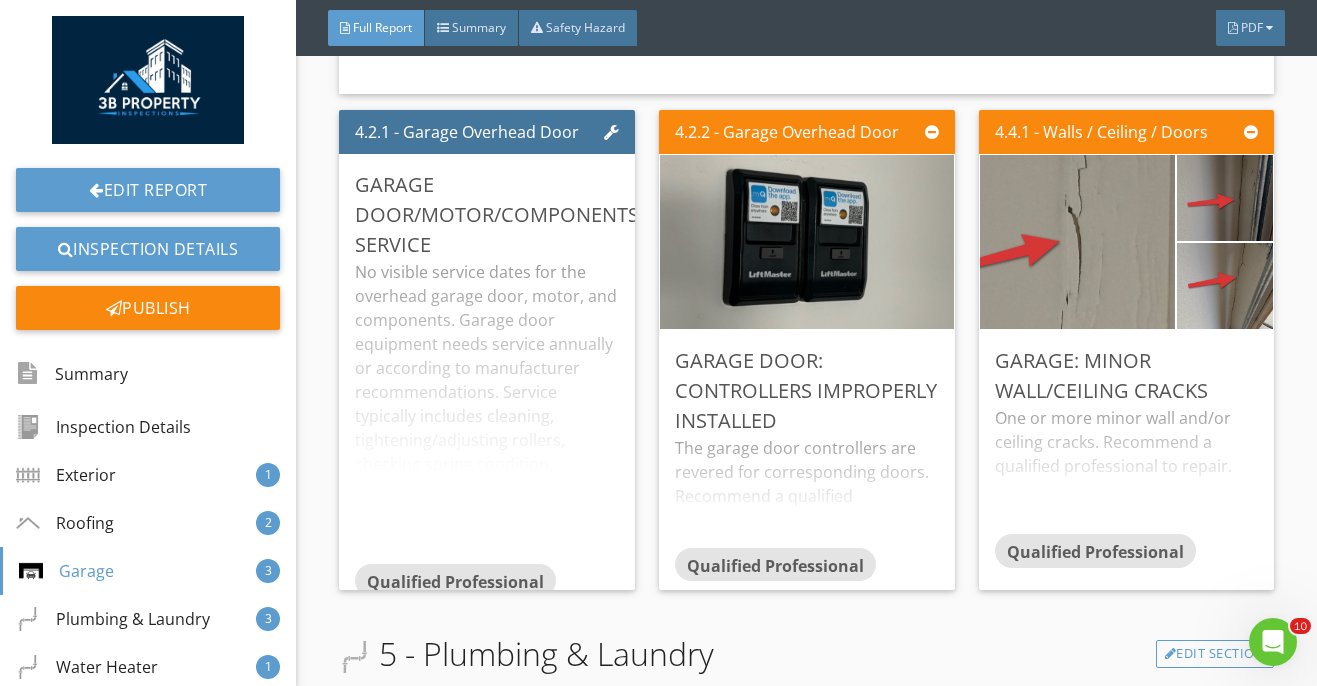 scroll, scrollTop: 6271, scrollLeft: 0, axis: vertical 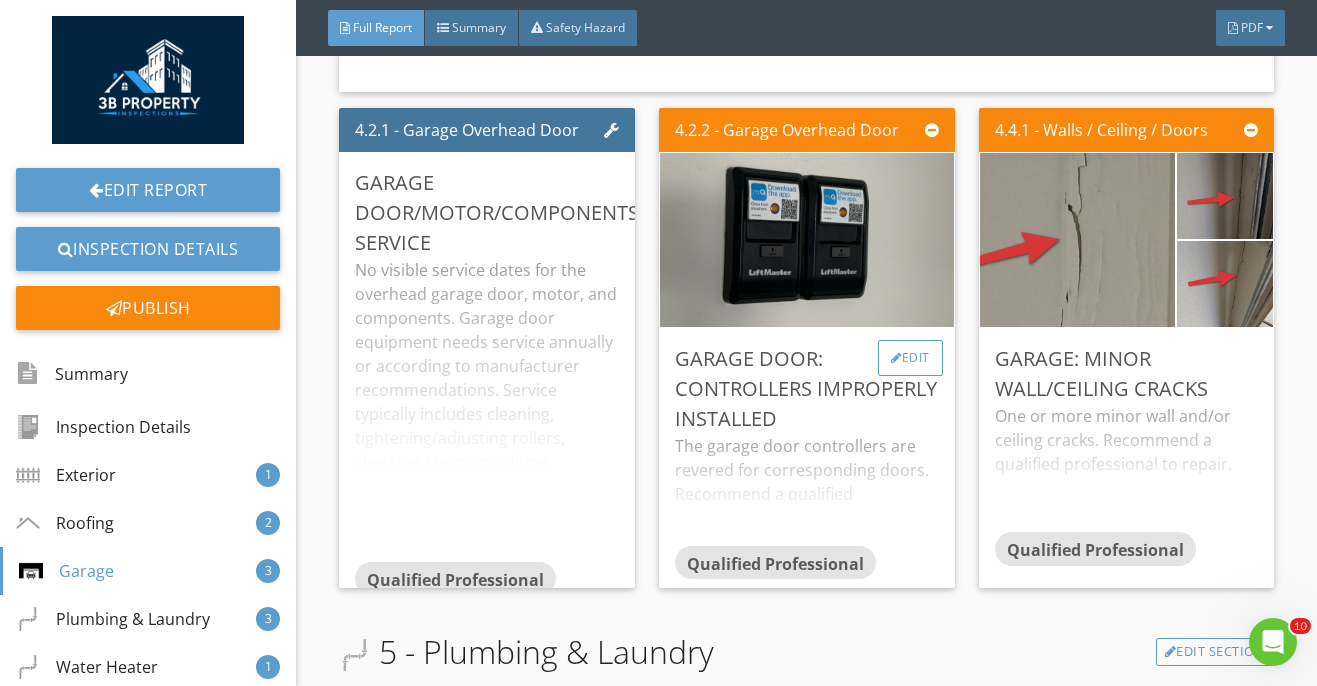click on "Edit" at bounding box center [910, 358] 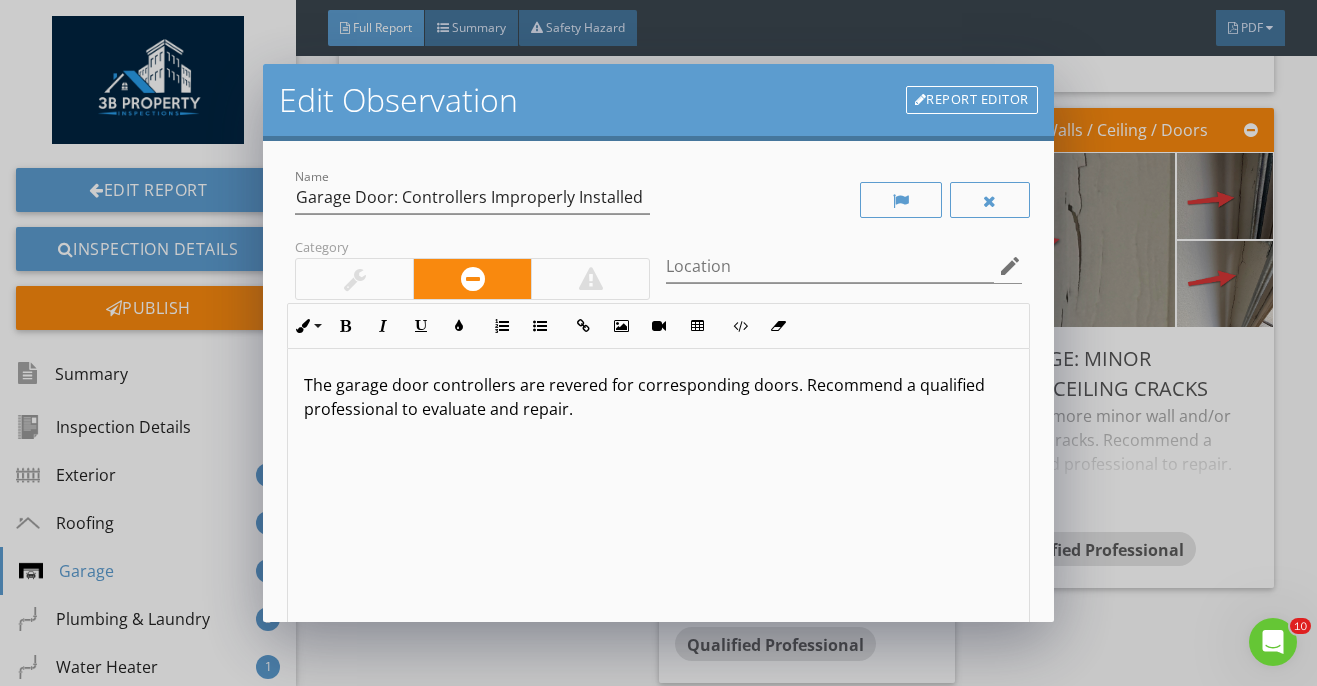 click on "The garage door controllers are revered for corresponding doors. Recommend a qualified professional to evaluate and repair." at bounding box center (658, 507) 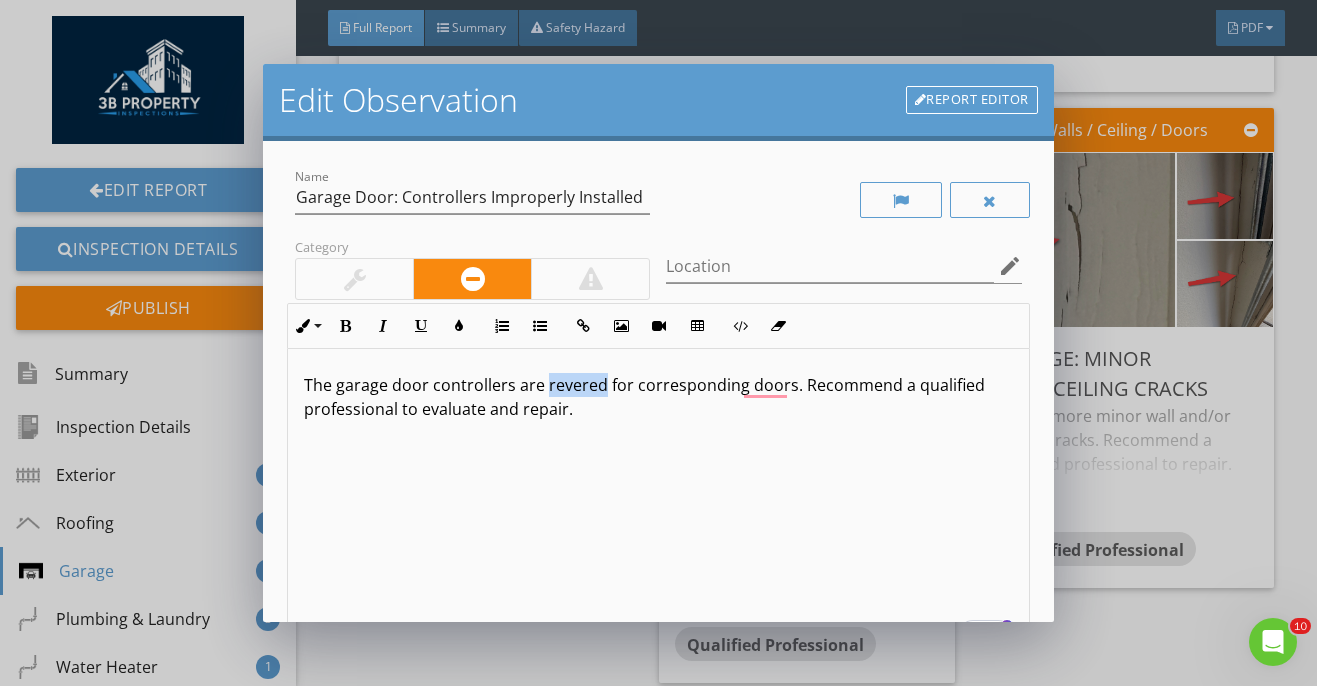 drag, startPoint x: 544, startPoint y: 387, endPoint x: 601, endPoint y: 386, distance: 57.00877 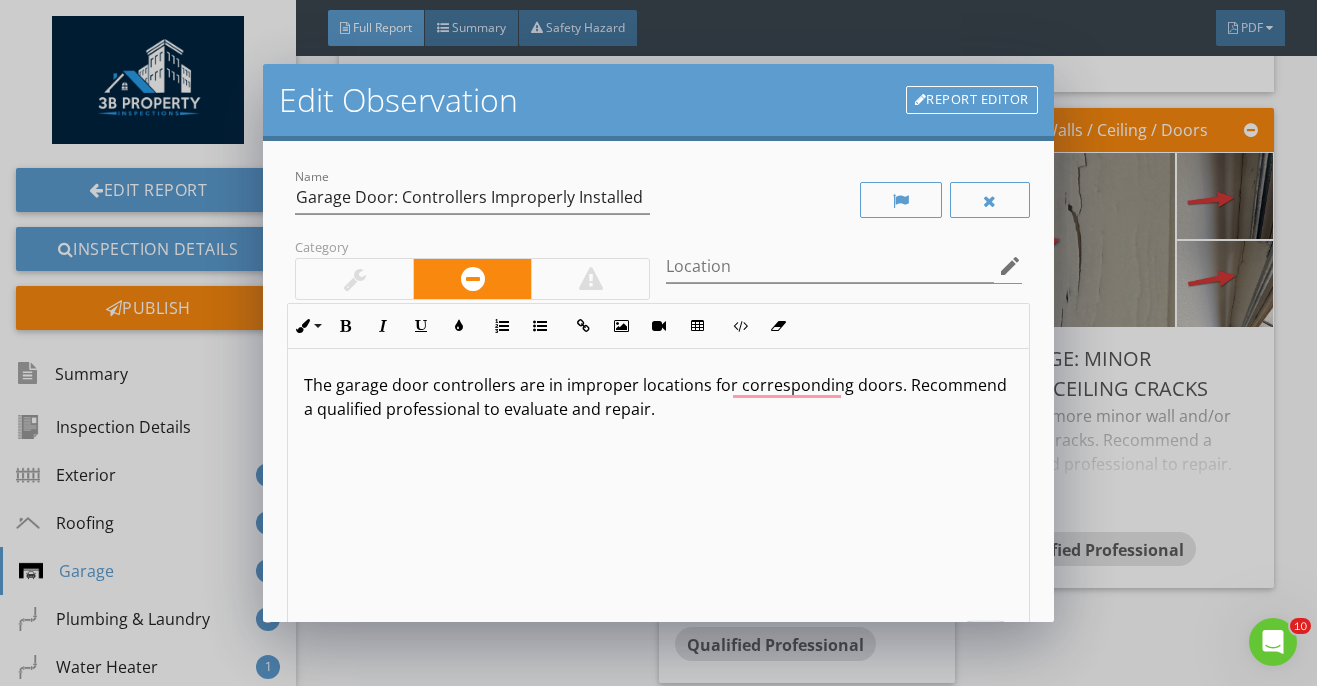 click on "The garage door controllers are in improper locations for corresponding doors. Recommend a qualified professional to evaluate and repair." at bounding box center [658, 397] 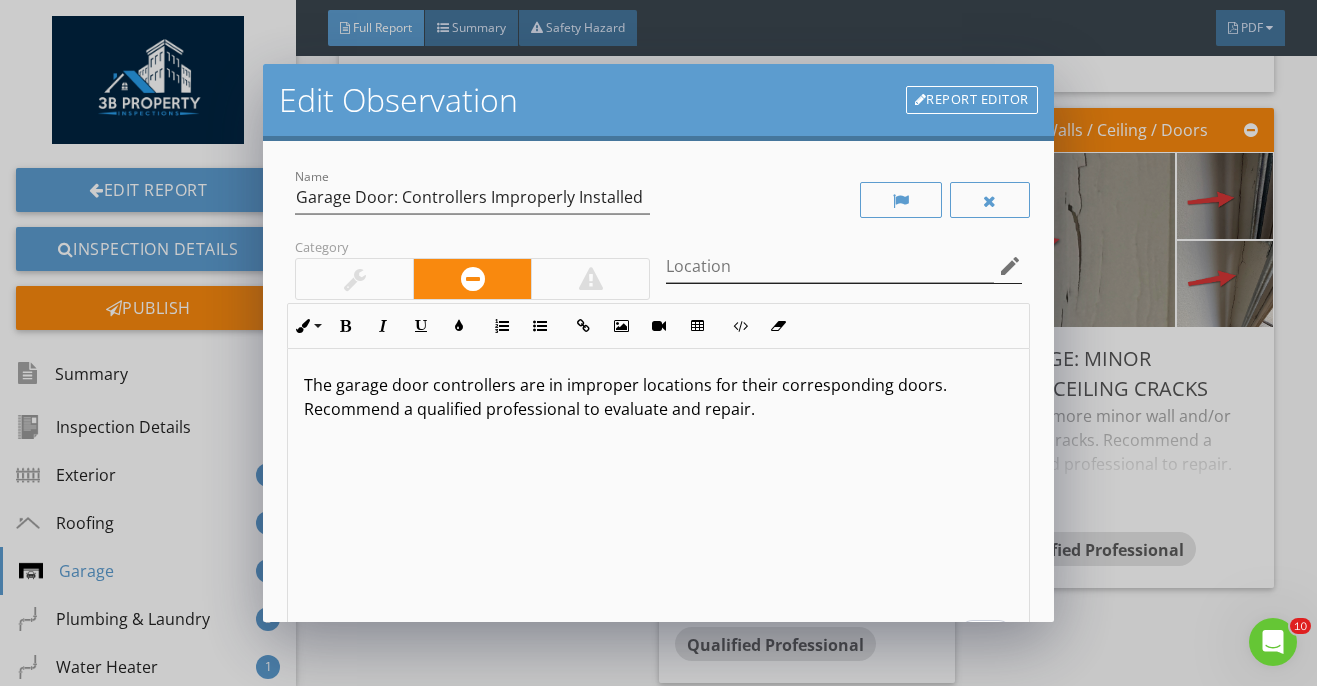 scroll, scrollTop: 239, scrollLeft: 0, axis: vertical 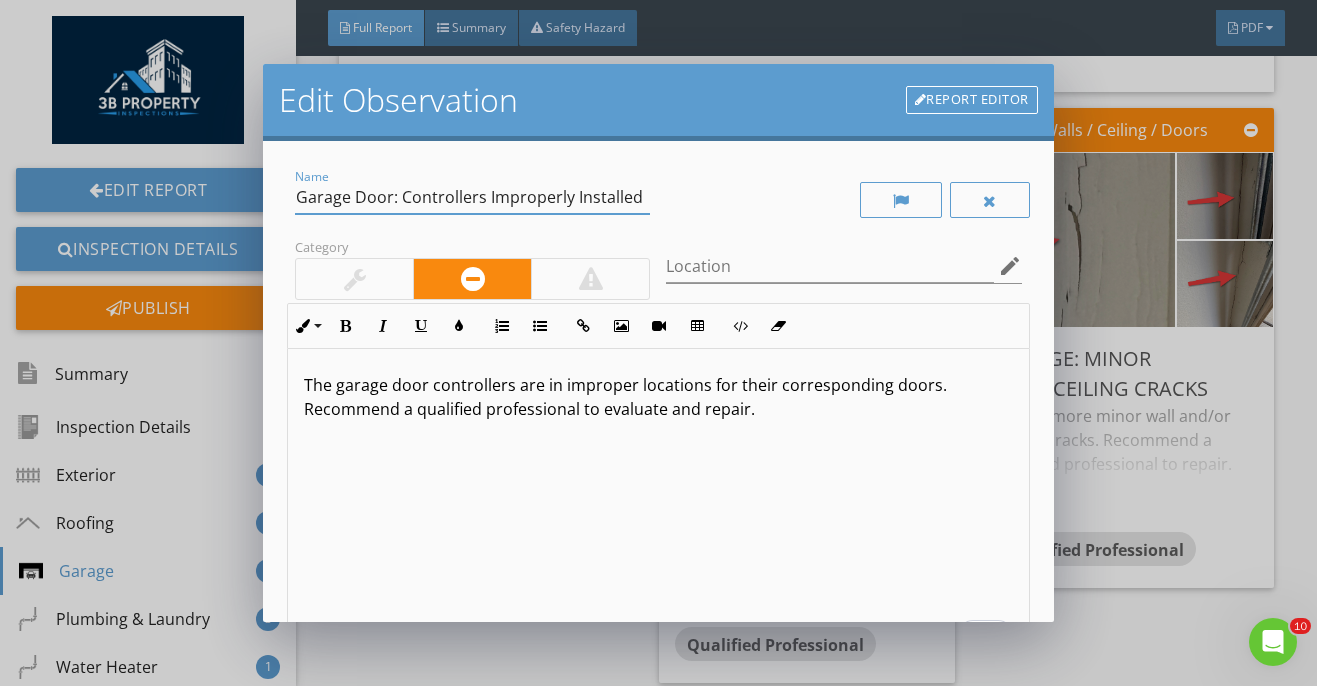 click on "Garage Door: Controllers Improperly Installed" at bounding box center (472, 197) 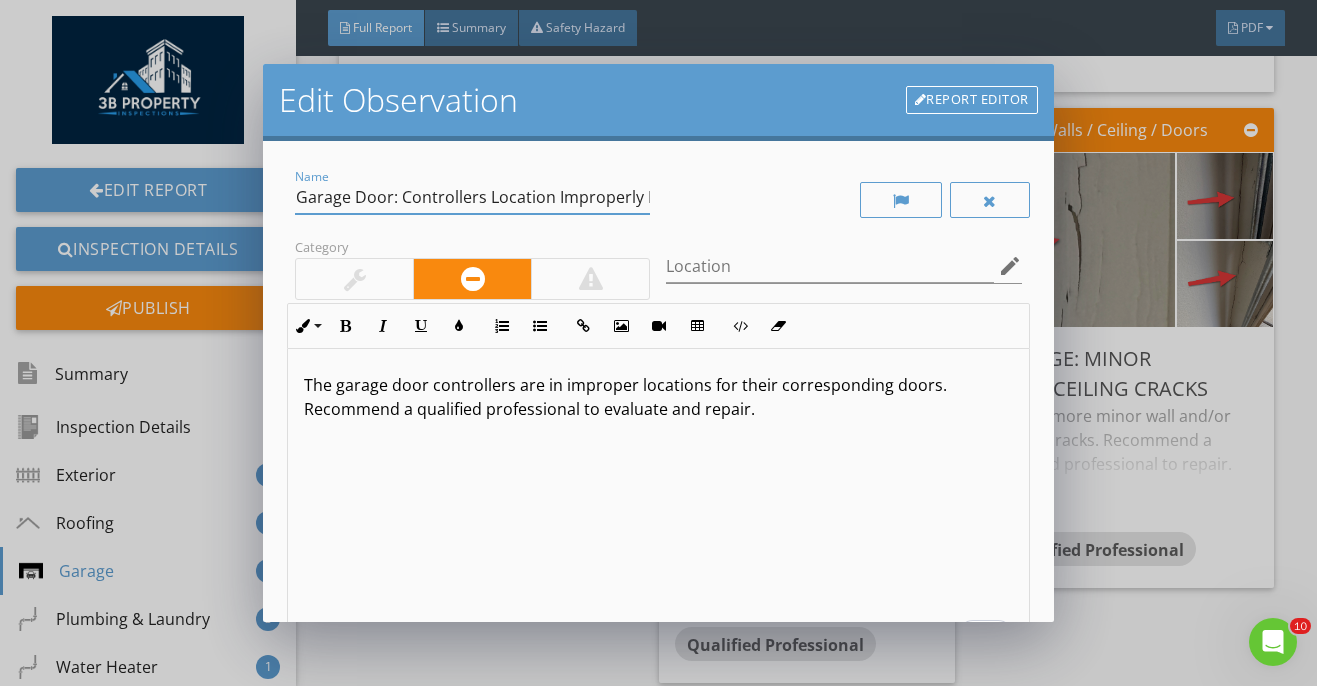 scroll, scrollTop: 239, scrollLeft: 0, axis: vertical 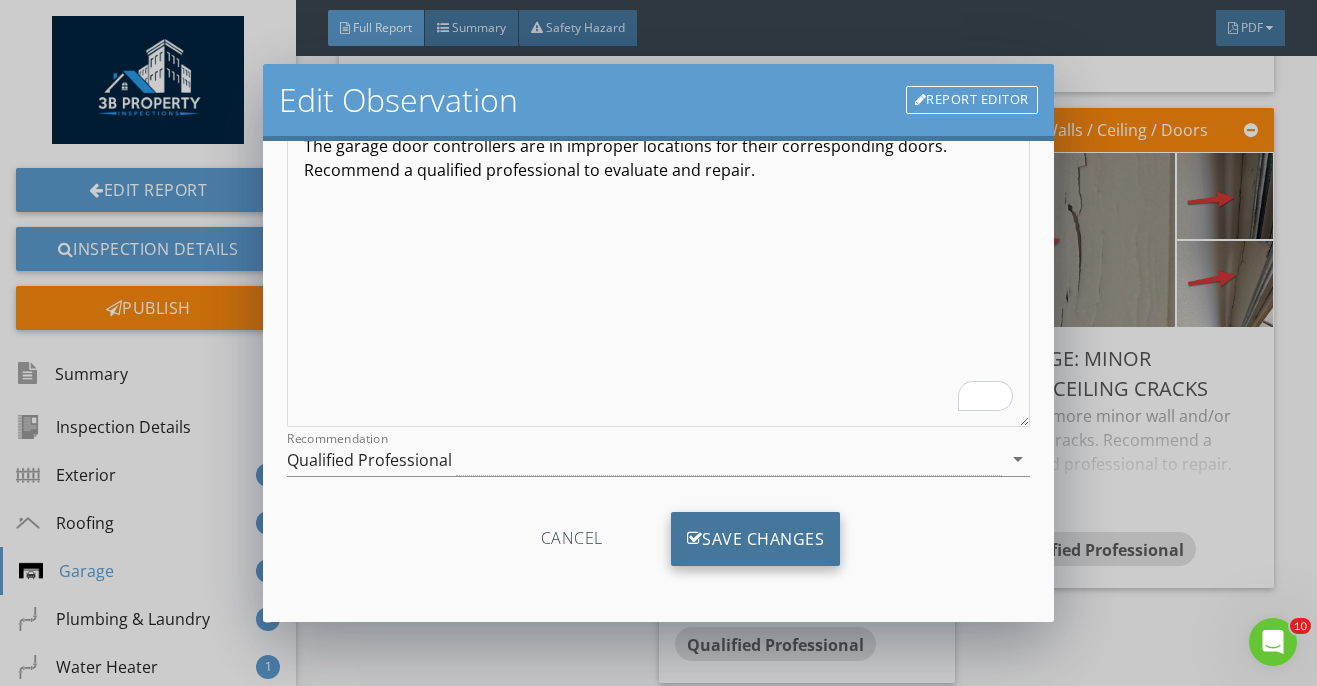 type on "Garage Door: Controllers Location Improperly Installed" 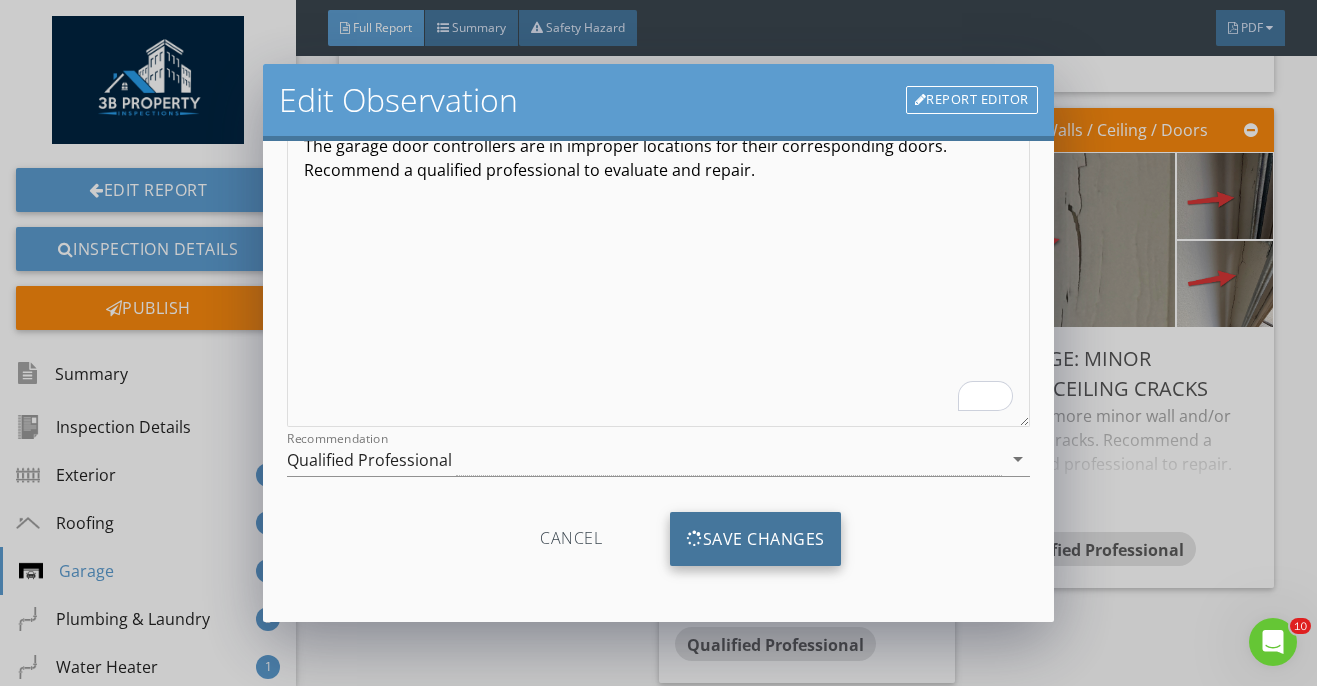 scroll, scrollTop: 2, scrollLeft: 0, axis: vertical 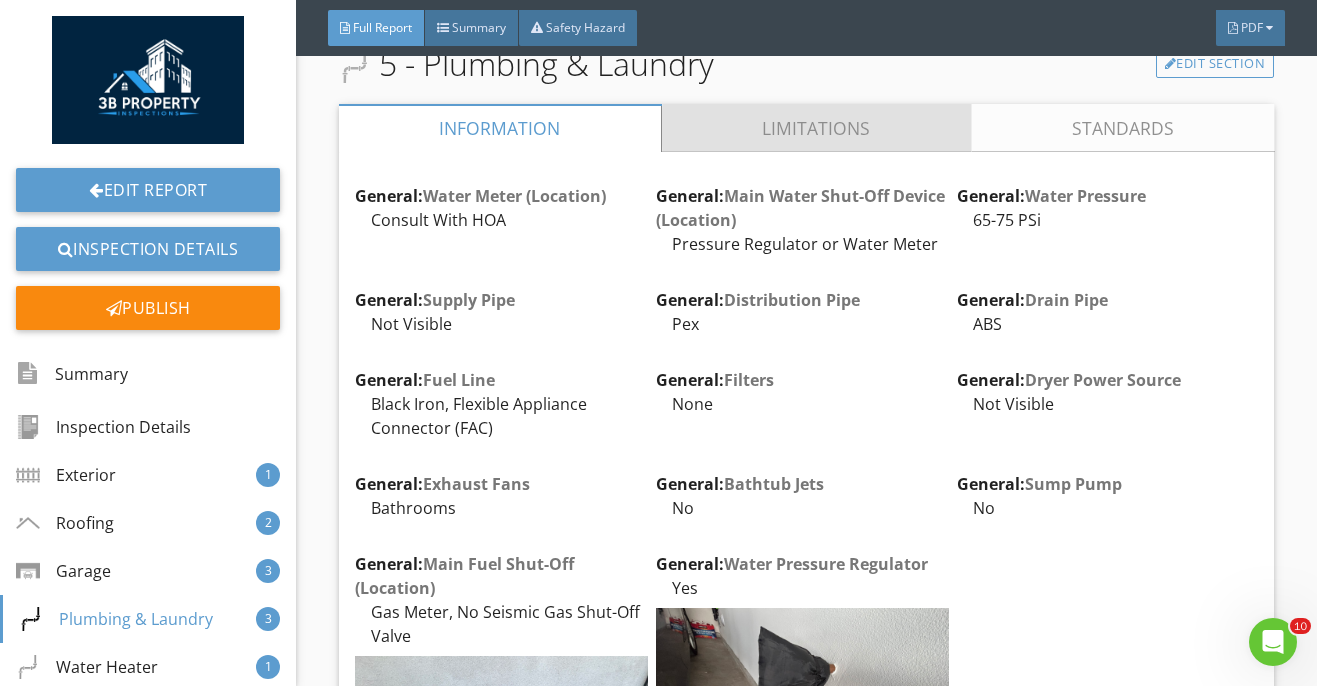 click on "Limitations" at bounding box center (817, 128) 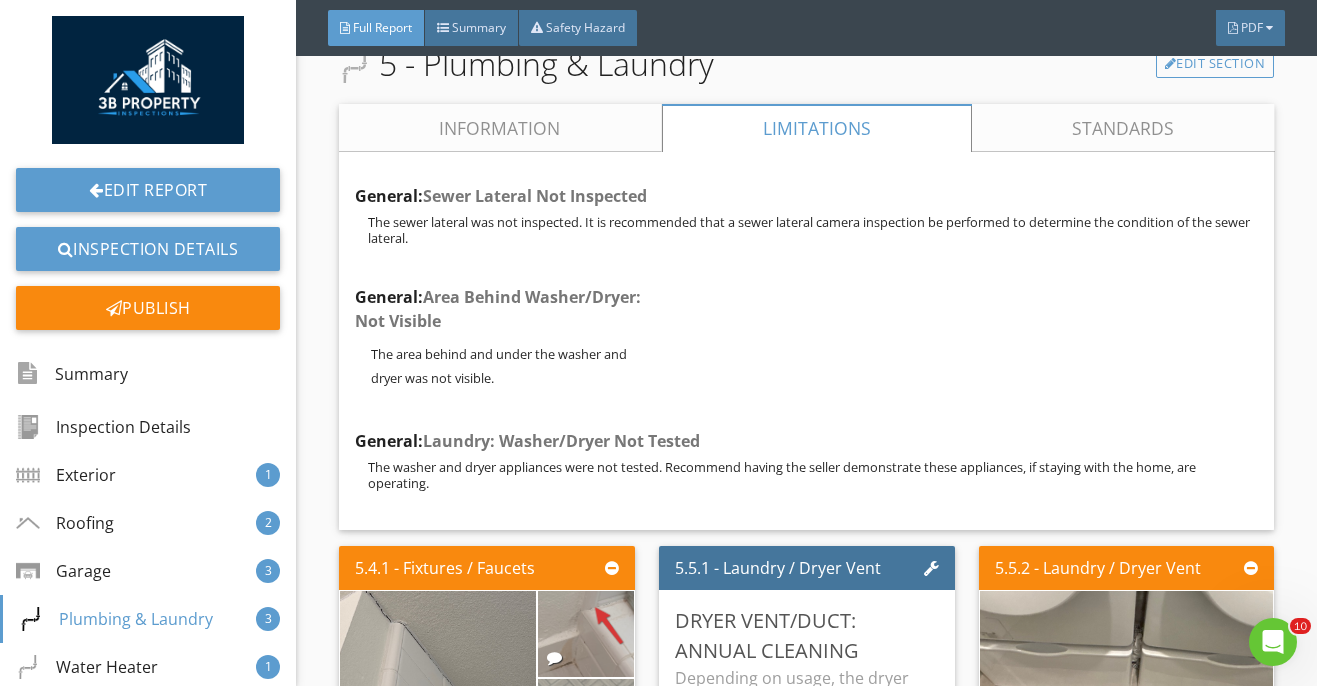 click on "Information" at bounding box center [500, 128] 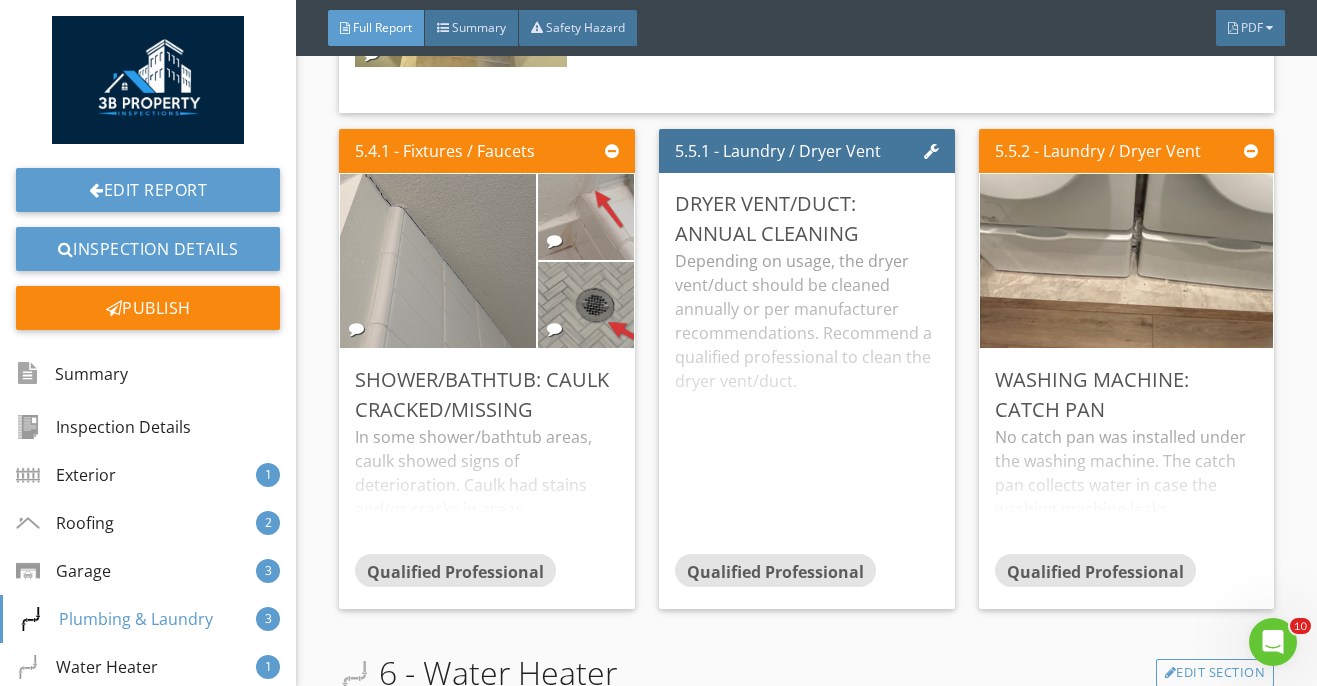 scroll, scrollTop: 9070, scrollLeft: 0, axis: vertical 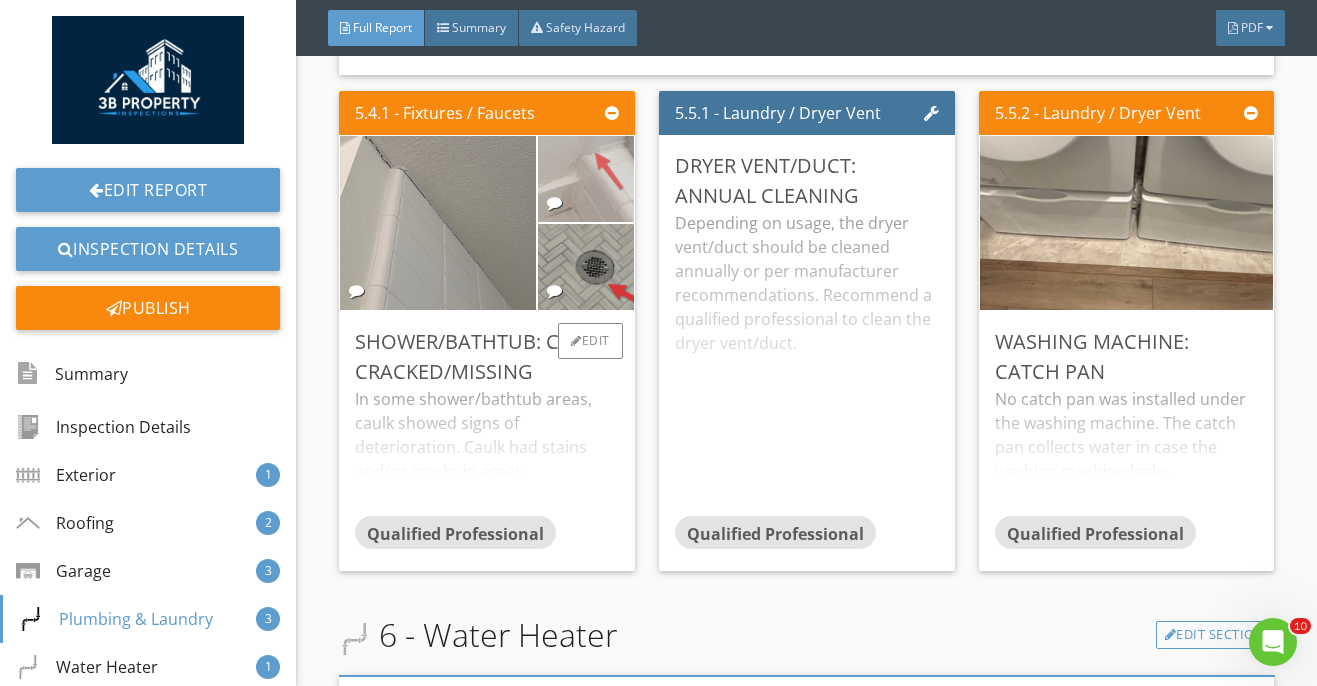 click at bounding box center (586, 179) 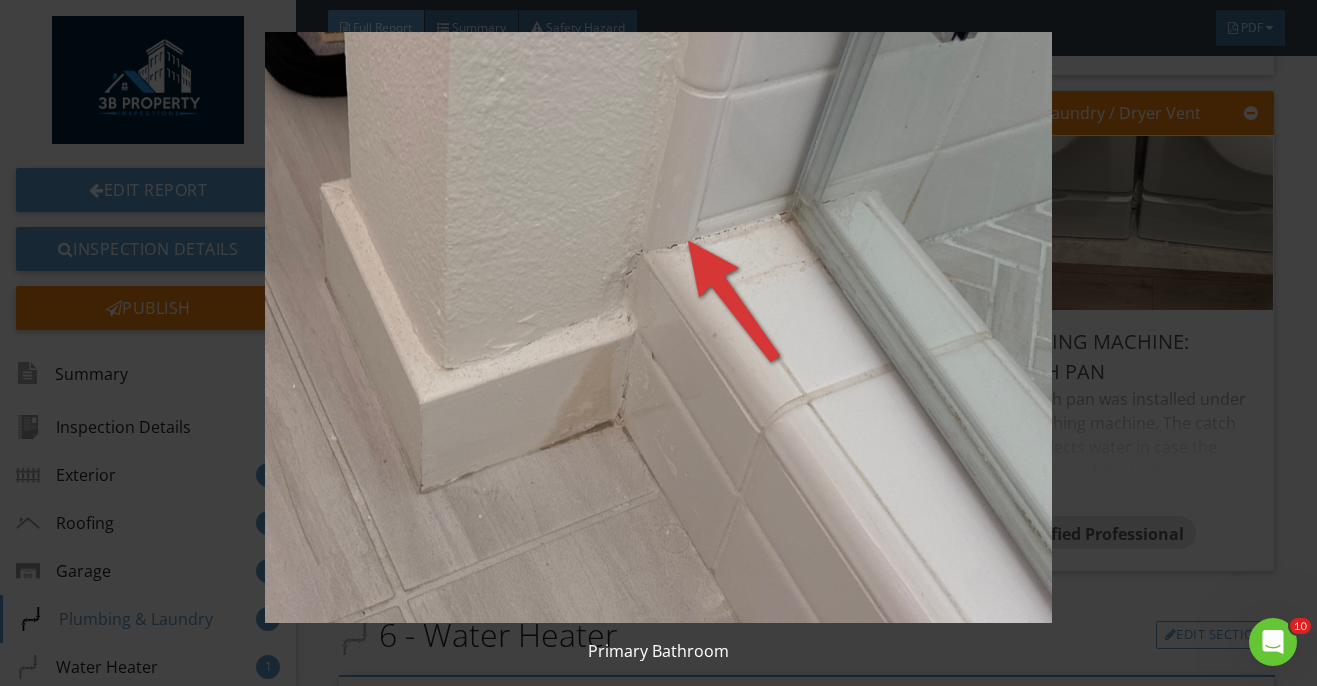 click at bounding box center [658, 327] 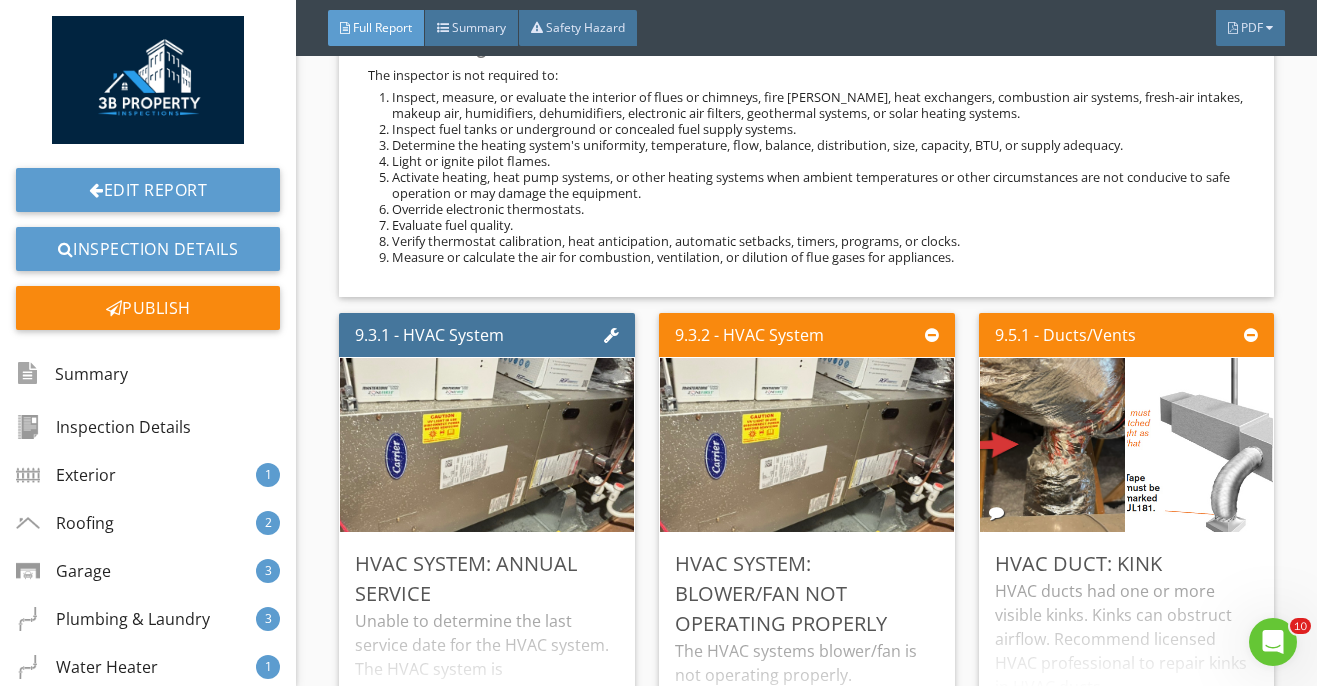 scroll, scrollTop: 15800, scrollLeft: 0, axis: vertical 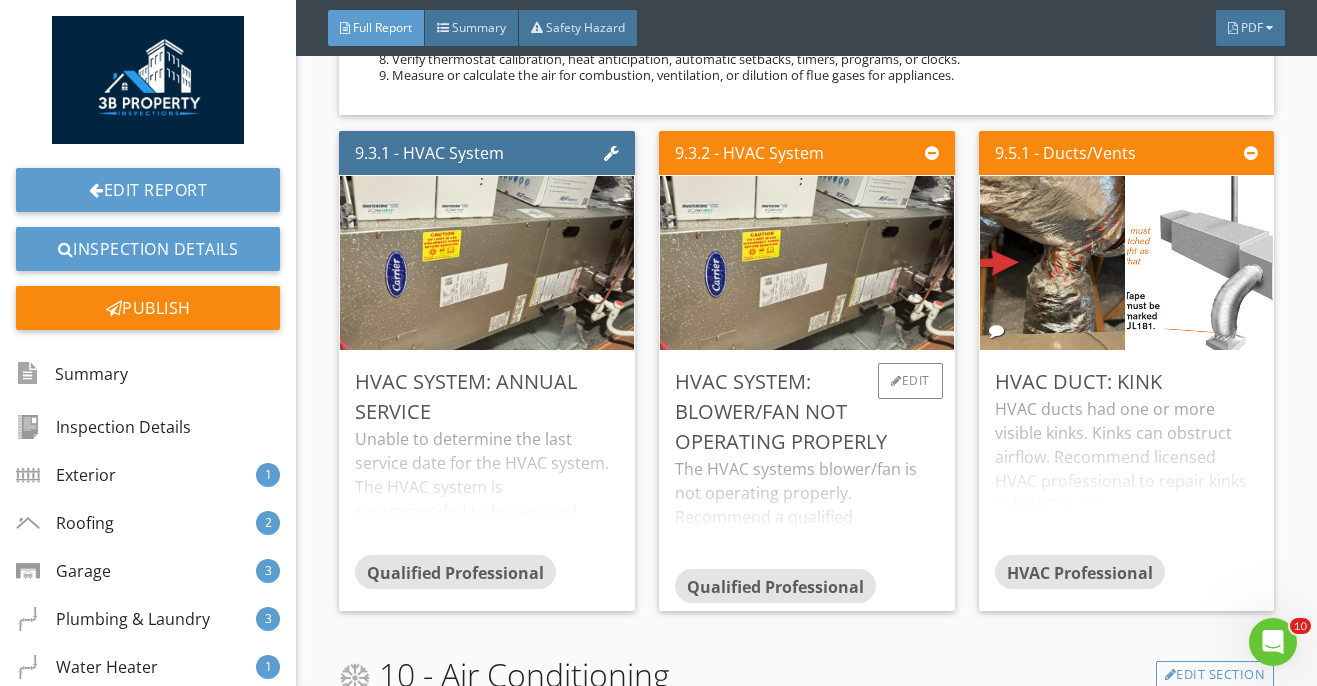 click on "The HVAC systems blower/fan is not operating properly. Recommend a qualified professional to evaluate and repair." at bounding box center (807, 513) 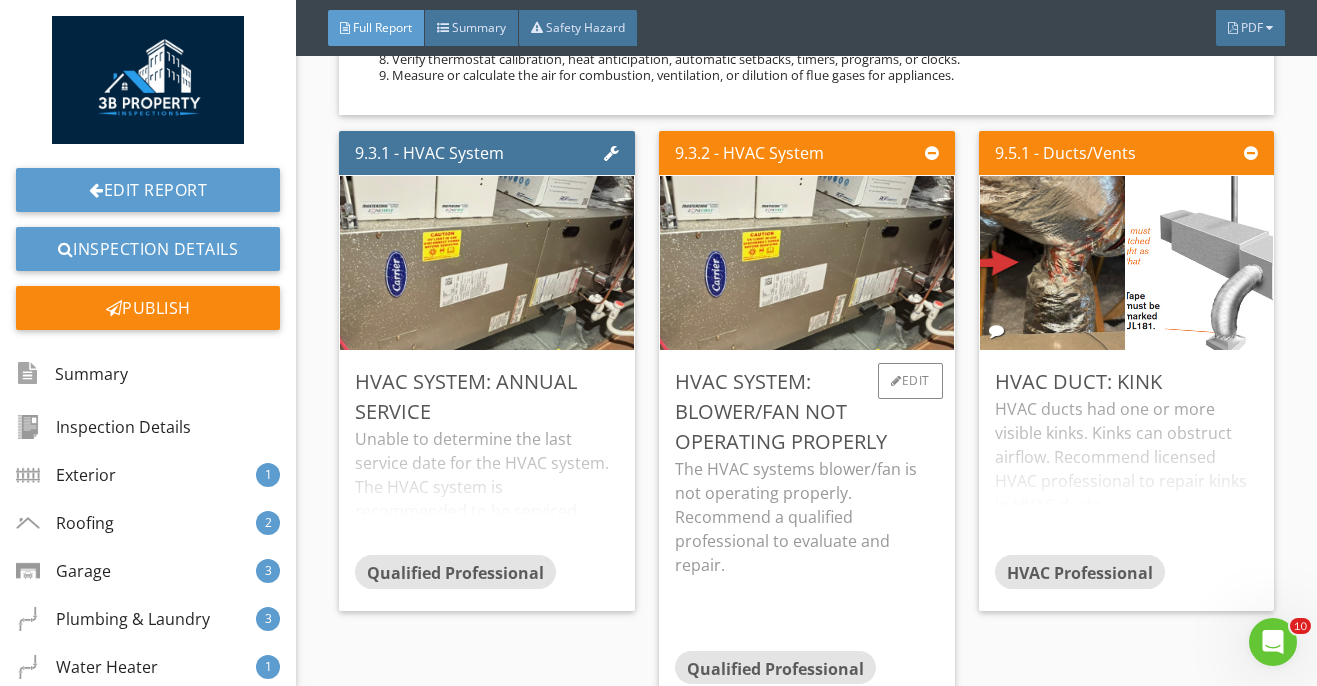 click on "The HVAC systems blower/fan is not operating properly. Recommend a qualified professional to evaluate and repair." at bounding box center (807, 517) 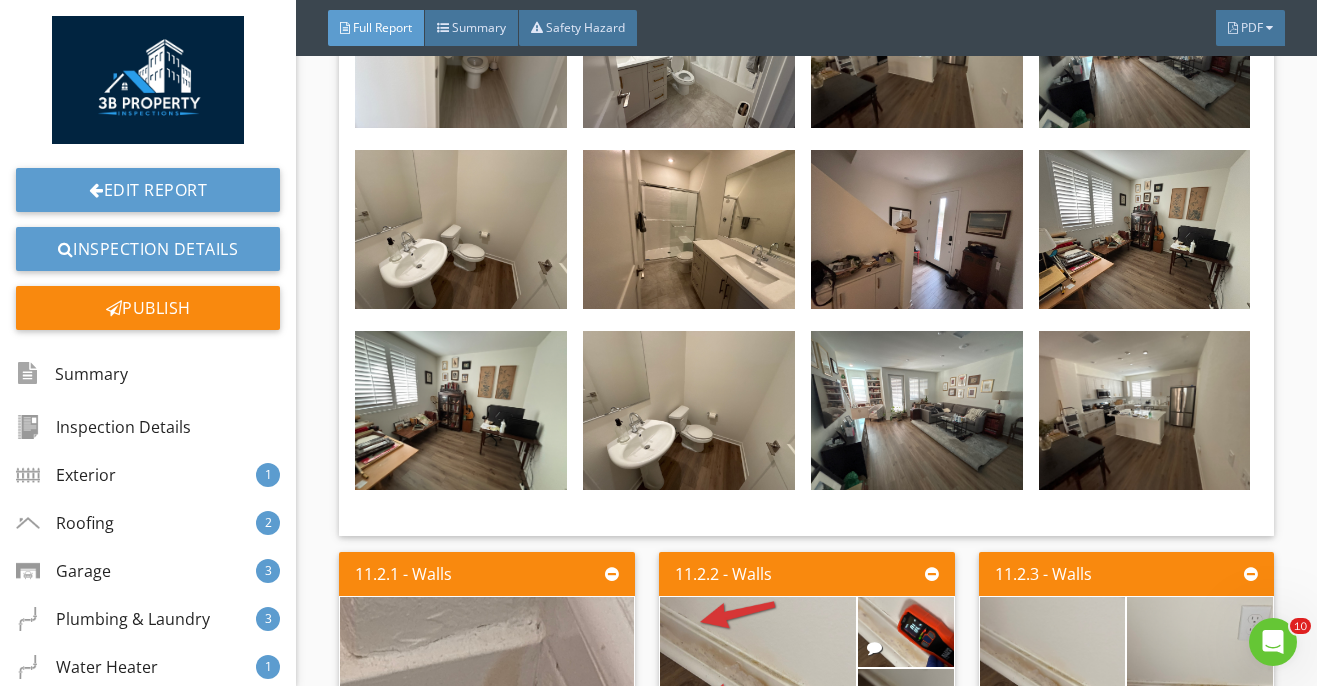 scroll, scrollTop: 18898, scrollLeft: 0, axis: vertical 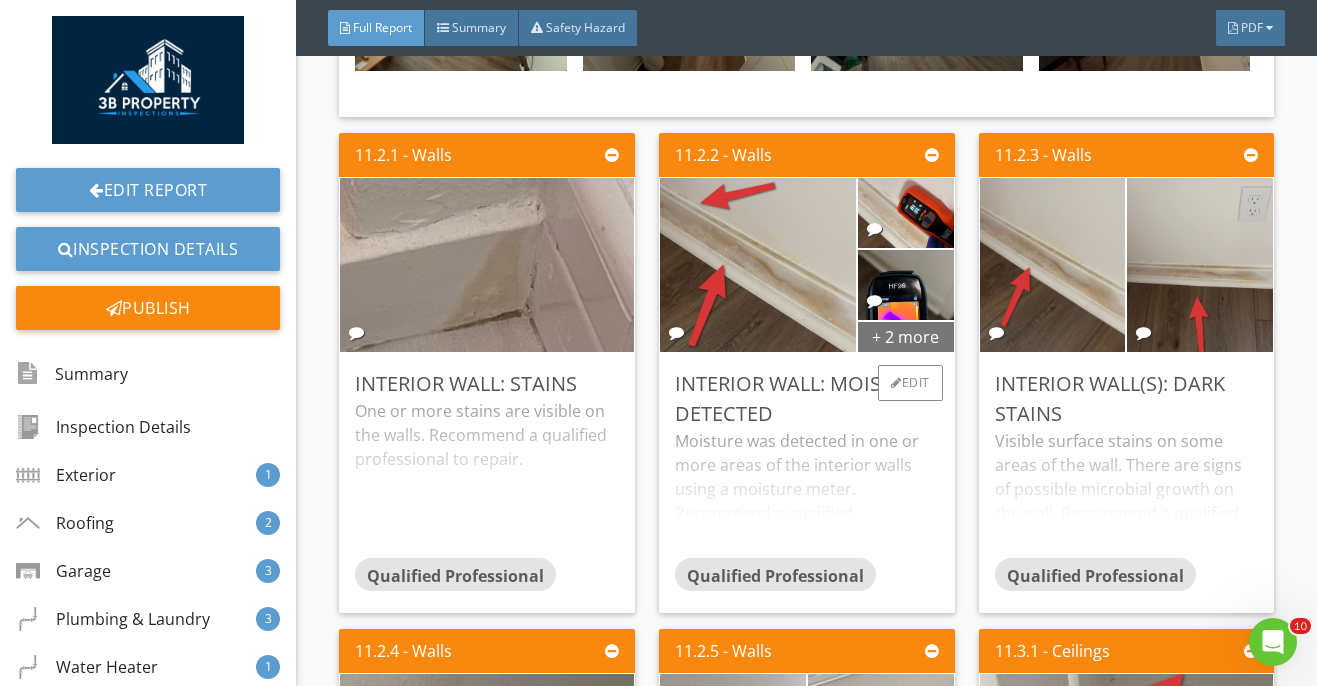 click on "+ 2 more" at bounding box center (906, 336) 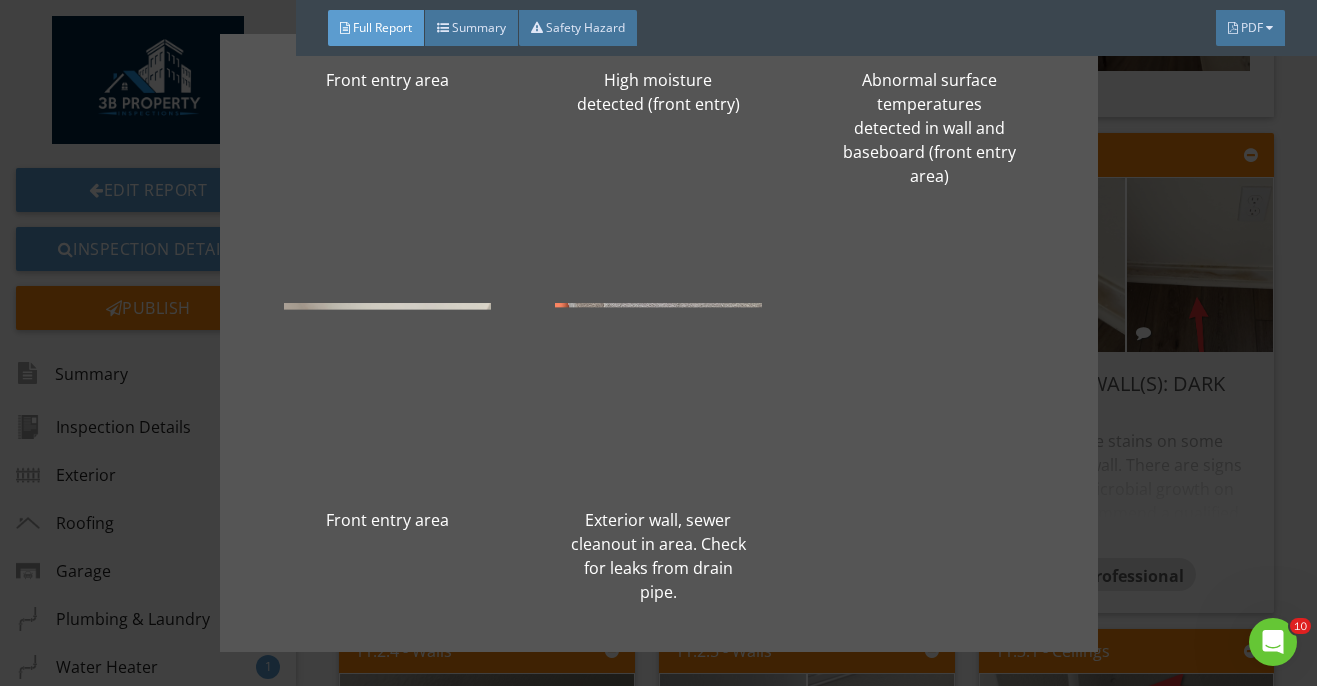 scroll, scrollTop: 278, scrollLeft: 0, axis: vertical 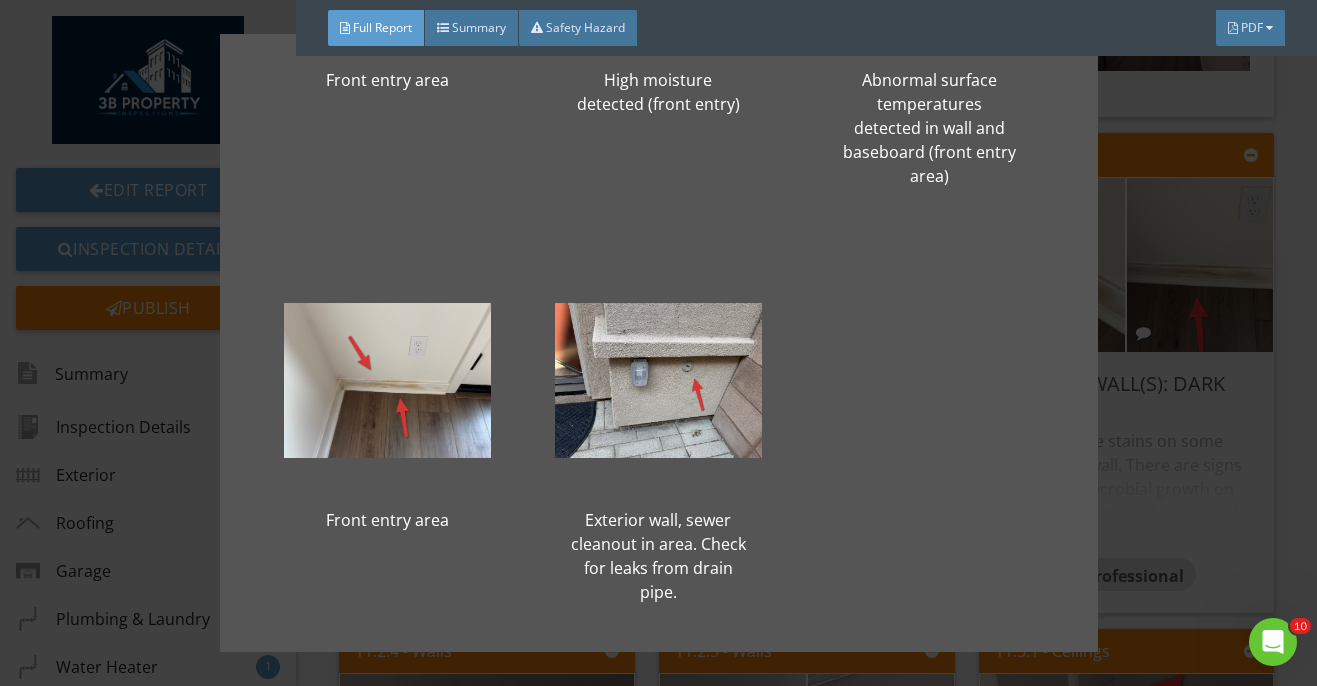 click on "Front entry area
High moisture detected (front entry)
Abnormal surface temperatures detected in wall and baseboard (front entry area)
Front entry area
Exterior wall, sewer cleanout in area. Check for leaks from drain pipe." at bounding box center (658, 343) 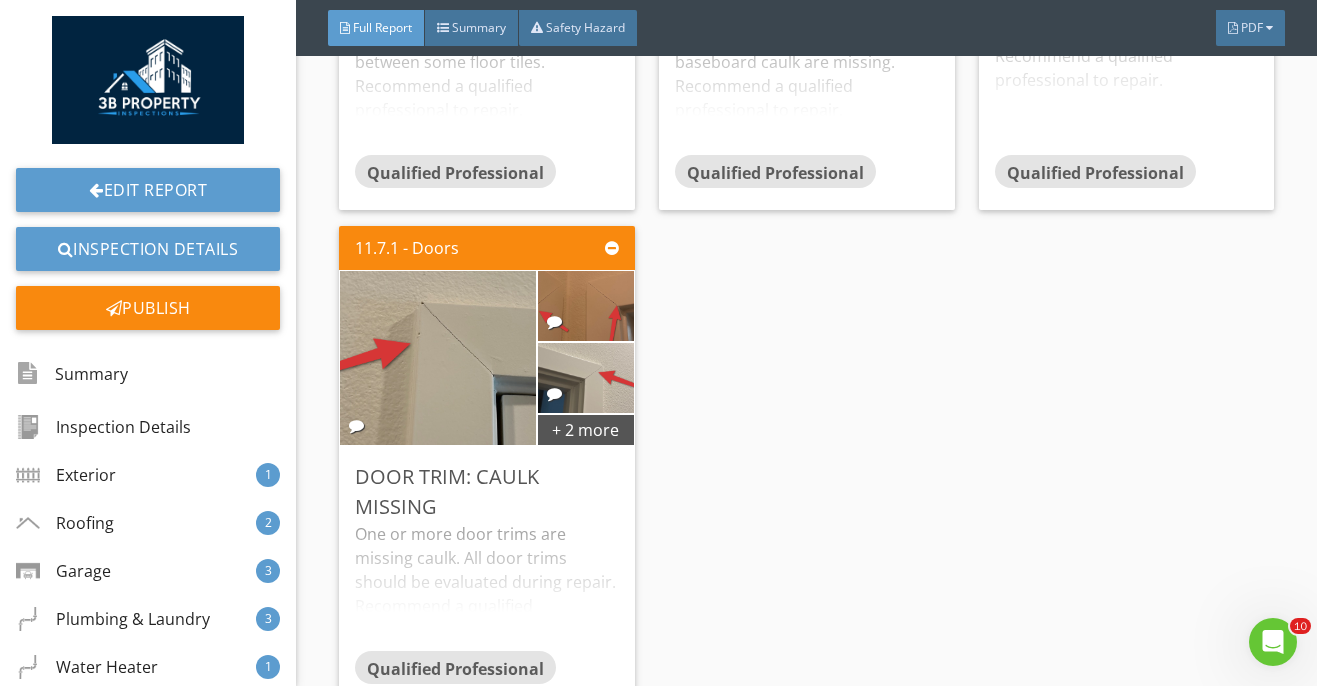 scroll, scrollTop: 20296, scrollLeft: 0, axis: vertical 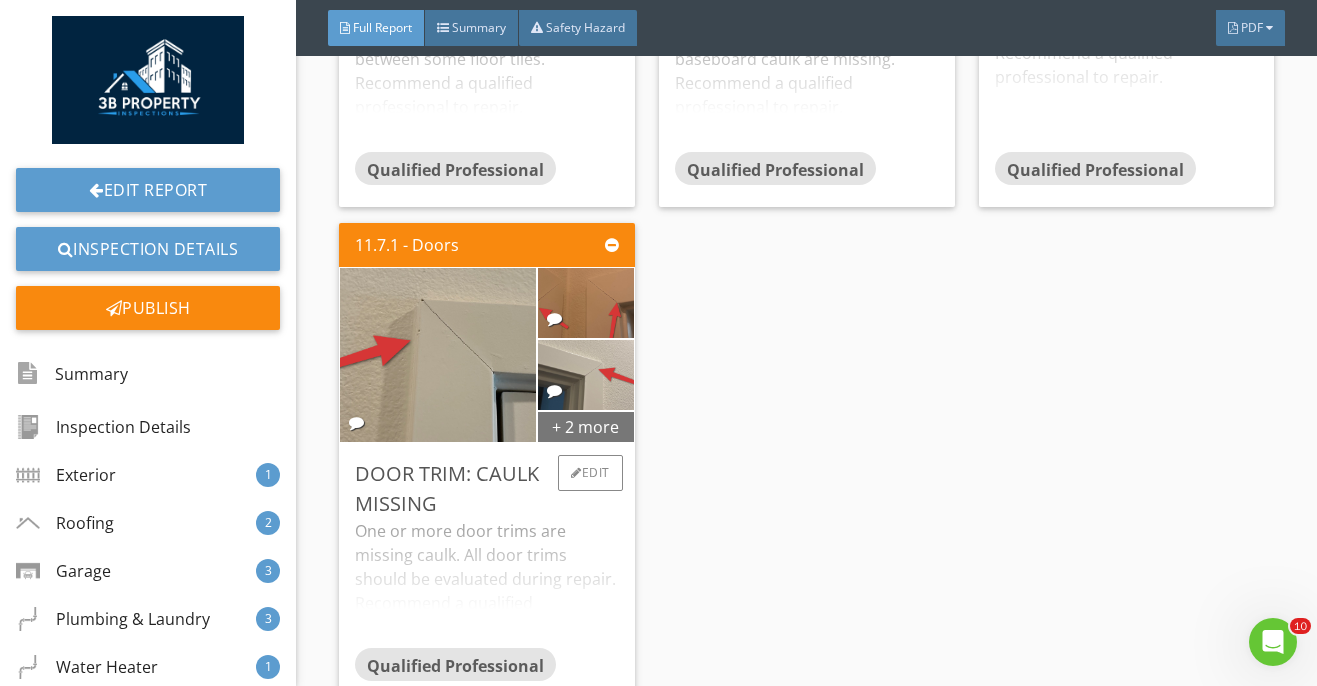 click on "+ 2 more" at bounding box center (586, 426) 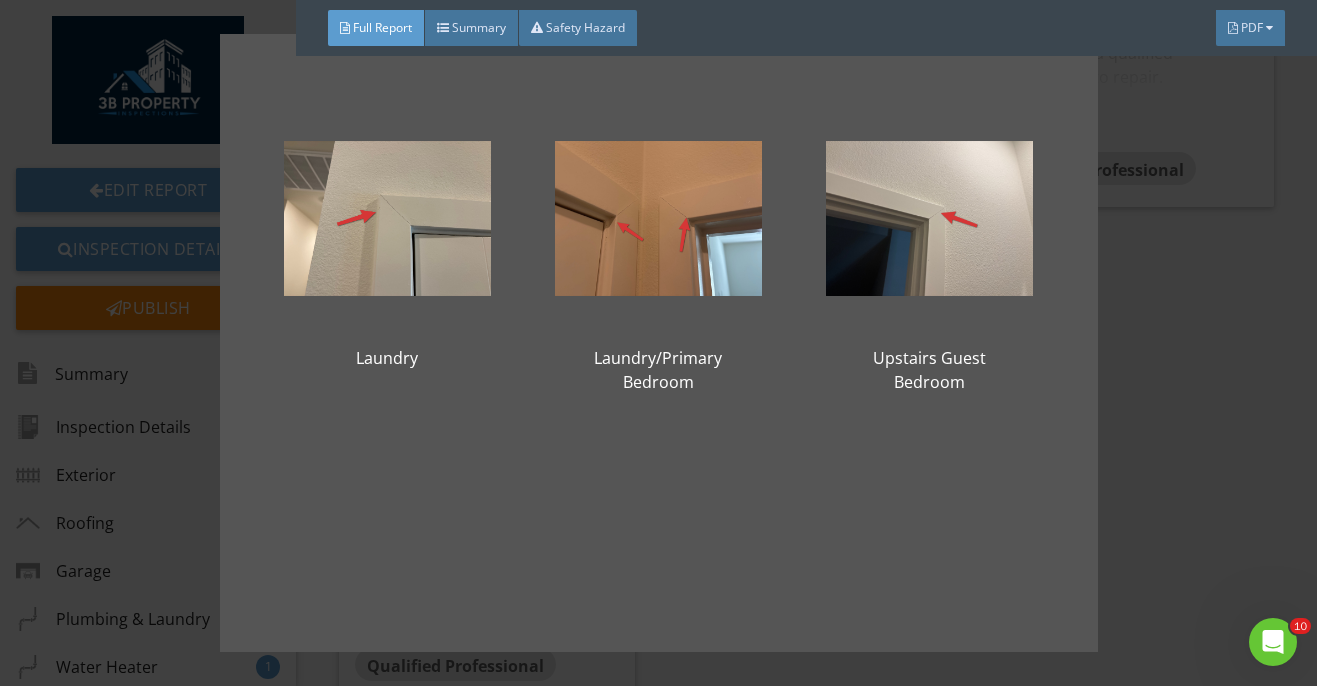 scroll, scrollTop: 158, scrollLeft: 0, axis: vertical 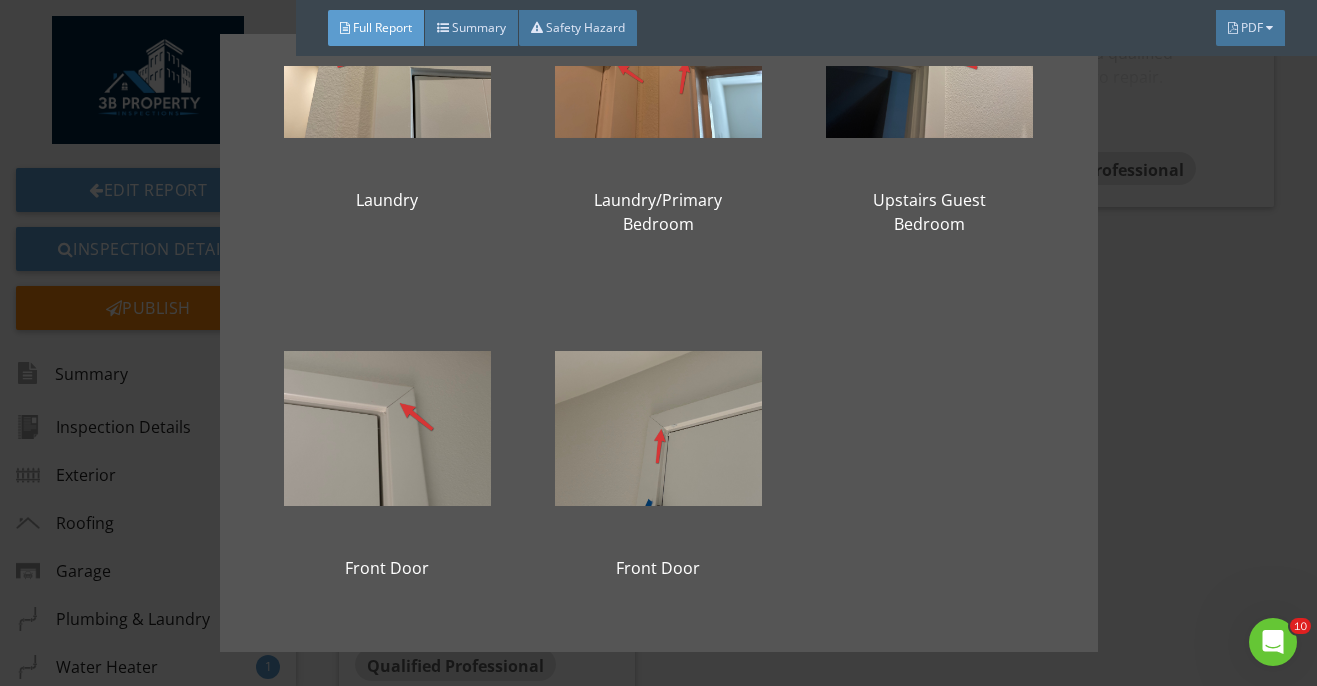 click on "Laundry
Laundry/Primary Bedroom
Upstairs Guest Bedroom
Front Door
Front Door" at bounding box center [658, 343] 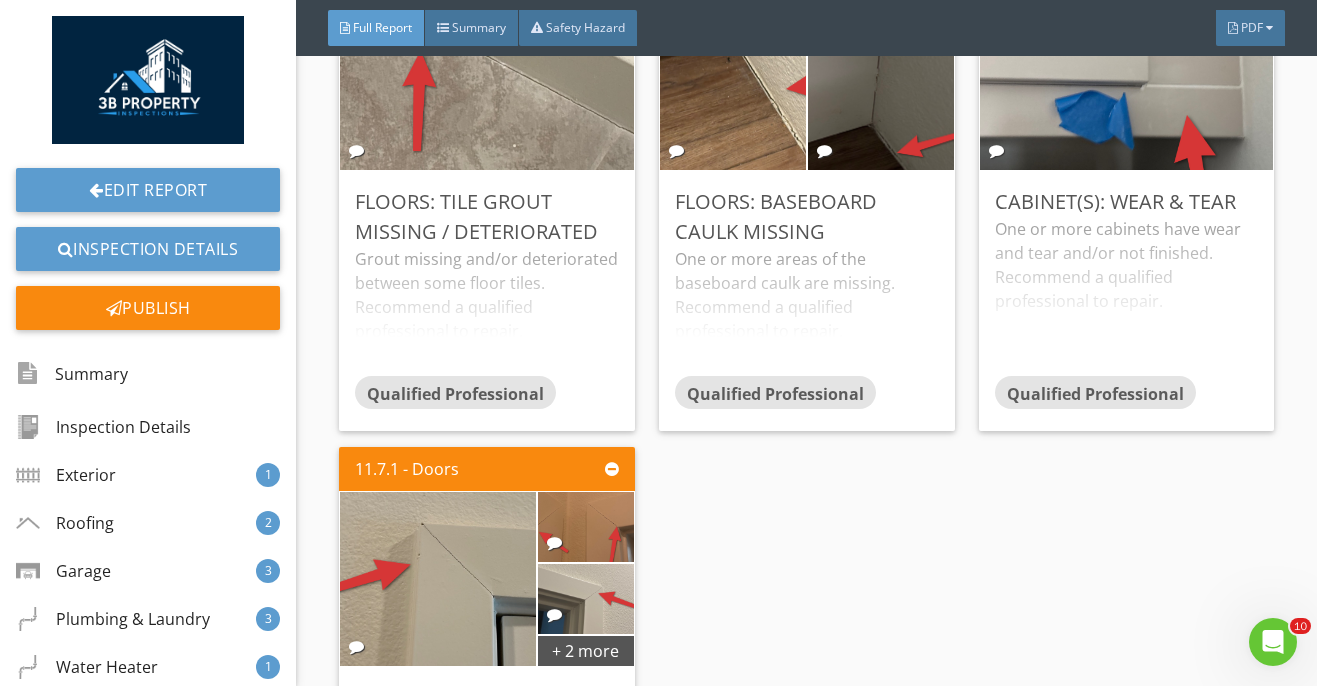 scroll, scrollTop: 19982, scrollLeft: 0, axis: vertical 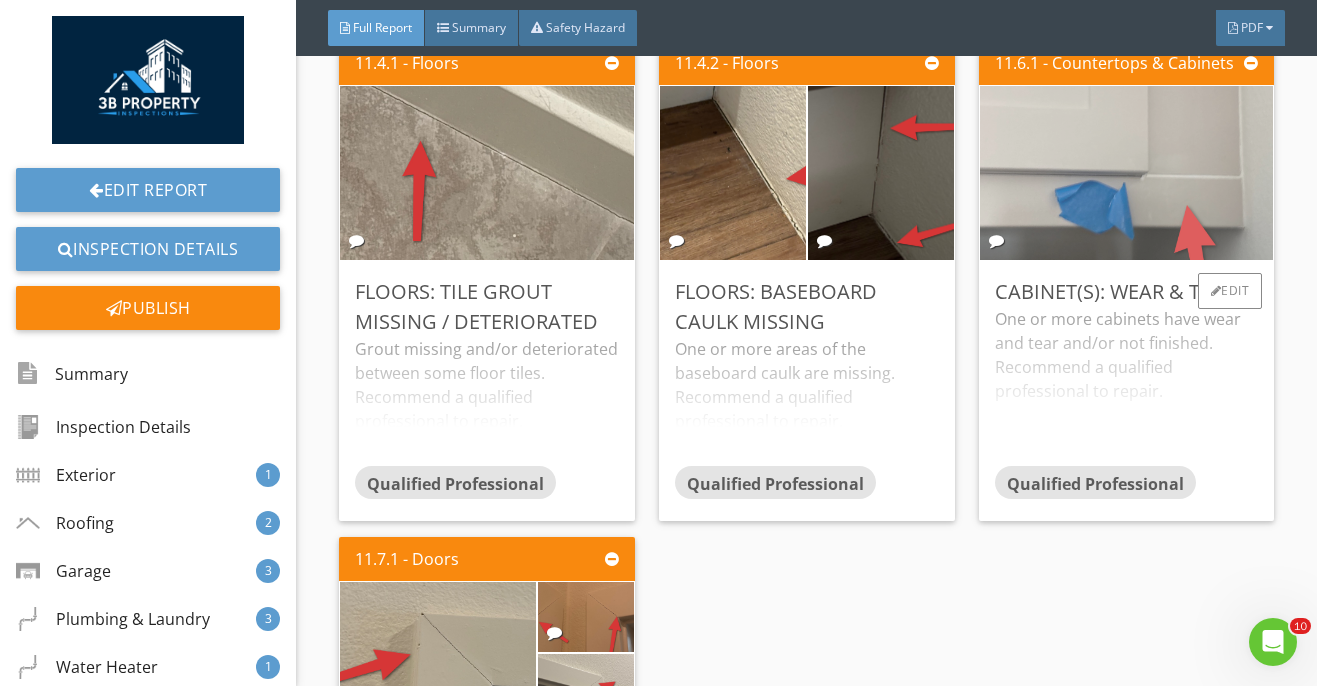 click at bounding box center (1126, 173) 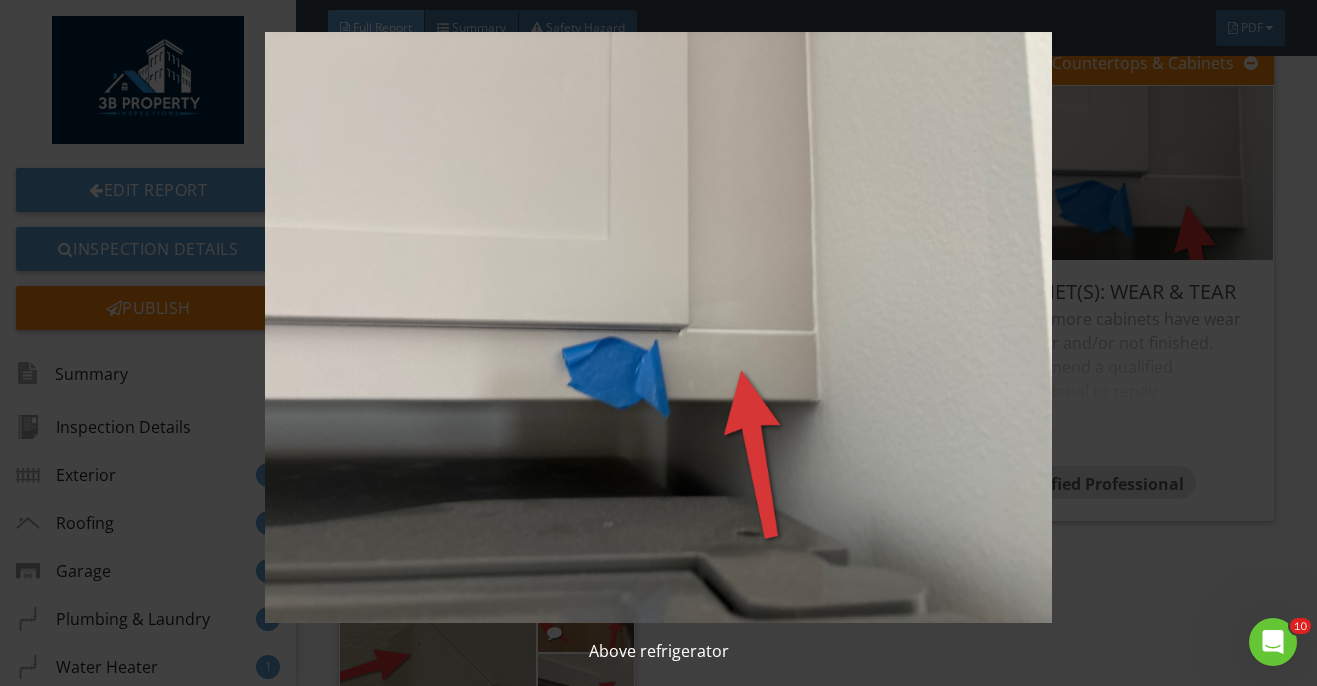 click at bounding box center [658, 327] 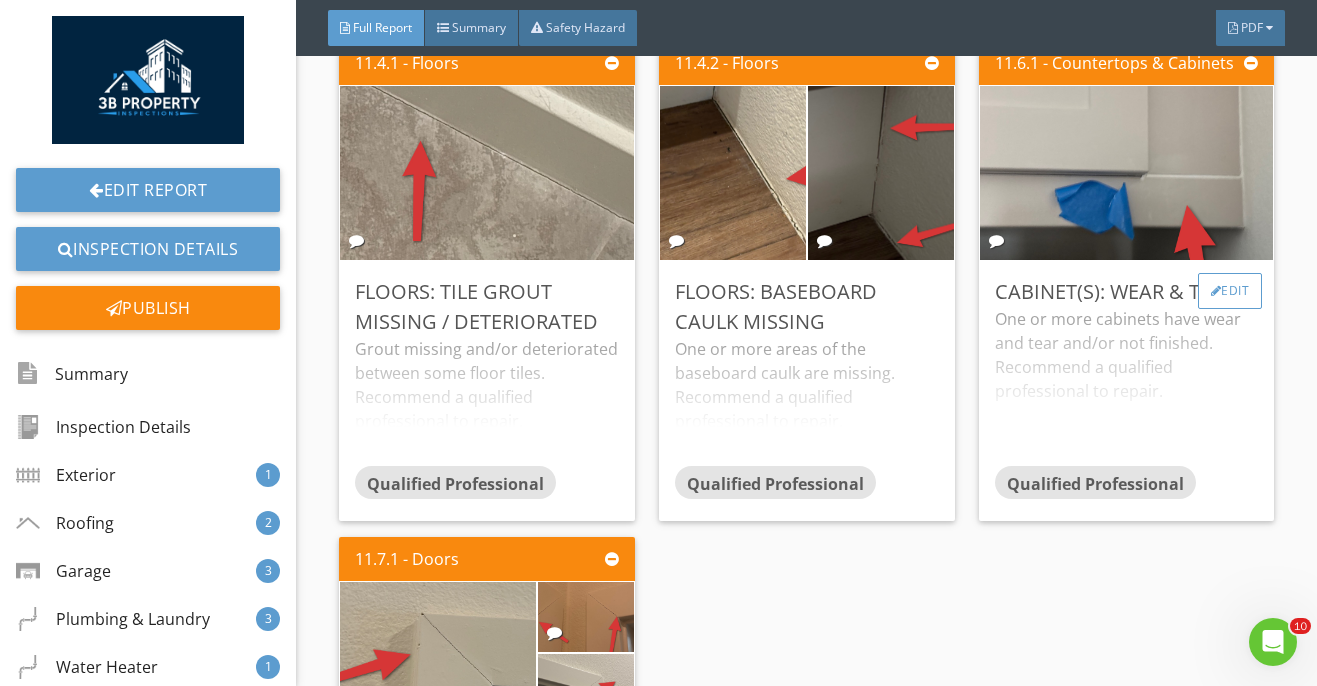 click on "Edit" at bounding box center (1230, 291) 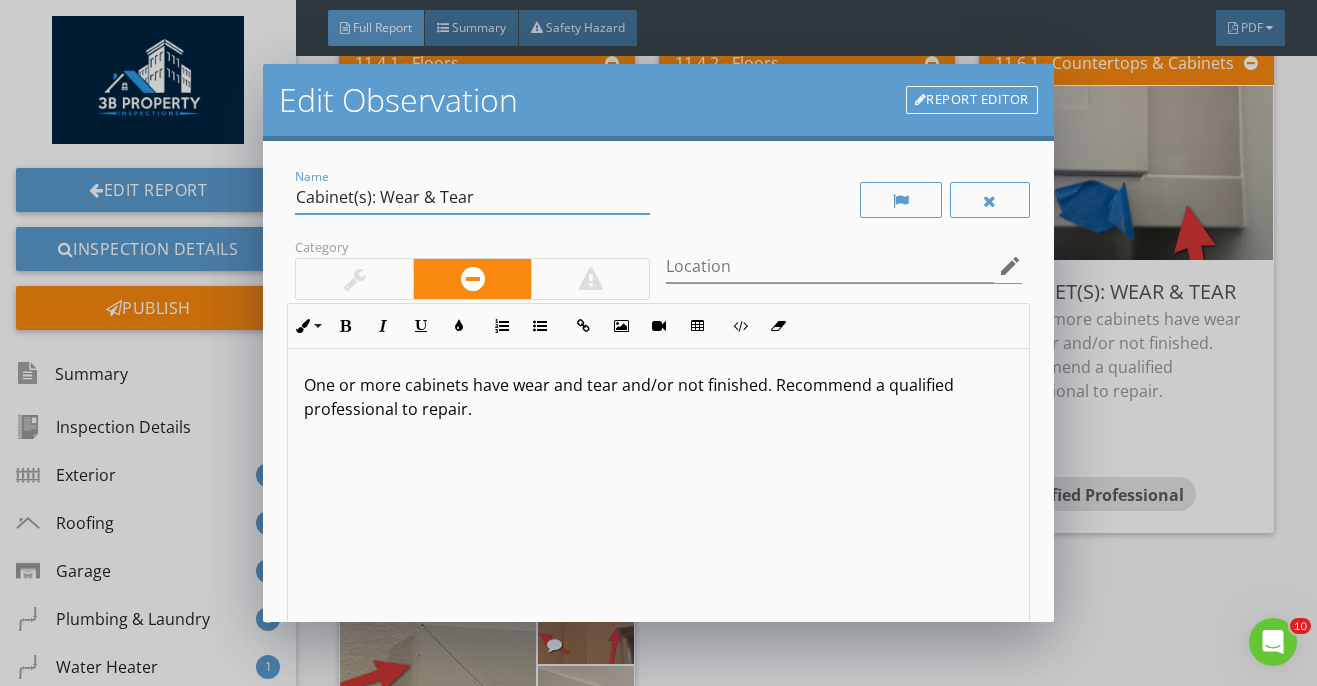 click on "Cabinet(s): Wear & Tear" at bounding box center [472, 197] 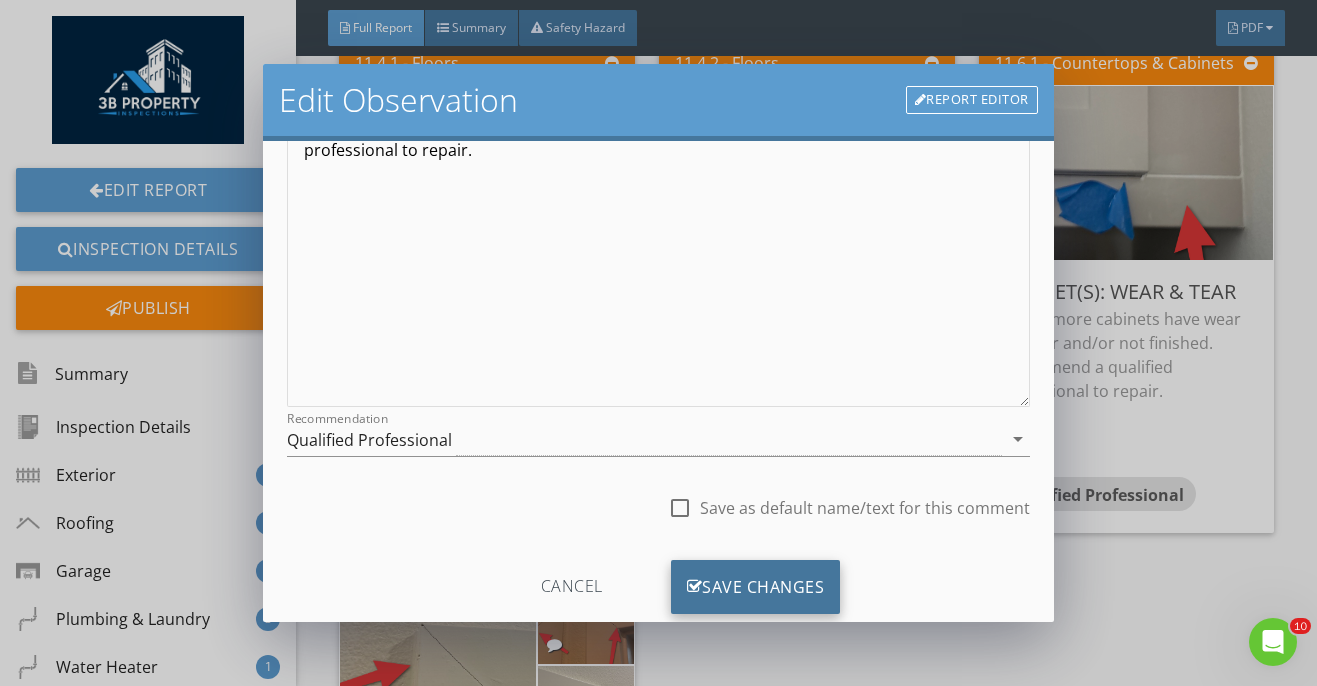 scroll, scrollTop: 278, scrollLeft: 0, axis: vertical 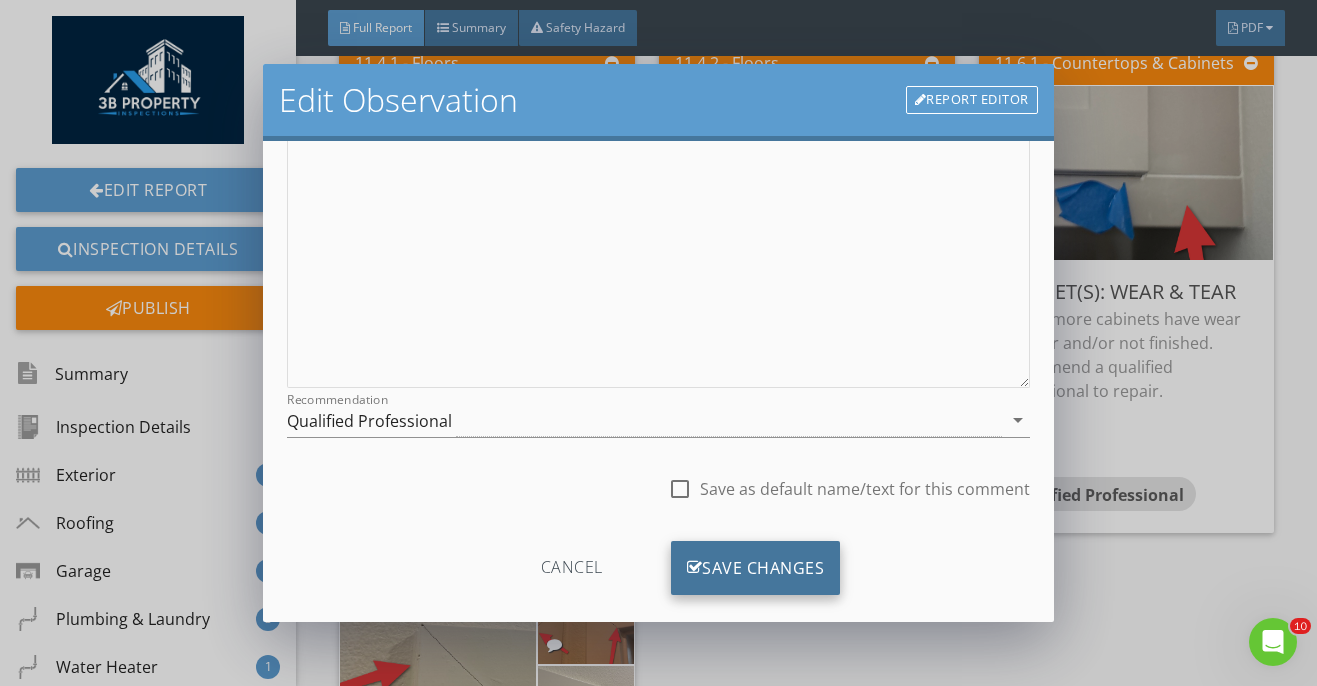 type on "Cabinet(s): Wear & Tear / Unfinished" 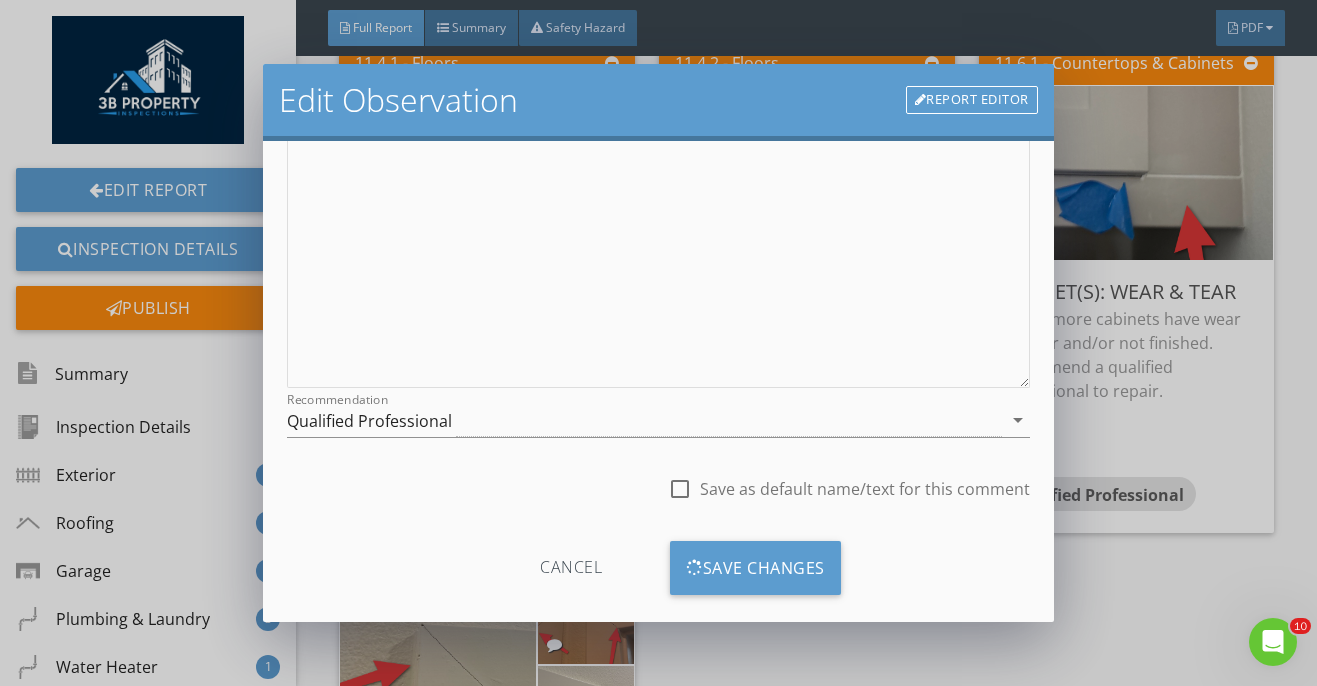 scroll, scrollTop: 70, scrollLeft: 0, axis: vertical 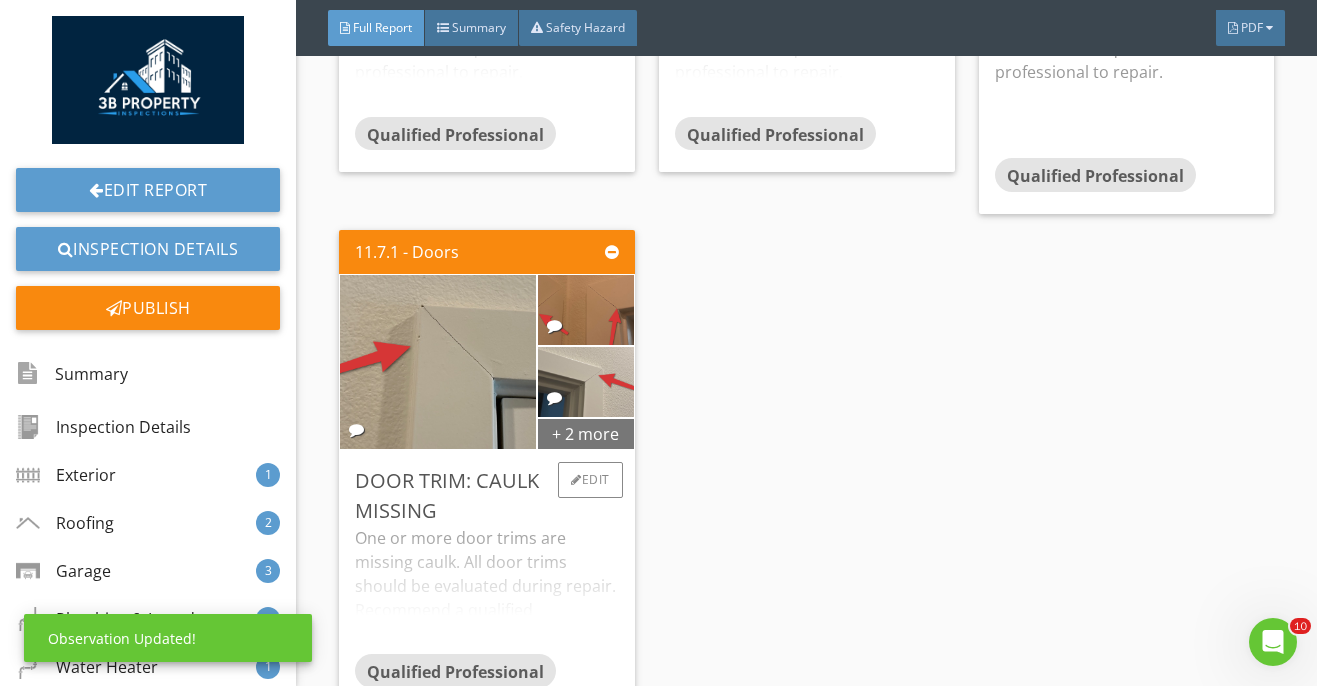 click on "+ 2 more" at bounding box center [586, 433] 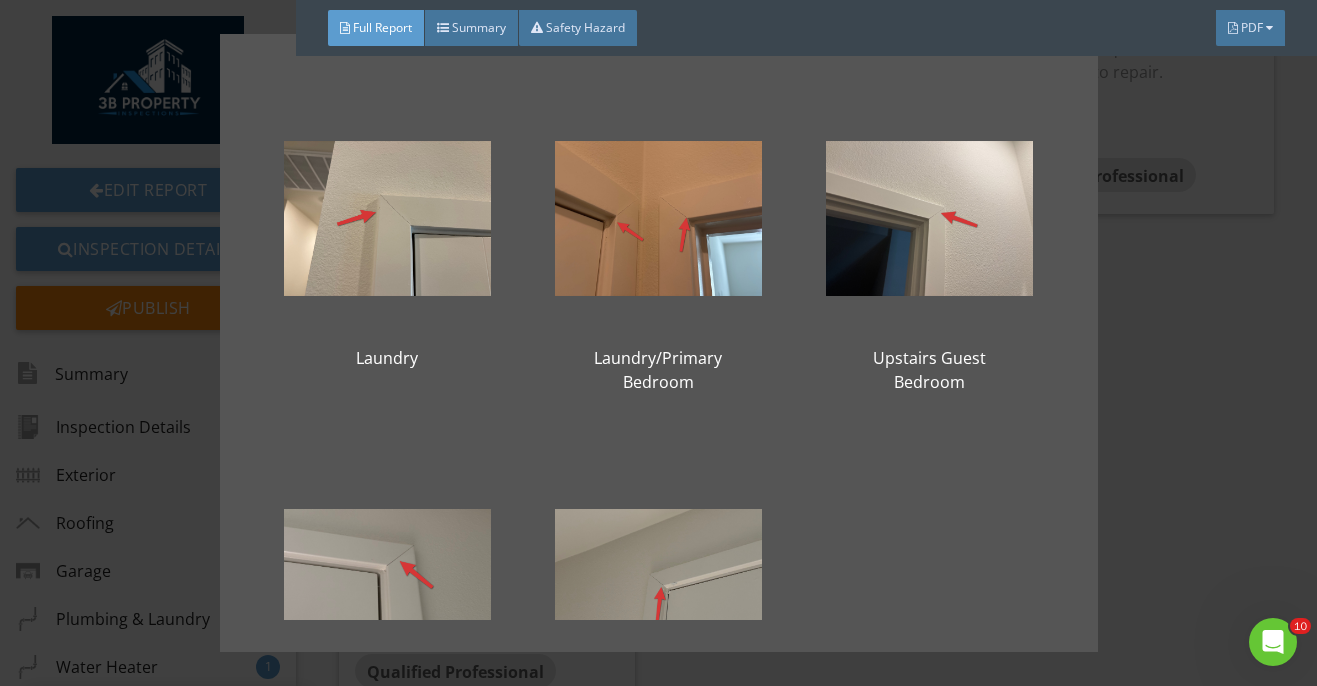 scroll, scrollTop: 158, scrollLeft: 0, axis: vertical 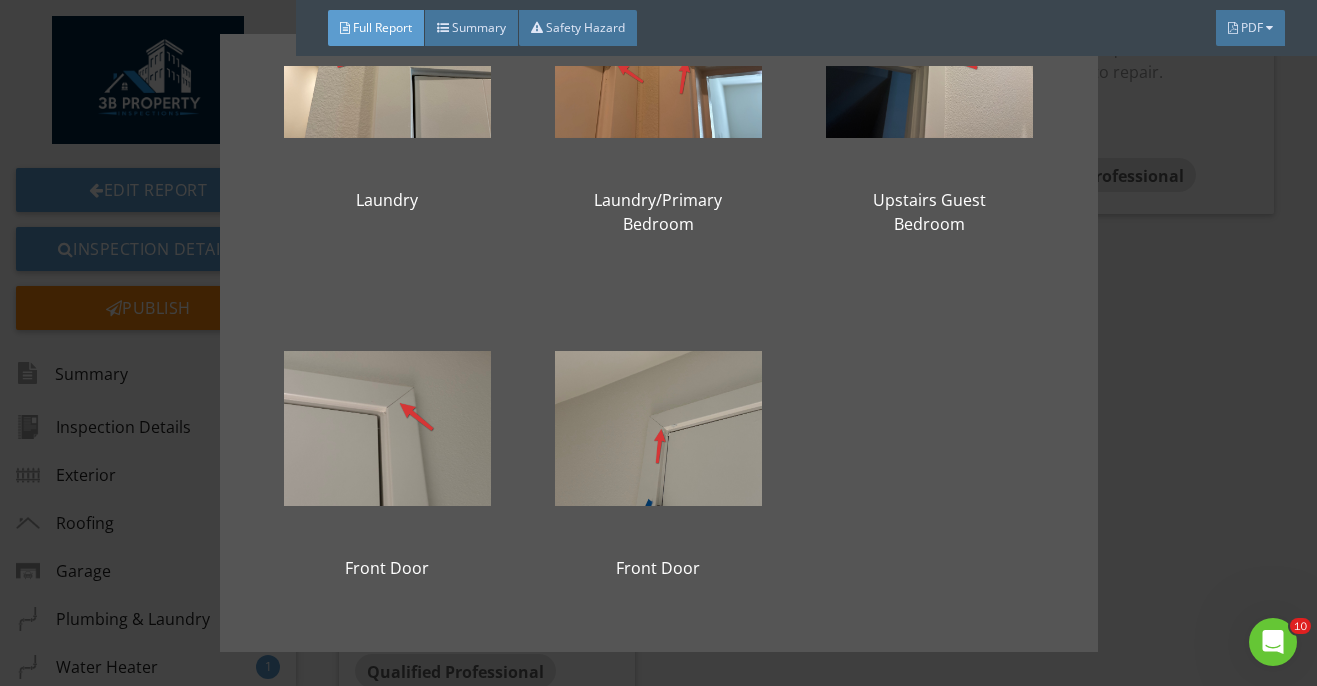 click on "Laundry
Laundry/Primary Bedroom
Upstairs Guest Bedroom
Front Door
Front Door" at bounding box center [658, 343] 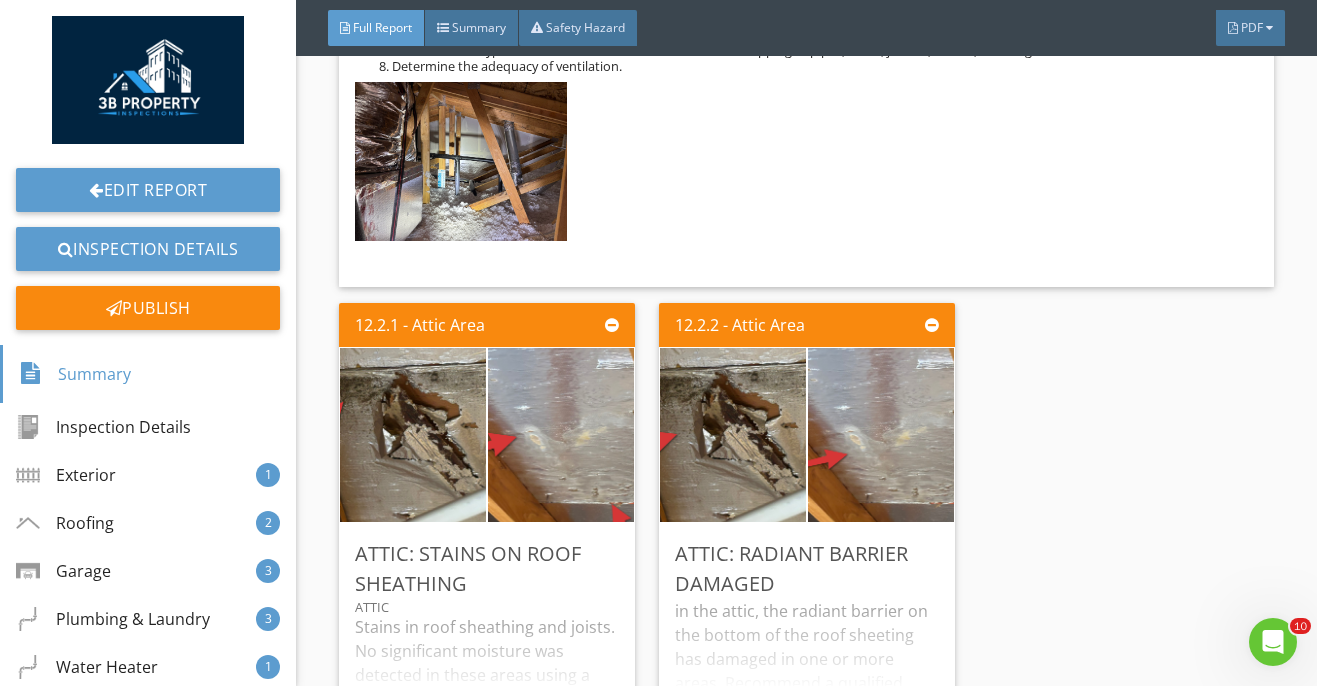 scroll, scrollTop: 22039, scrollLeft: 0, axis: vertical 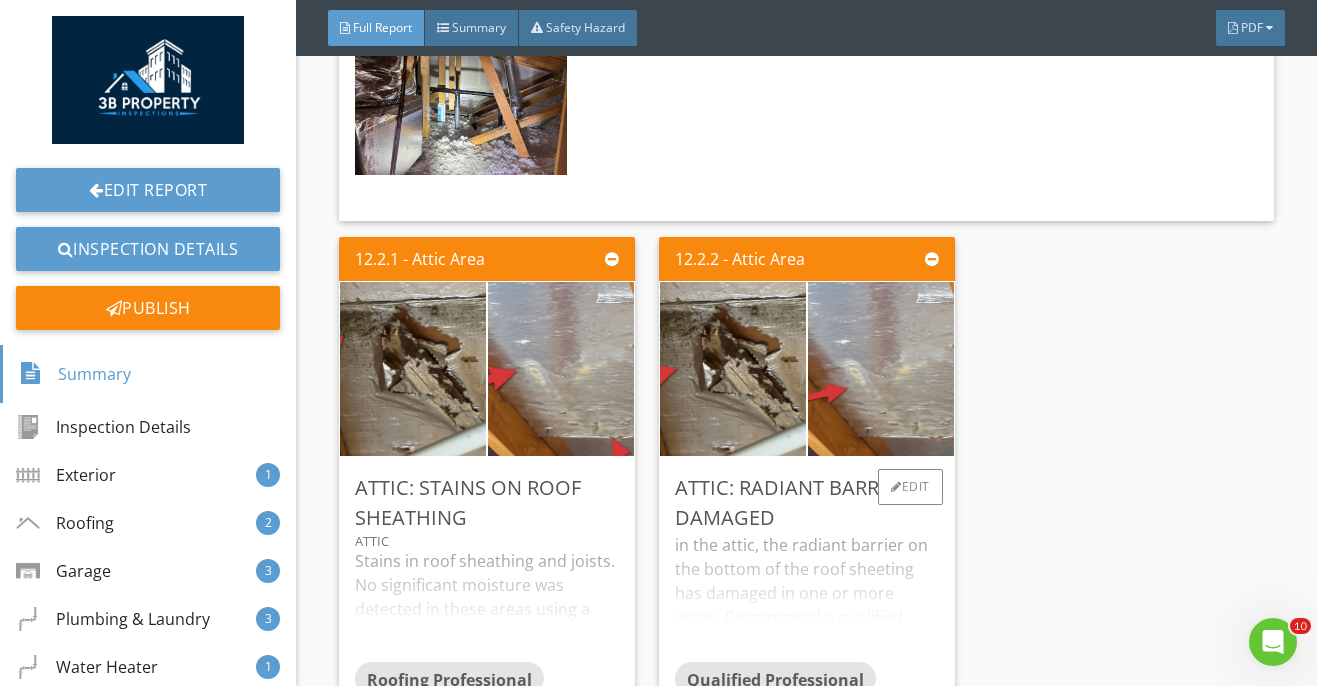 click on "in the attic, the radiant barrier on the bottom of the roof sheeting has damaged in one or more areas. Recommend a qualified professional to evaluate and repair." at bounding box center (807, 597) 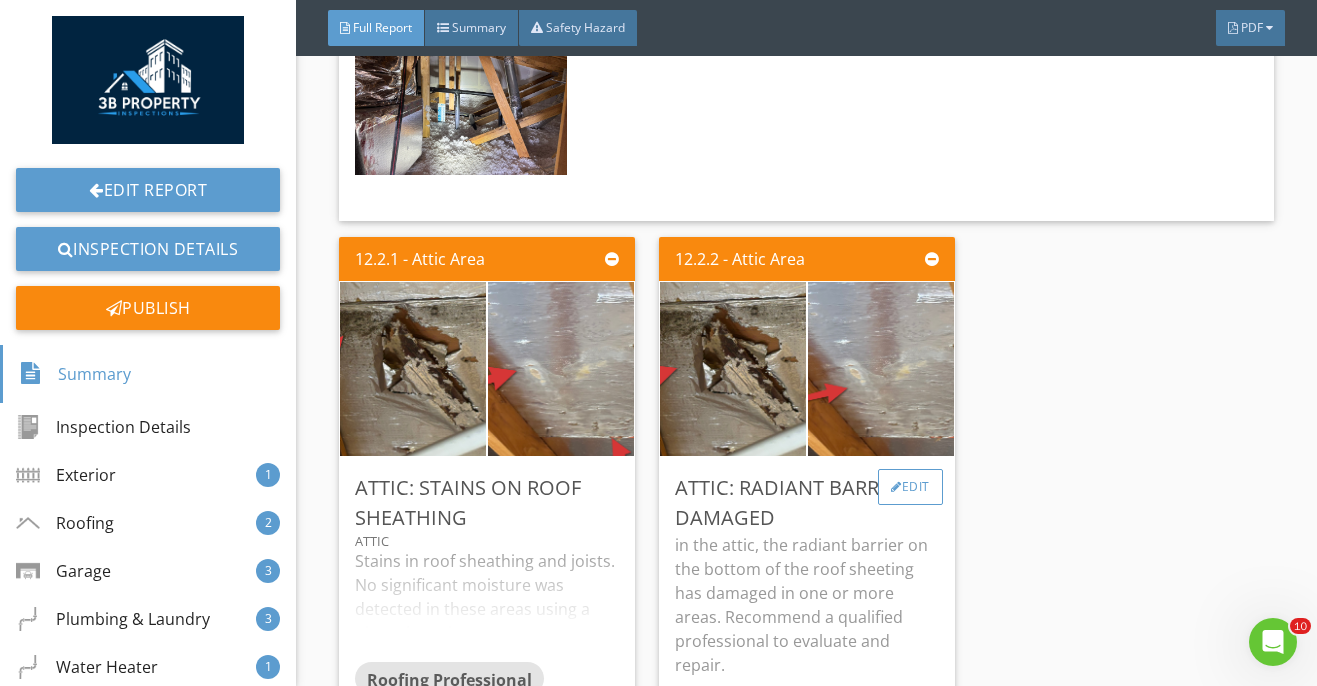 click on "Edit" at bounding box center [910, 487] 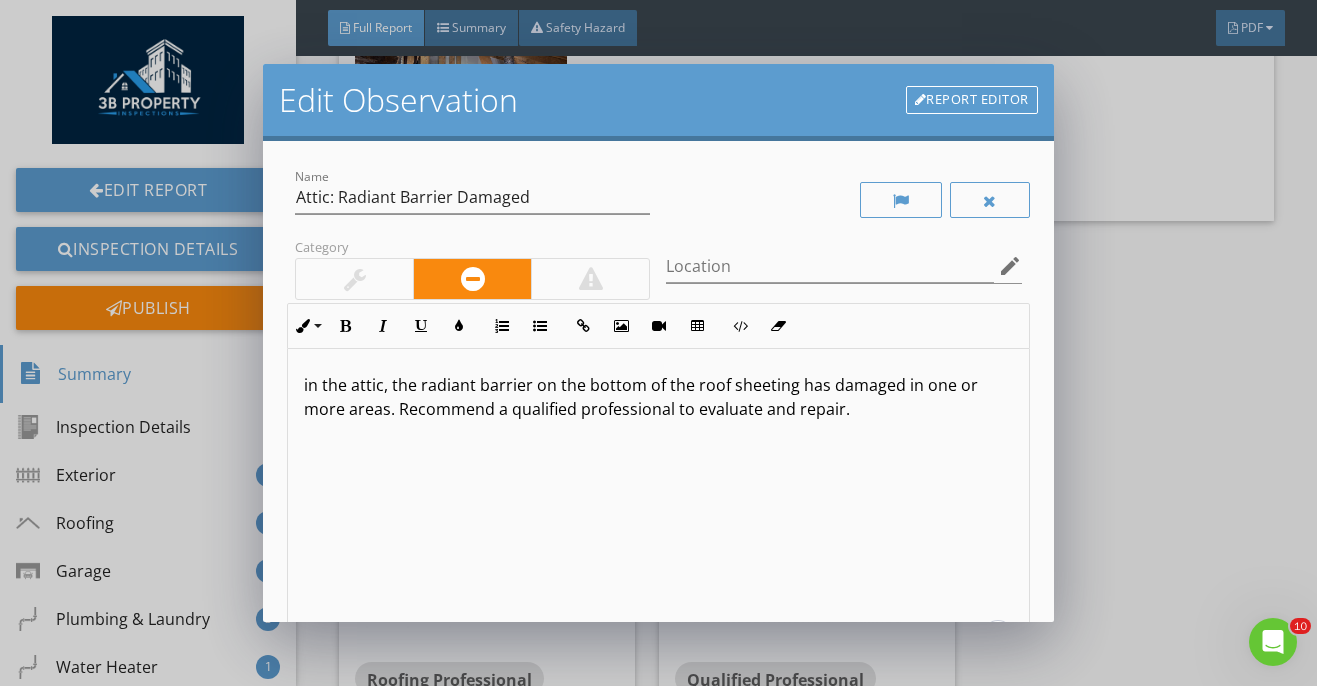 click on "in the attic, the radiant barrier on the bottom of the roof sheeting has damaged in one or more areas. Recommend a qualified professional to evaluate and repair." at bounding box center [658, 507] 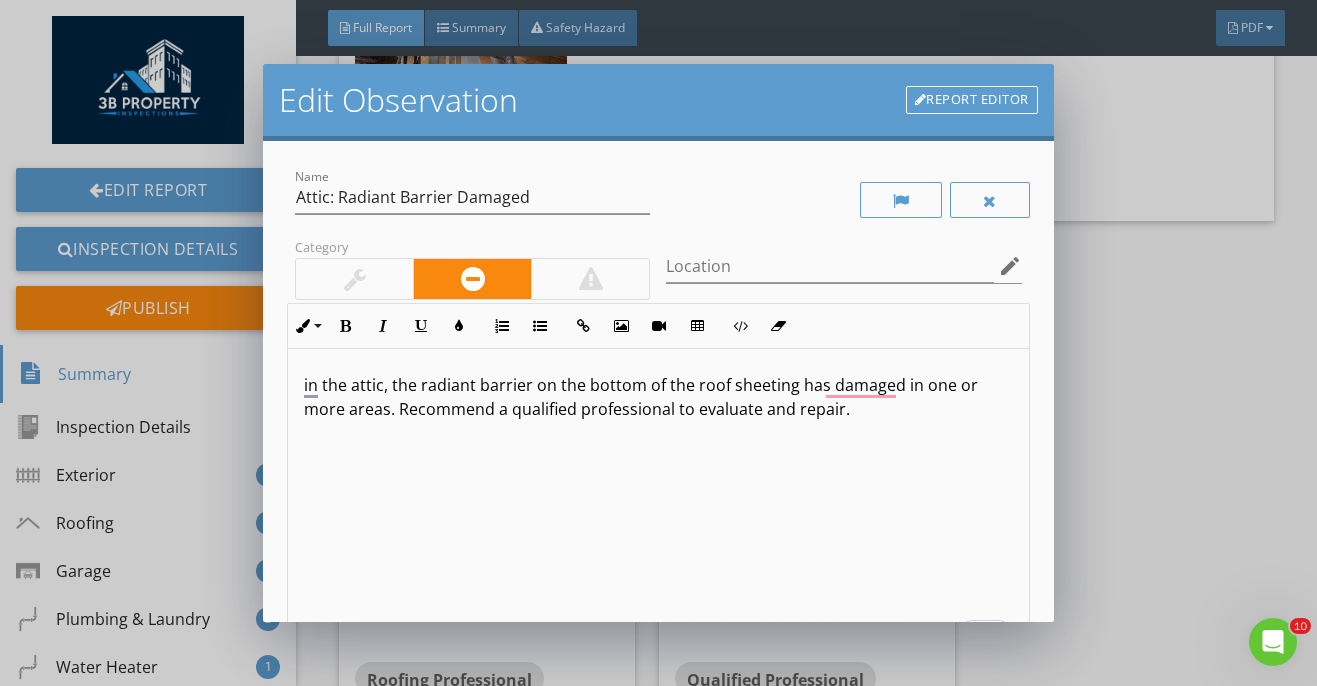 click on "in the attic, the radiant barrier on the bottom of the roof sheeting has damaged in one or more areas. Recommend a qualified professional to evaluate and repair." at bounding box center (658, 397) 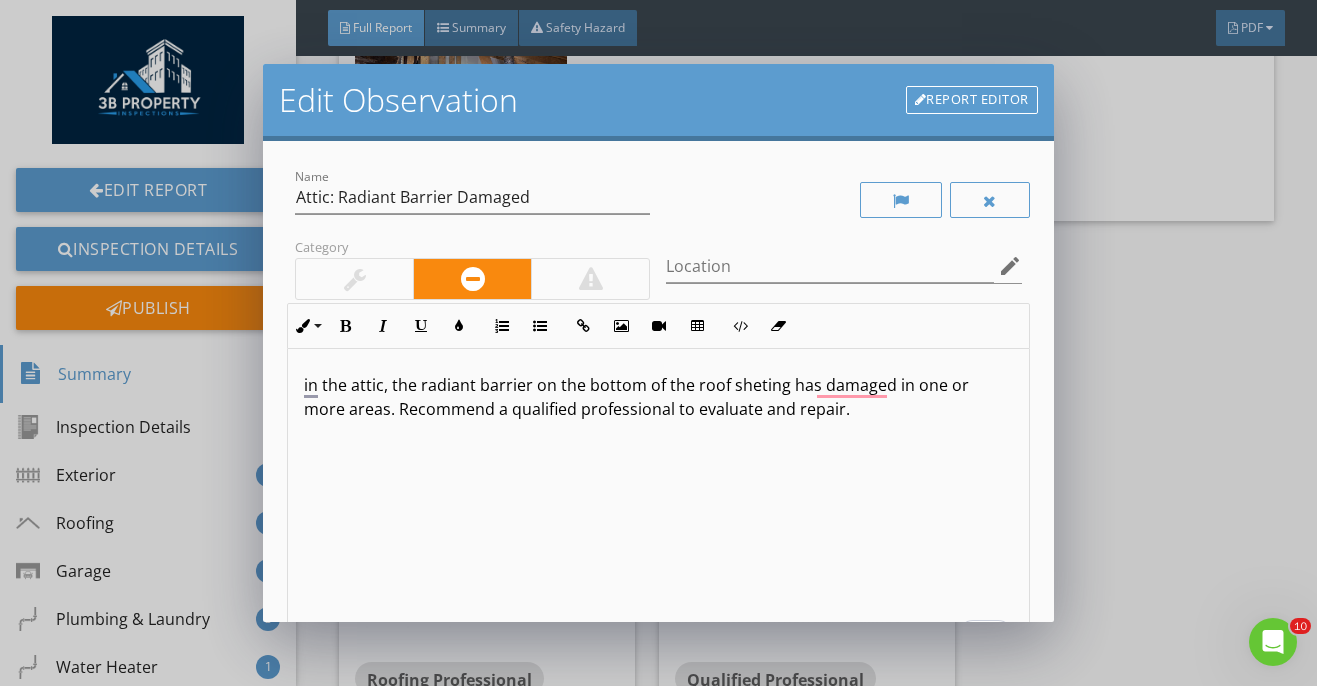 type 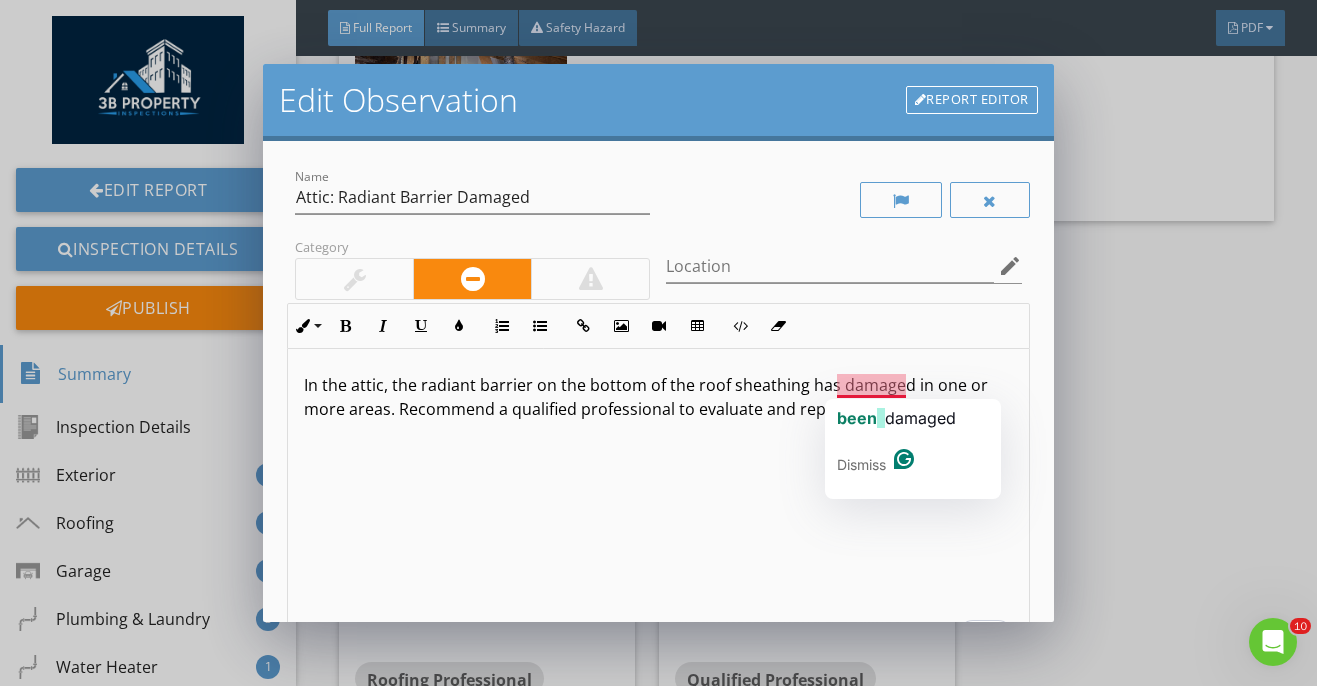 click on "In the attic, the radiant barrier on the bottom of the roof sheathing has damaged in one or more areas. Recommend a qualified professional to evaluate and repair." at bounding box center (658, 397) 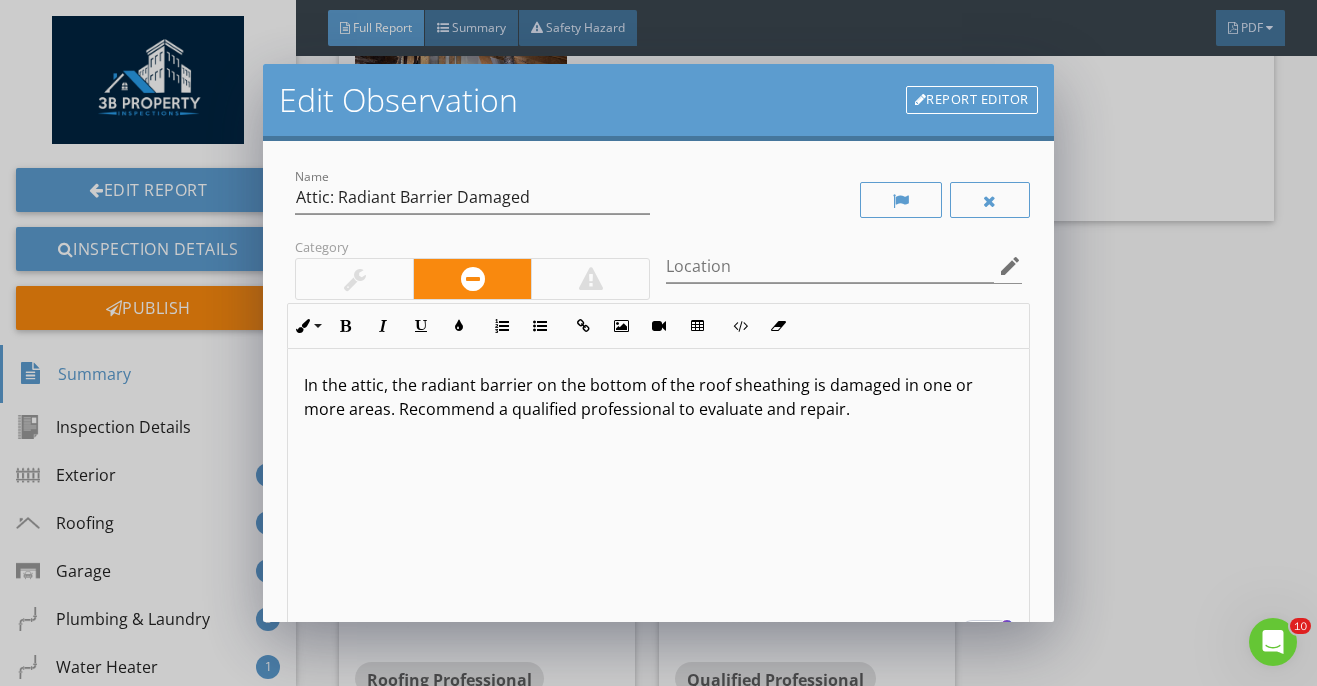 scroll, scrollTop: 146, scrollLeft: 0, axis: vertical 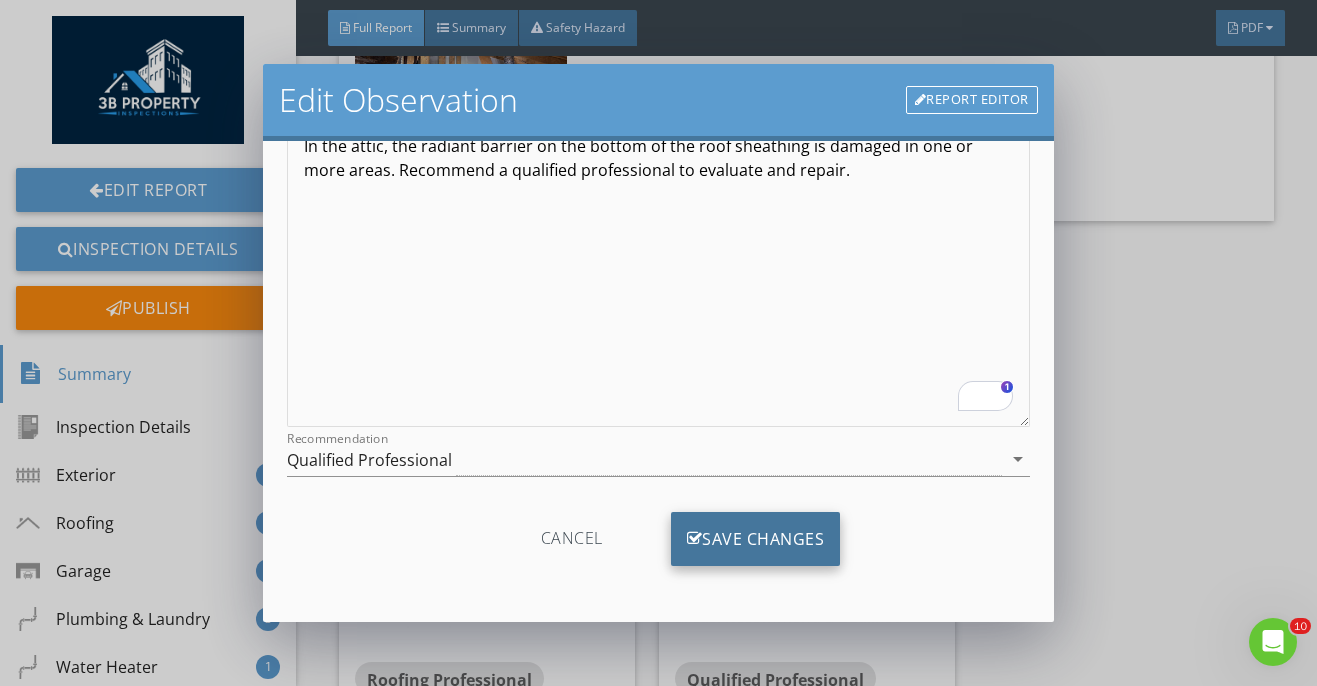 click on "Save Changes" at bounding box center (756, 539) 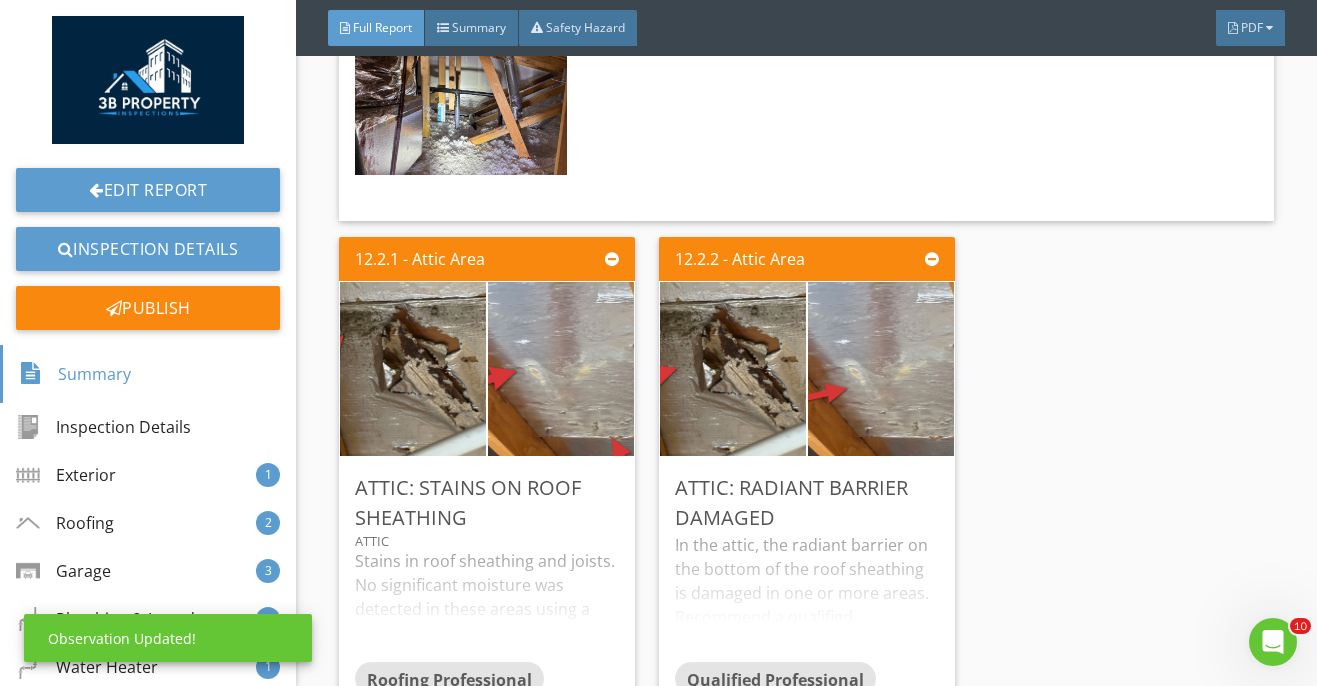 scroll, scrollTop: 2, scrollLeft: 0, axis: vertical 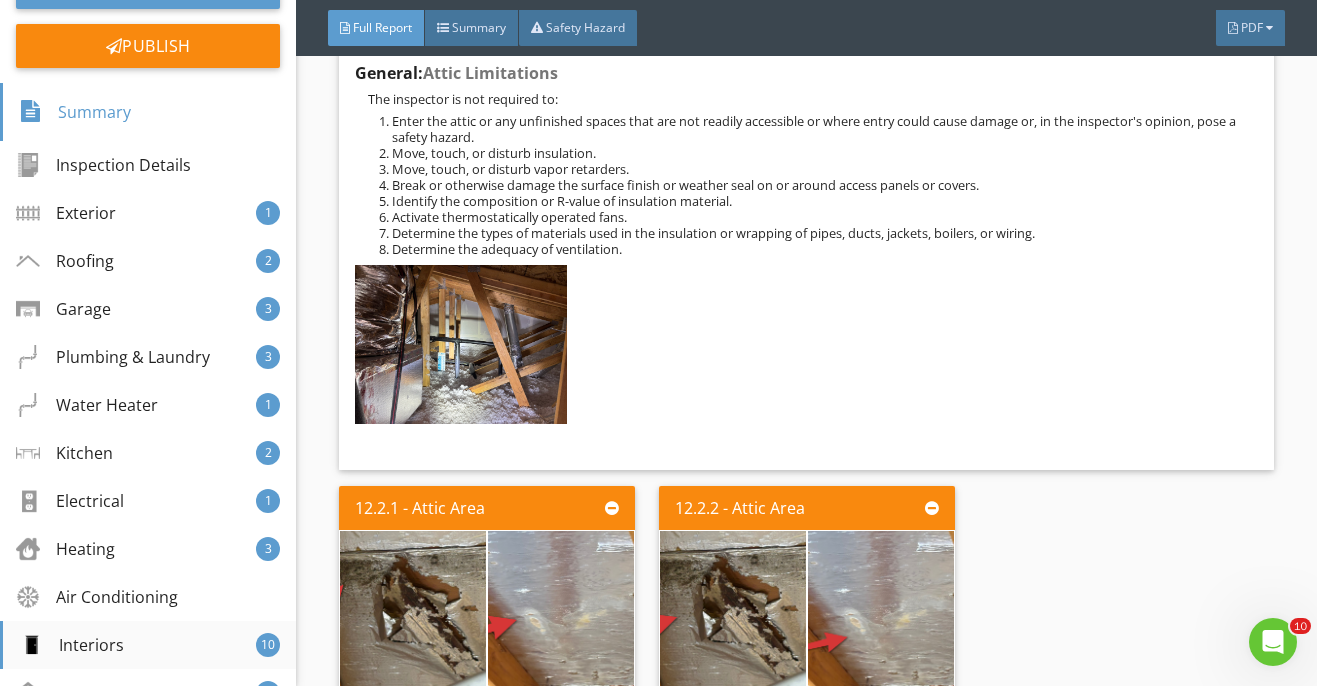 click on "Interiors
10" at bounding box center [148, 645] 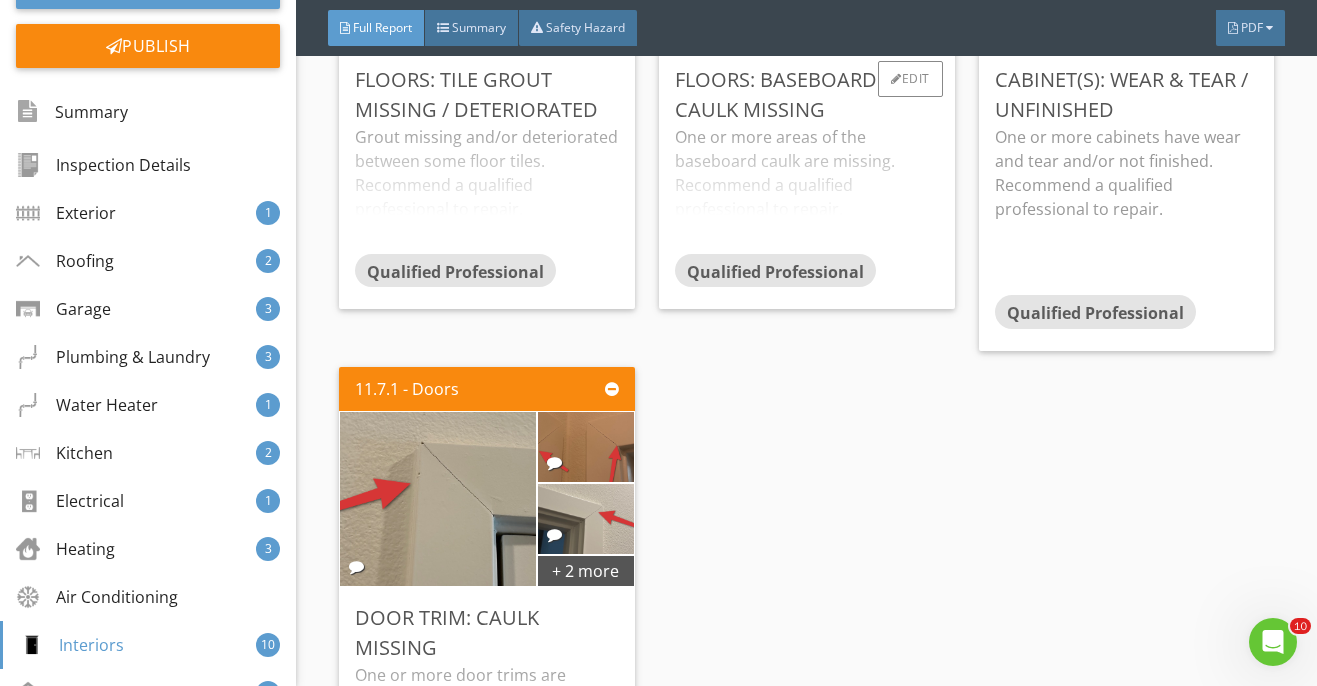 scroll, scrollTop: 20434, scrollLeft: 0, axis: vertical 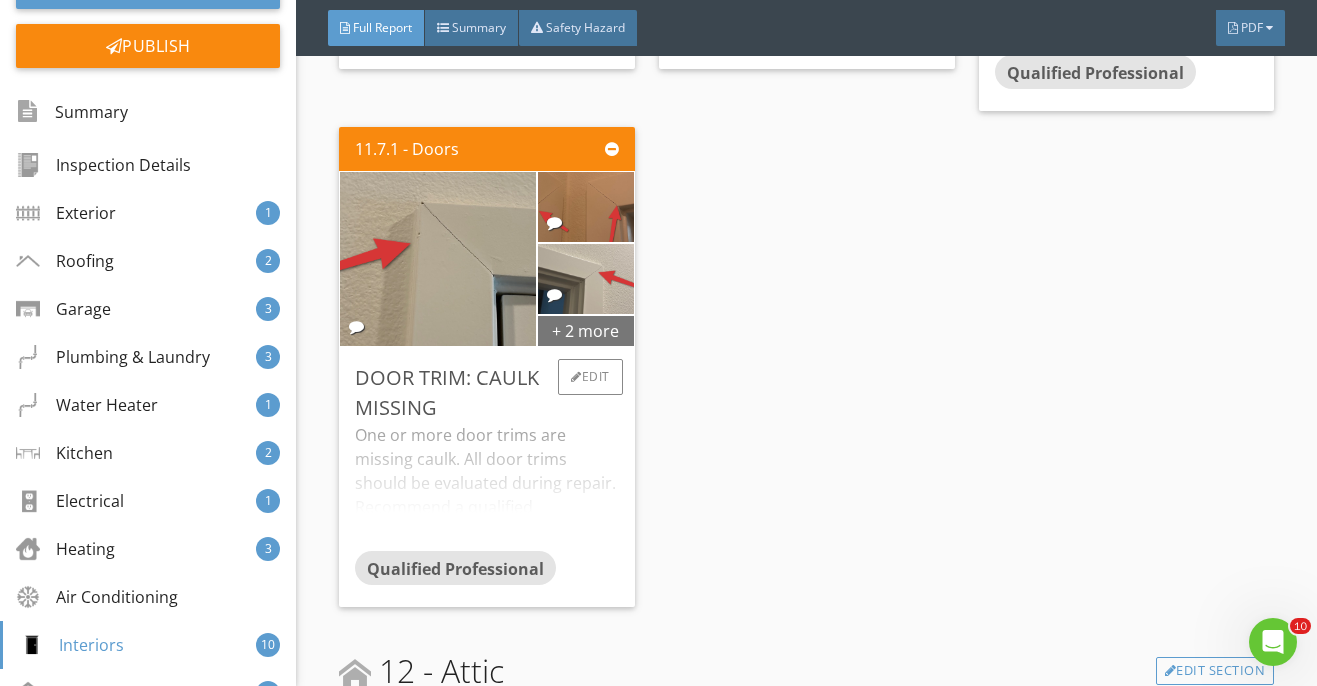 click on "+ 2 more" at bounding box center (586, 330) 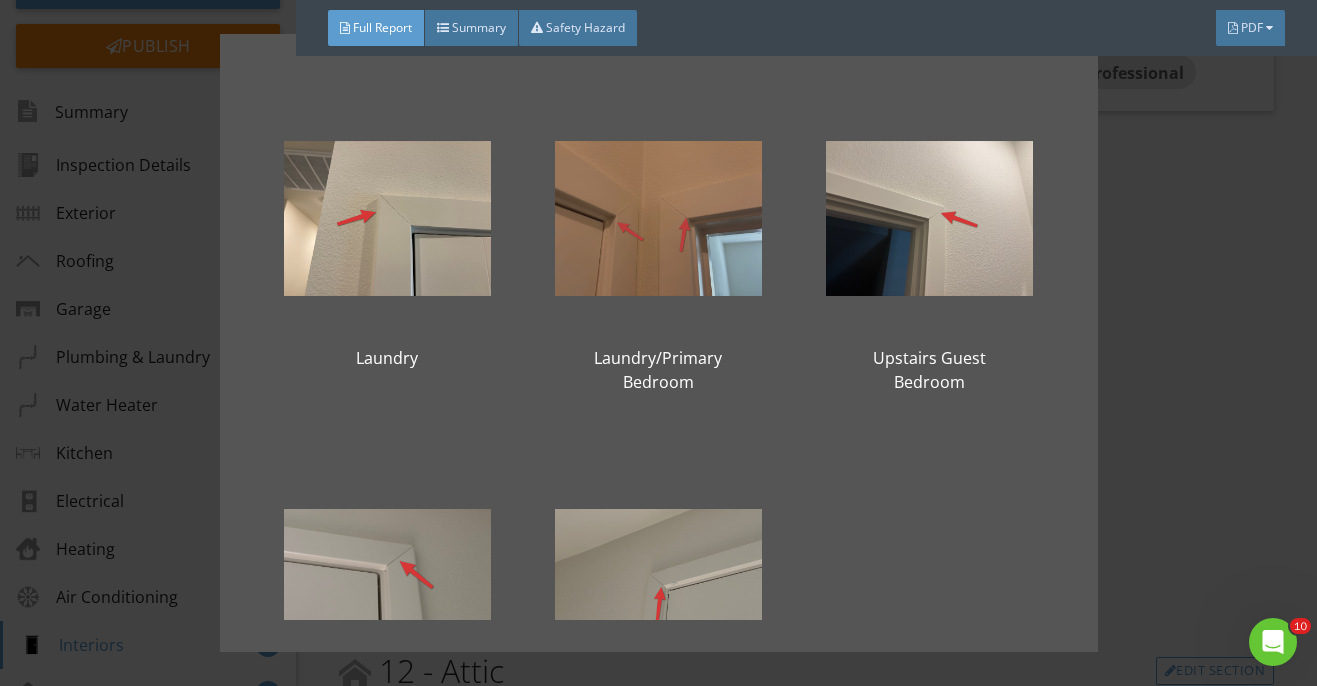 scroll, scrollTop: 158, scrollLeft: 0, axis: vertical 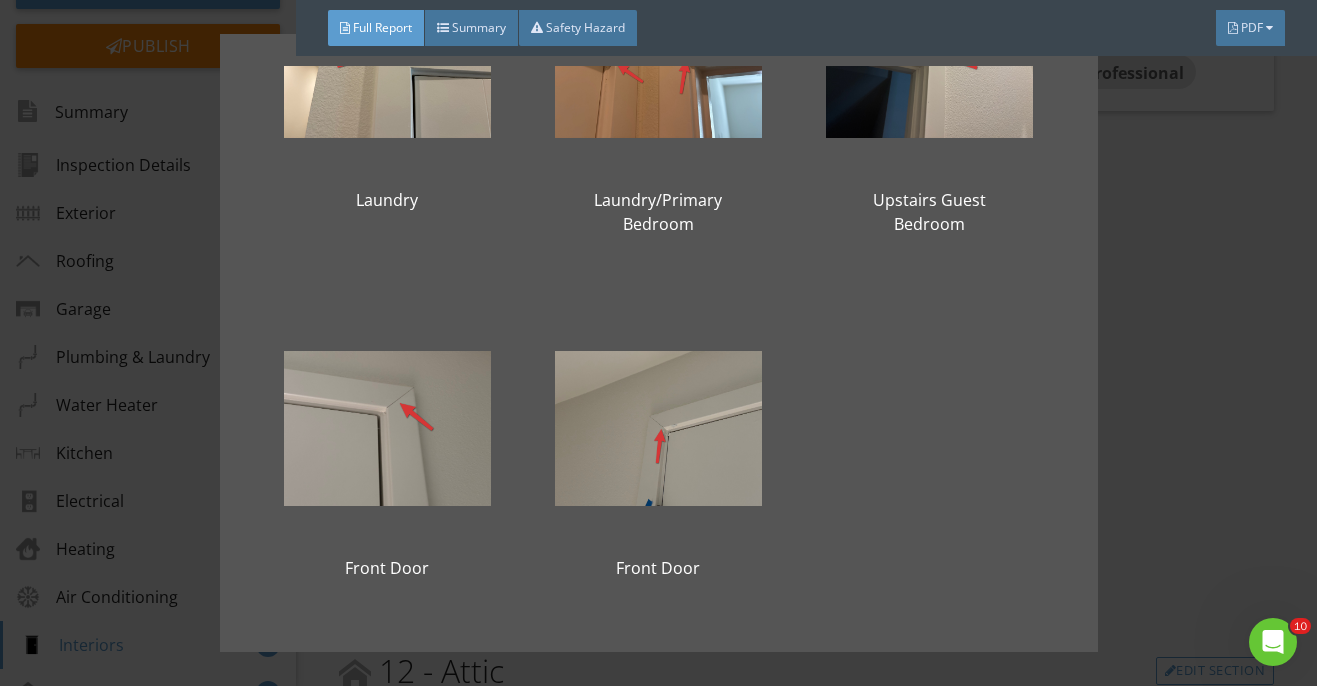 click on "Laundry
Laundry/Primary Bedroom
Upstairs Guest Bedroom
Front Door
Front Door" at bounding box center (658, 343) 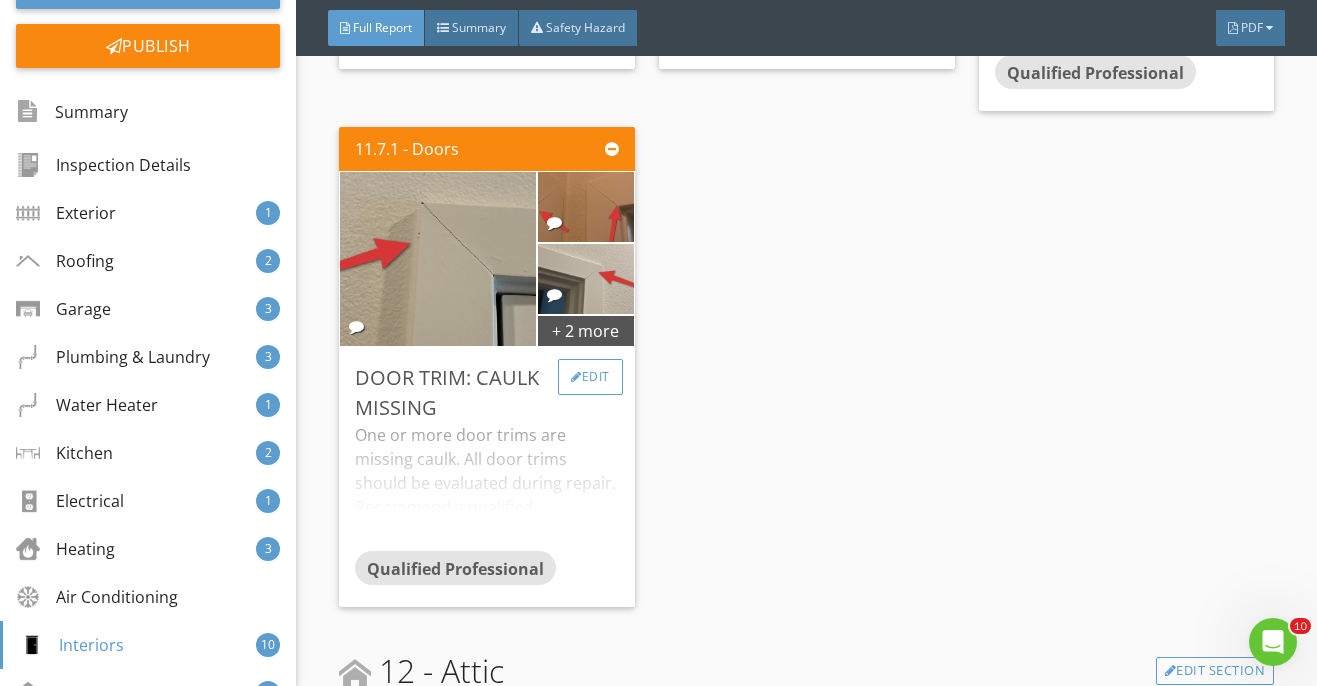 click on "Edit" at bounding box center (590, 377) 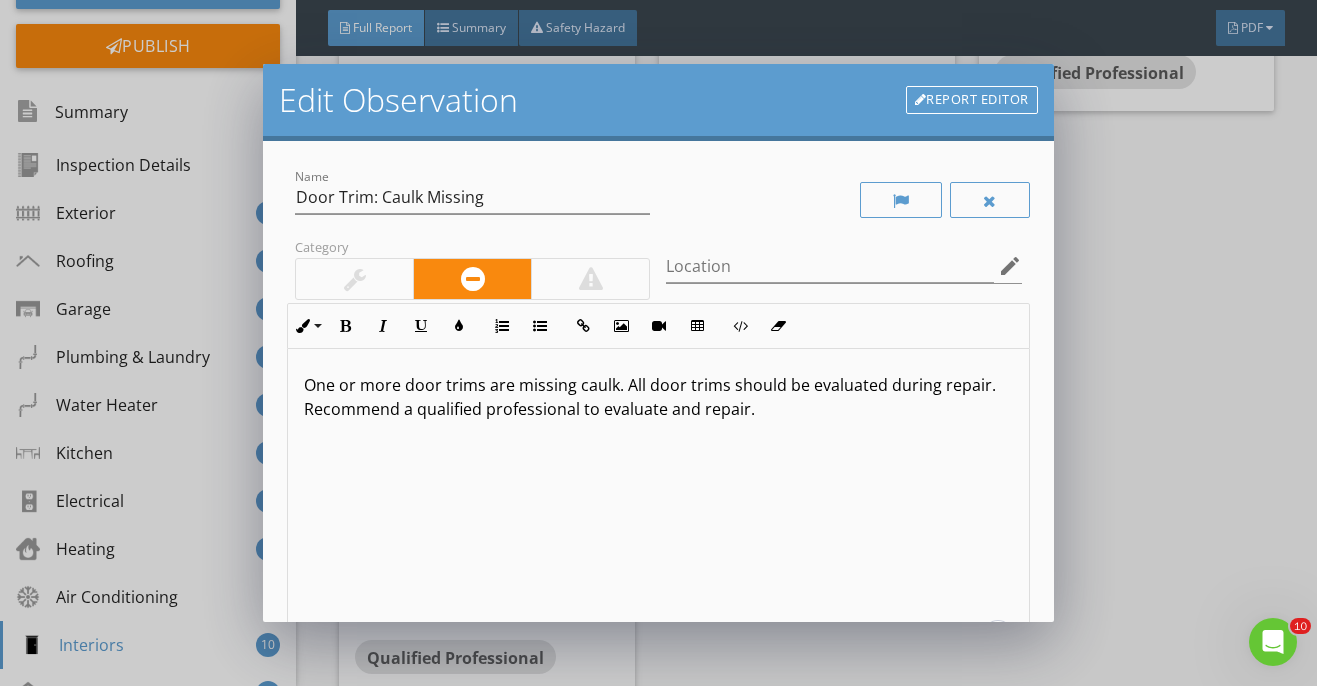 click on "One or more door trims are missing caulk. All door trims should be evaluated during repair. Recommend a qualified professional to evaluate and repair." at bounding box center [658, 507] 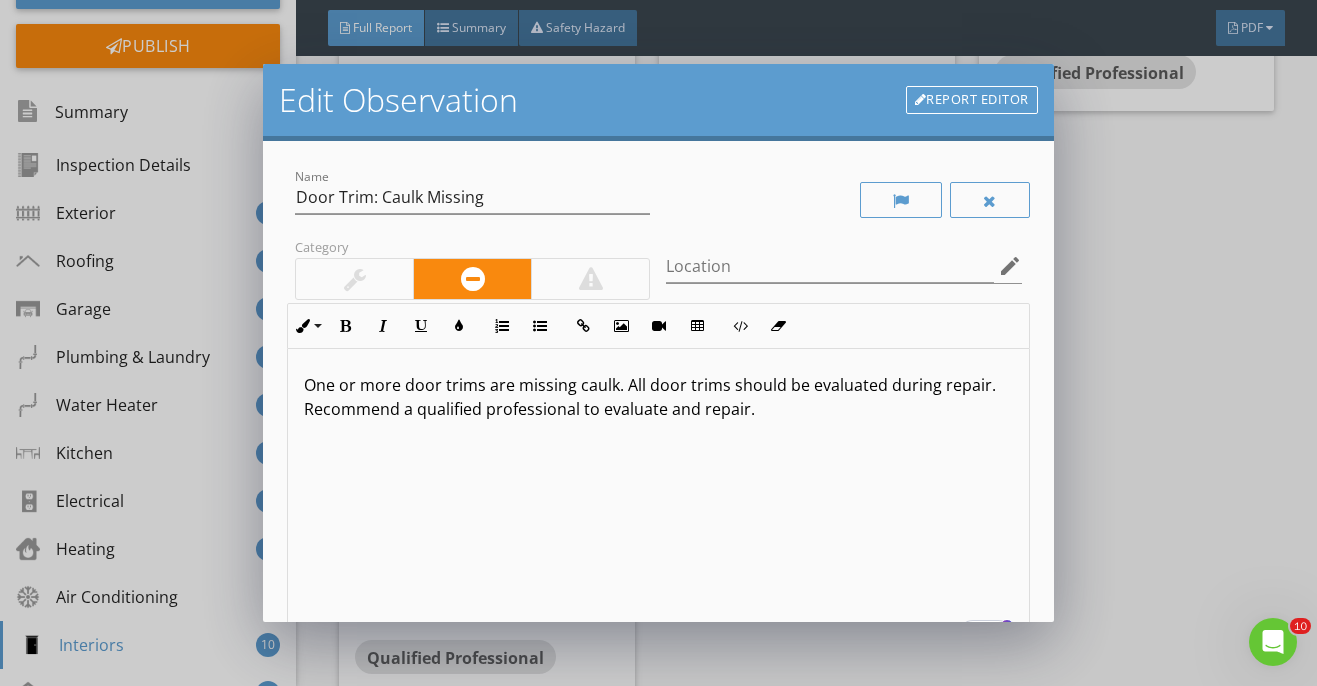 click on "One or more door trims are missing caulk. All door trims should be evaluated during repair. Recommend a qualified professional to evaluate and repair." at bounding box center (658, 397) 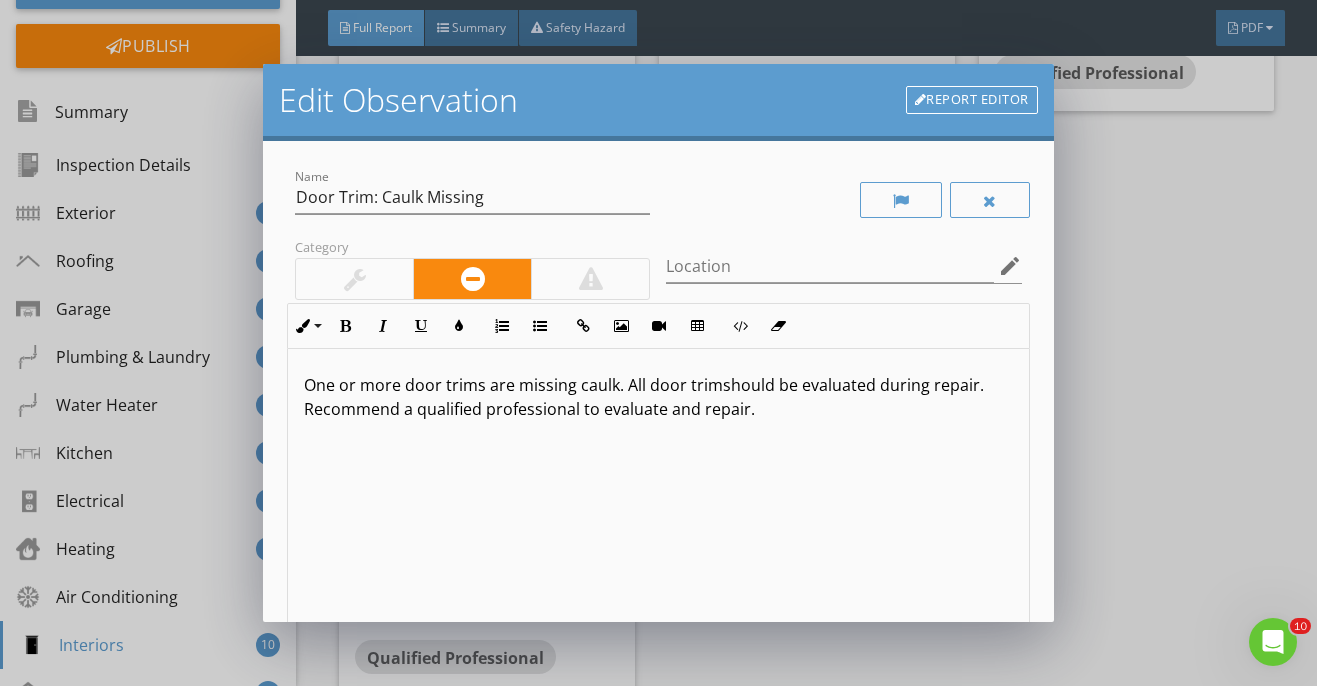 type 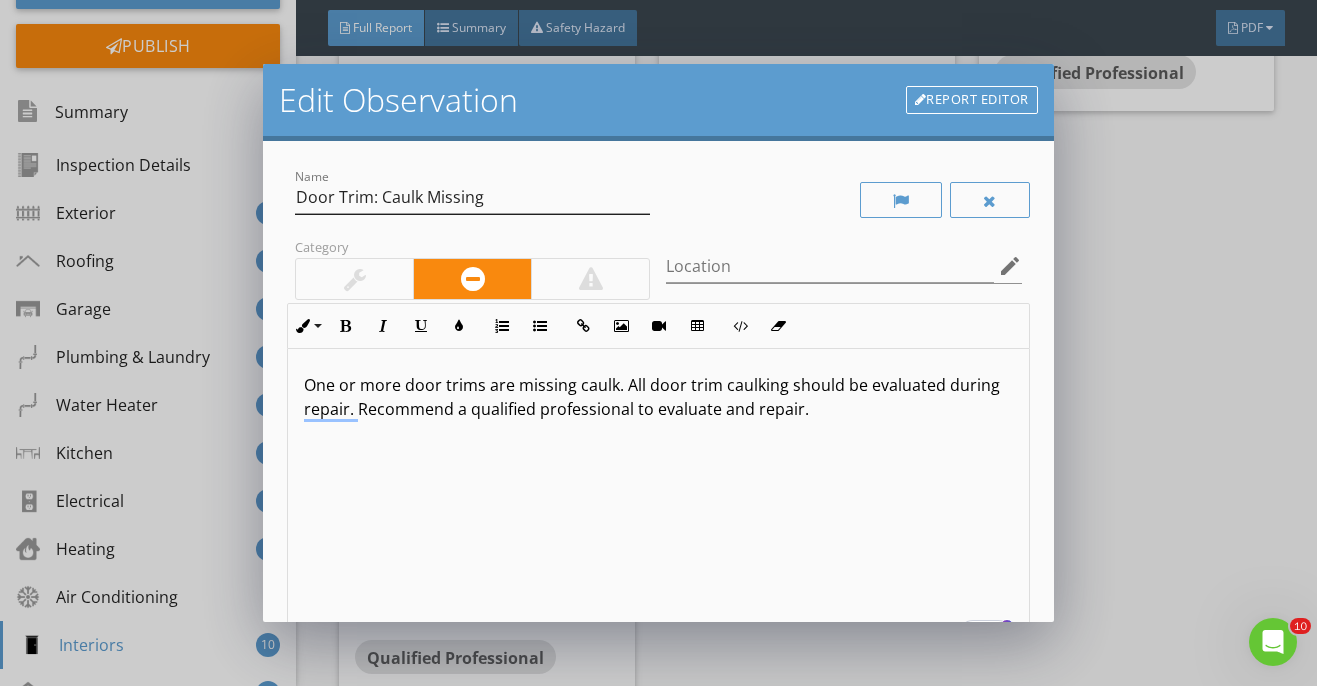 scroll, scrollTop: 239, scrollLeft: 0, axis: vertical 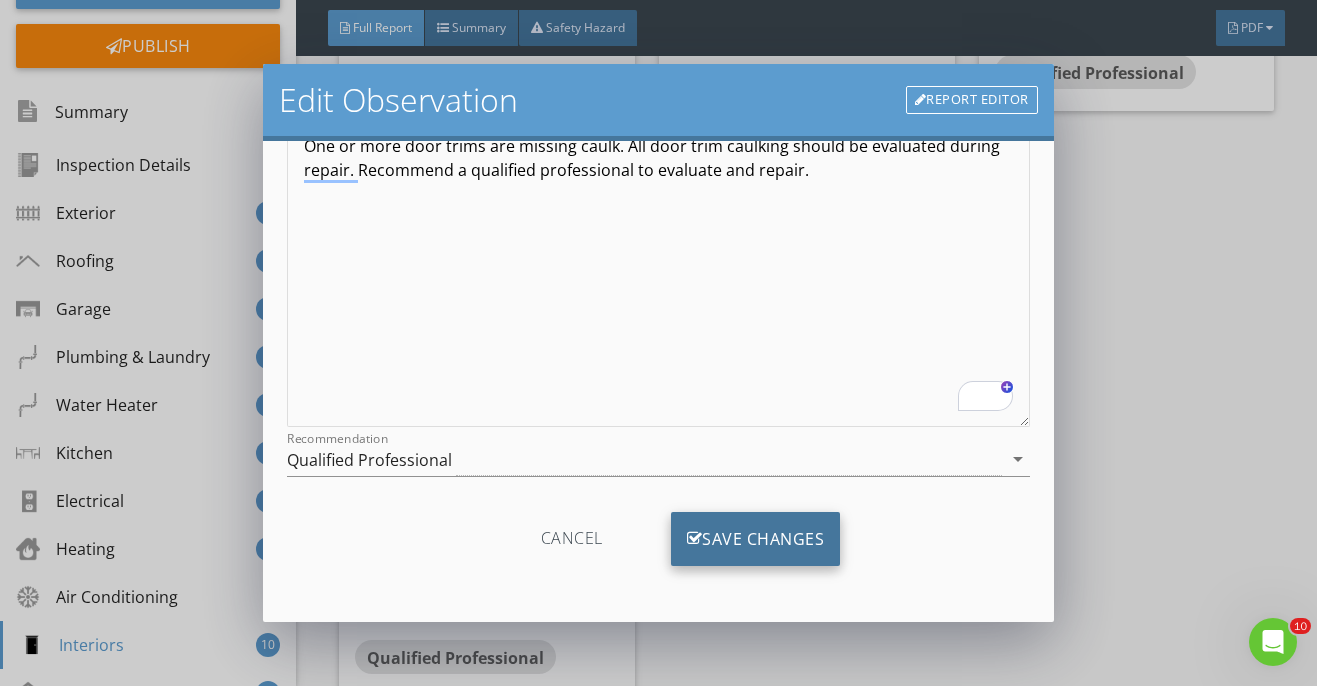 click on "Save Changes" at bounding box center (756, 539) 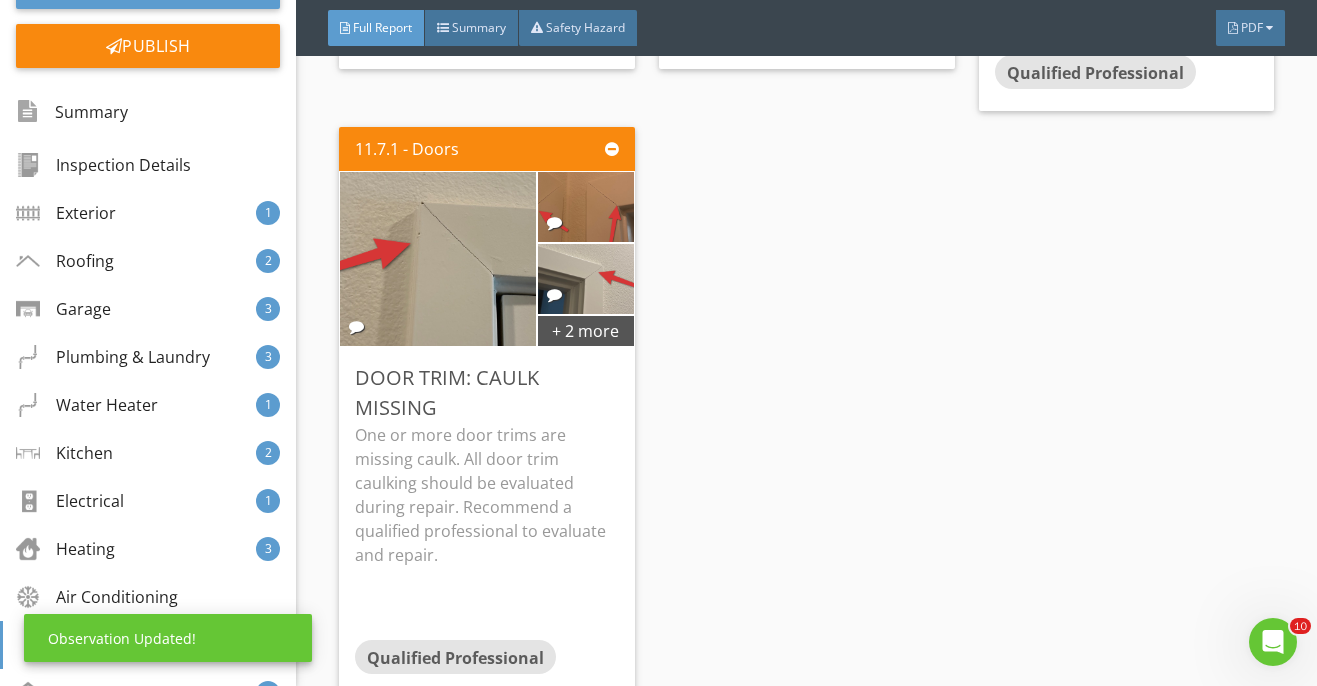 scroll, scrollTop: 2, scrollLeft: 0, axis: vertical 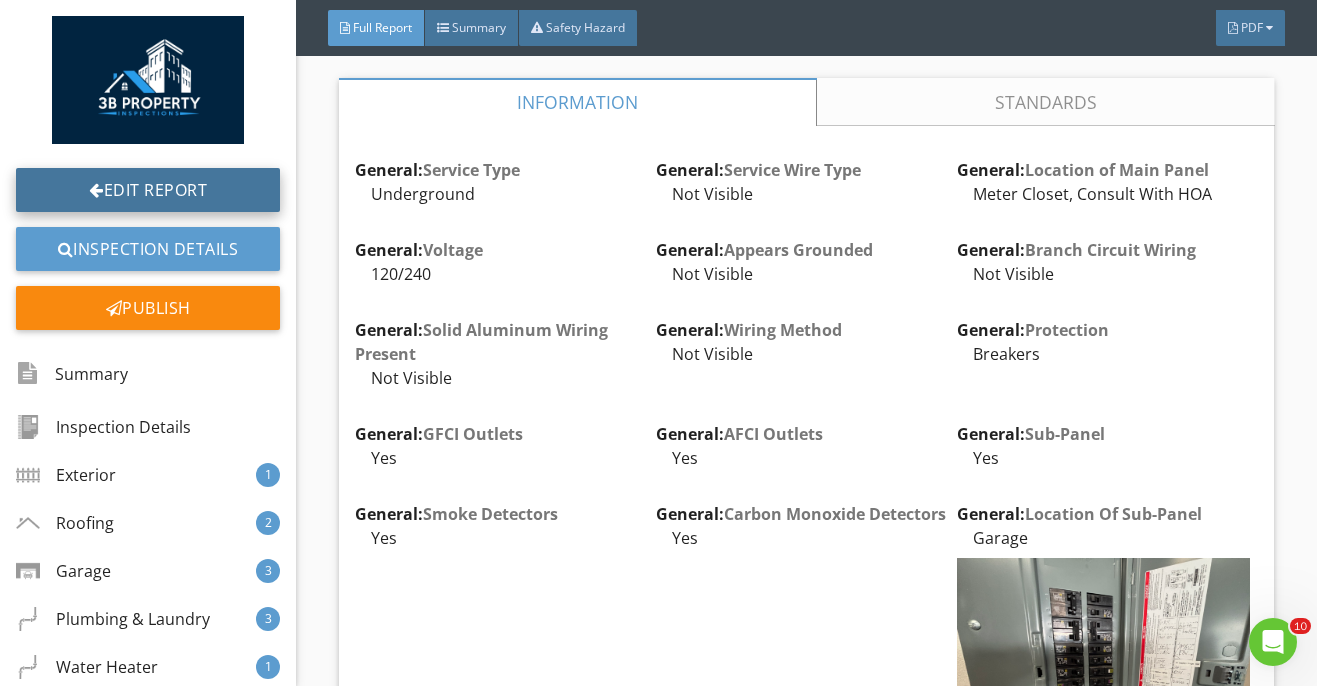 click on "Edit Report" at bounding box center [148, 190] 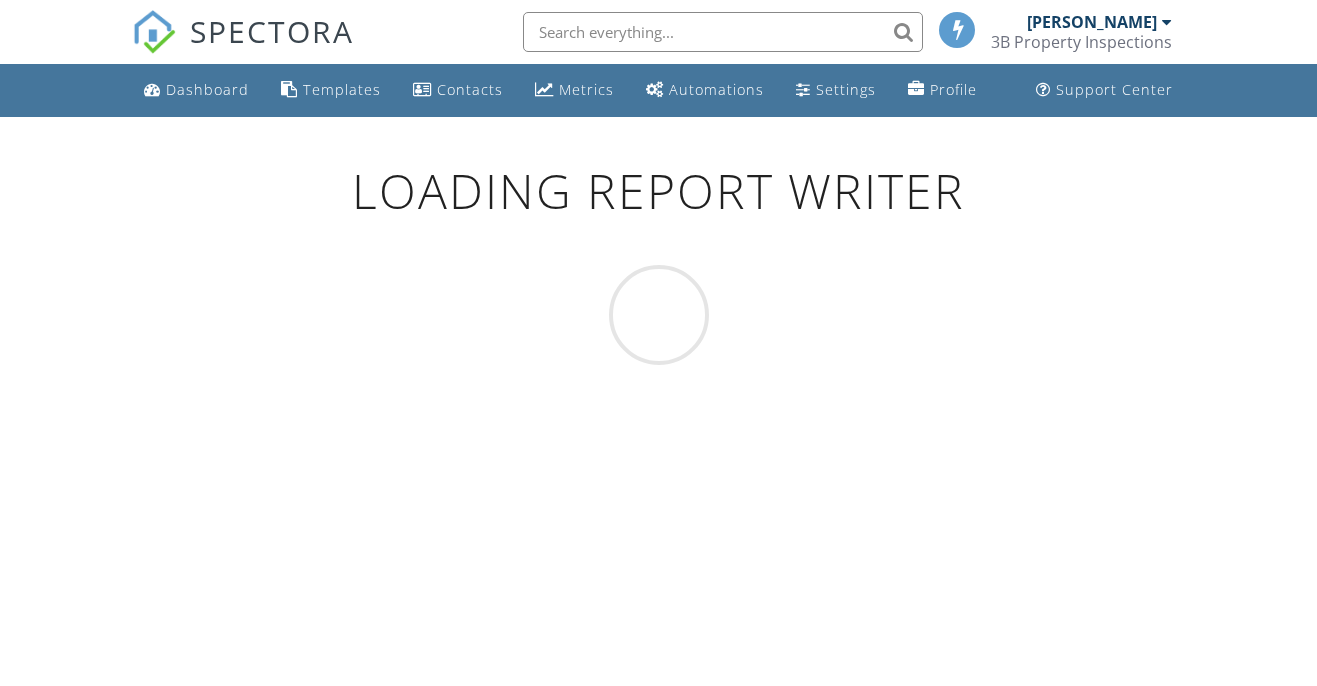 scroll, scrollTop: 0, scrollLeft: 0, axis: both 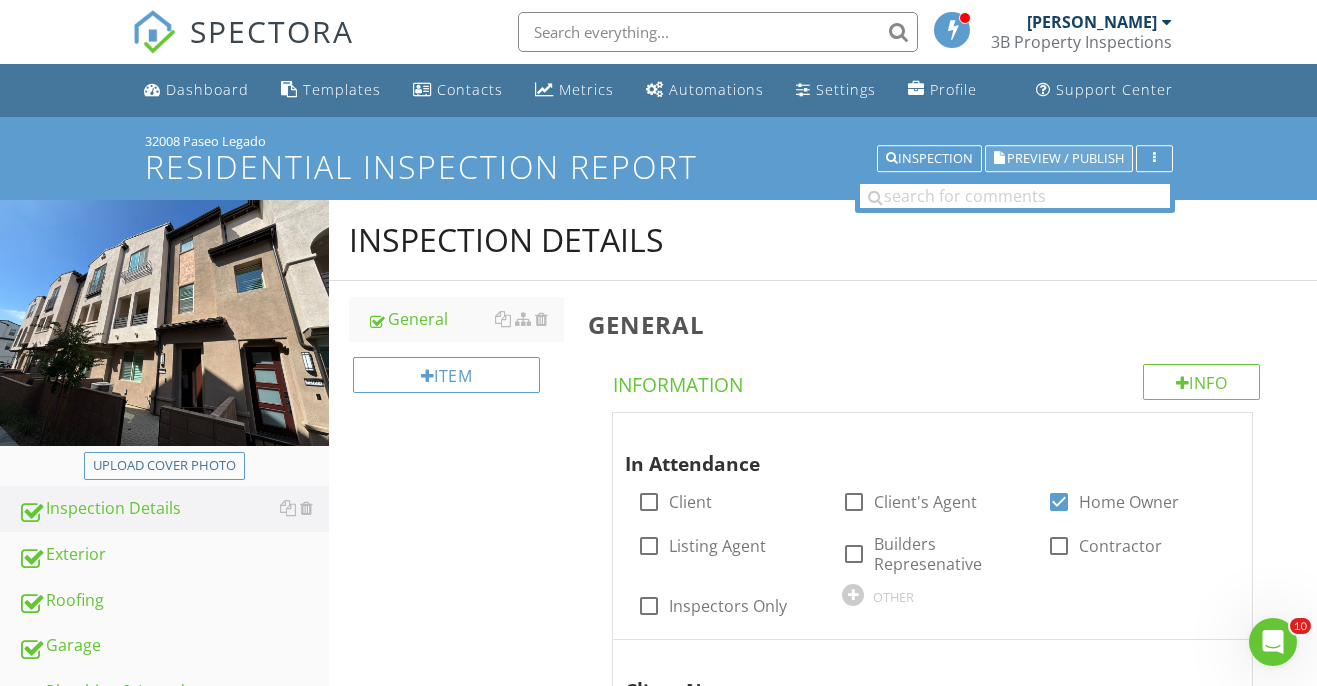 click on "Preview / Publish" at bounding box center (1065, 158) 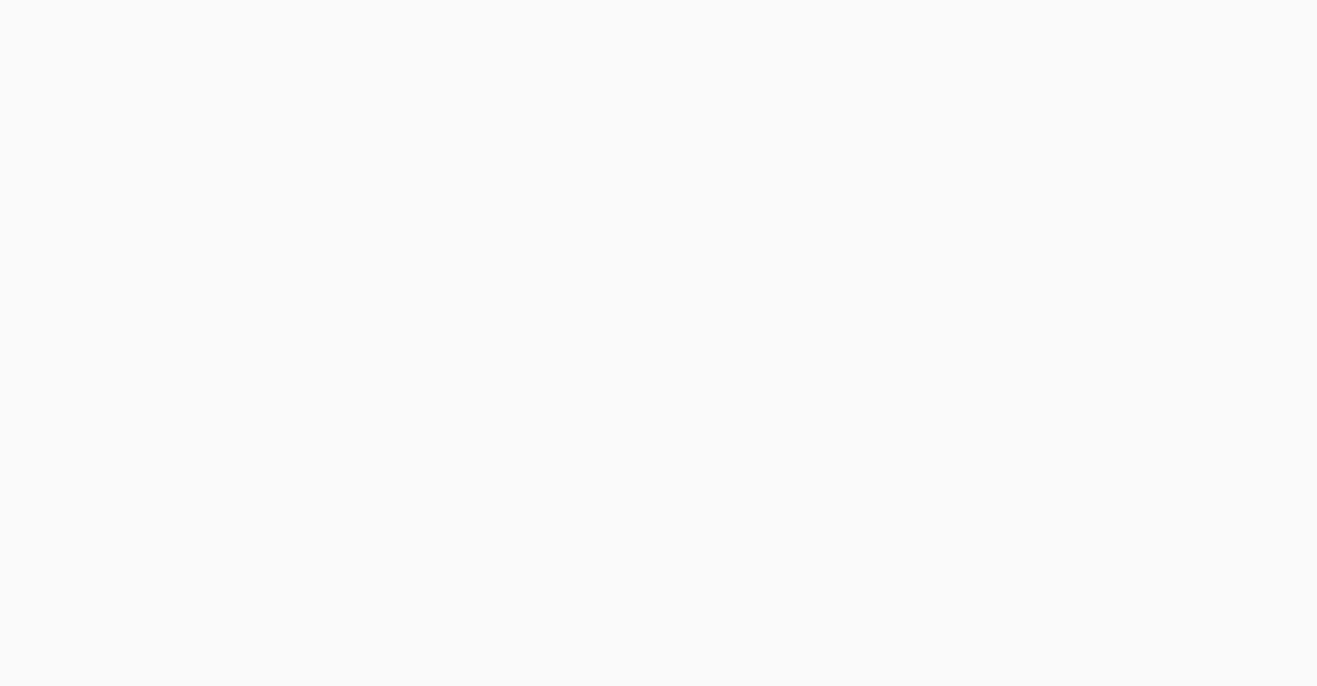 scroll, scrollTop: 0, scrollLeft: 0, axis: both 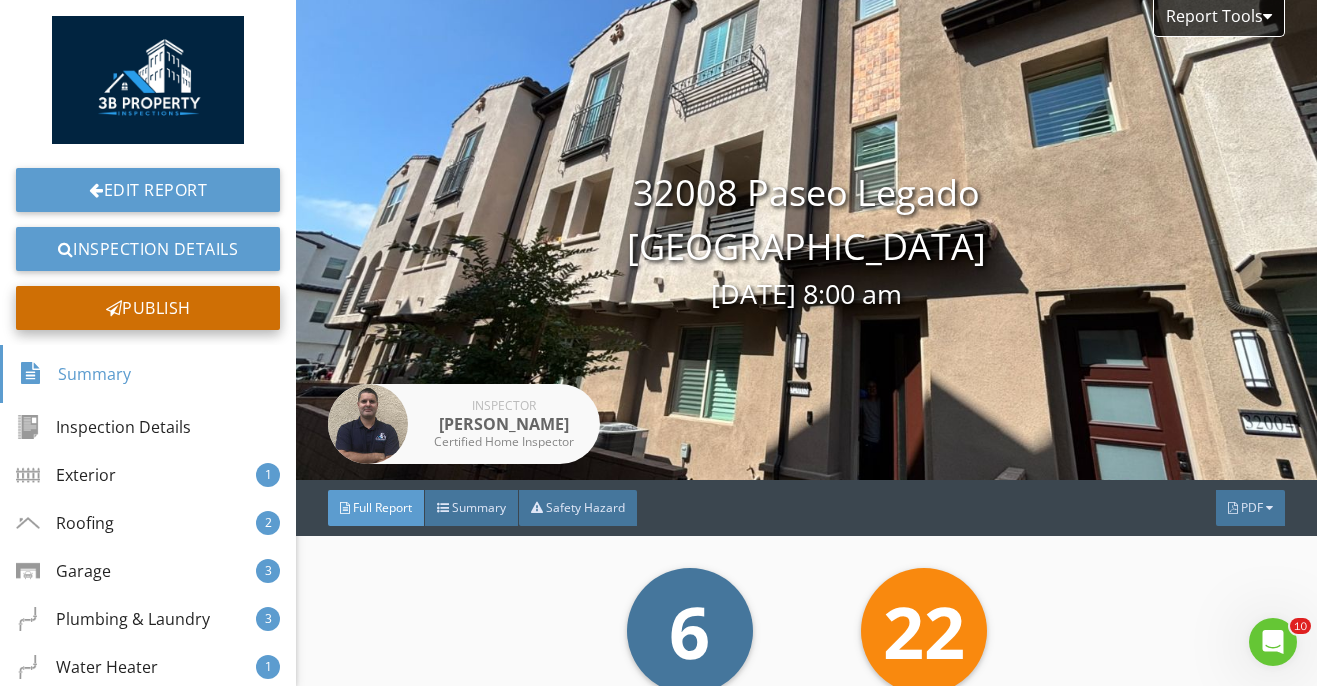click on "Publish" at bounding box center (148, 308) 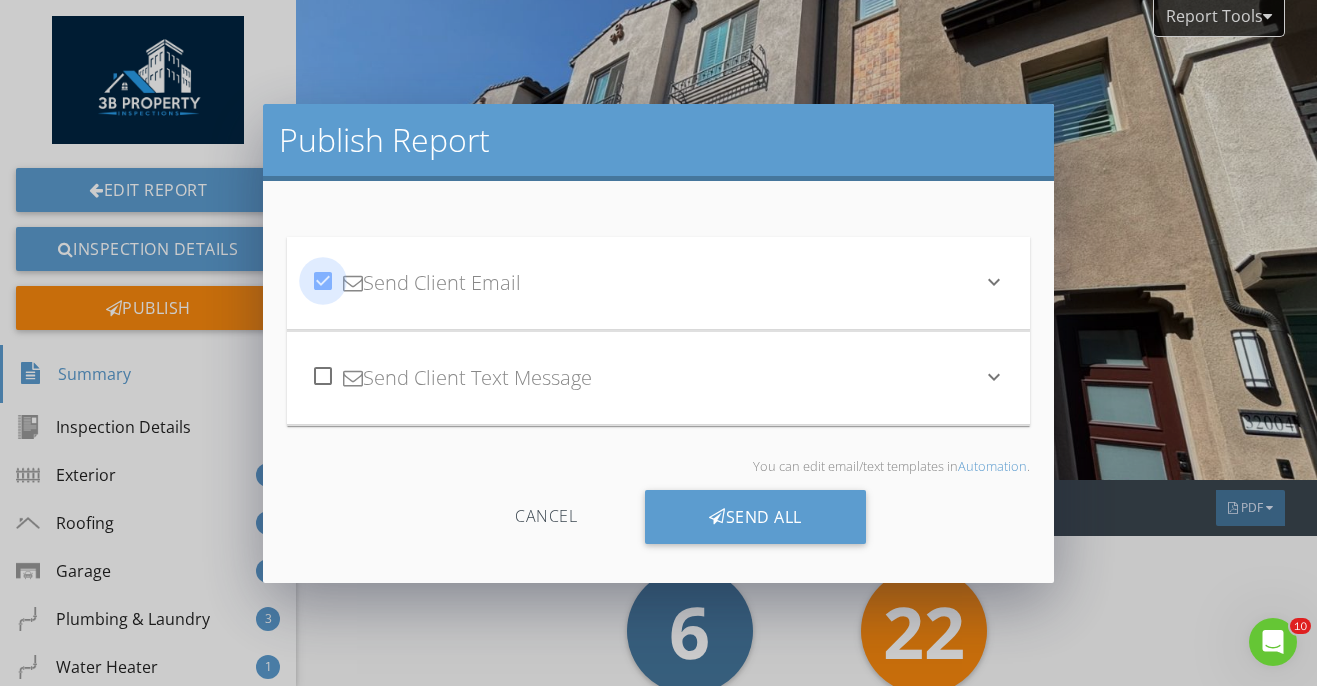 click at bounding box center [323, 281] 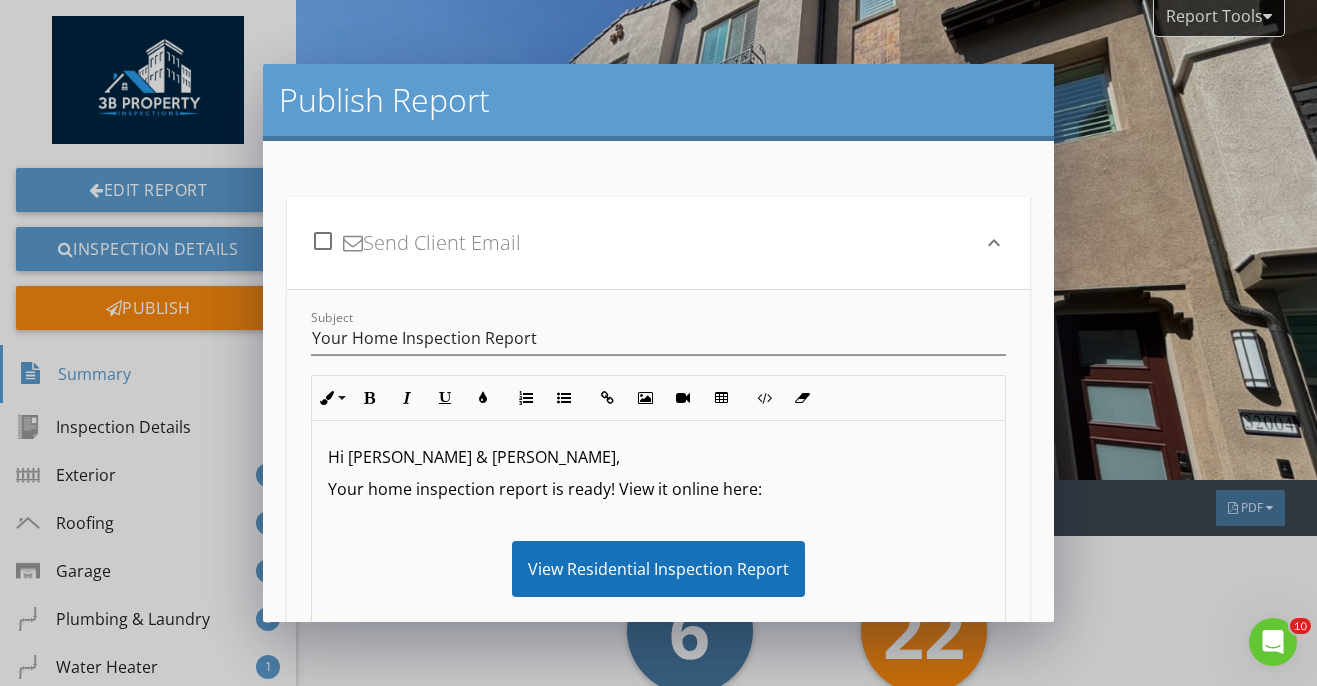scroll, scrollTop: 369, scrollLeft: 0, axis: vertical 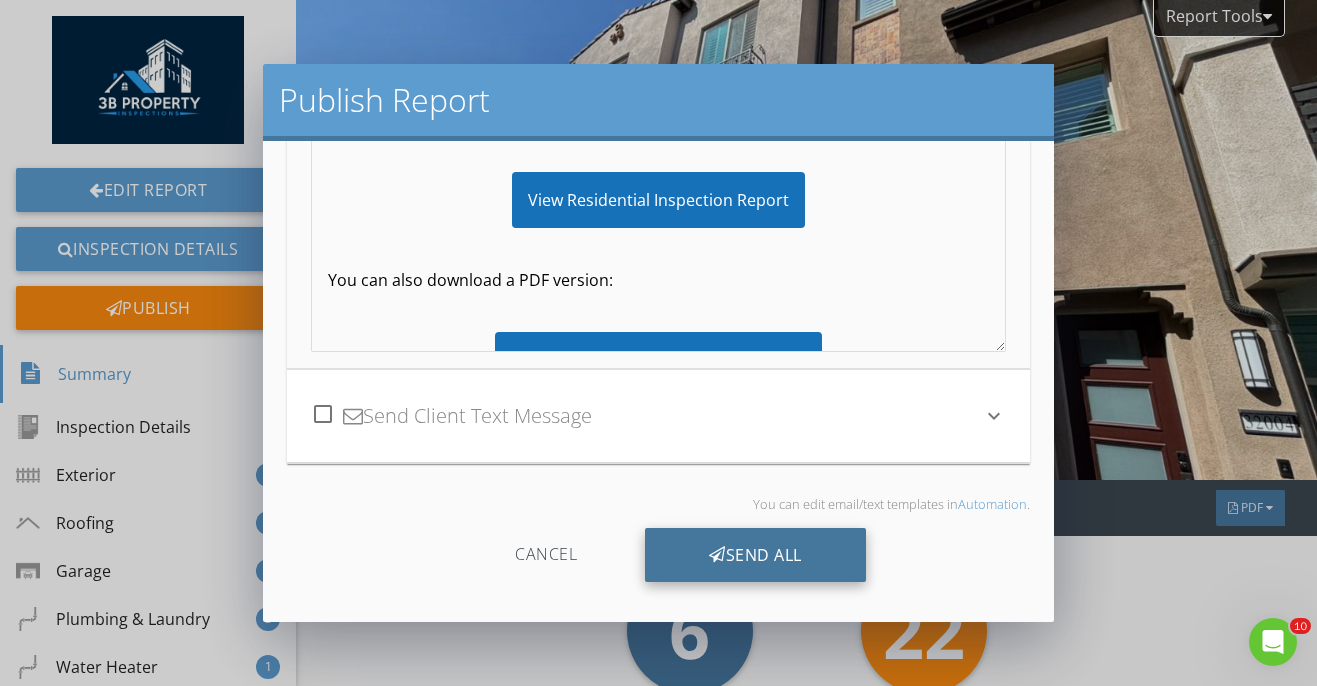 click on "Send All" at bounding box center (755, 555) 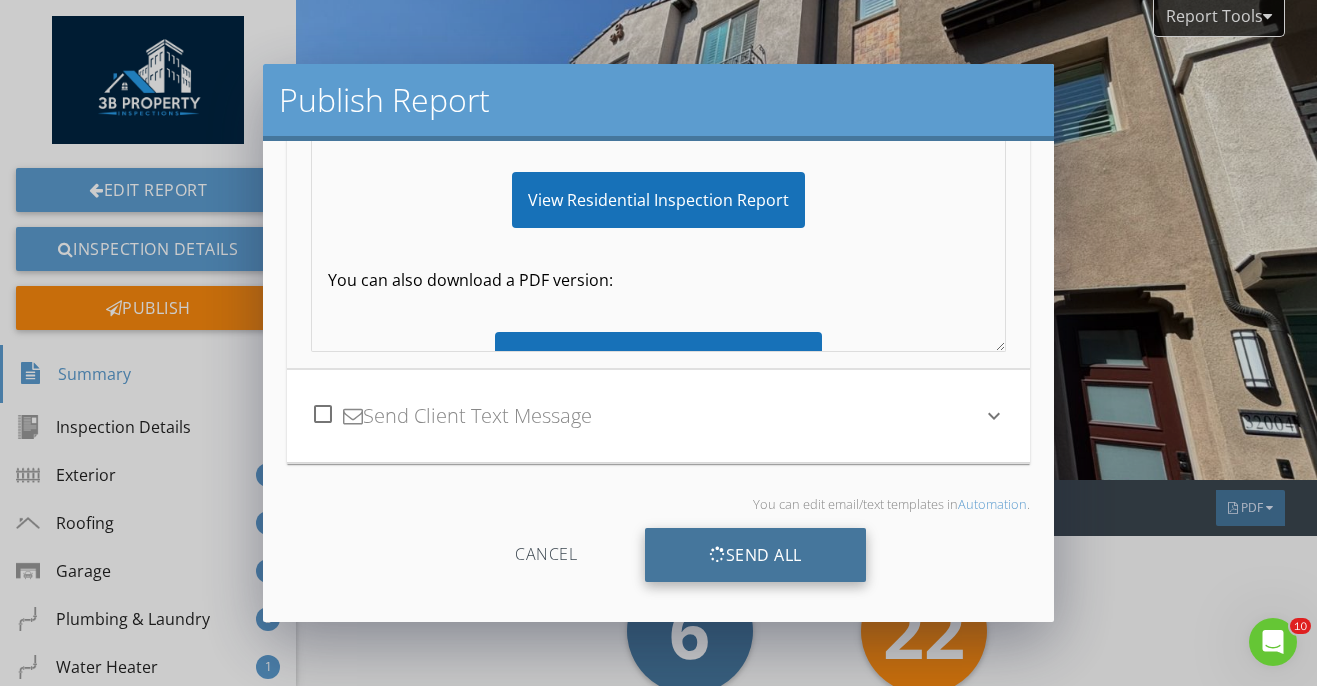 scroll, scrollTop: 149, scrollLeft: 0, axis: vertical 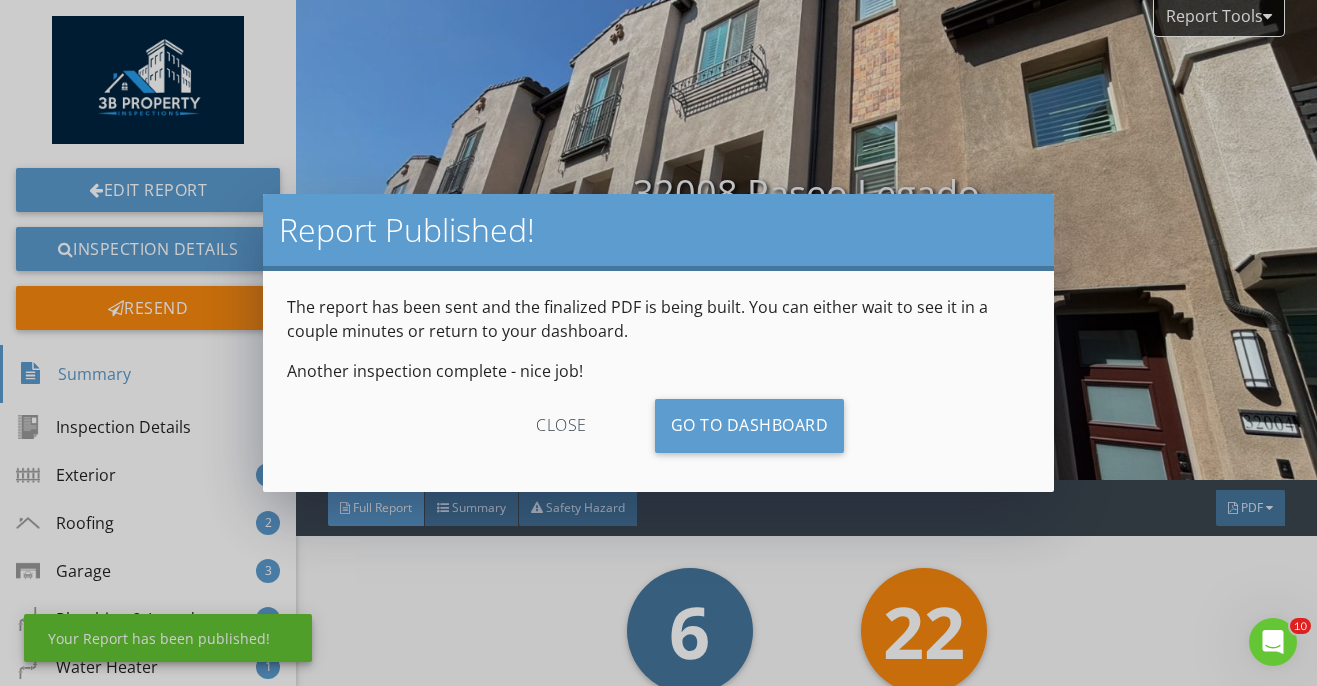 click on "close" at bounding box center (561, 426) 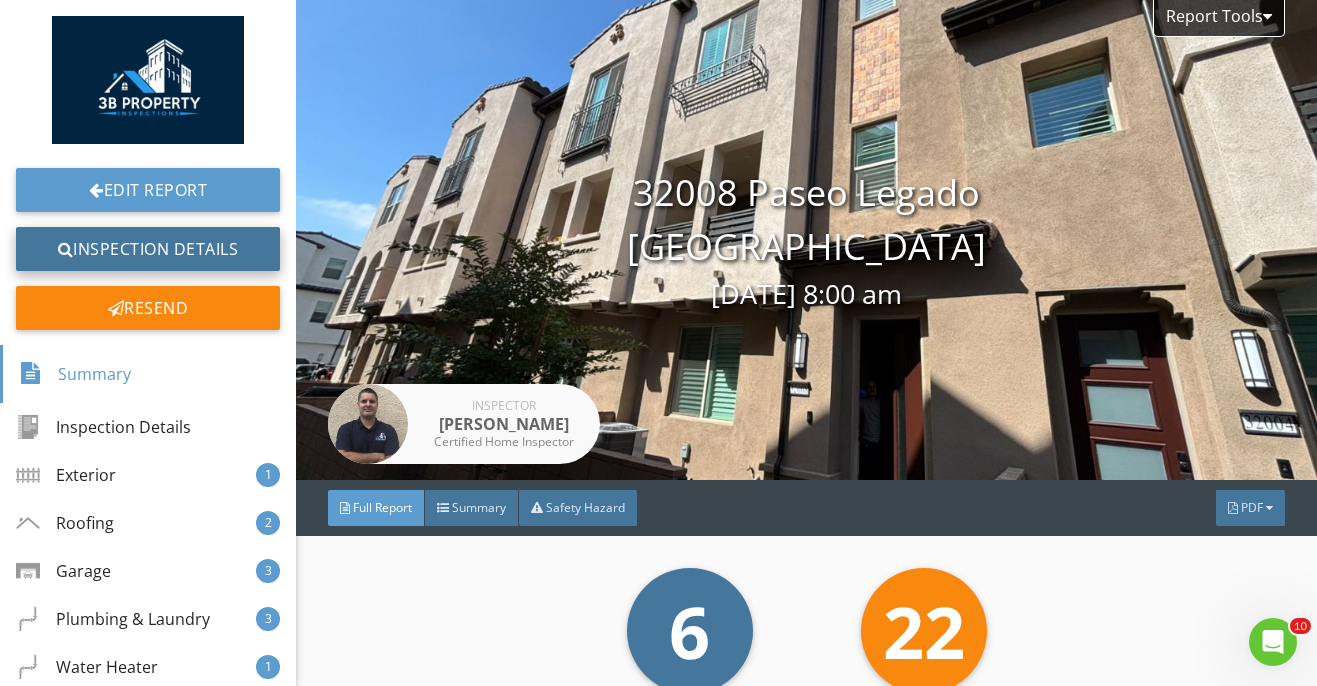 click on "Inspection Details" at bounding box center [148, 249] 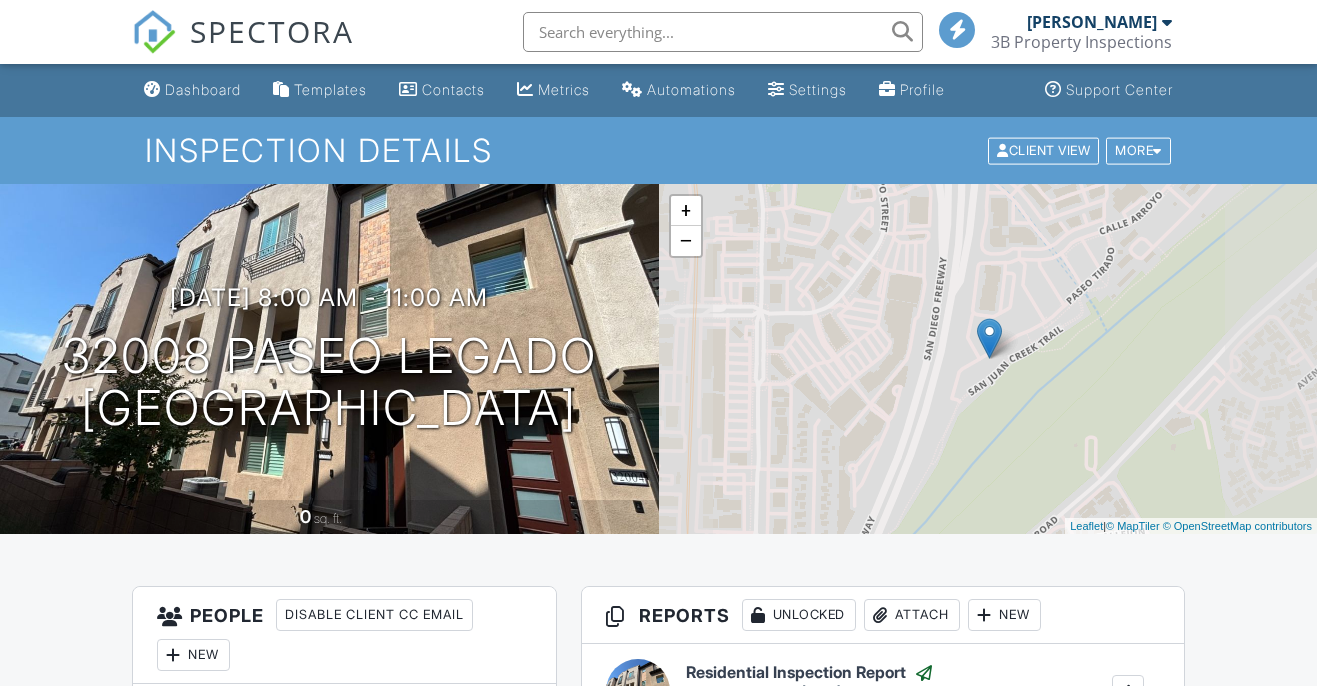 scroll, scrollTop: 0, scrollLeft: 0, axis: both 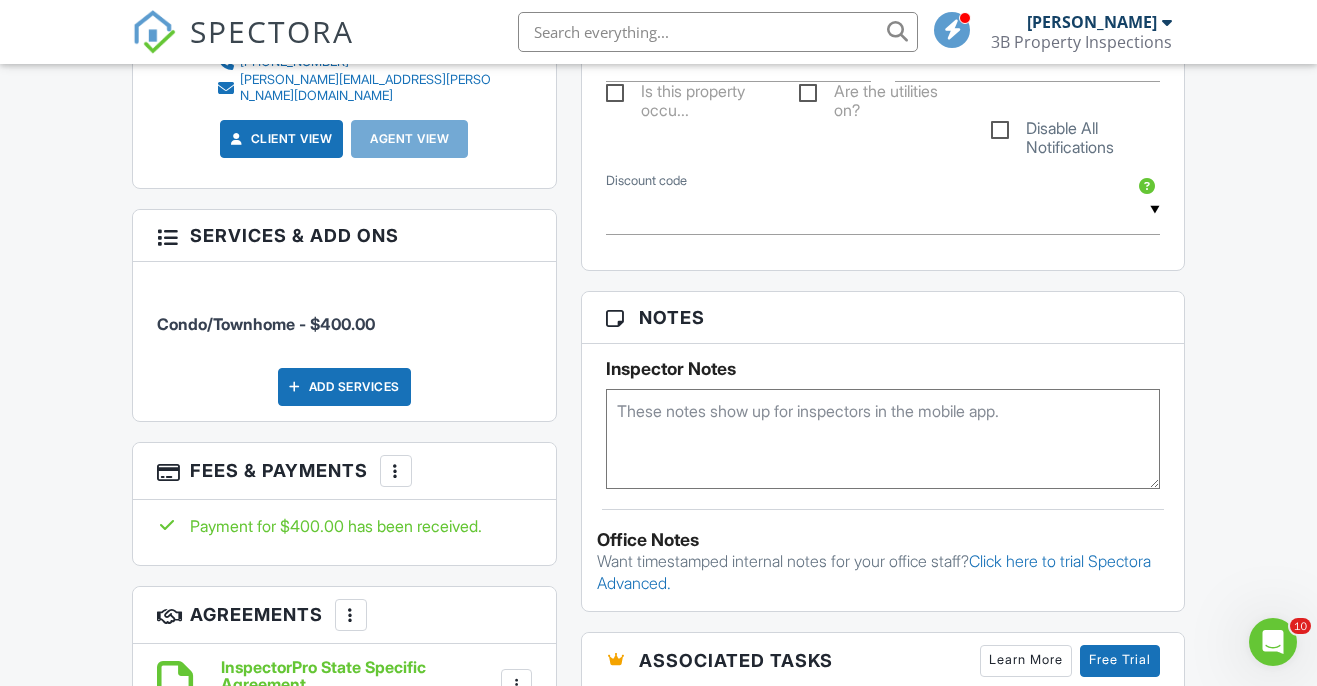 click on "More" at bounding box center [396, 471] 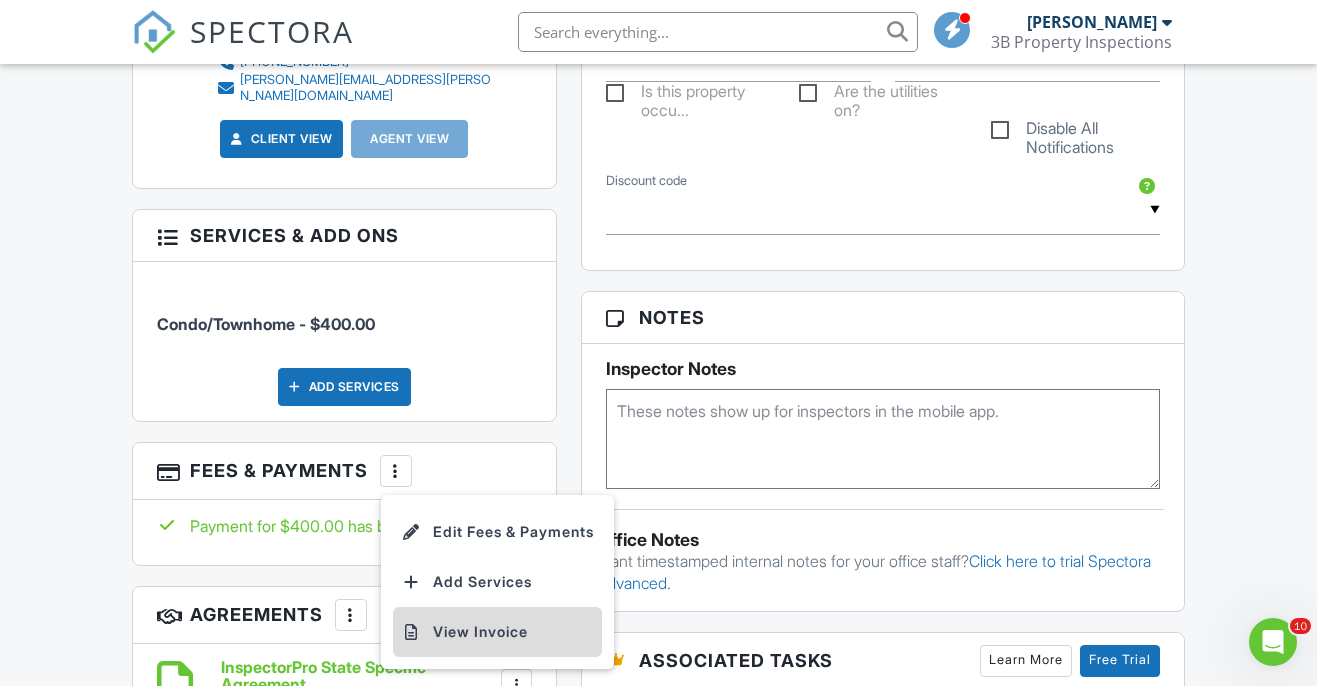 click on "View Invoice" at bounding box center (497, 632) 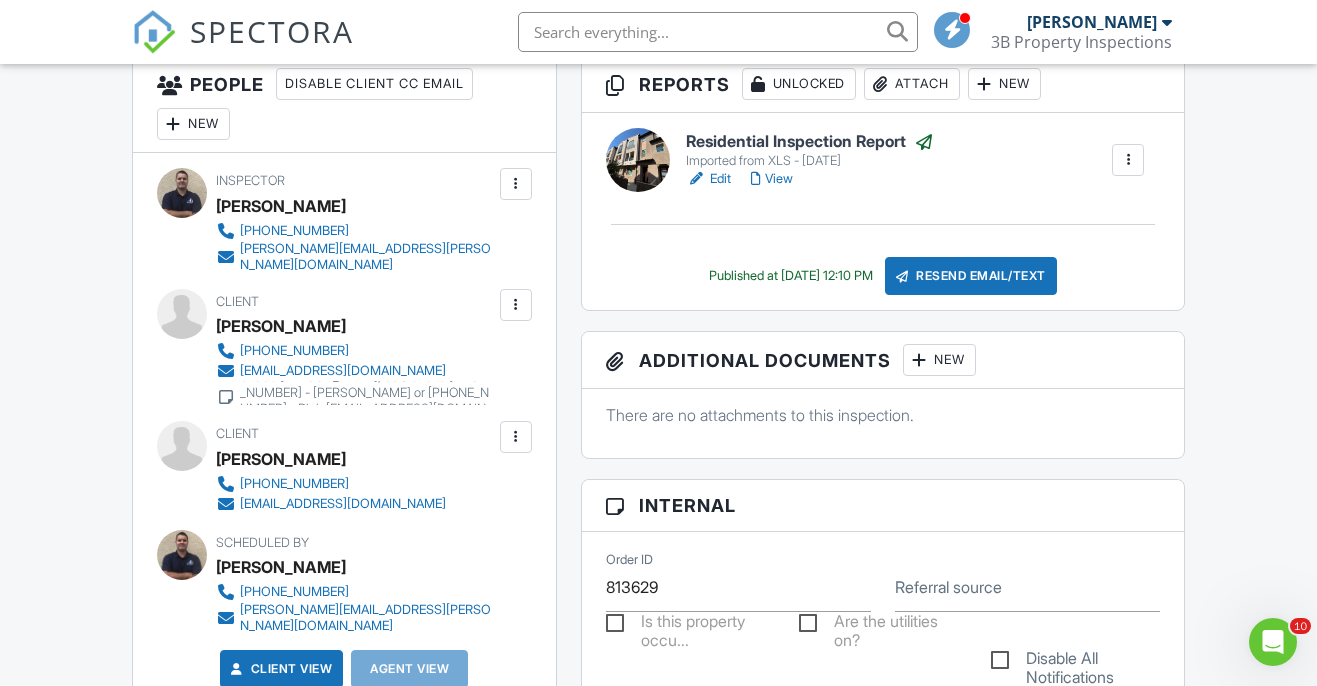 scroll, scrollTop: 532, scrollLeft: 0, axis: vertical 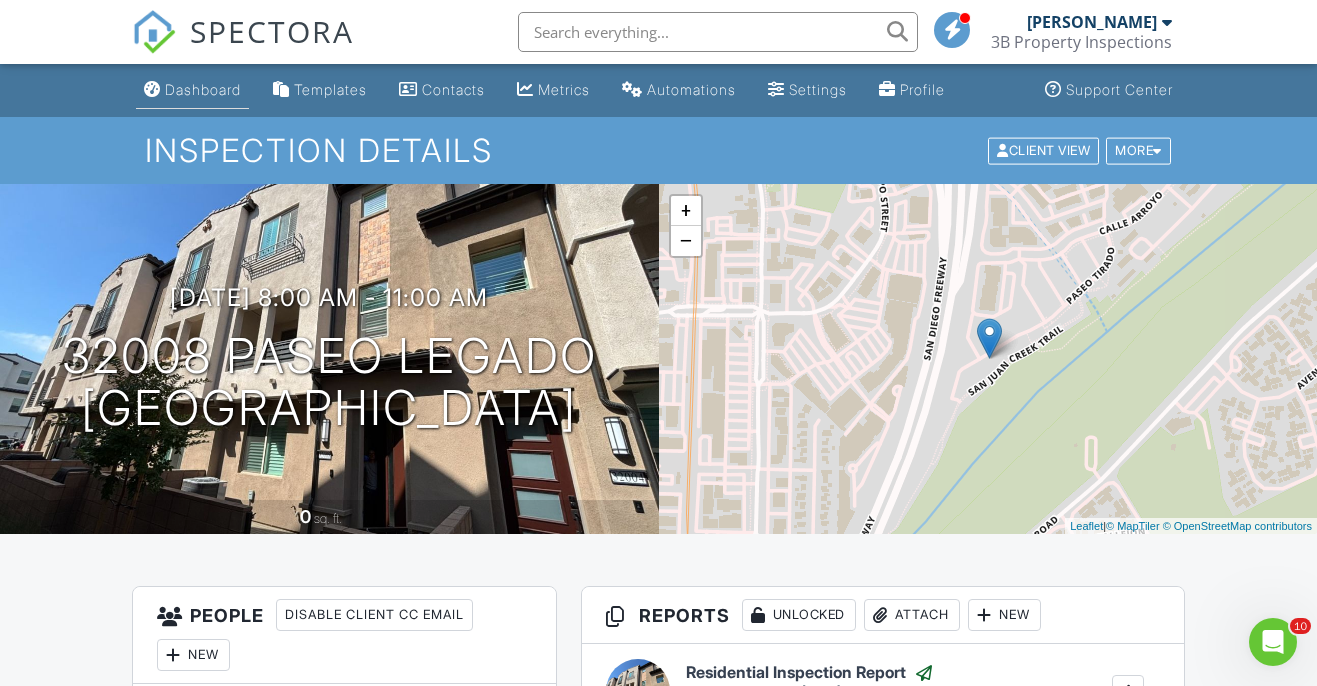 click on "Dashboard" at bounding box center (192, 90) 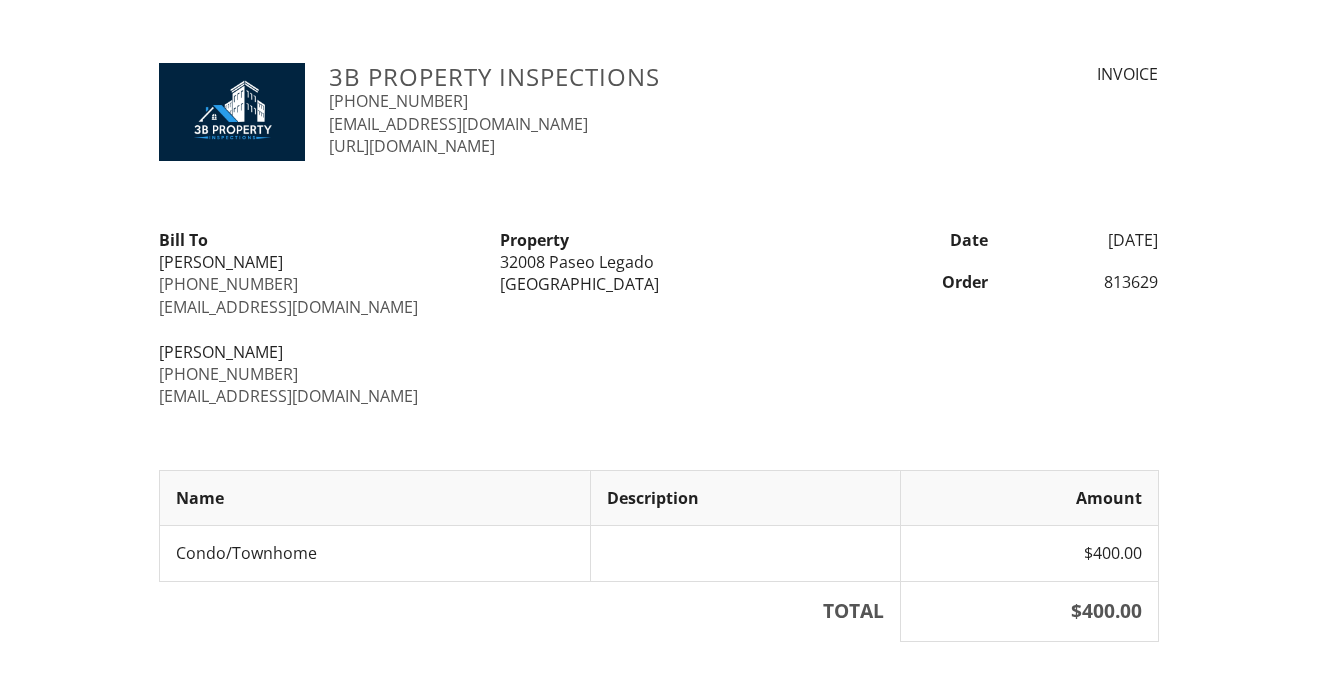 scroll, scrollTop: 0, scrollLeft: 0, axis: both 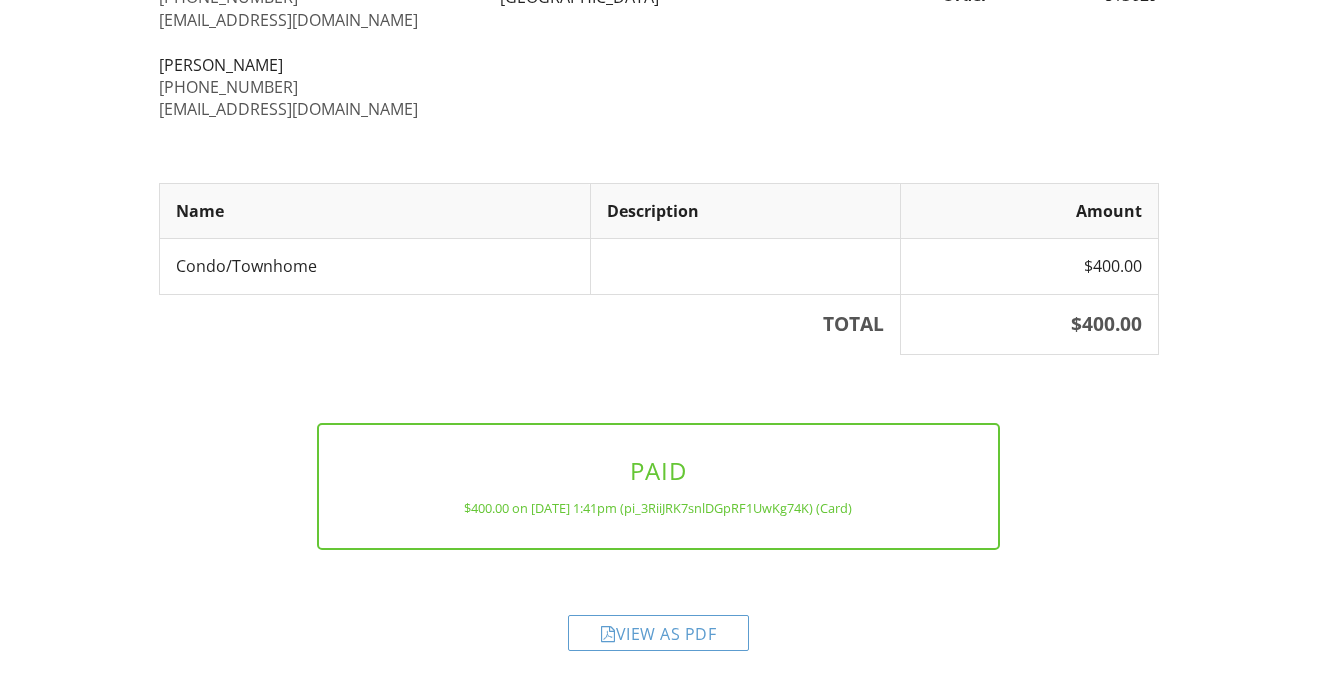 click on "View as PDF" at bounding box center [658, 633] 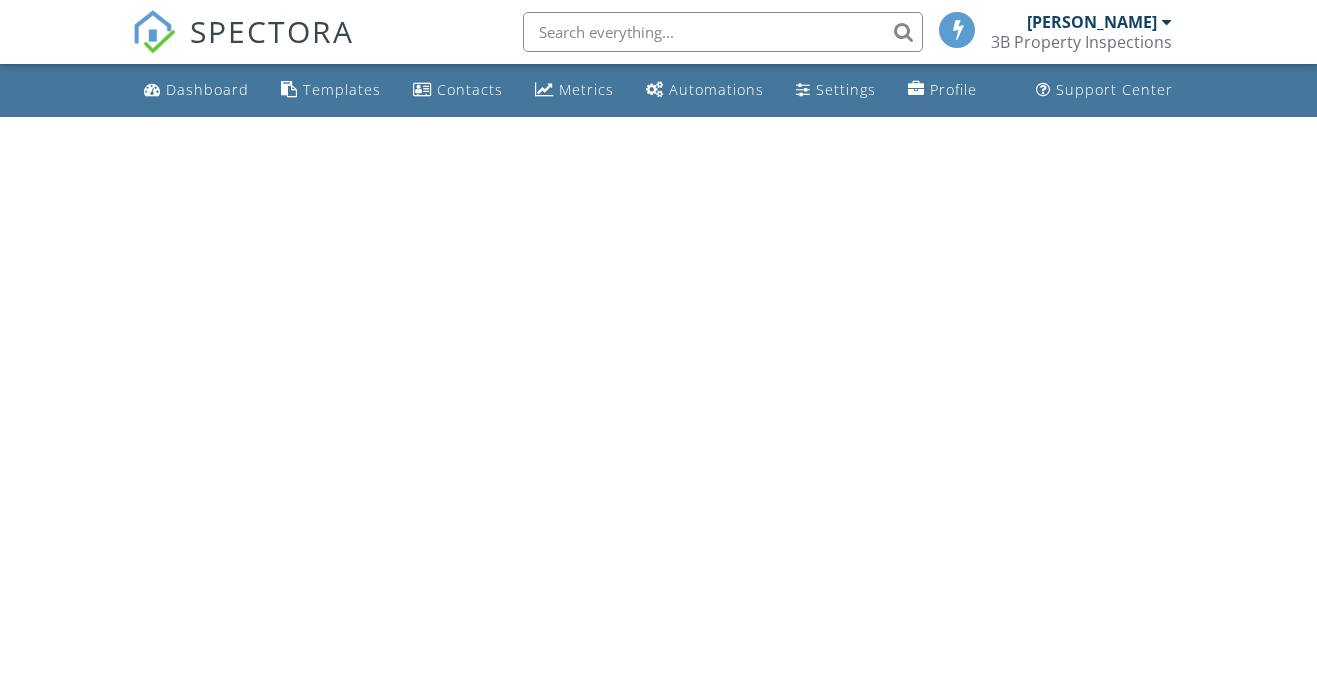 scroll, scrollTop: 0, scrollLeft: 0, axis: both 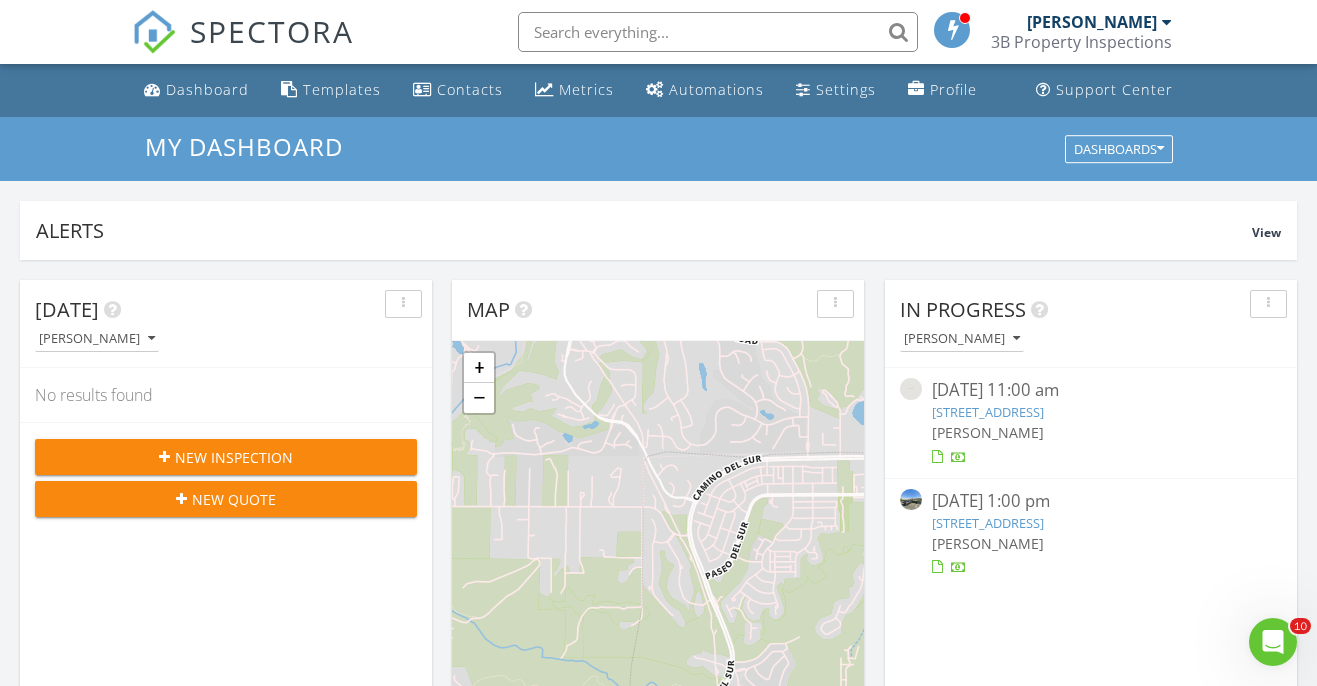 click on "32005 Paseo Legado, San Juan Capistrano, CA 92675" at bounding box center [988, 412] 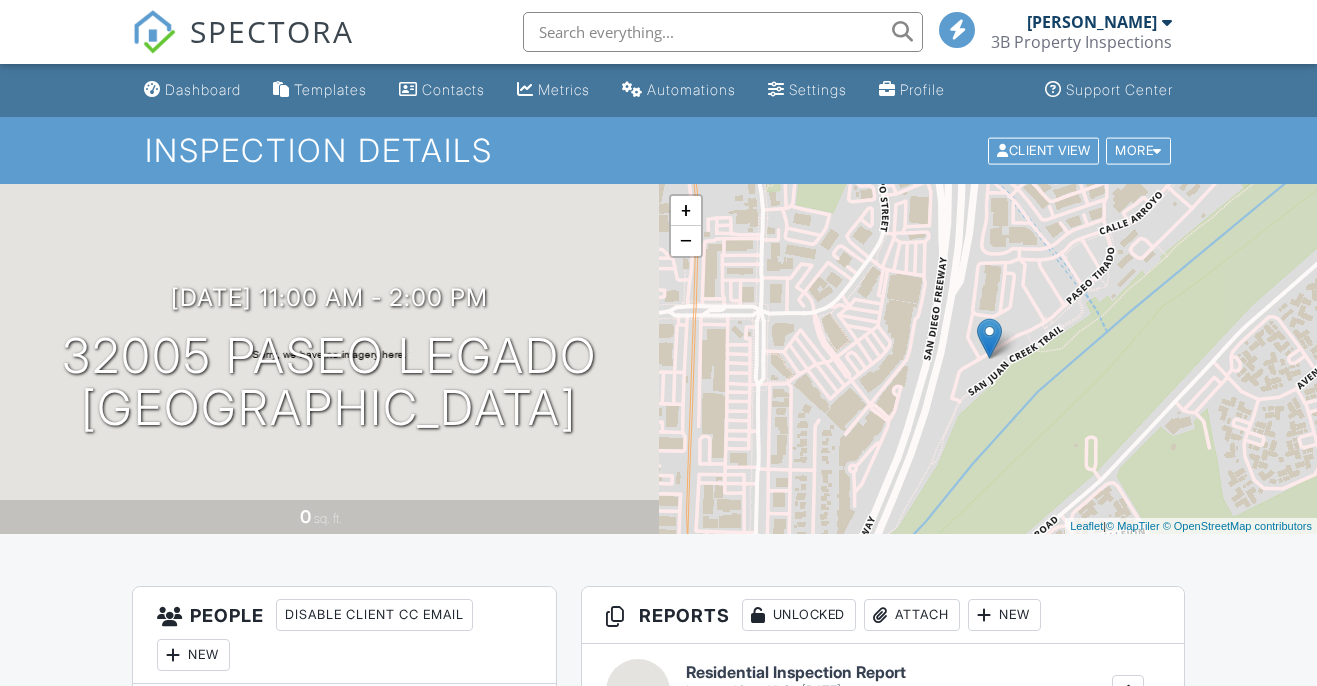 scroll, scrollTop: 184, scrollLeft: 0, axis: vertical 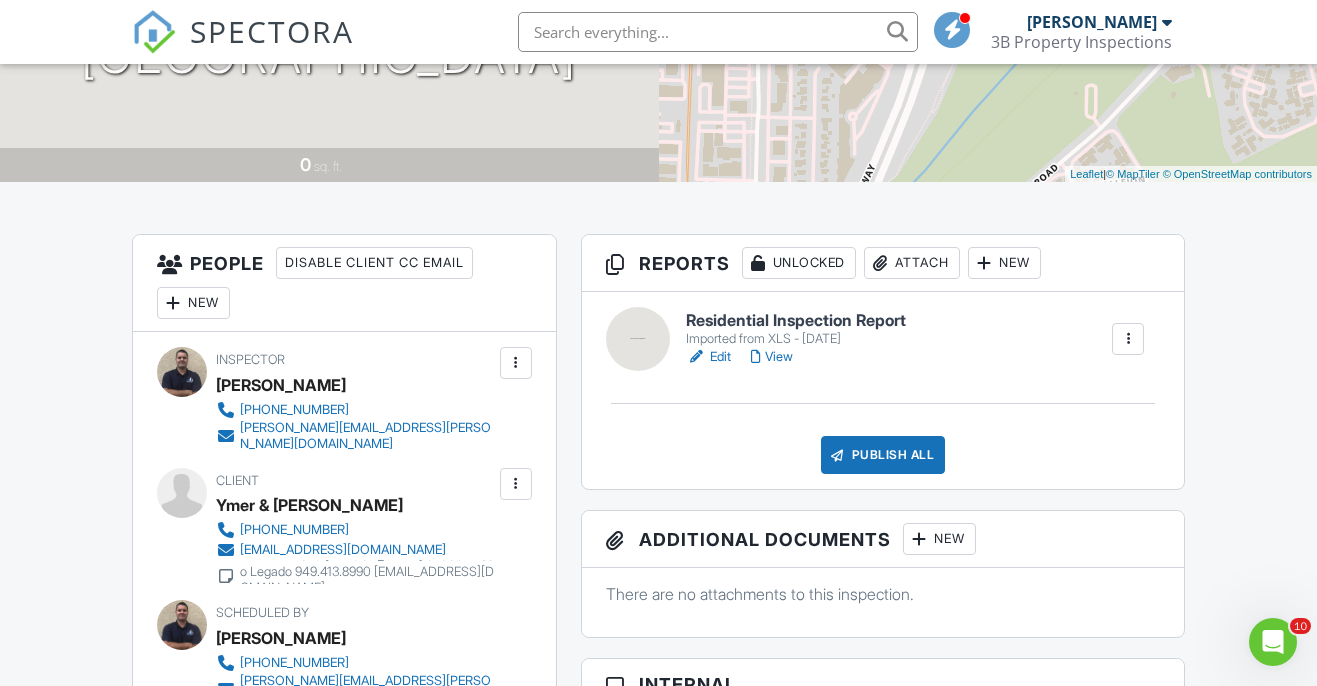 click on "Edit" at bounding box center (708, 357) 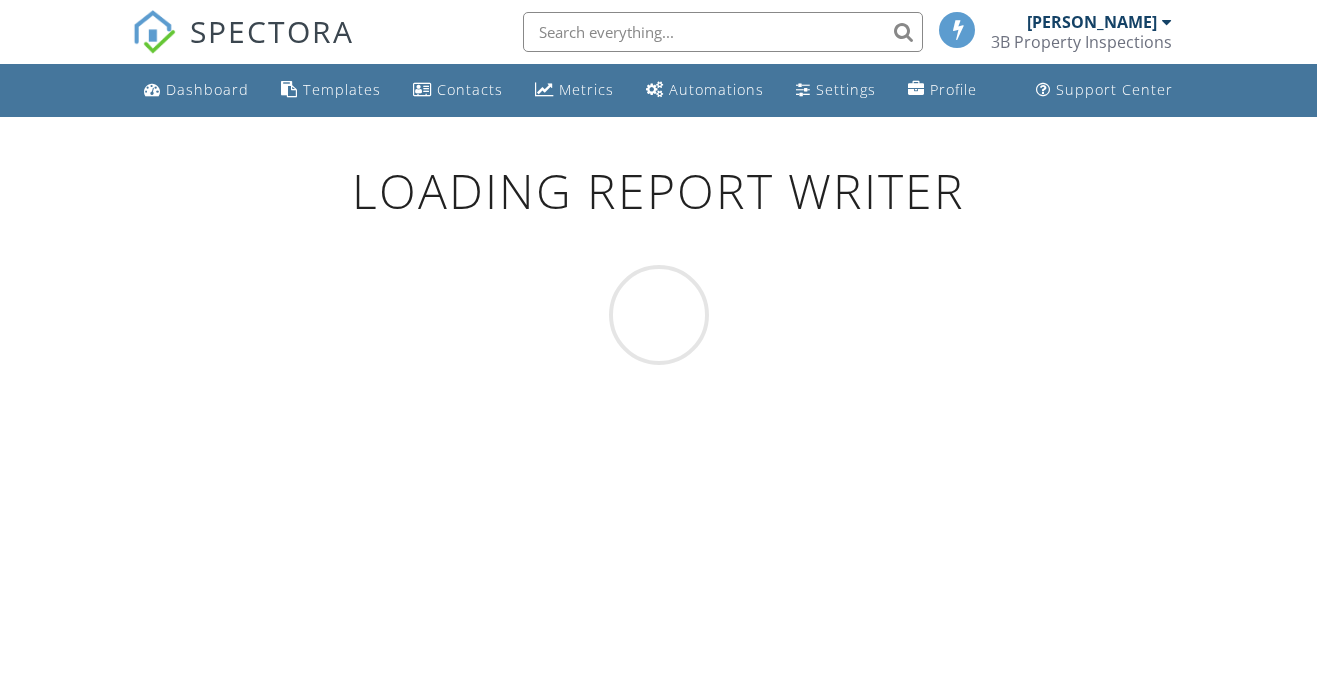 scroll, scrollTop: 0, scrollLeft: 0, axis: both 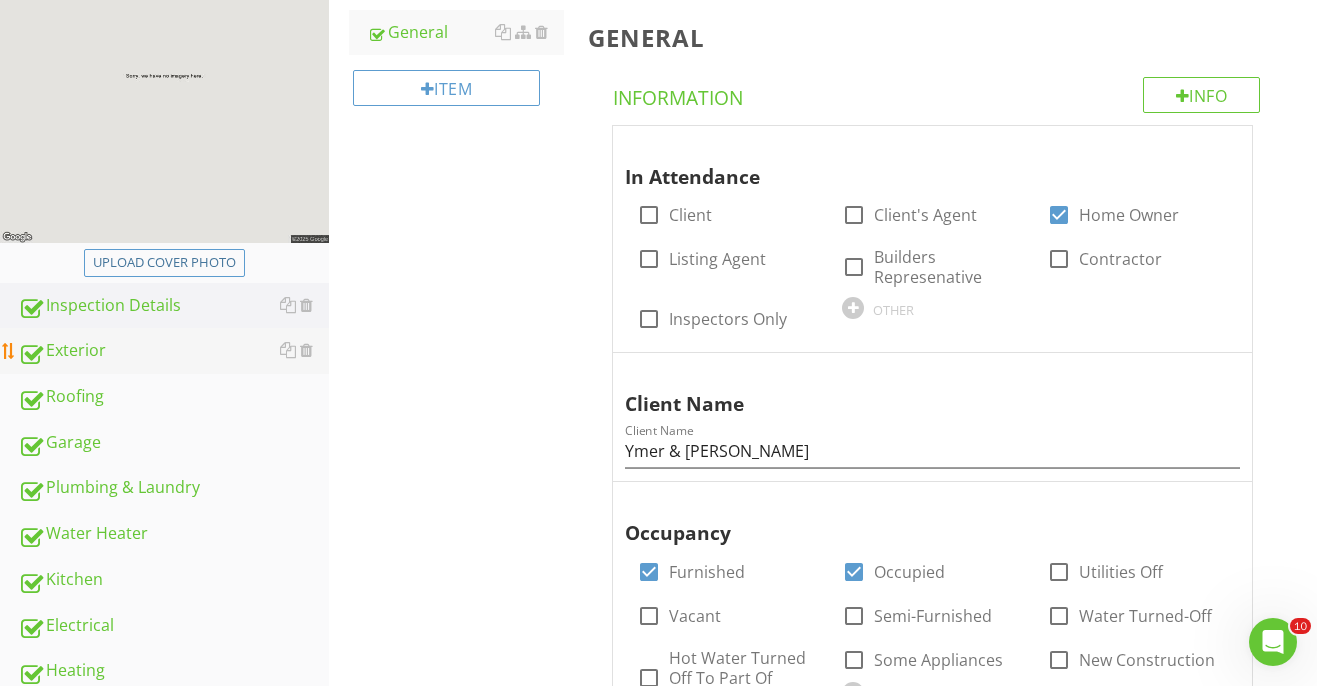 click on "Exterior" at bounding box center (173, 351) 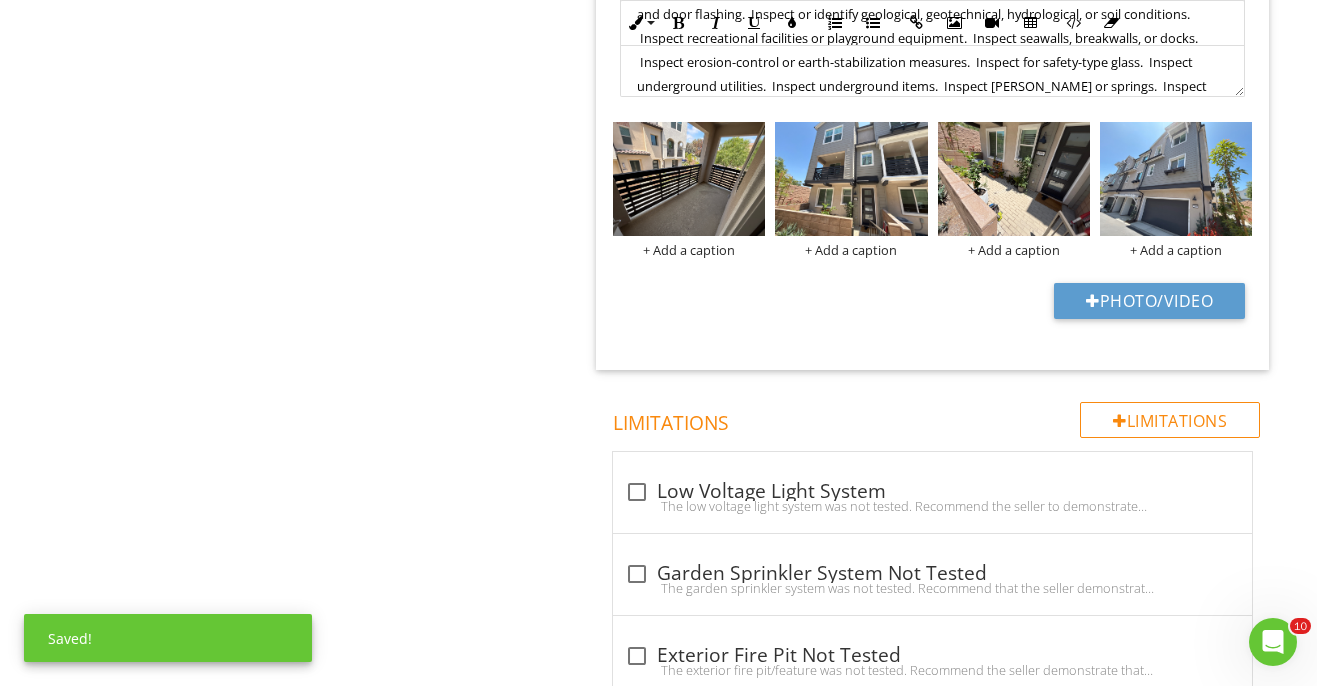 scroll, scrollTop: 3624, scrollLeft: 0, axis: vertical 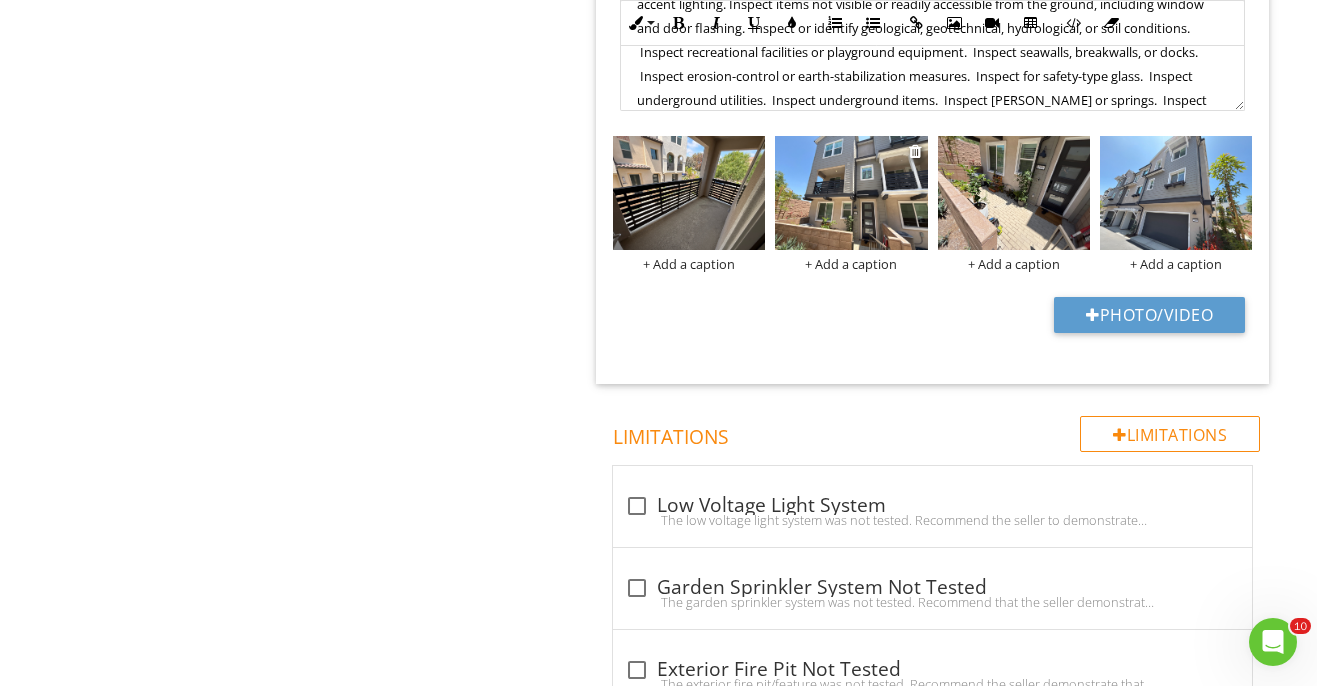 click at bounding box center (851, 193) 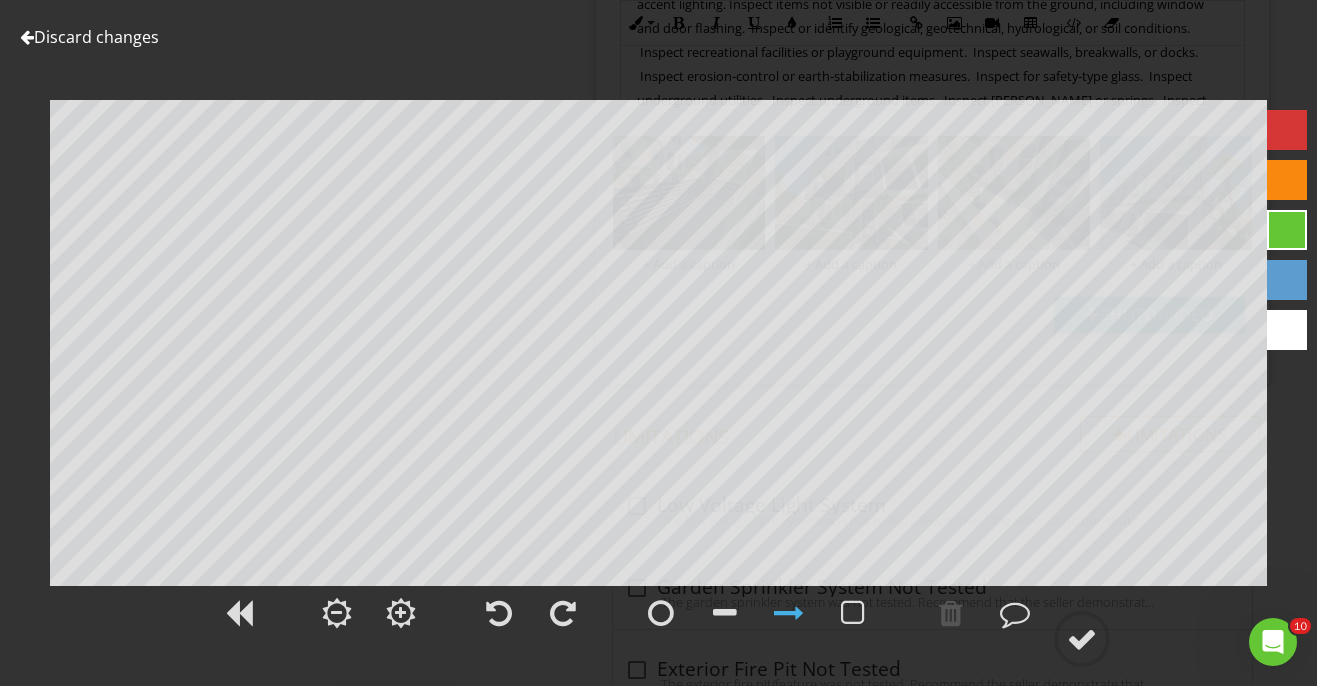 click on "Discard changes" at bounding box center (89, 37) 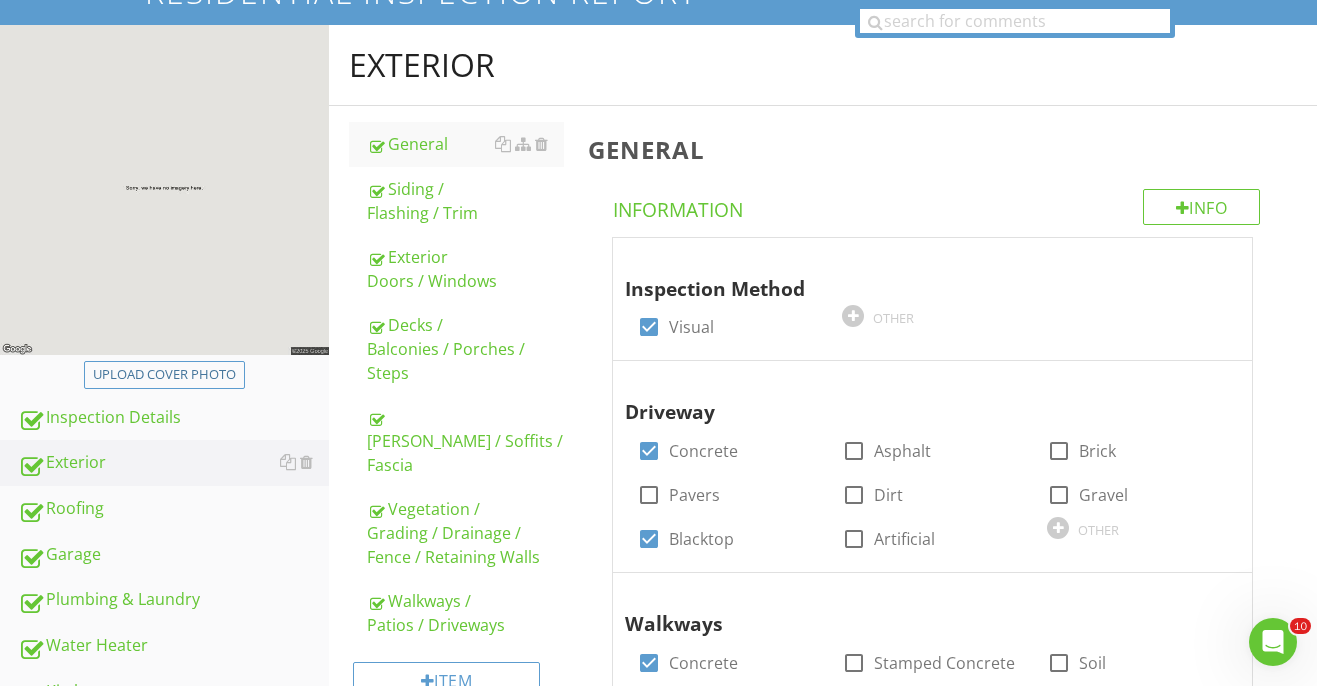 scroll, scrollTop: 0, scrollLeft: 0, axis: both 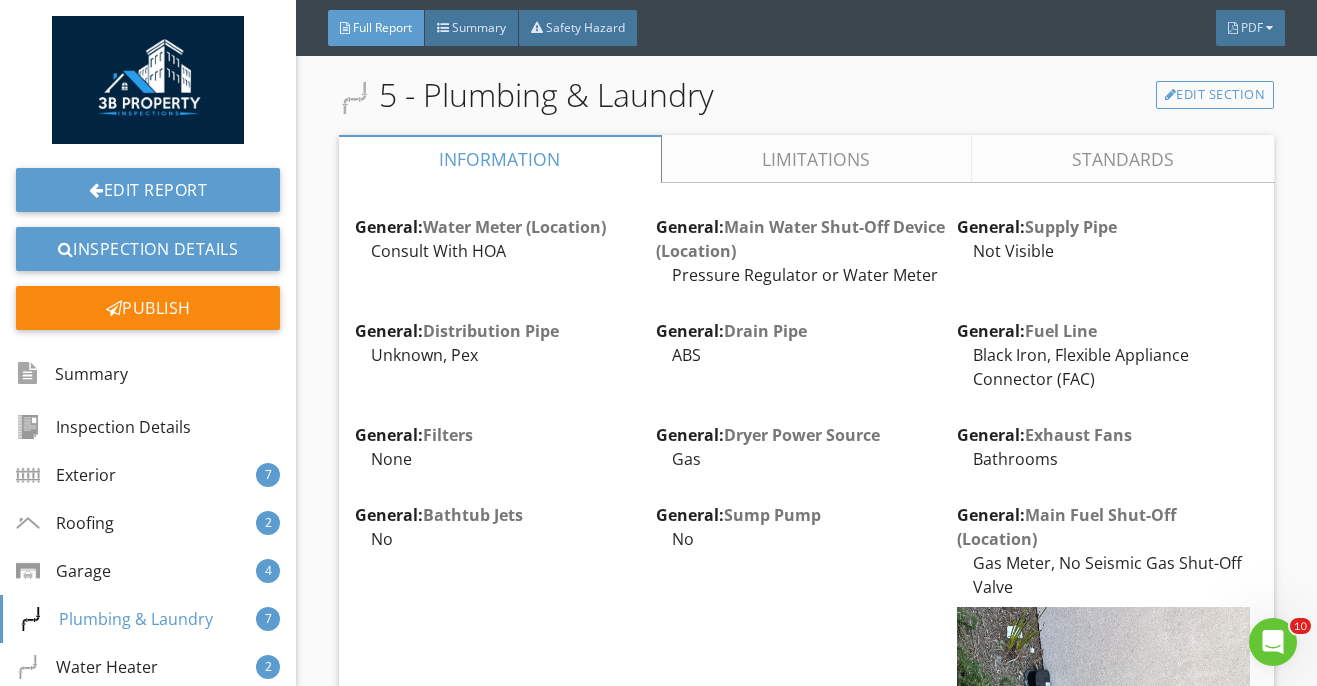 click on "Limitations" at bounding box center [817, 159] 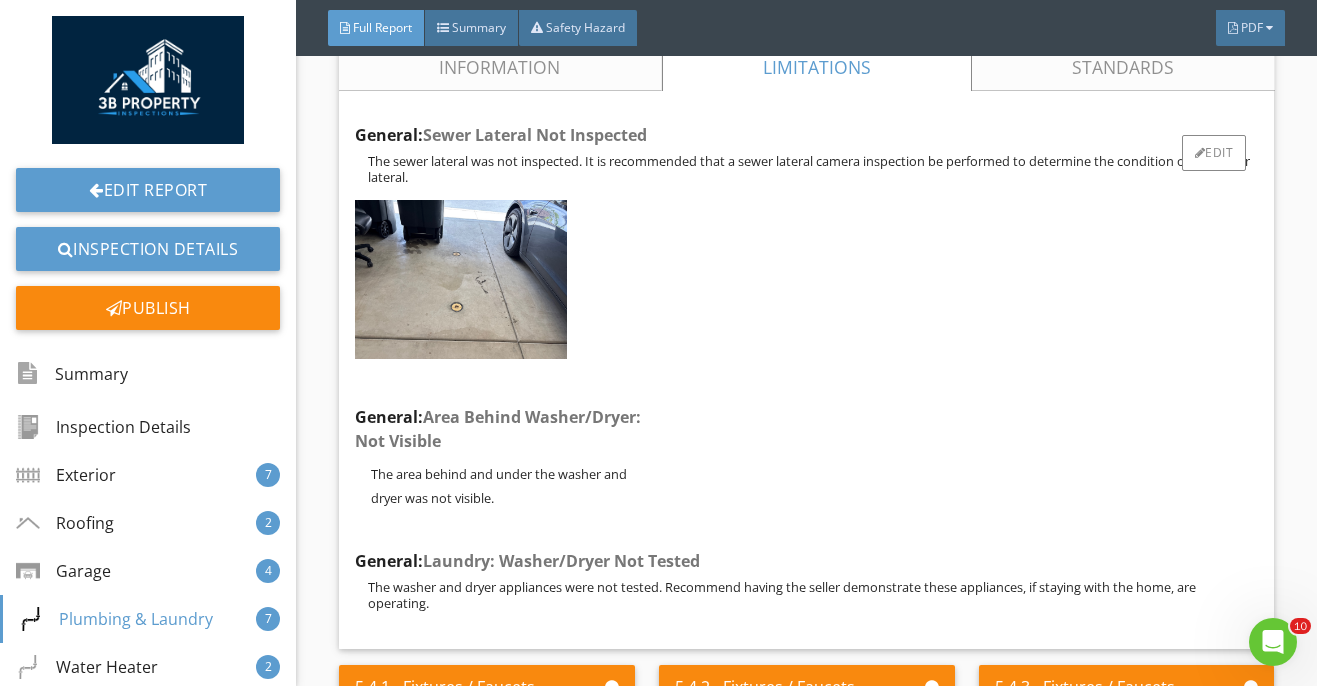 scroll, scrollTop: 8397, scrollLeft: 0, axis: vertical 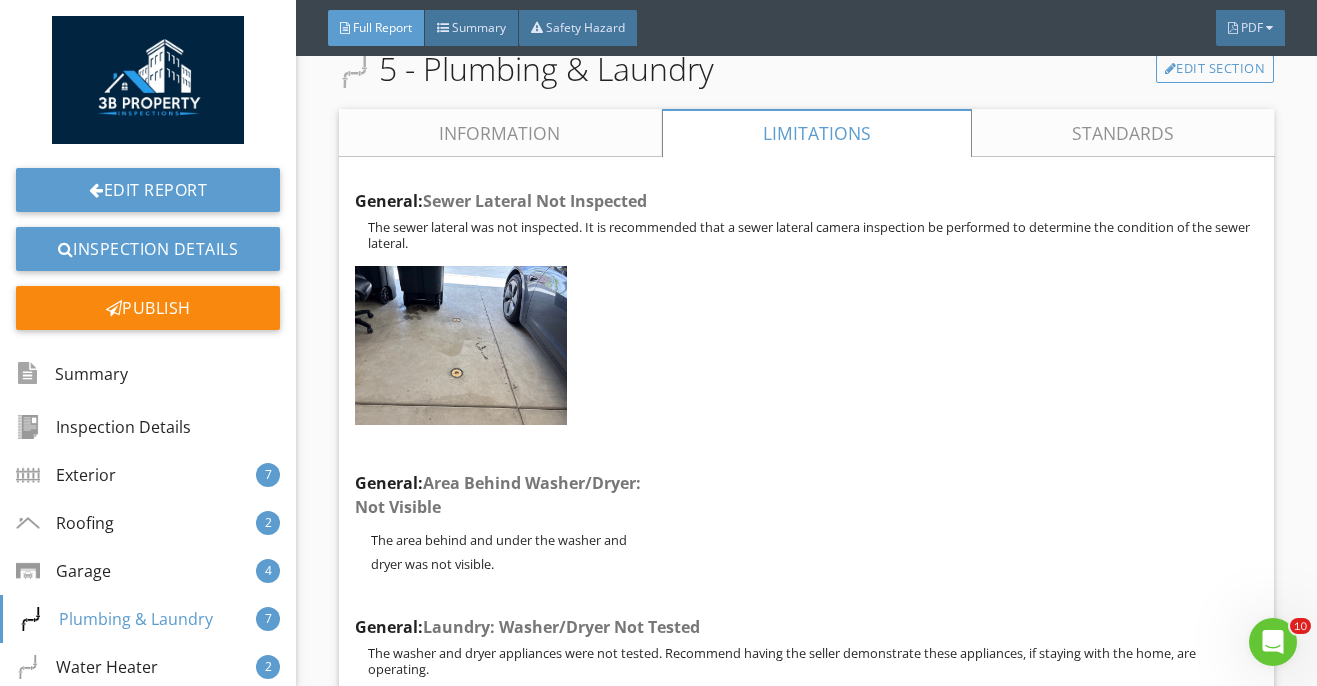 click on "Information" at bounding box center (500, 133) 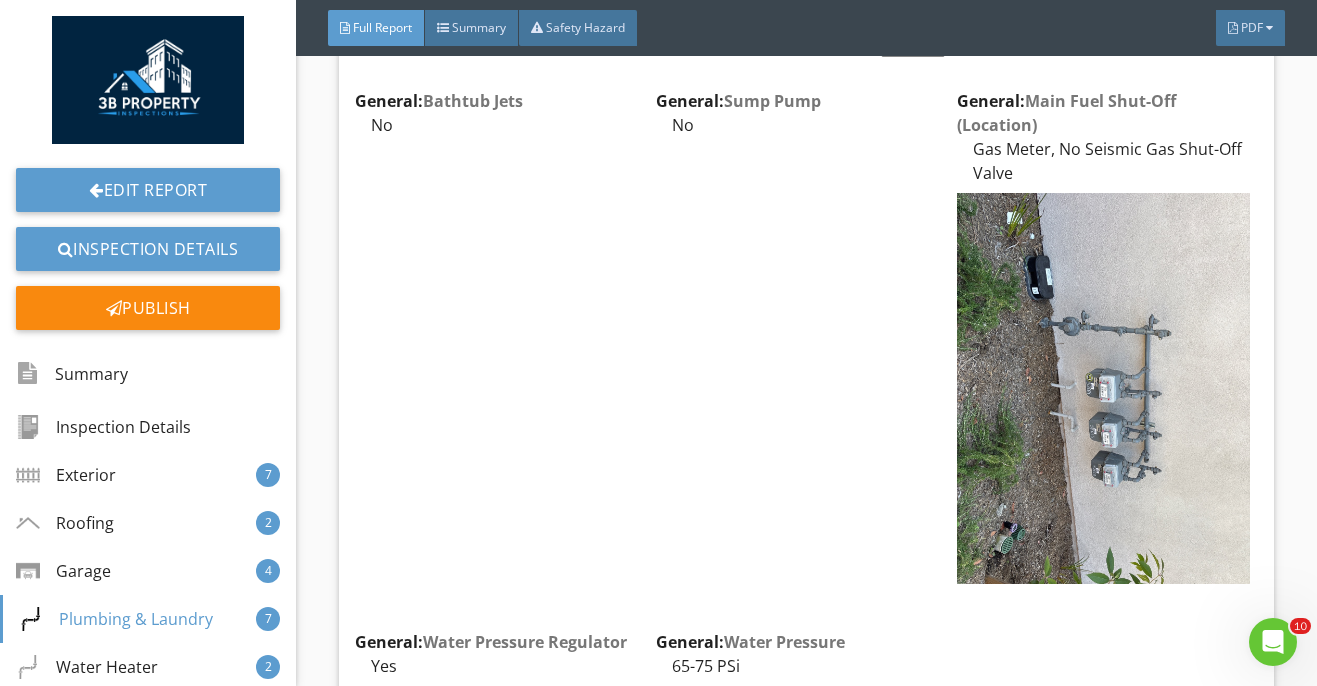 scroll, scrollTop: 8813, scrollLeft: 0, axis: vertical 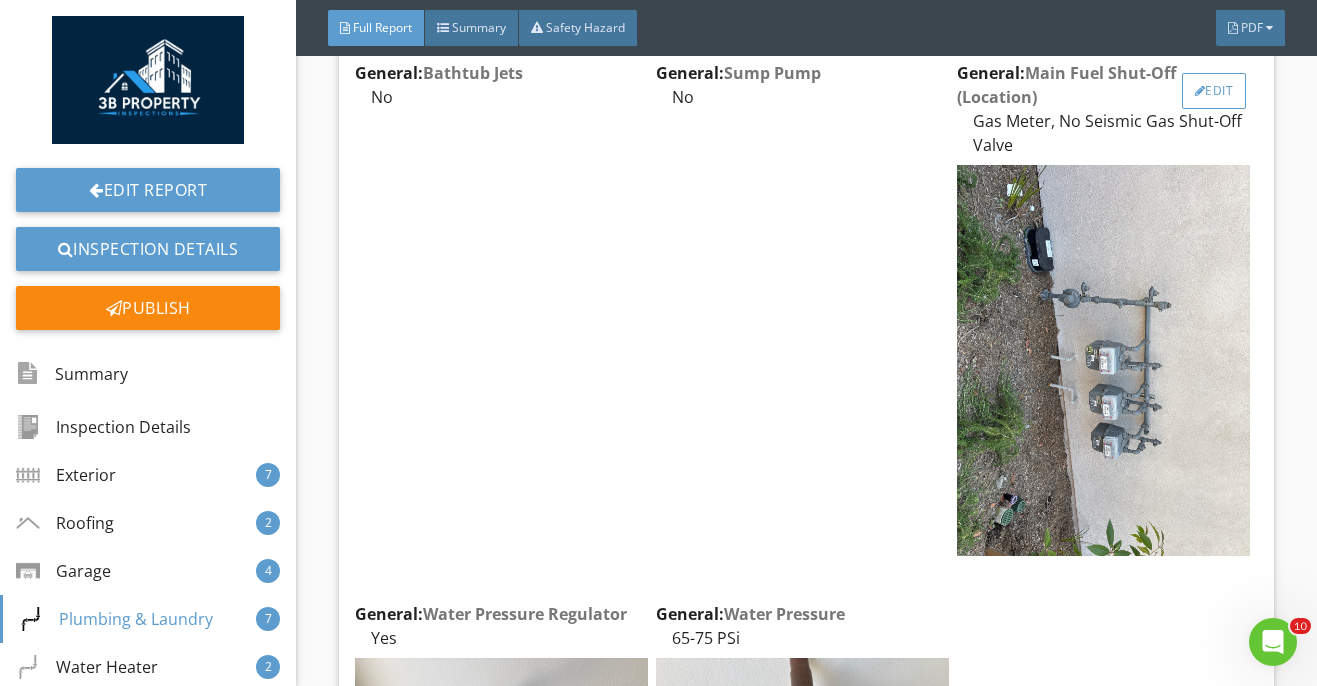 click on "Edit" at bounding box center [1214, 91] 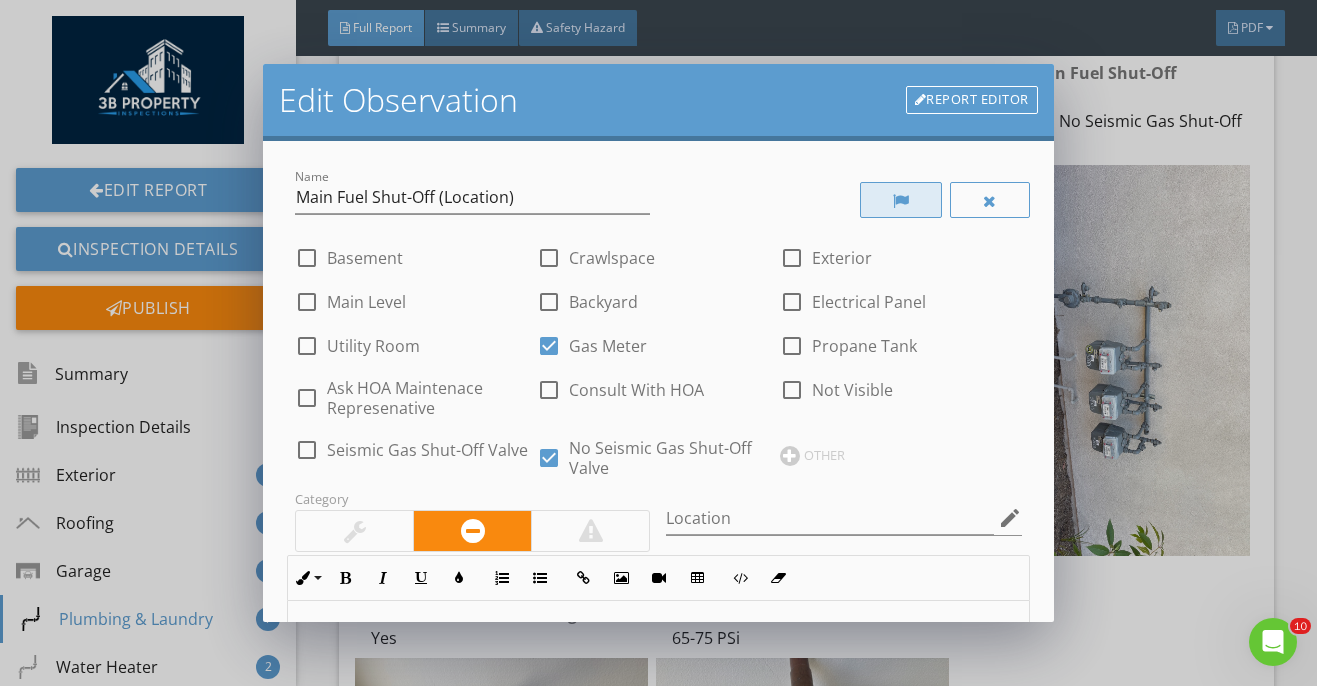 click at bounding box center [901, 201] 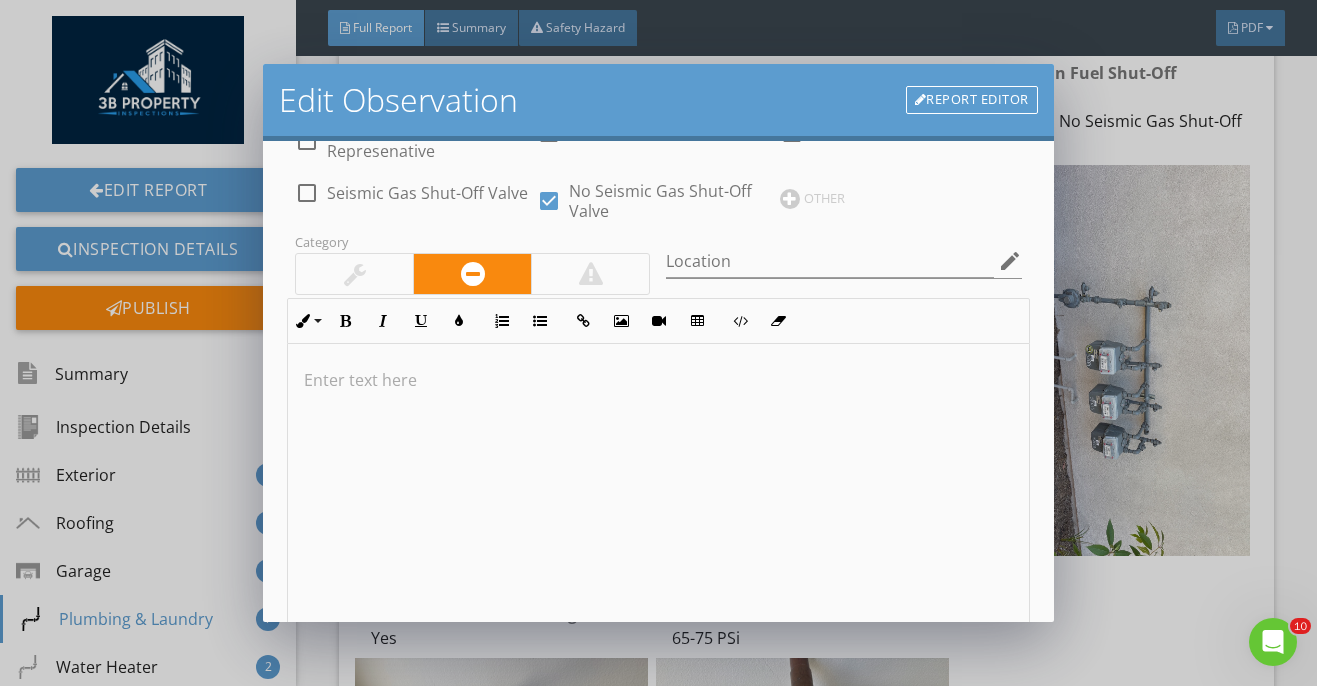 scroll, scrollTop: 559, scrollLeft: 0, axis: vertical 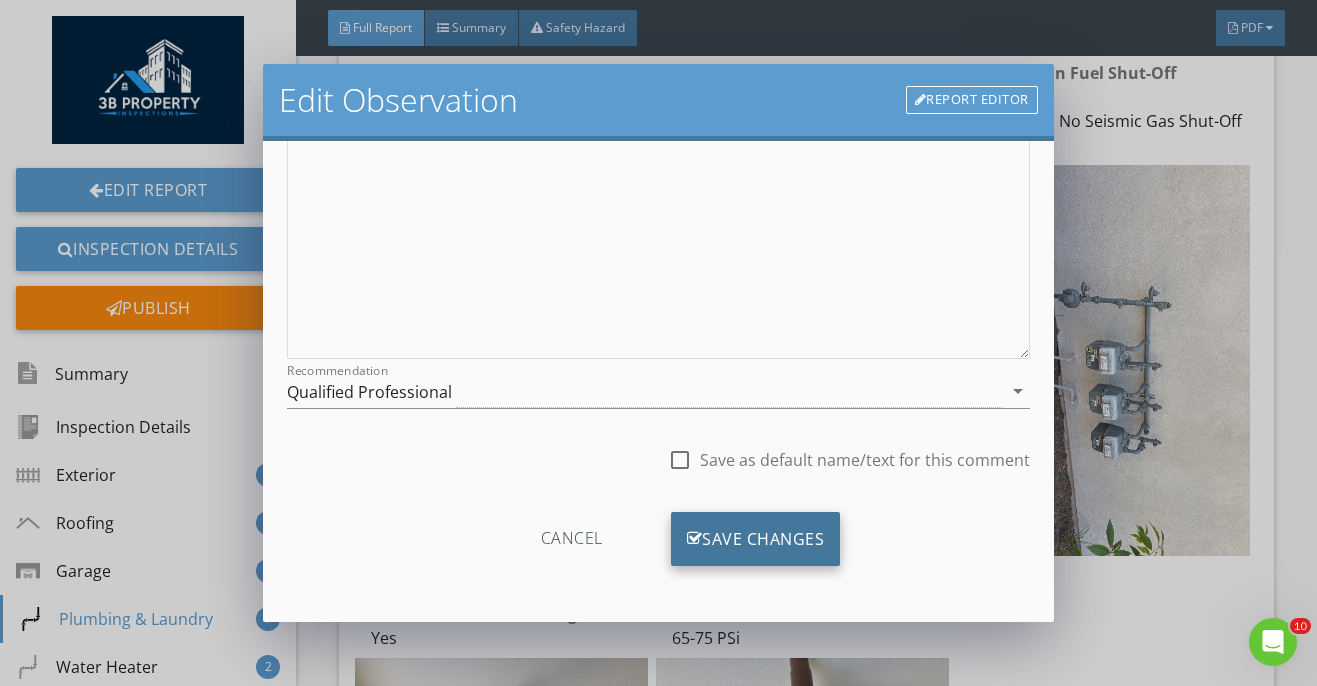 click on "Save Changes" at bounding box center (756, 539) 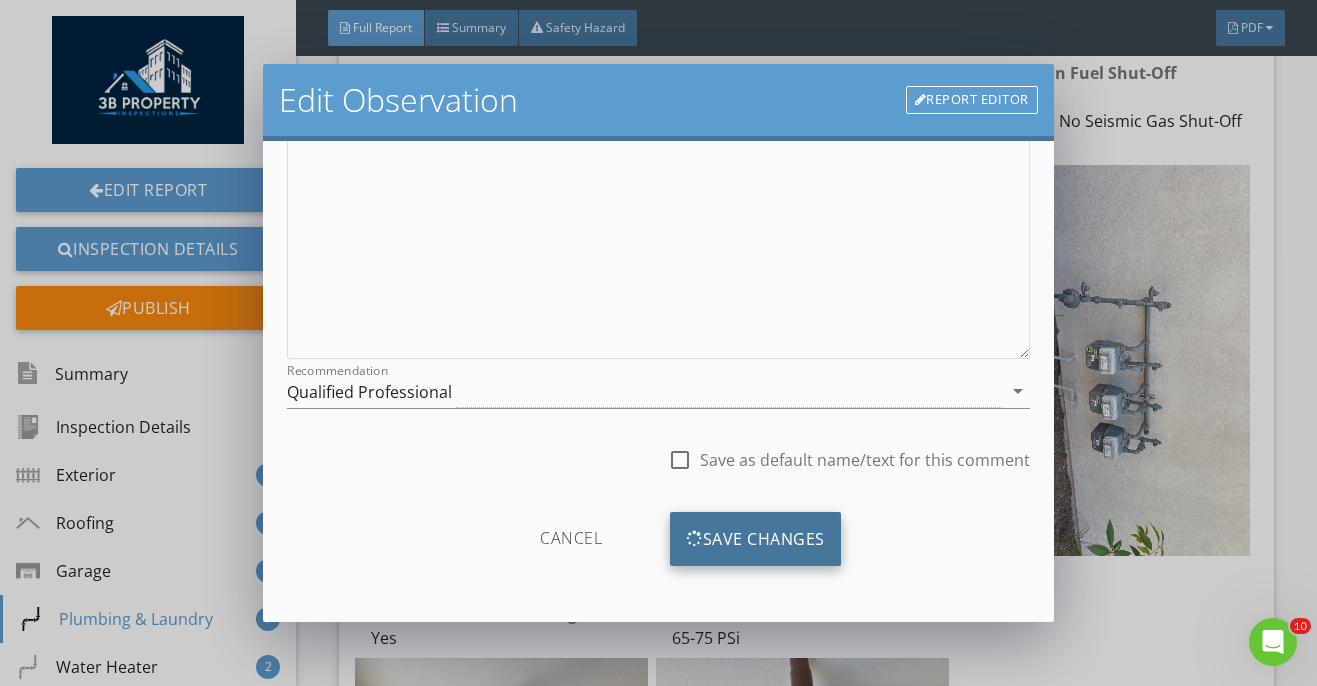scroll, scrollTop: 322, scrollLeft: 0, axis: vertical 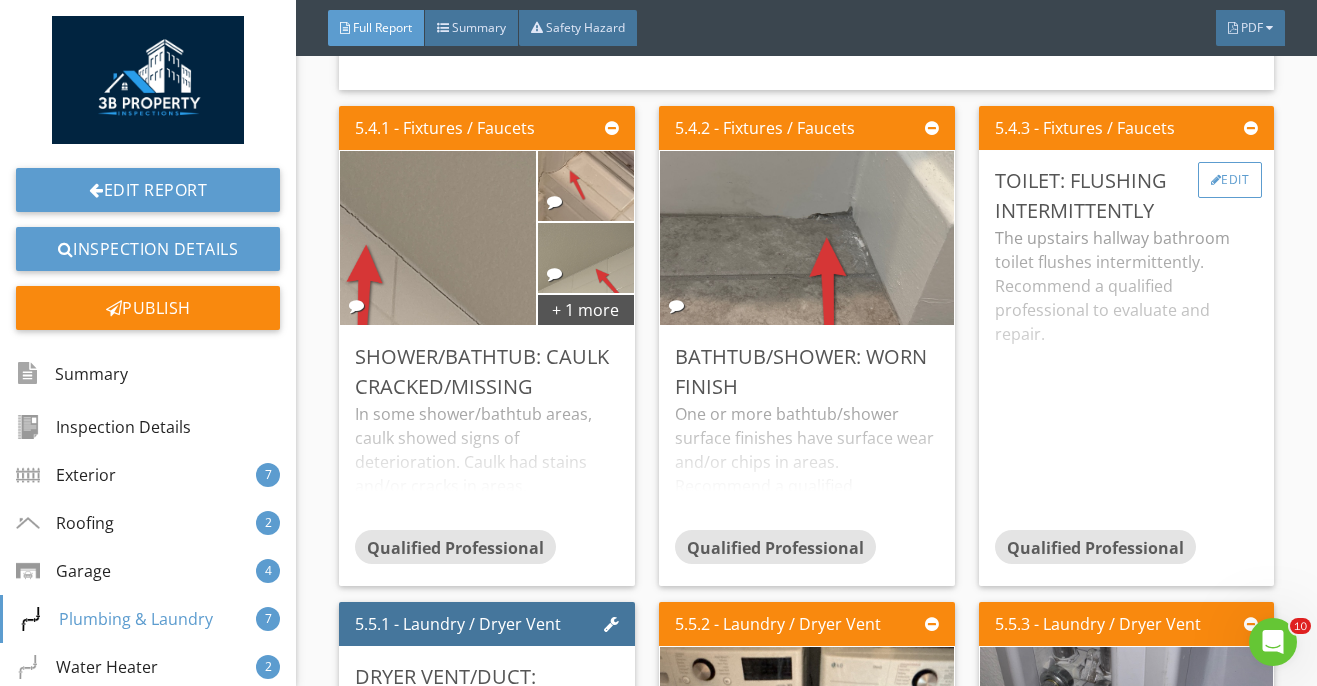 click at bounding box center [1216, 180] 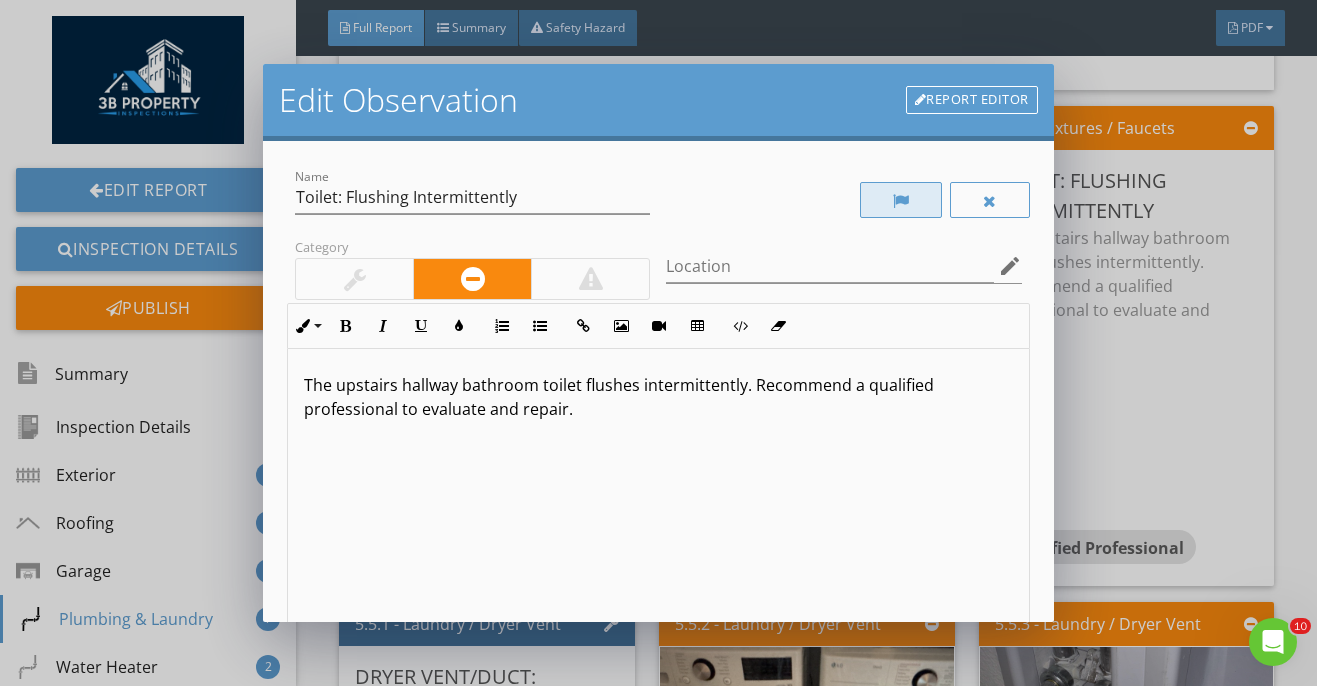 click at bounding box center (901, 200) 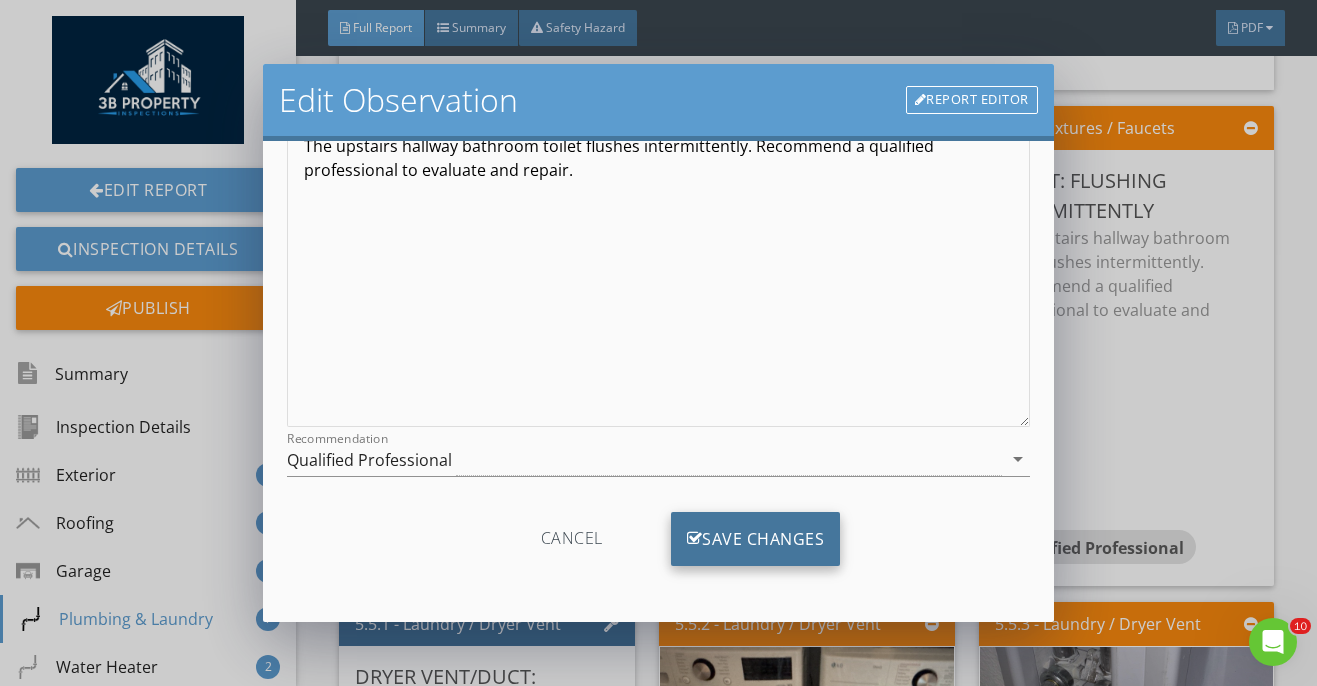 click on "Save Changes" at bounding box center (756, 539) 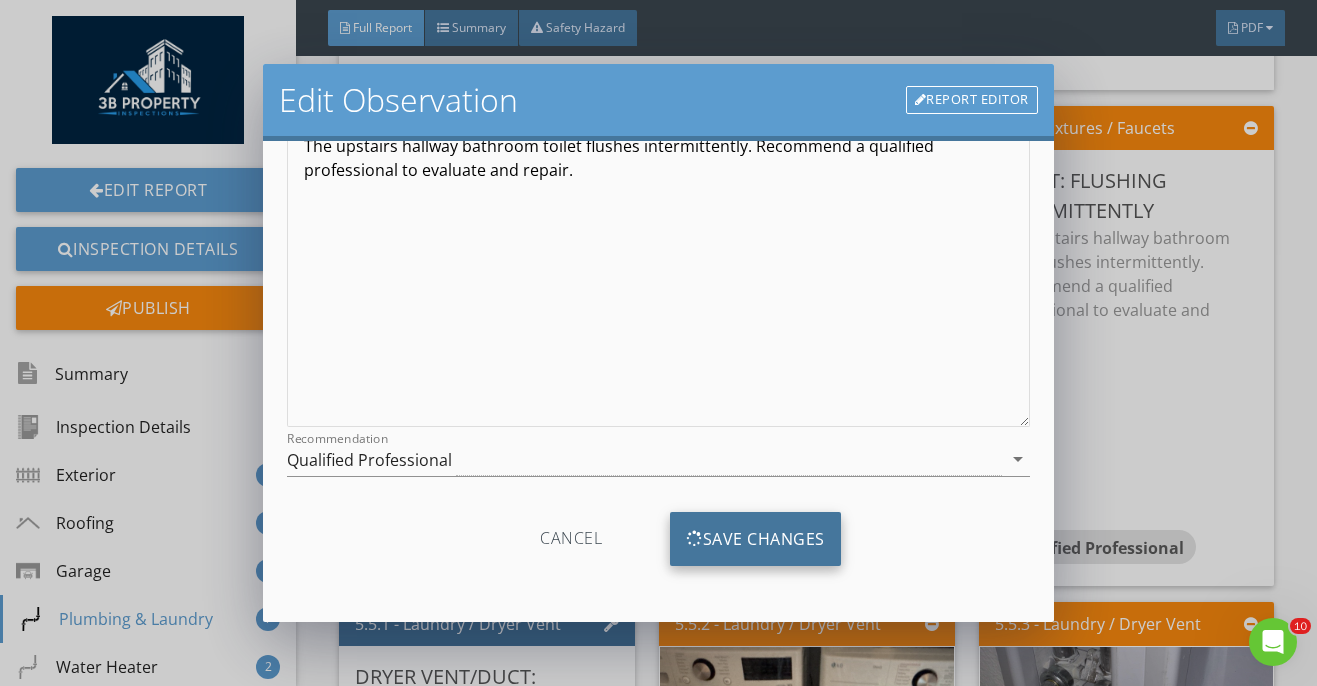 scroll, scrollTop: 2, scrollLeft: 0, axis: vertical 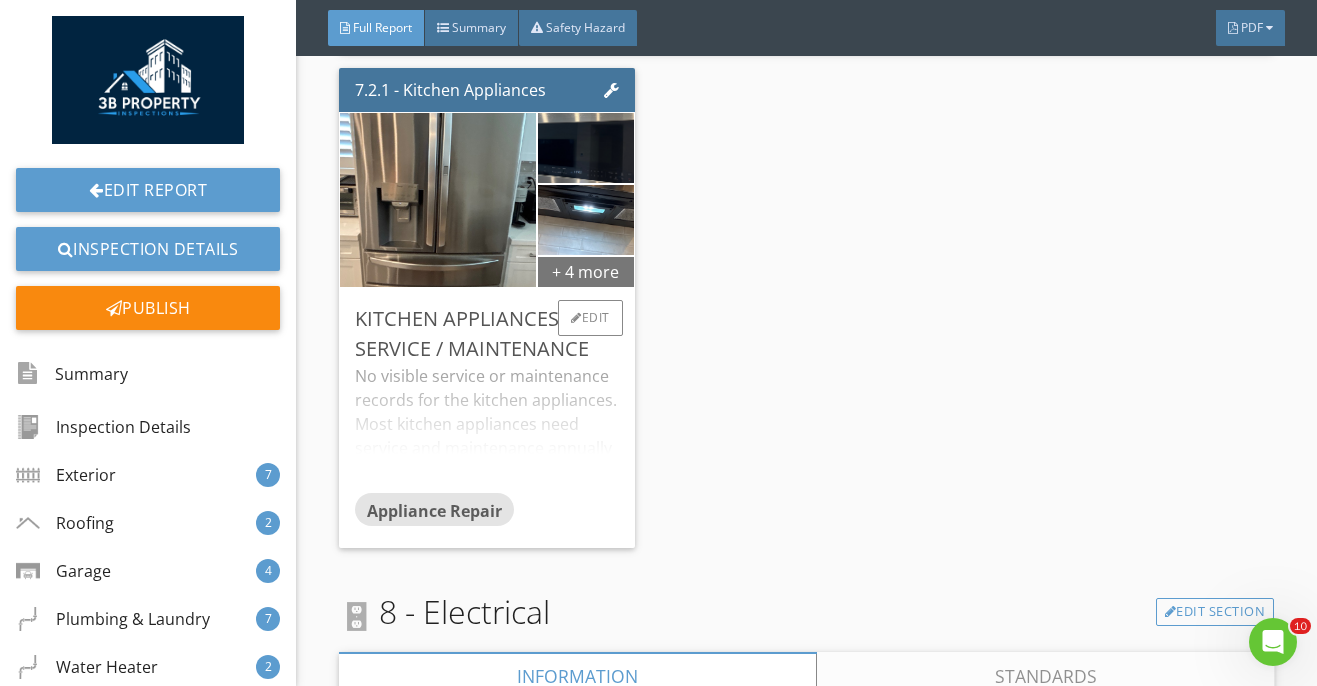 click on "+ 4 more" at bounding box center [586, 271] 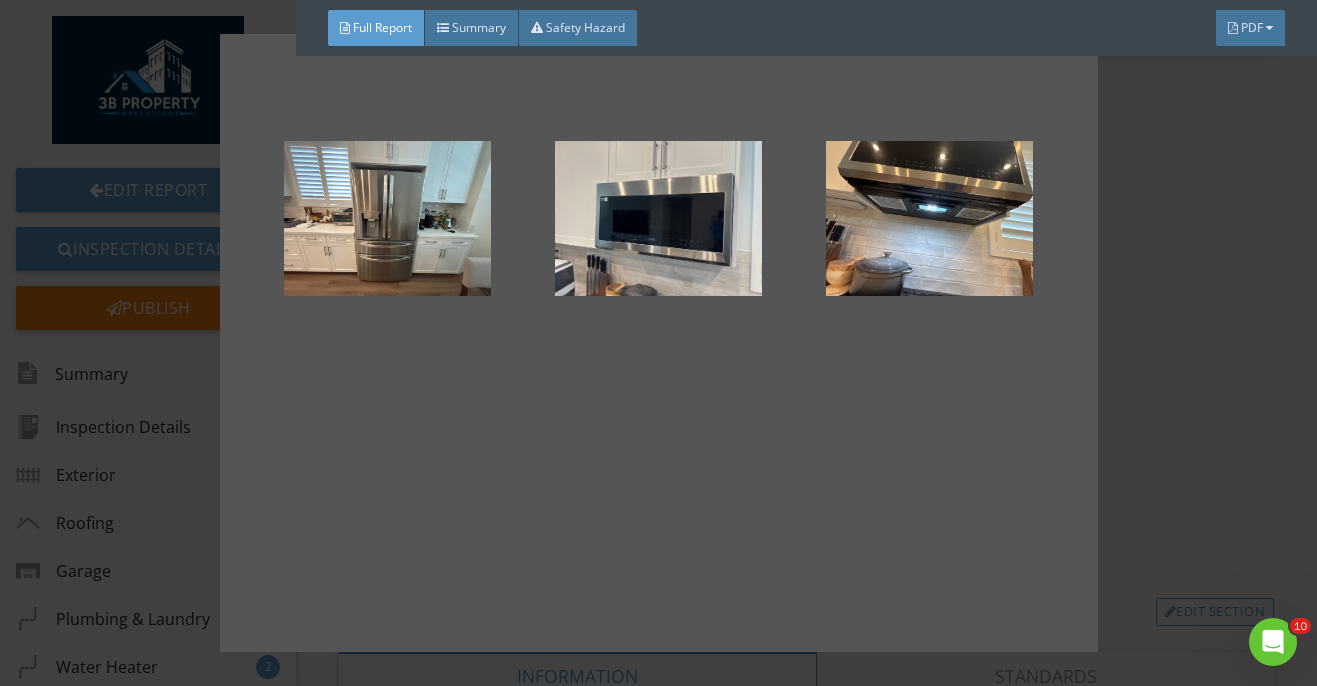 scroll, scrollTop: 478, scrollLeft: 0, axis: vertical 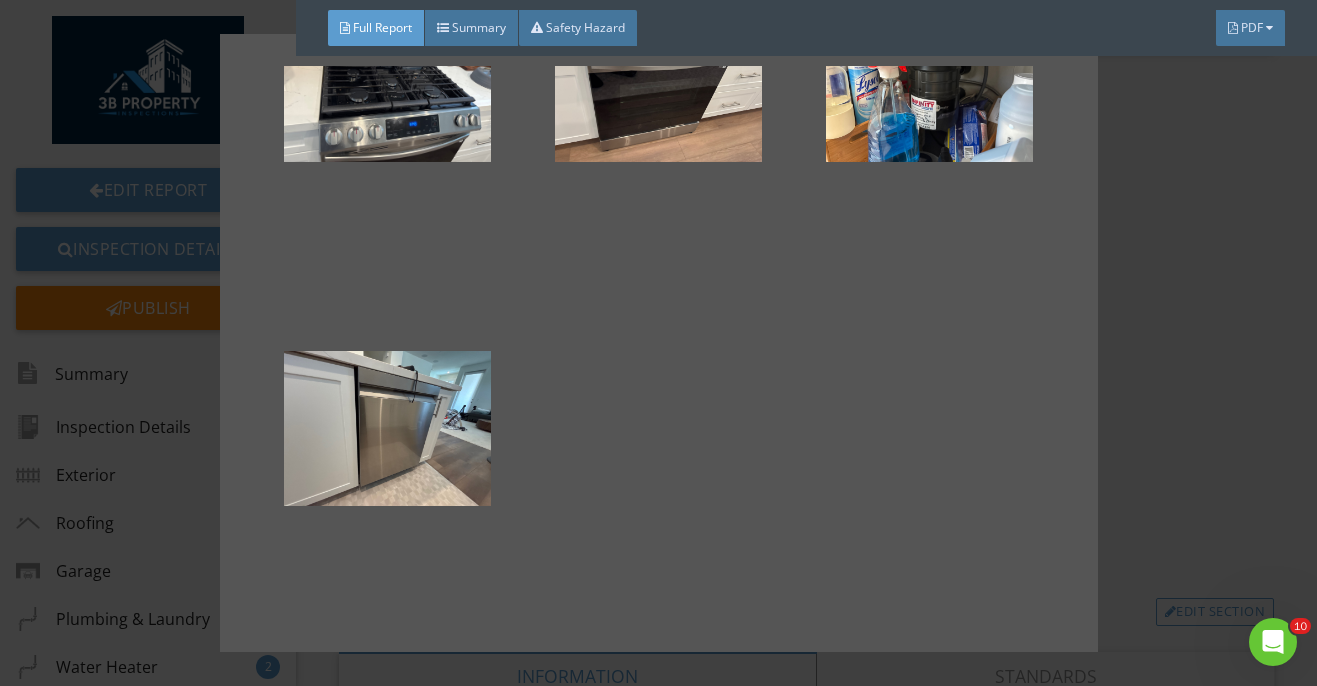 click at bounding box center (658, 343) 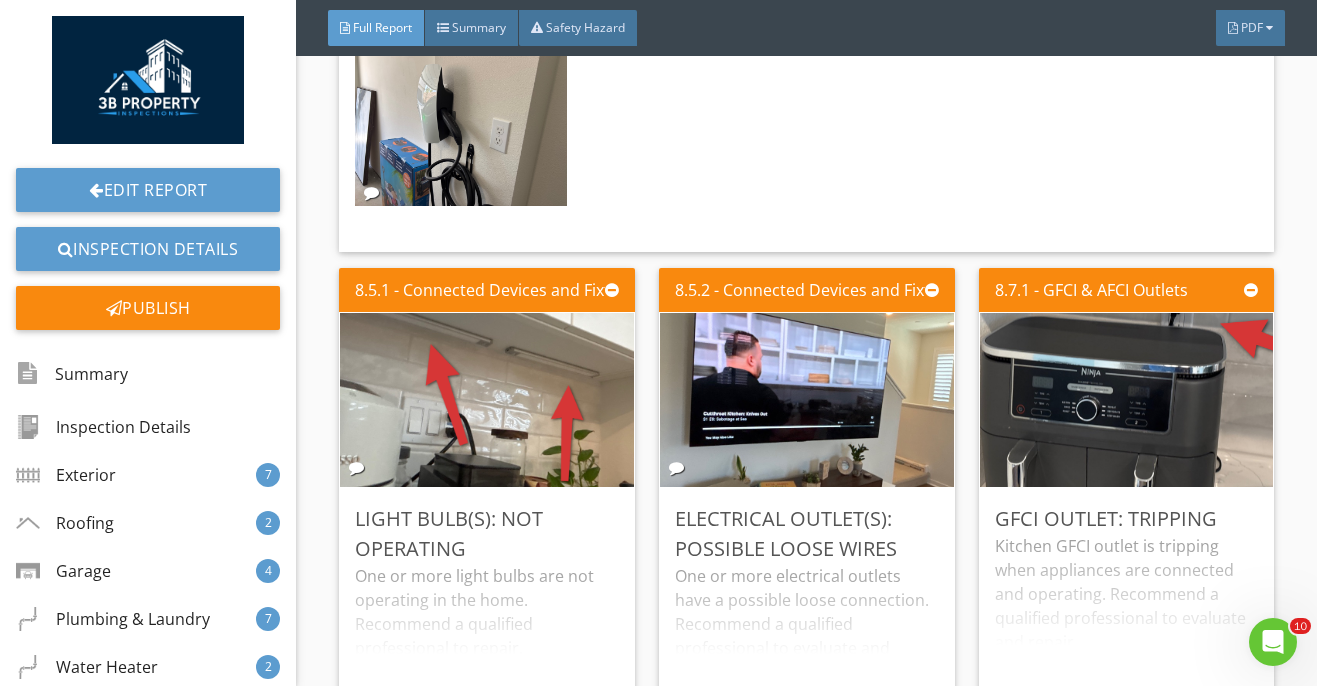 scroll, scrollTop: 18811, scrollLeft: 0, axis: vertical 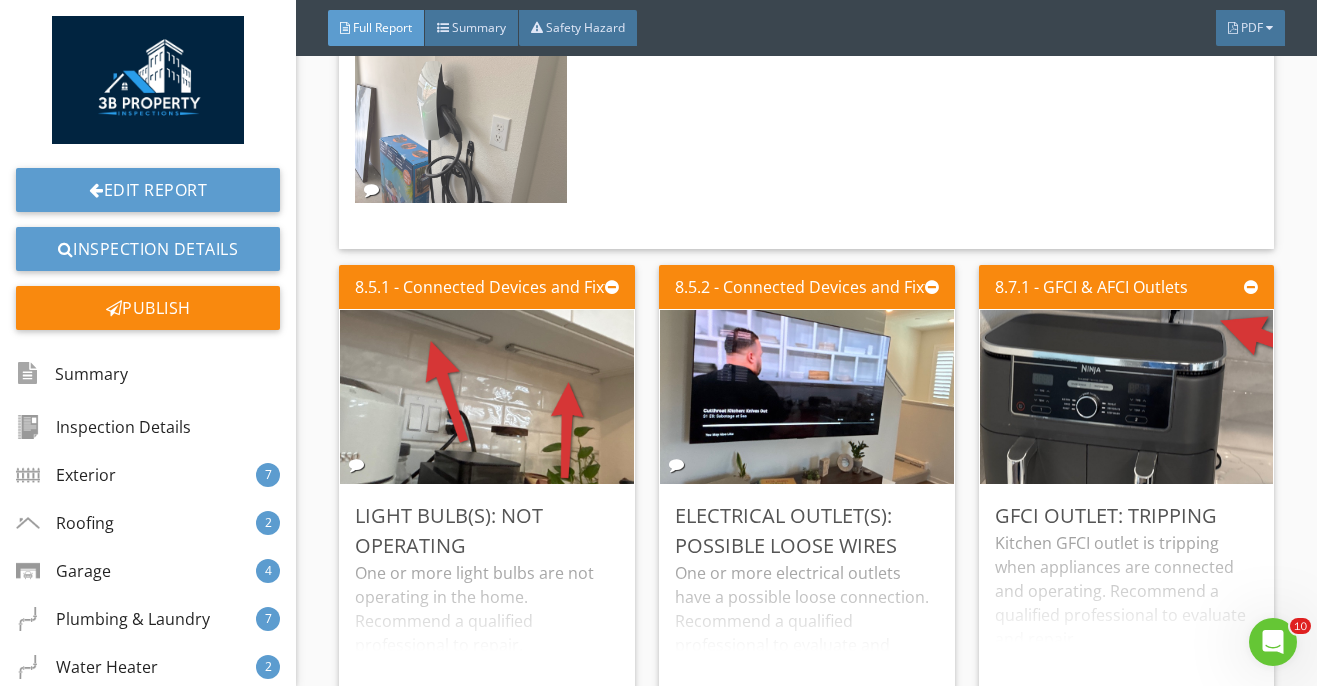 click at bounding box center (461, 123) 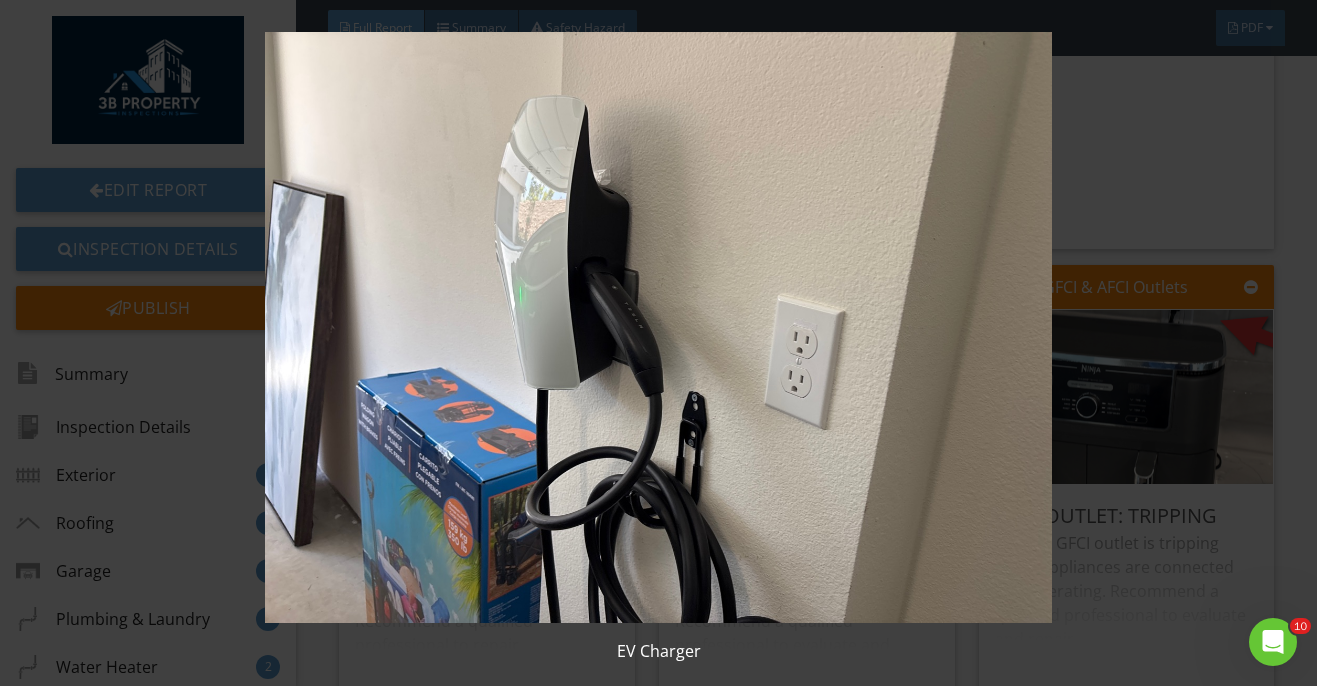 click at bounding box center (658, 327) 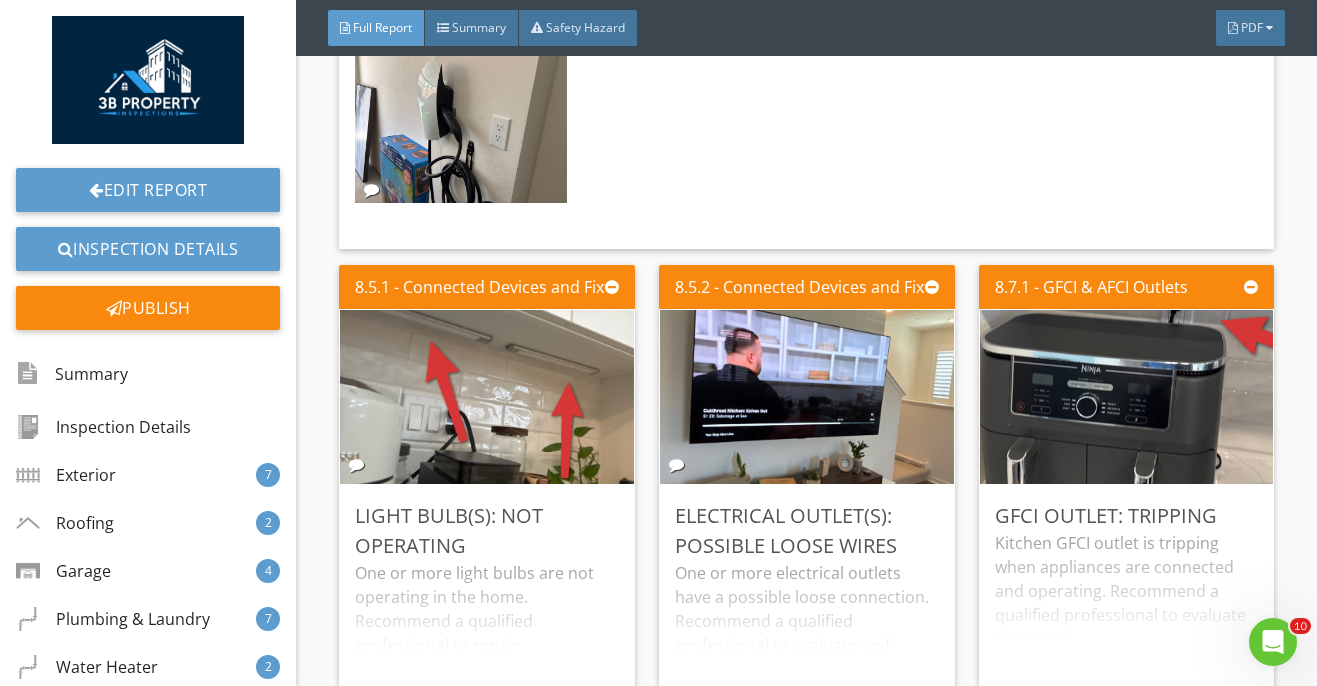 scroll, scrollTop: 18949, scrollLeft: 0, axis: vertical 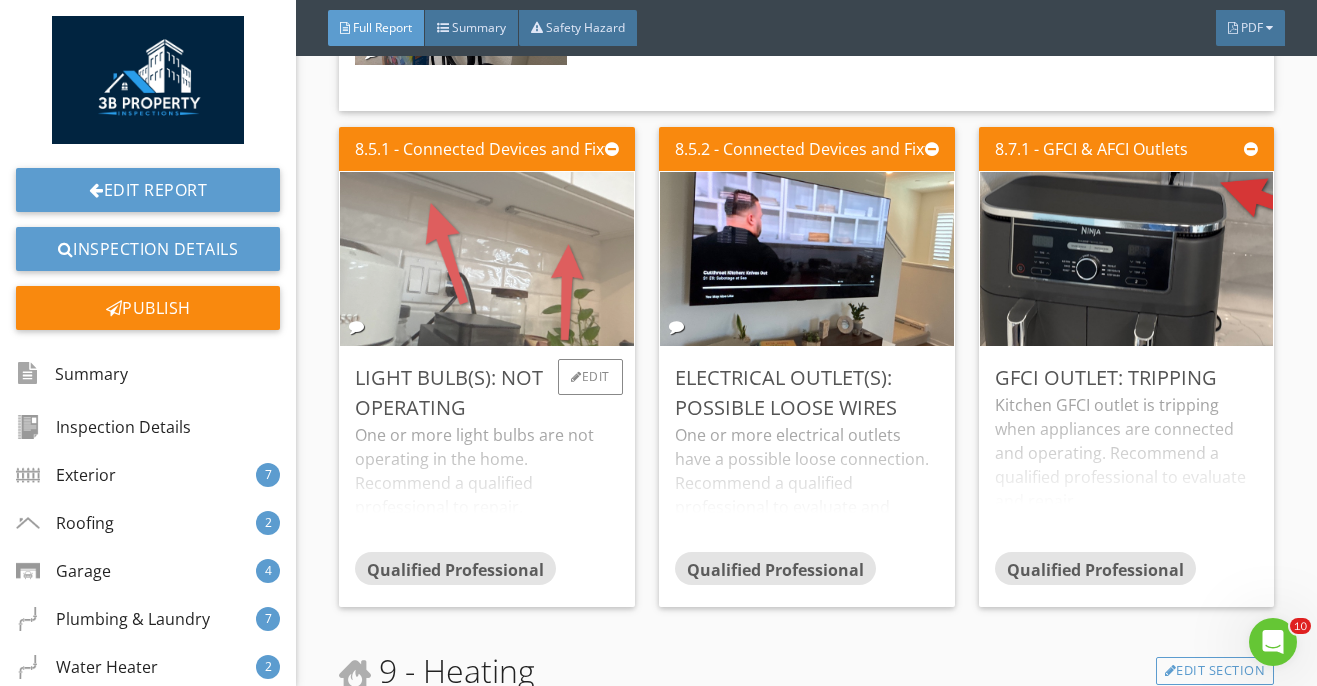 click at bounding box center [487, 259] 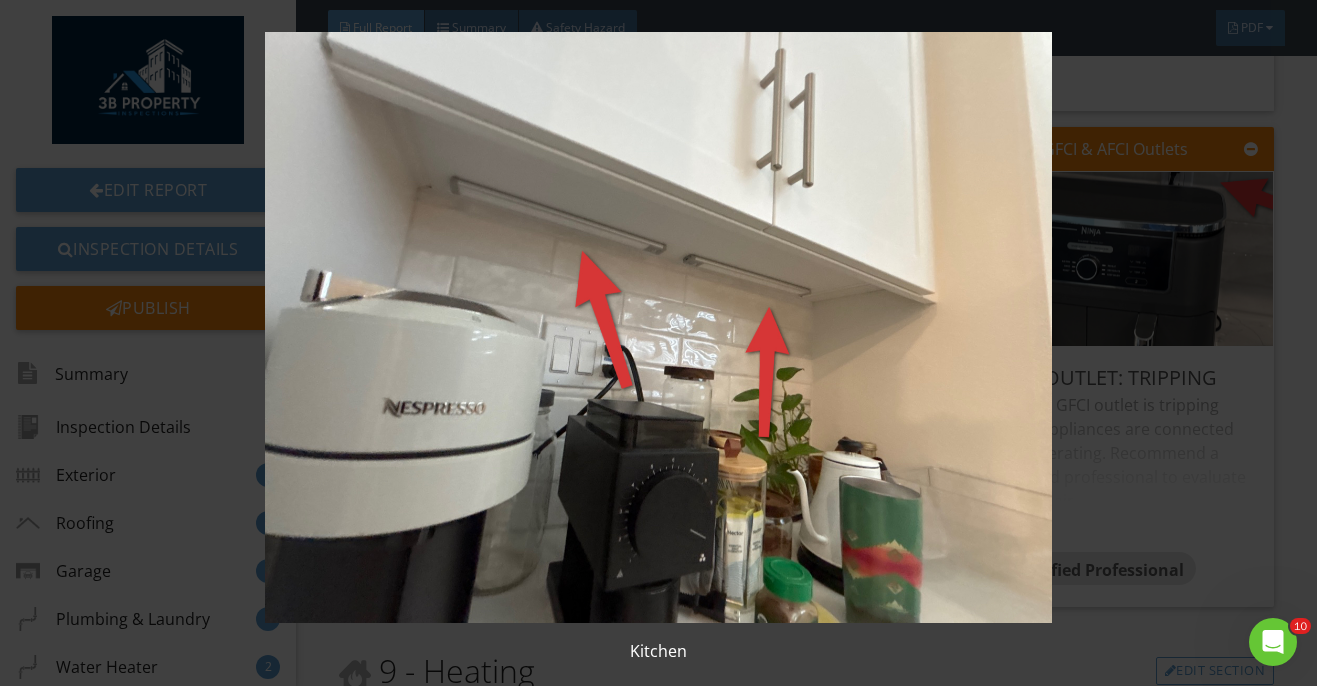 click at bounding box center [658, 327] 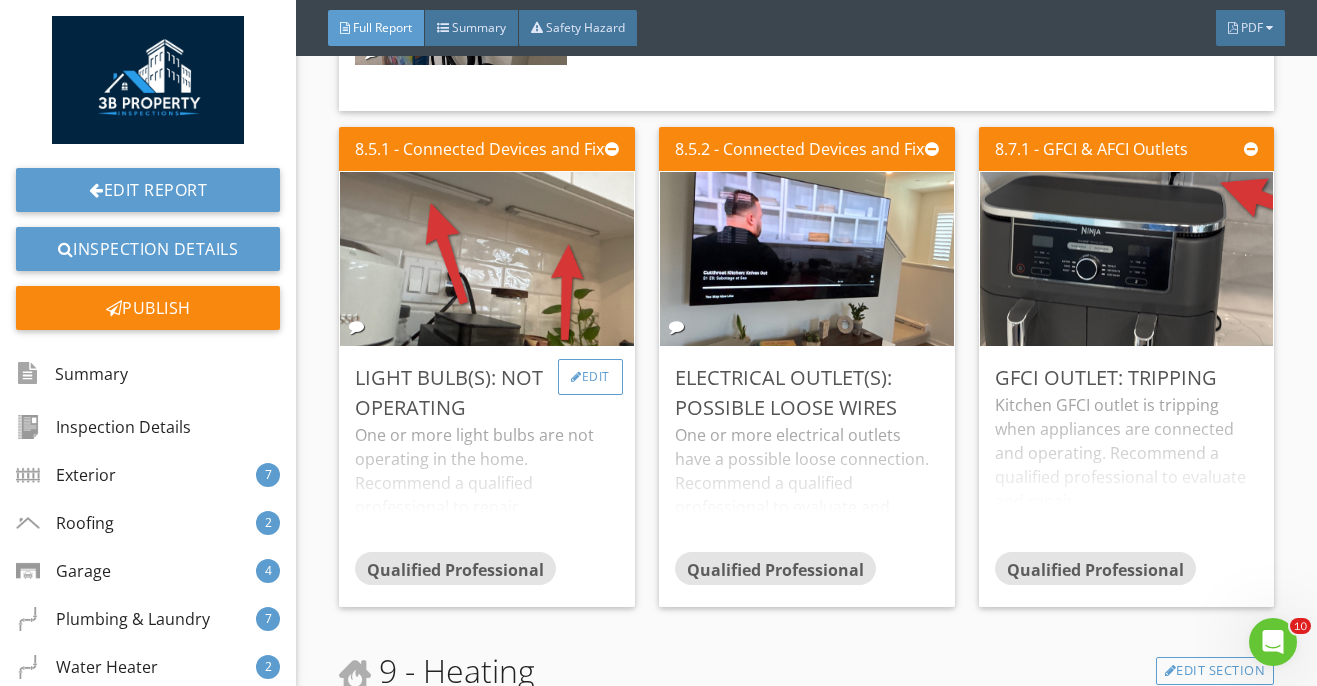 click on "Edit" at bounding box center (590, 377) 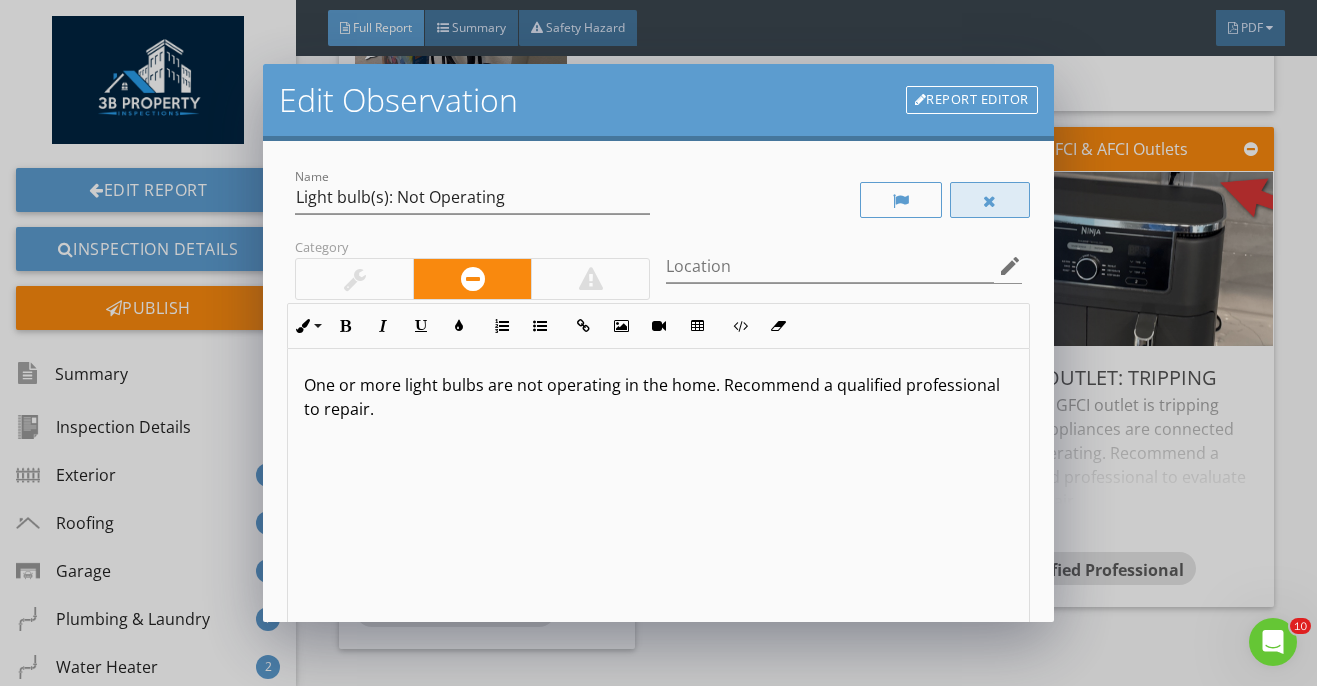click at bounding box center (990, 201) 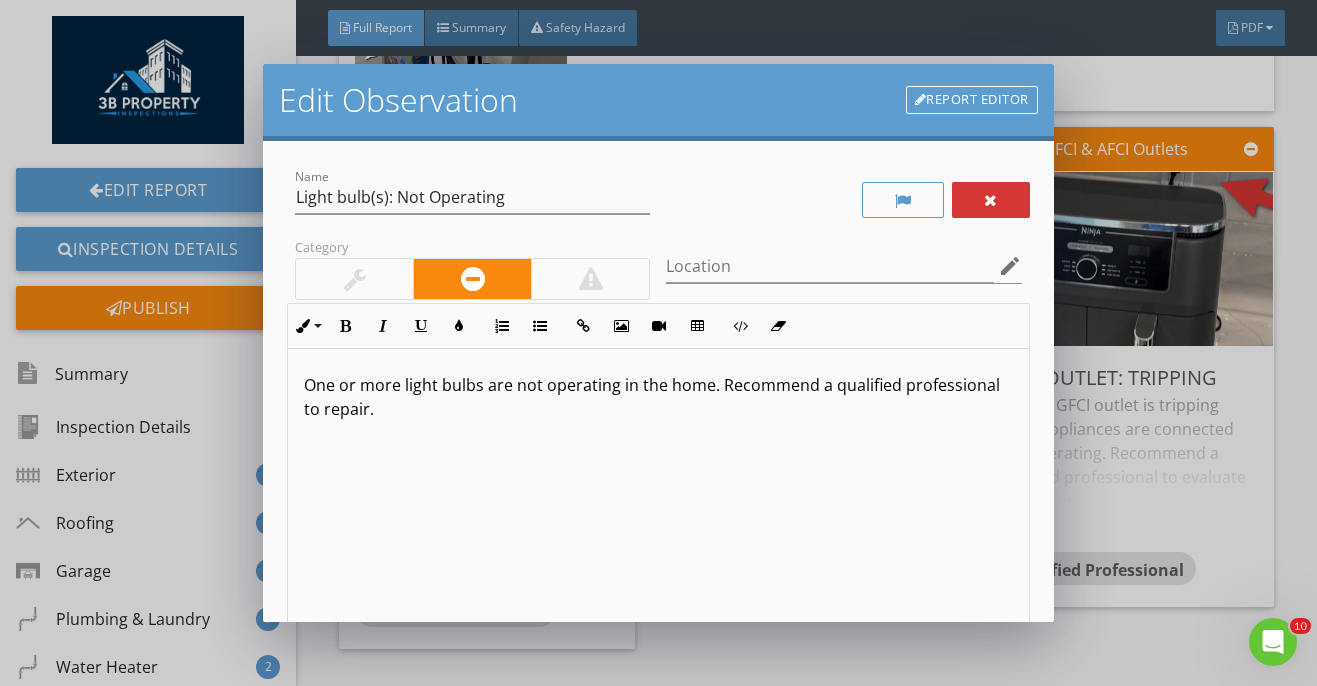 scroll, scrollTop: 307, scrollLeft: 0, axis: vertical 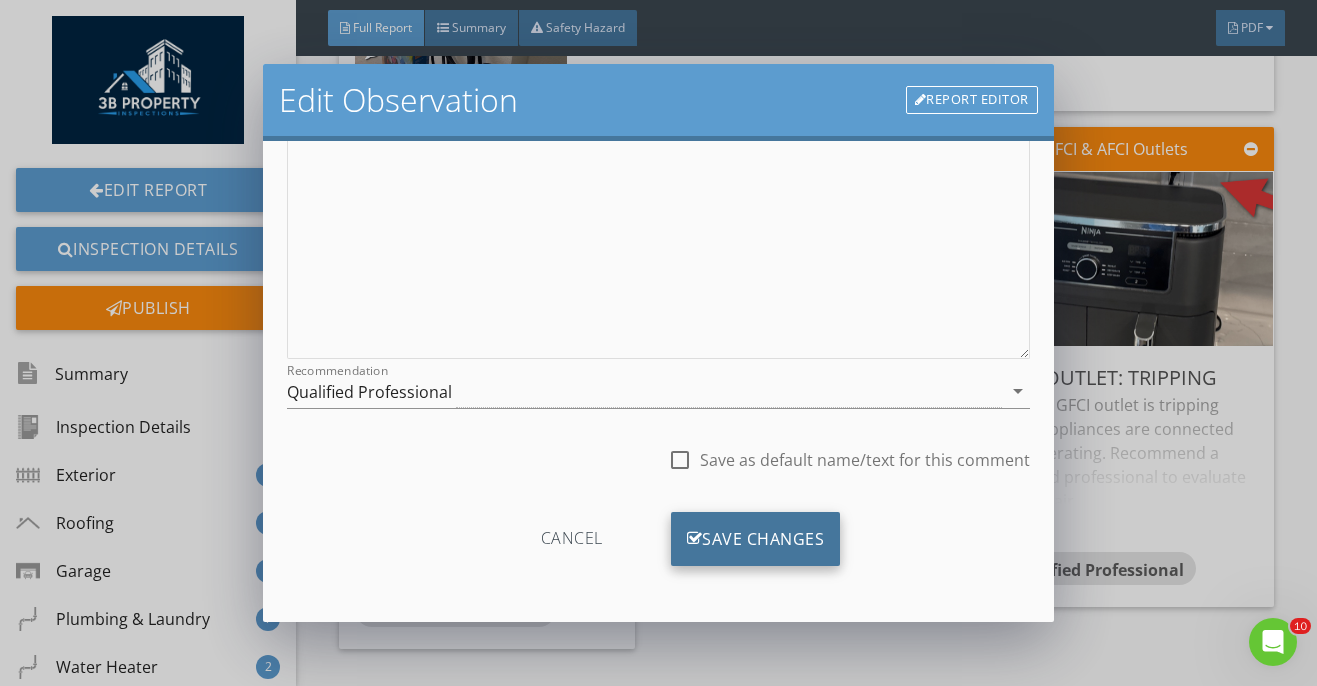 click on "Save Changes" at bounding box center (756, 539) 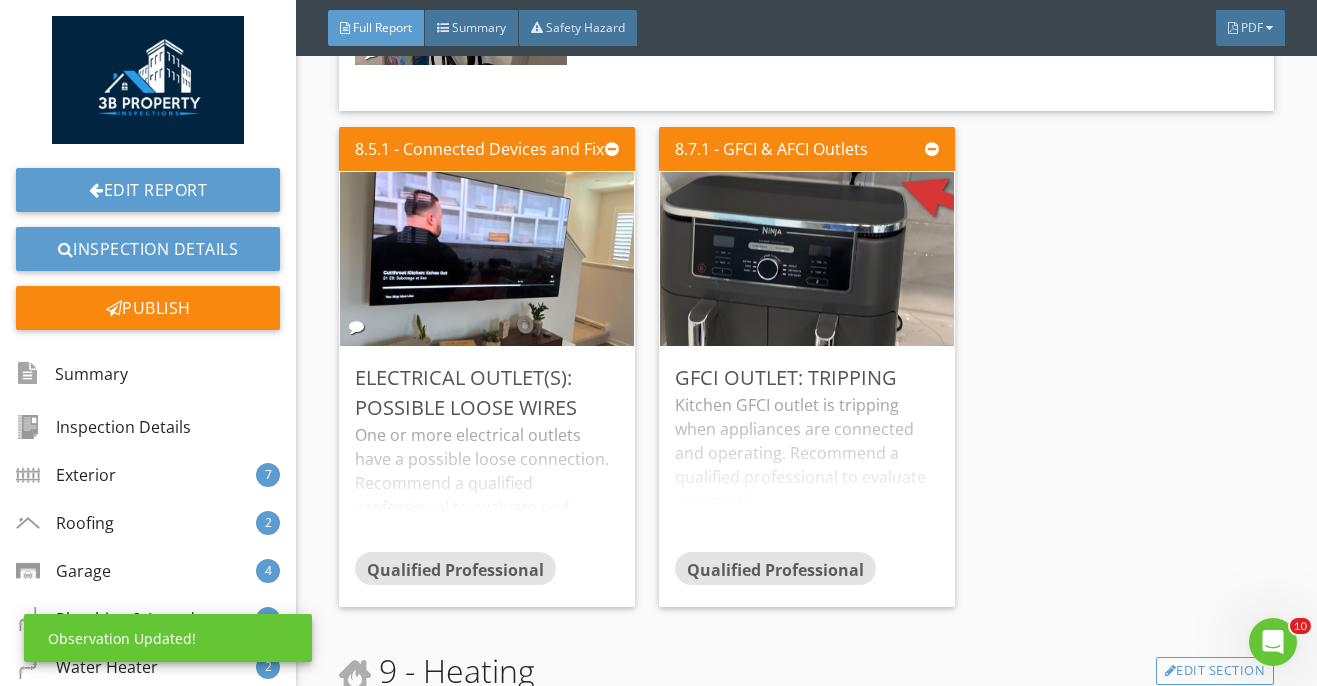 scroll, scrollTop: 70, scrollLeft: 0, axis: vertical 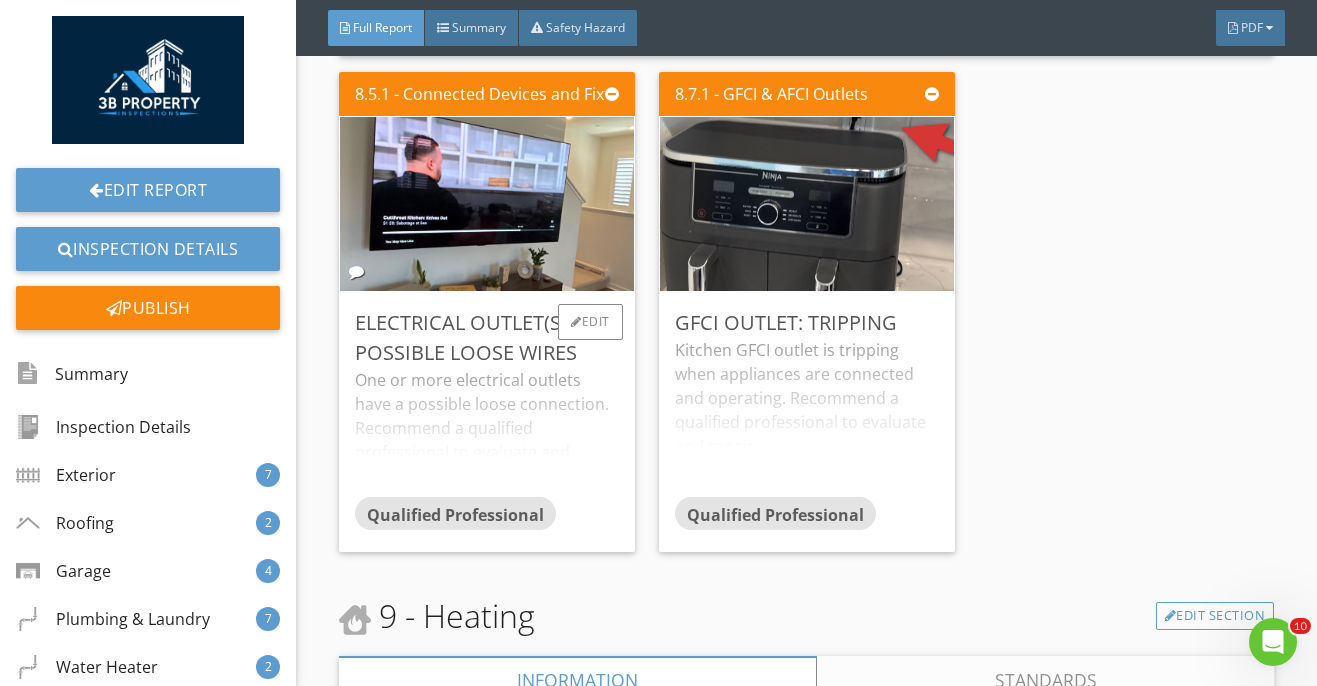 click on "One or more electrical outlets have a possible loose connection. Recommend a qualified professional to evaluate and repair." at bounding box center (487, 432) 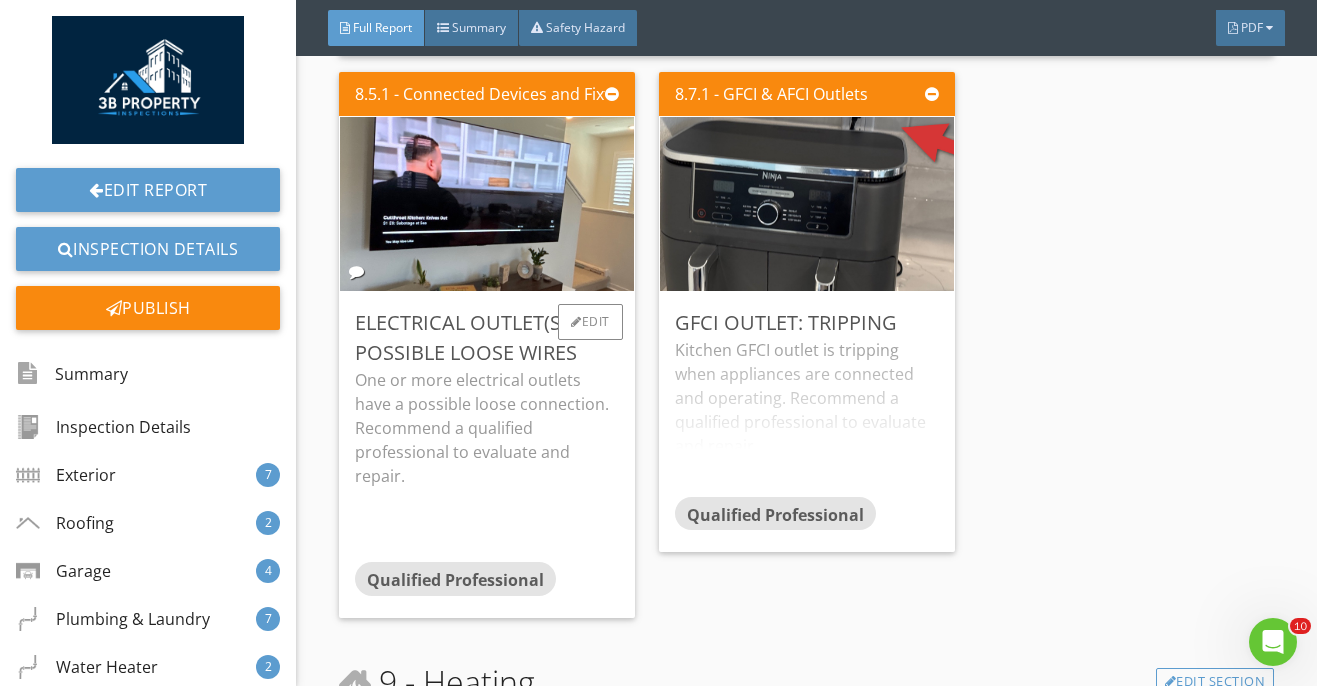 click on "One or more electrical outlets have a possible loose connection. Recommend a qualified professional to evaluate and repair." at bounding box center (487, 428) 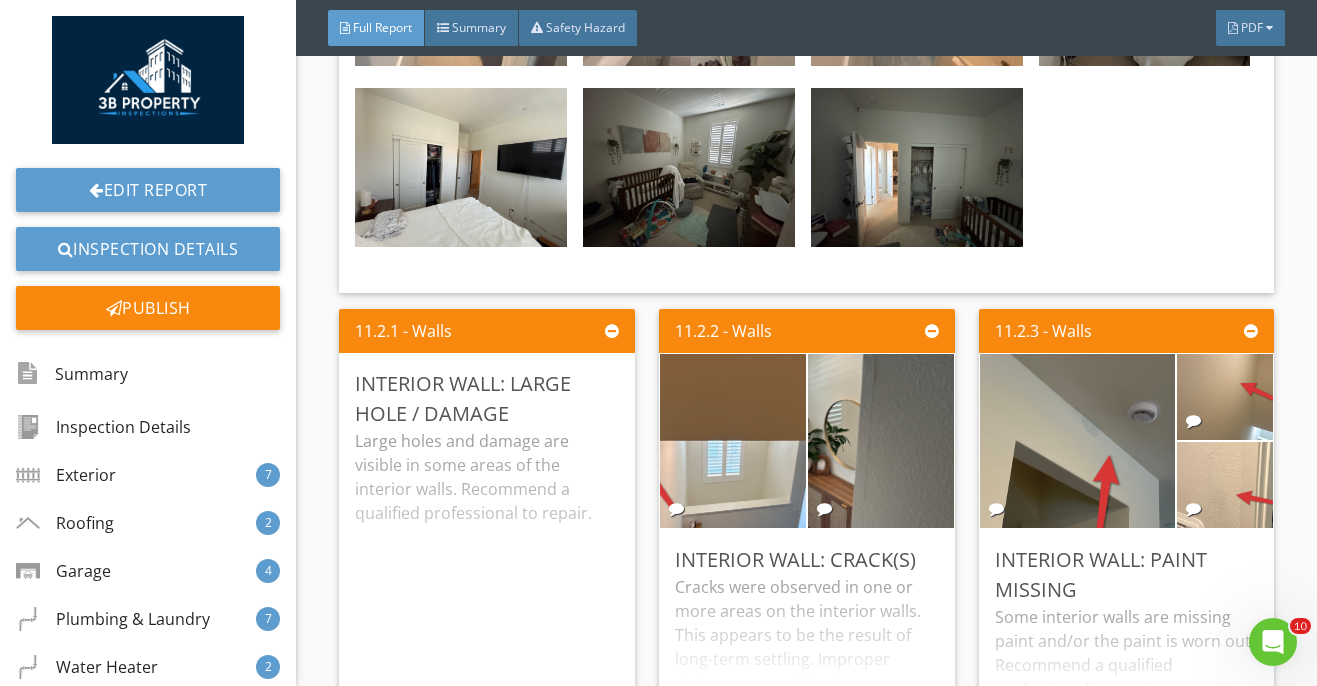 scroll, scrollTop: 24473, scrollLeft: 0, axis: vertical 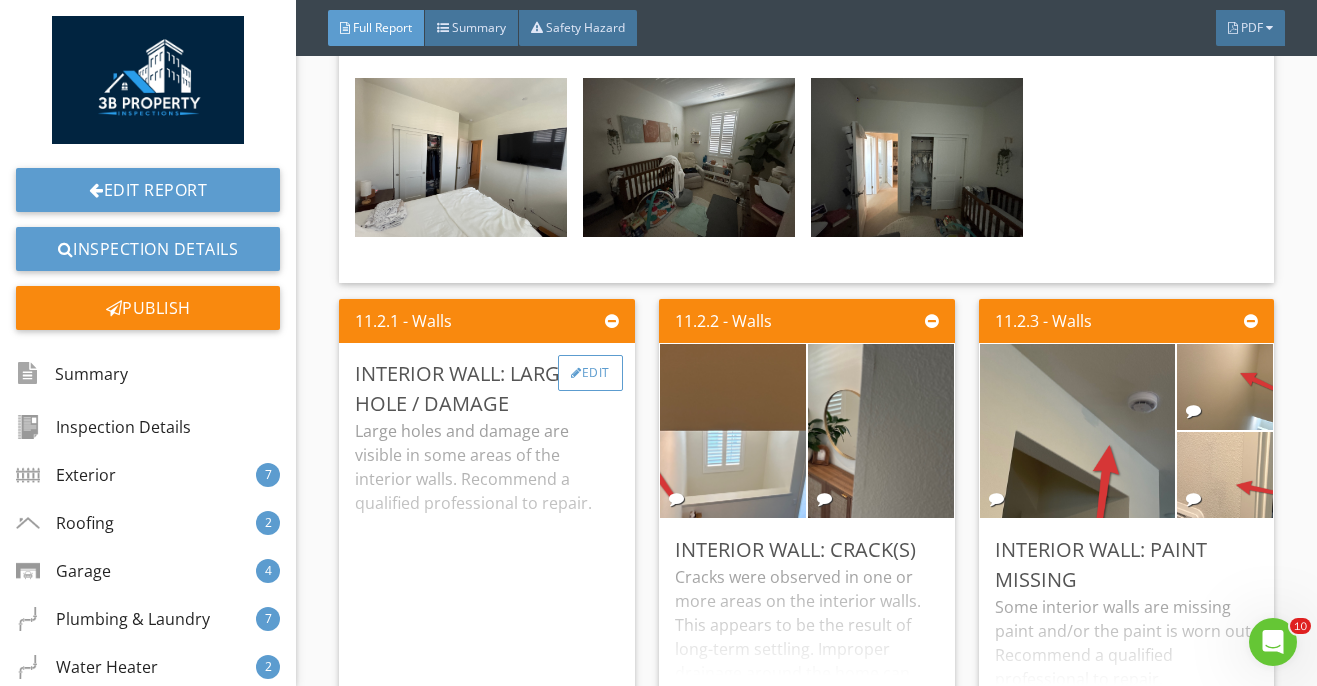 click on "Edit" at bounding box center (590, 373) 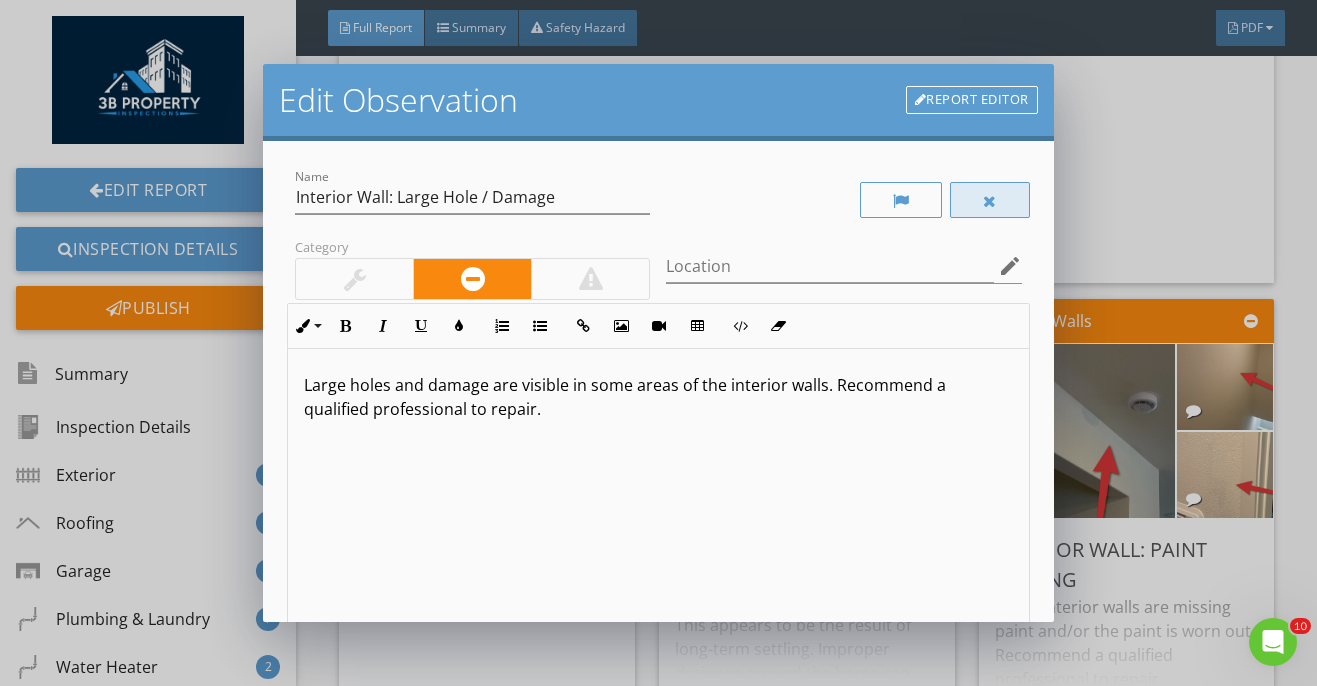click at bounding box center [990, 200] 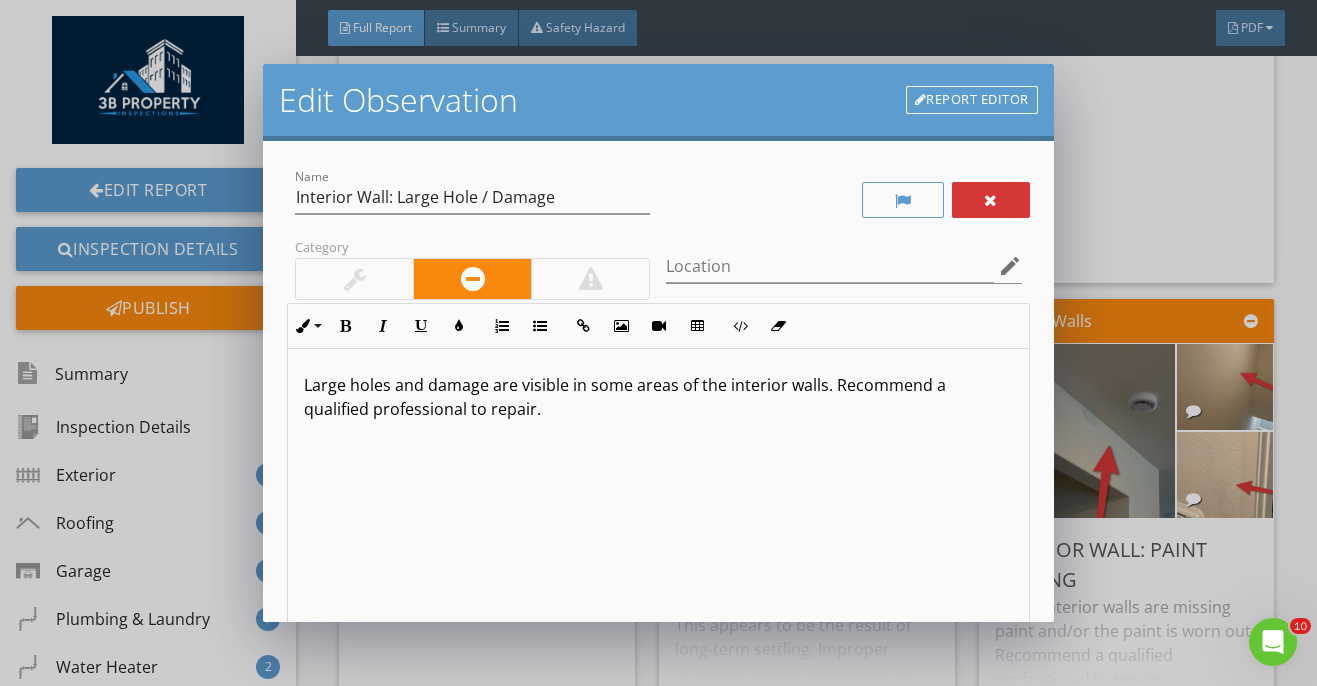 scroll, scrollTop: 307, scrollLeft: 0, axis: vertical 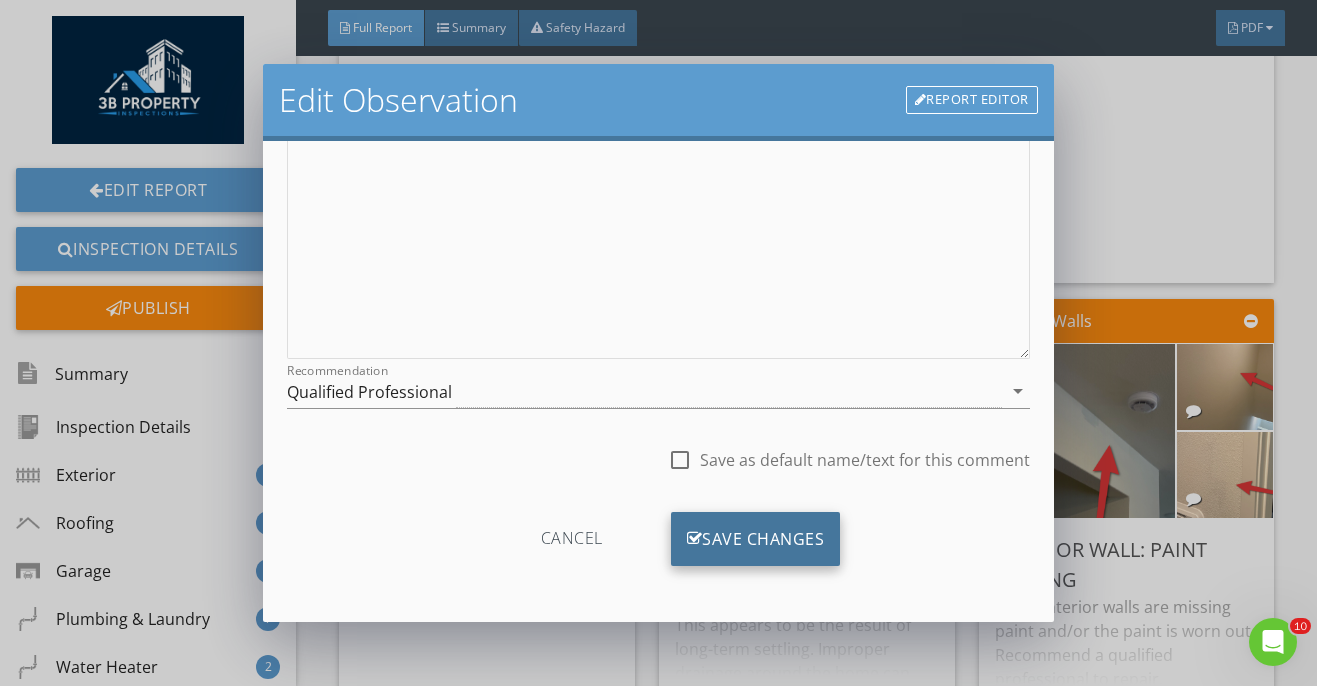 click on "Save Changes" at bounding box center (756, 539) 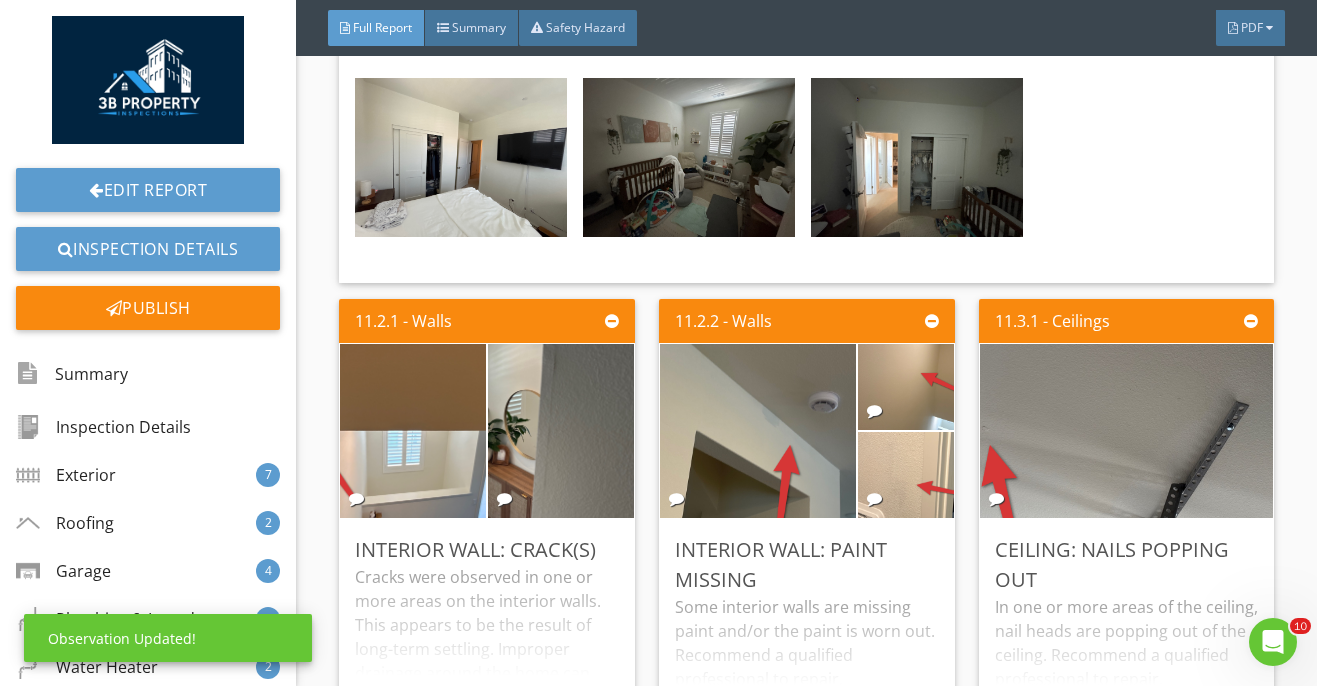scroll, scrollTop: 70, scrollLeft: 0, axis: vertical 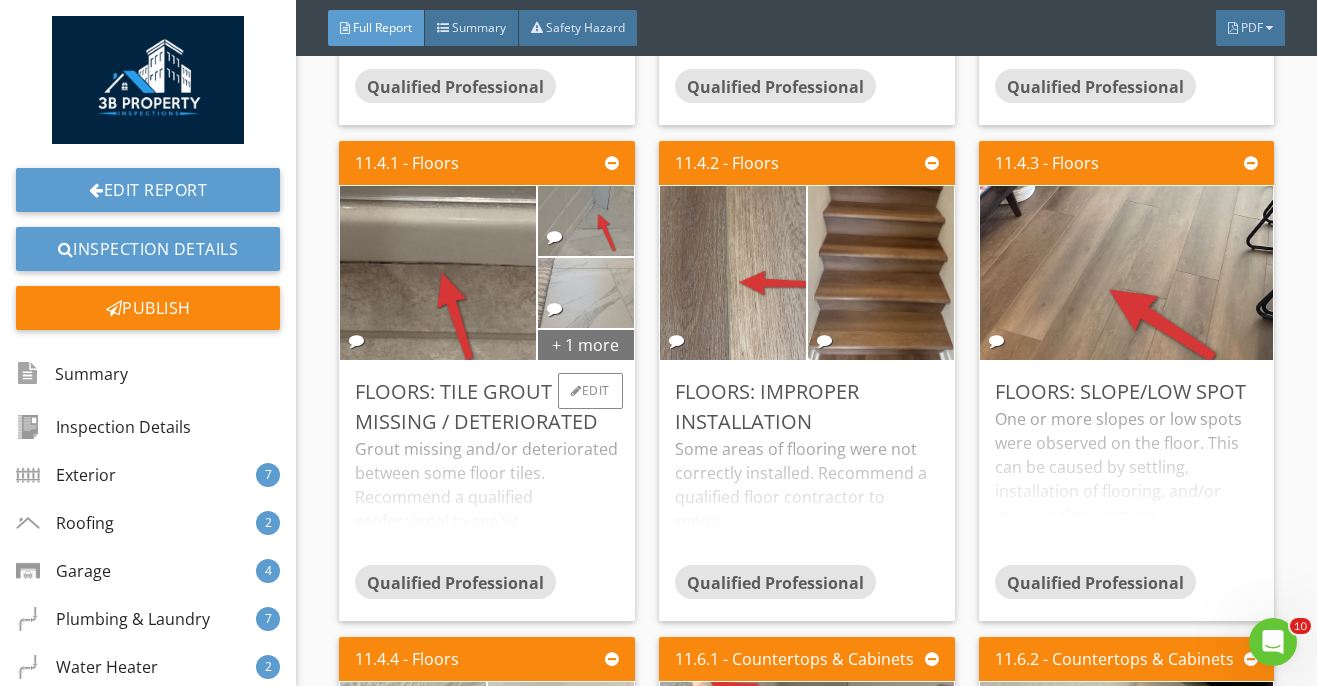 click on "+ 1 more" at bounding box center [586, 344] 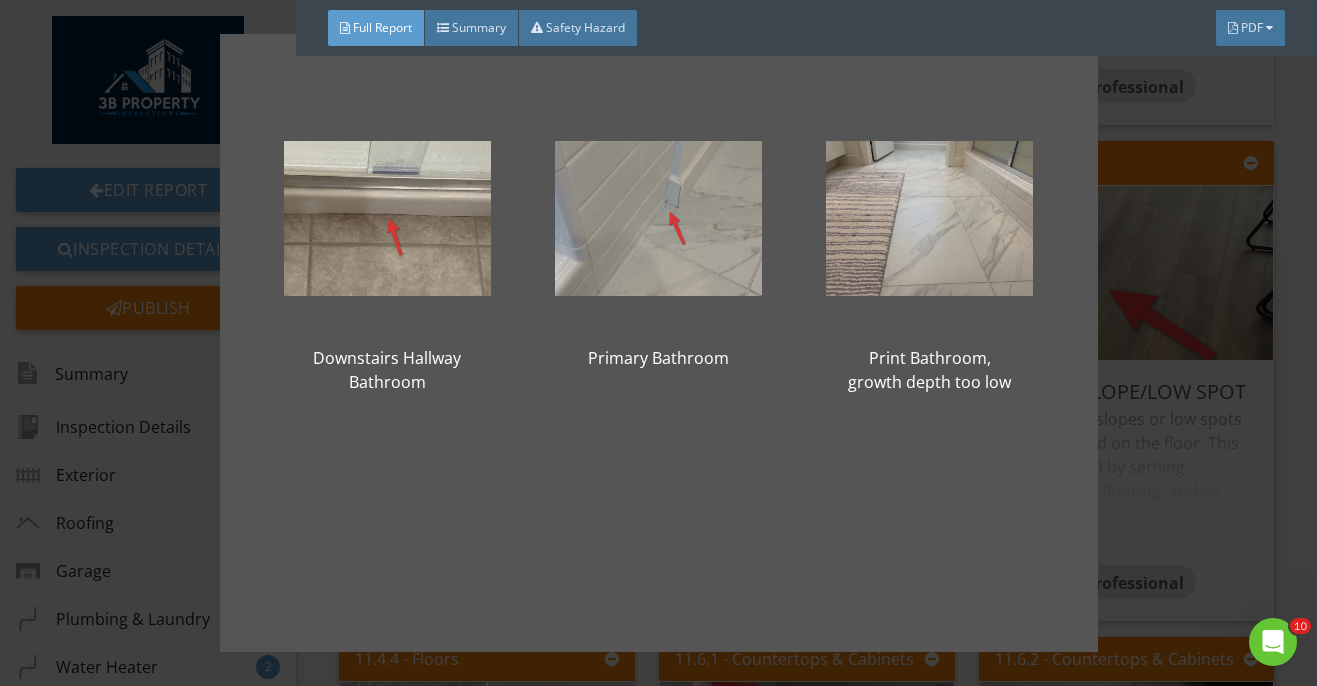 scroll, scrollTop: 182, scrollLeft: 0, axis: vertical 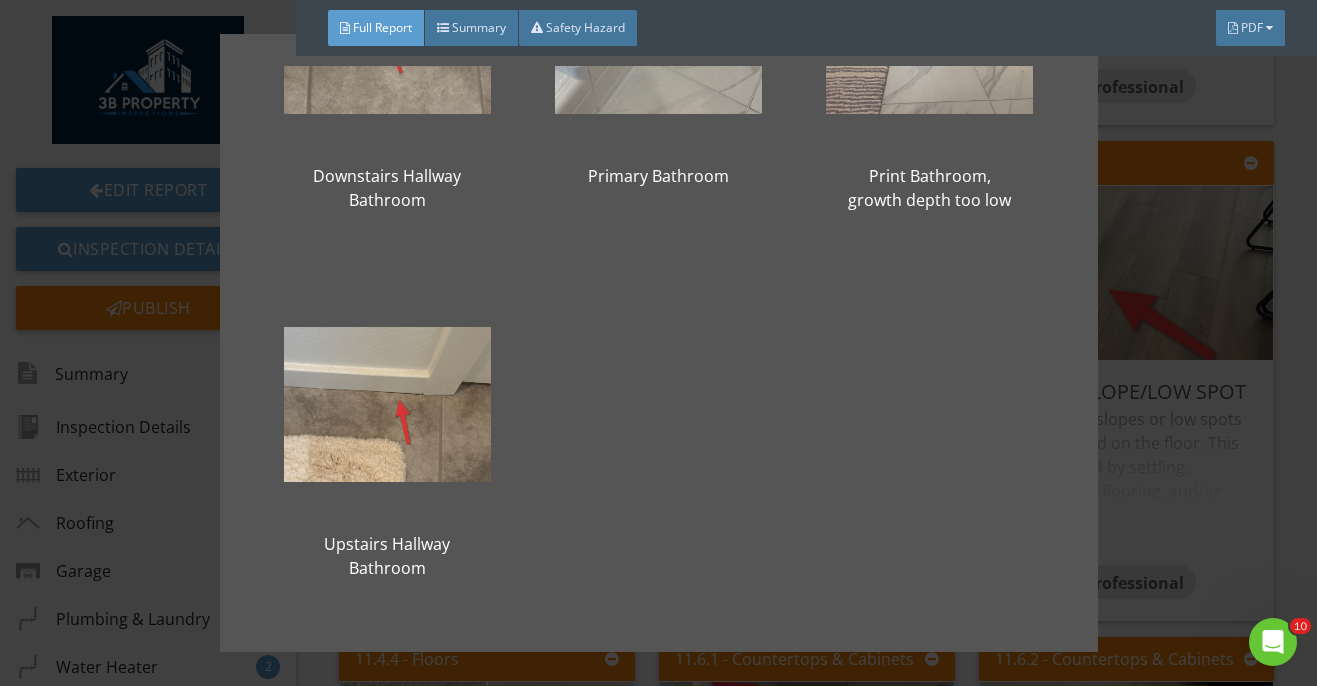 click on "Downstairs Hallway Bathroom
Primary Bathroom
Print Bathroom, growth depth too low
Upstairs Hallway Bathroom" at bounding box center [658, 343] 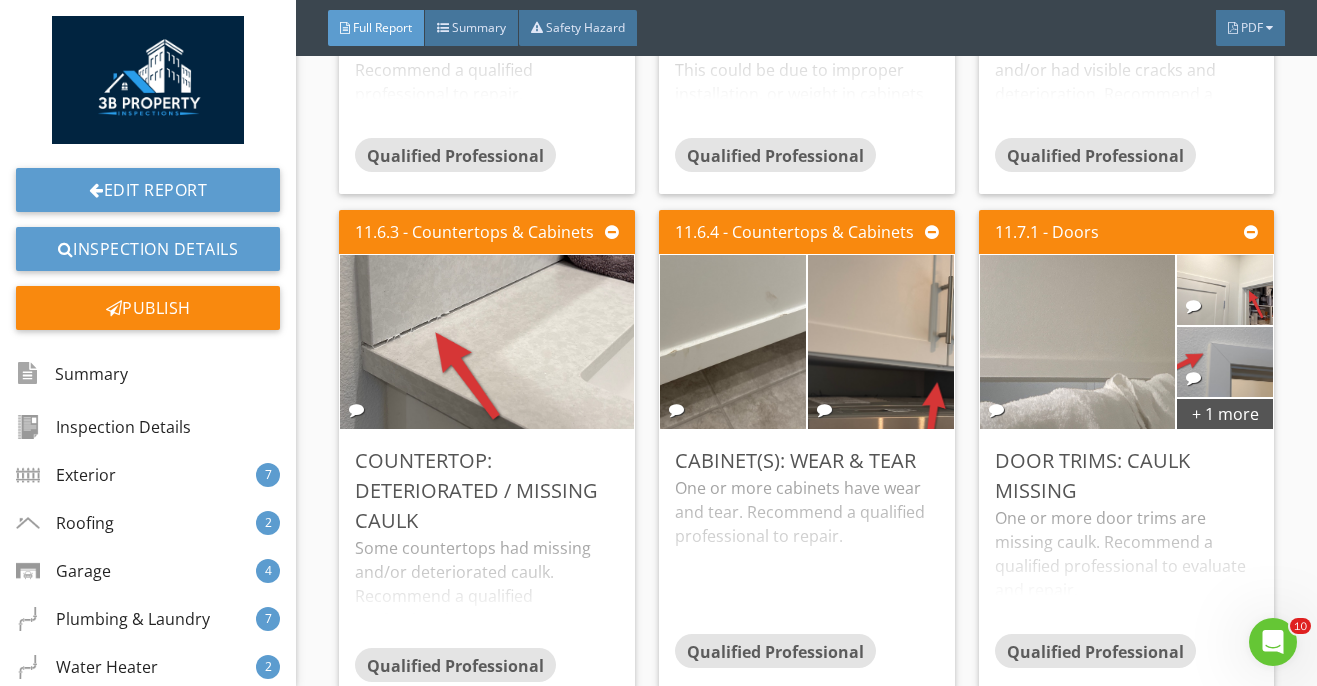 scroll, scrollTop: 26054, scrollLeft: 0, axis: vertical 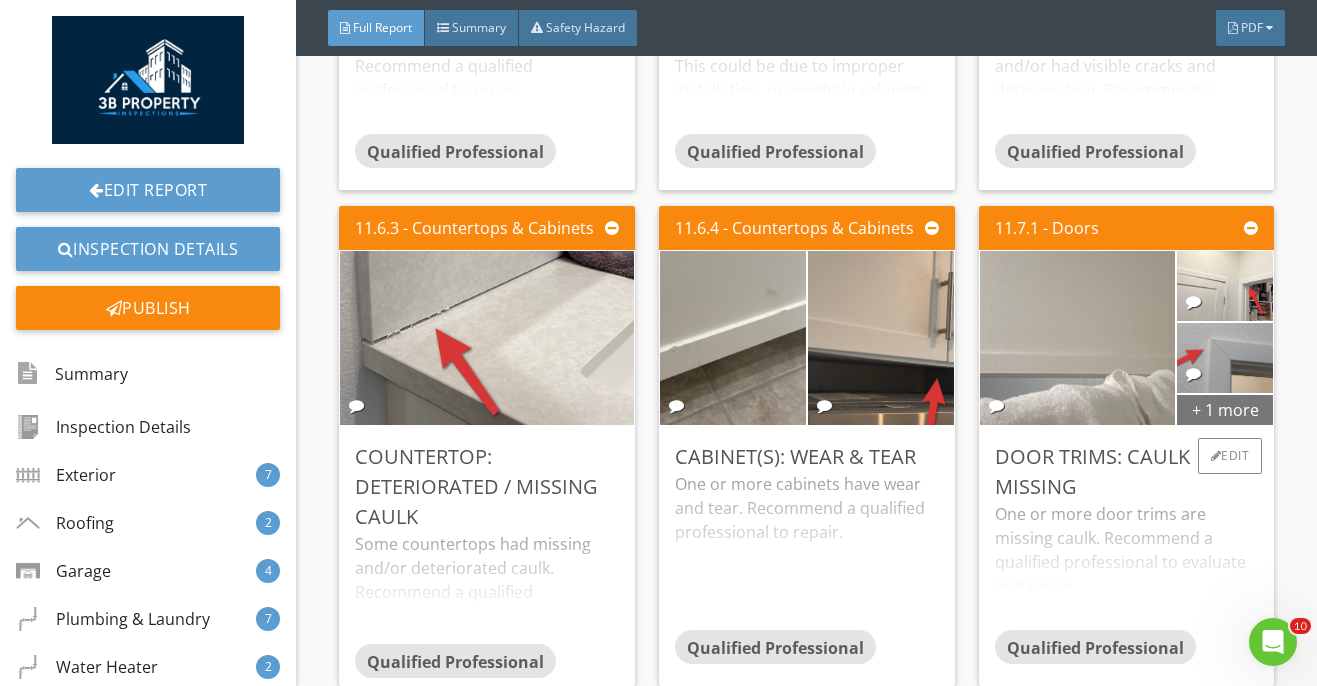 click on "+ 1 more" at bounding box center [1225, 409] 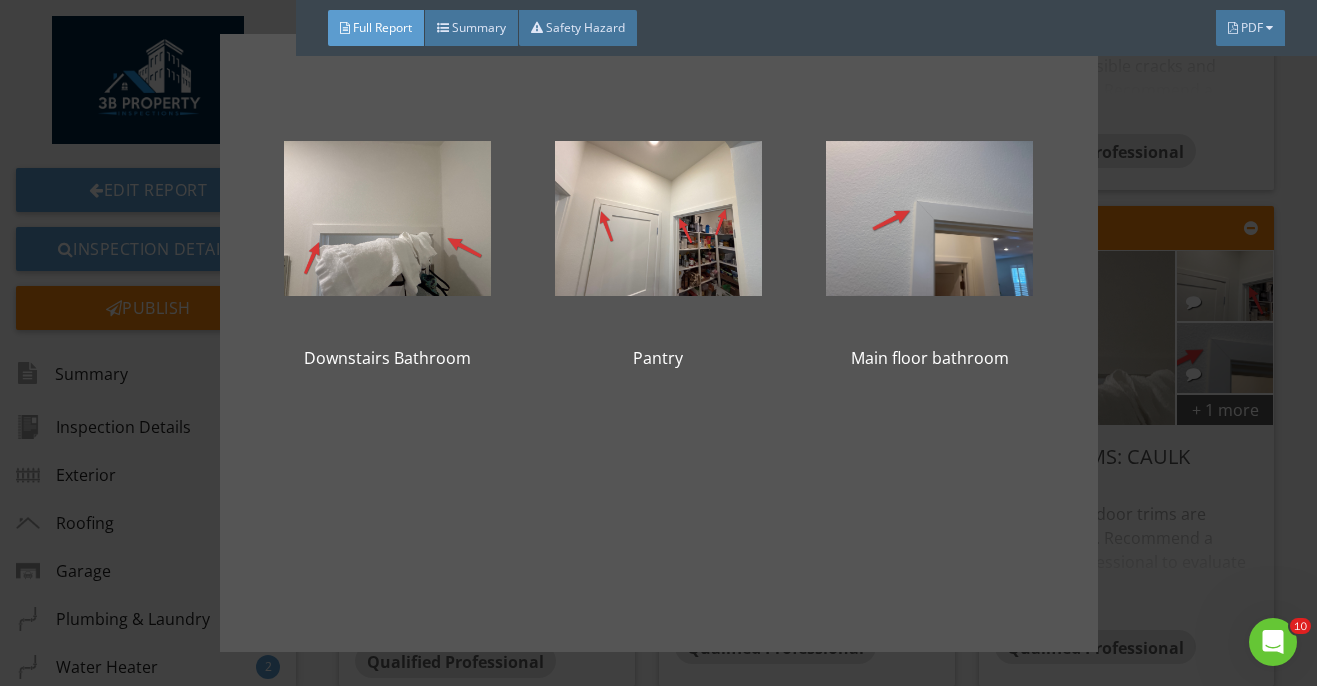 scroll, scrollTop: 134, scrollLeft: 0, axis: vertical 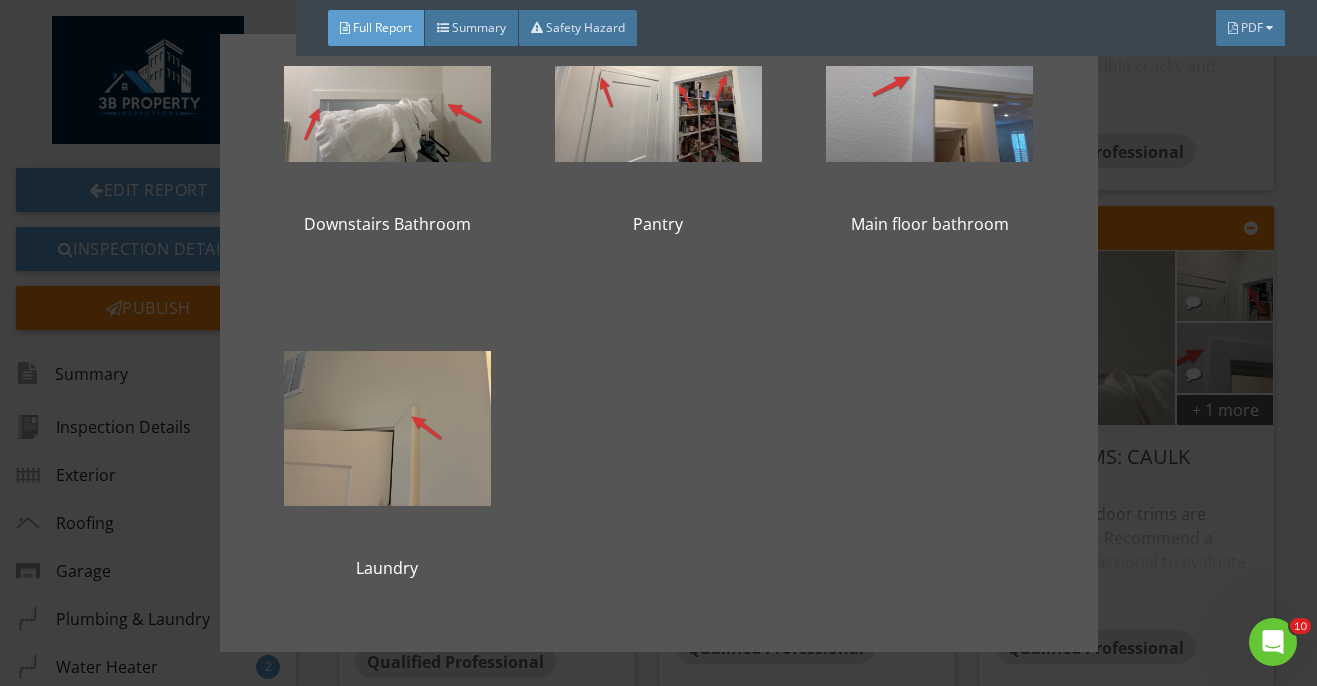 click on "Downstairs Bathroom
Pantry
Main floor bathroom
Laundry" at bounding box center (658, 343) 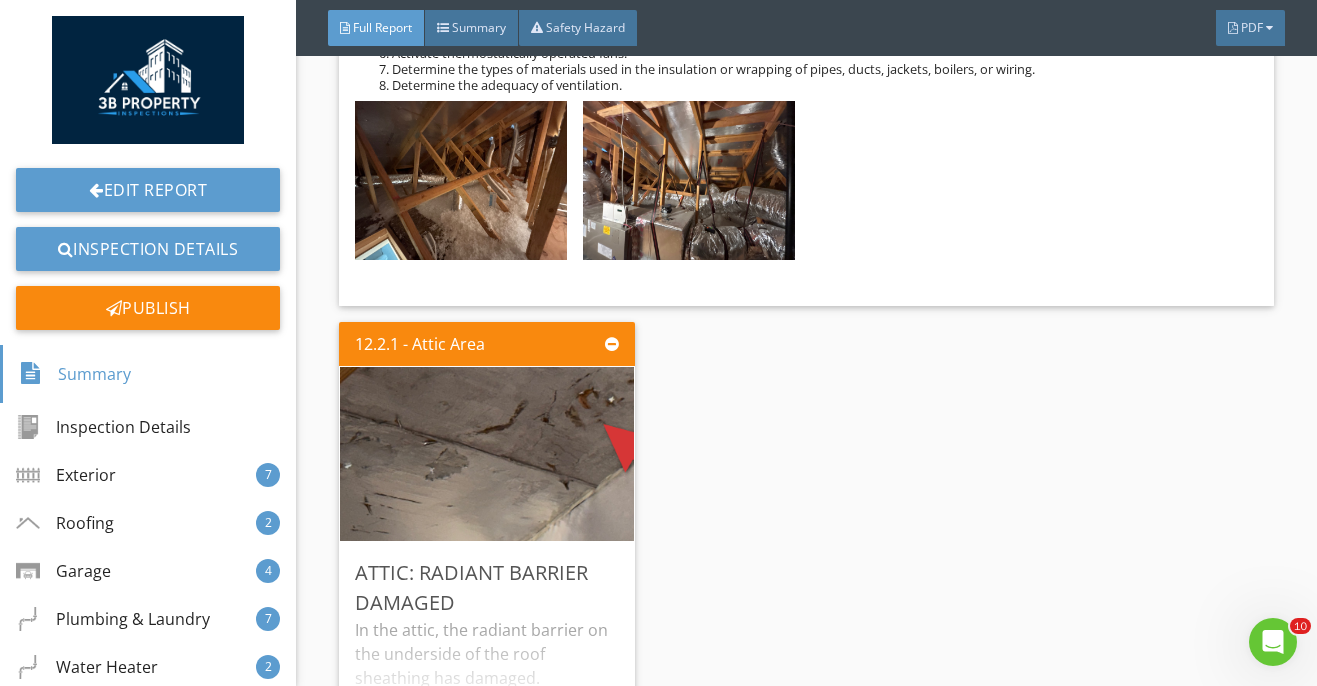 scroll, scrollTop: 27746, scrollLeft: 0, axis: vertical 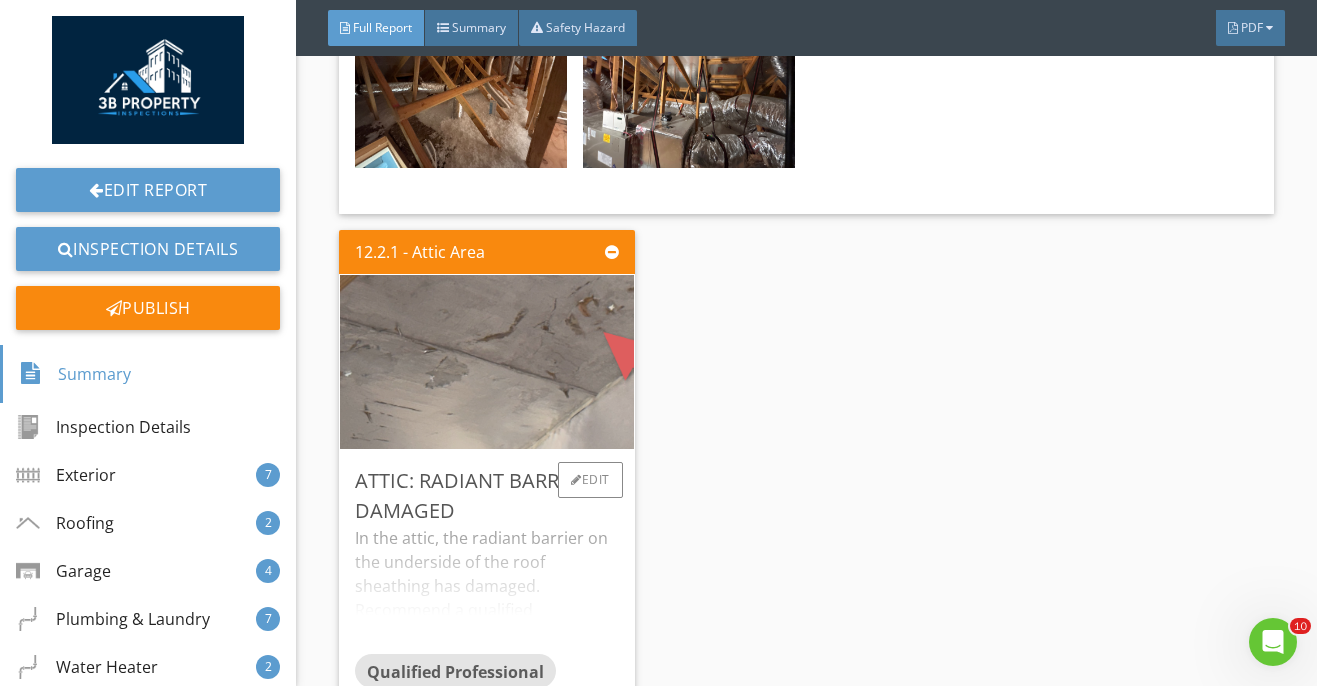 click at bounding box center [487, 361] 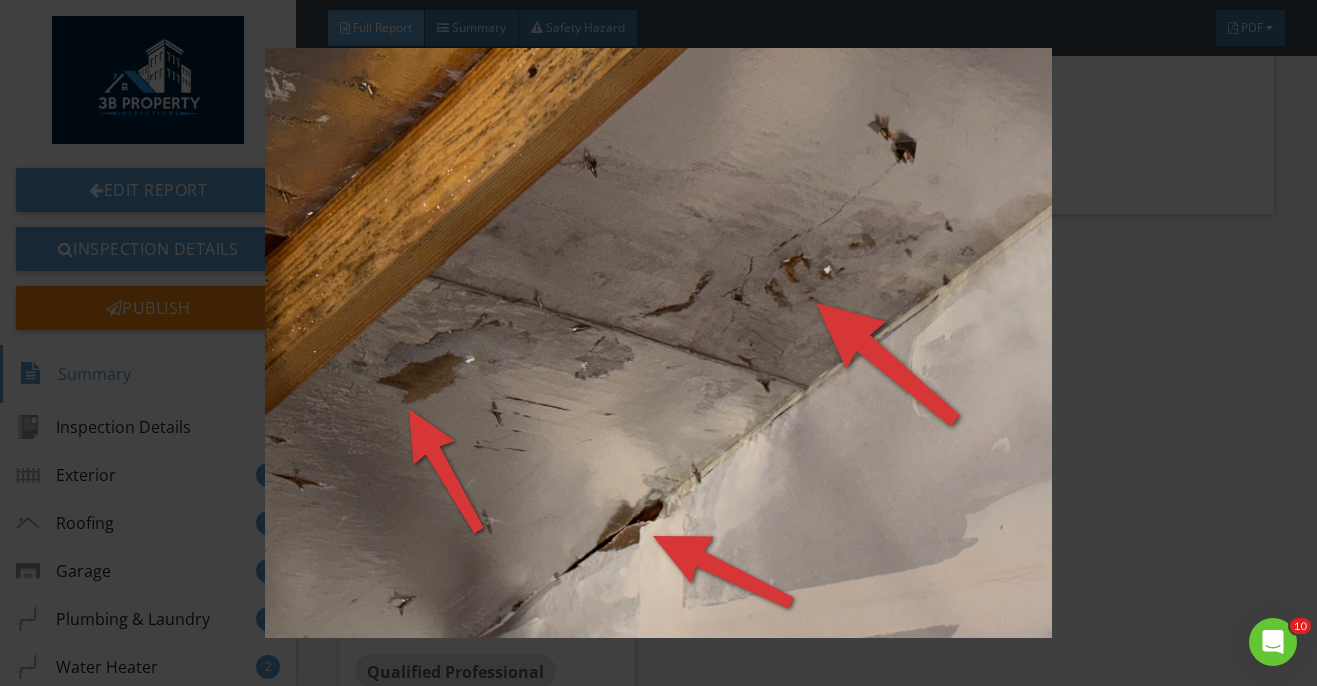 click at bounding box center (658, 343) 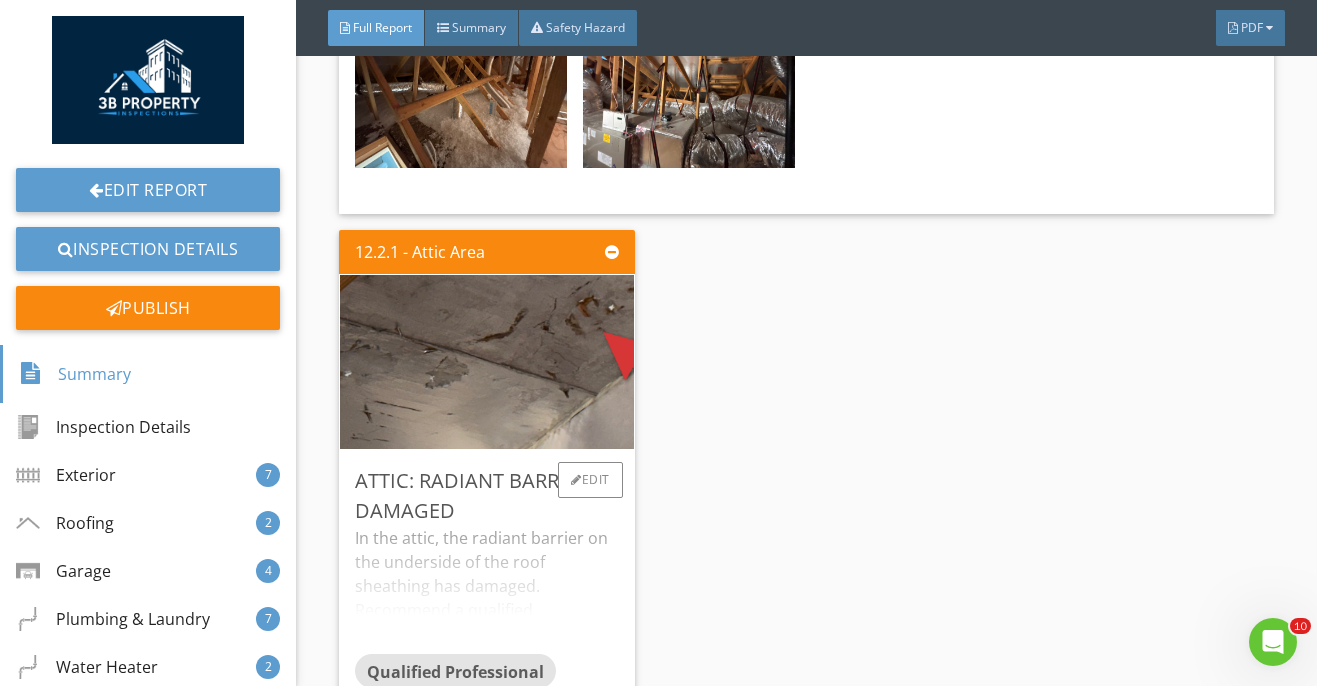 click on "In the attic, the radiant barrier on the underside of the roof sheathing has damaged. Recommend a qualified professional to evaluate and repair." at bounding box center [487, 590] 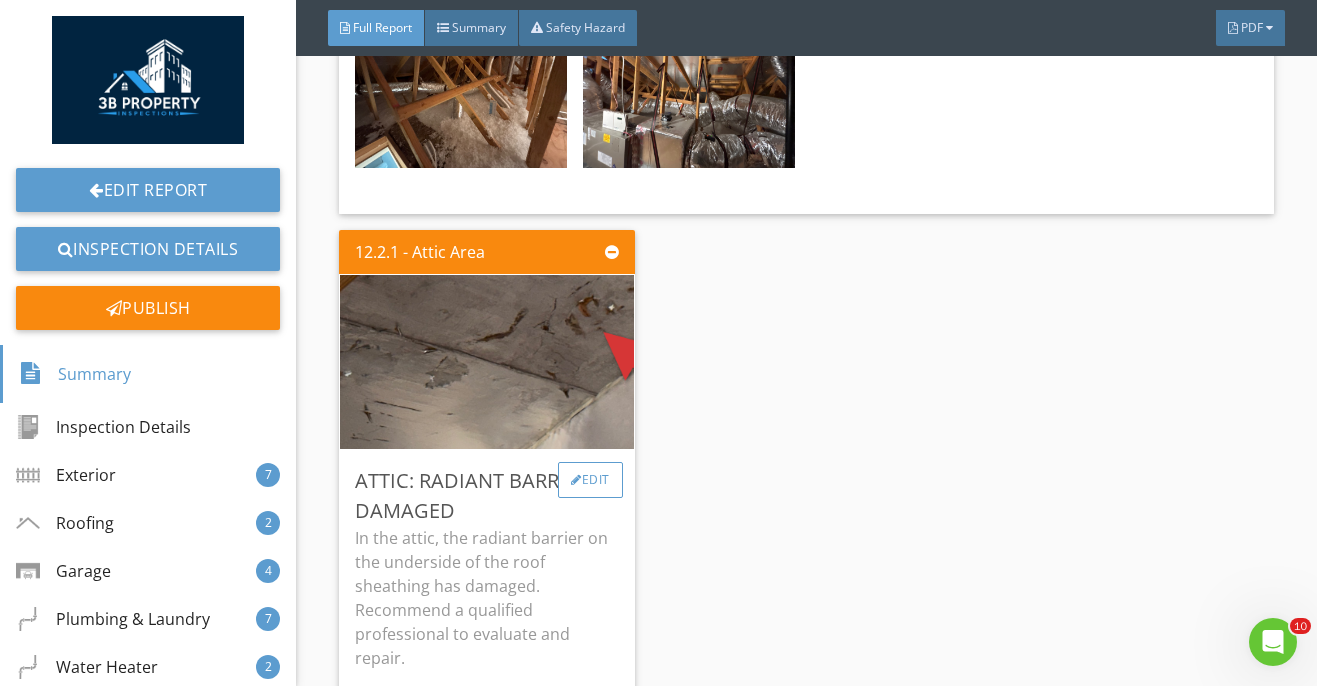click on "Edit" at bounding box center (590, 480) 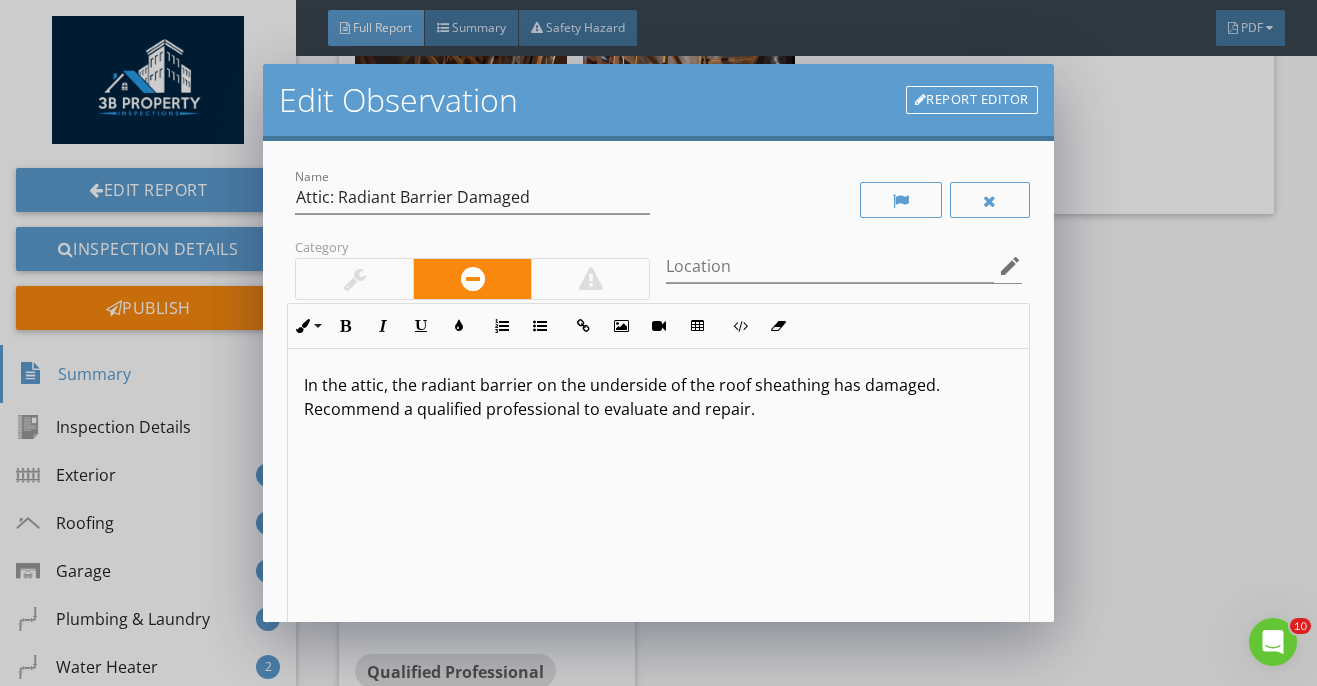 click on "In the attic, the radiant barrier on the underside of the roof sheathing has damaged. Recommend a qualified professional to evaluate and repair." at bounding box center (658, 507) 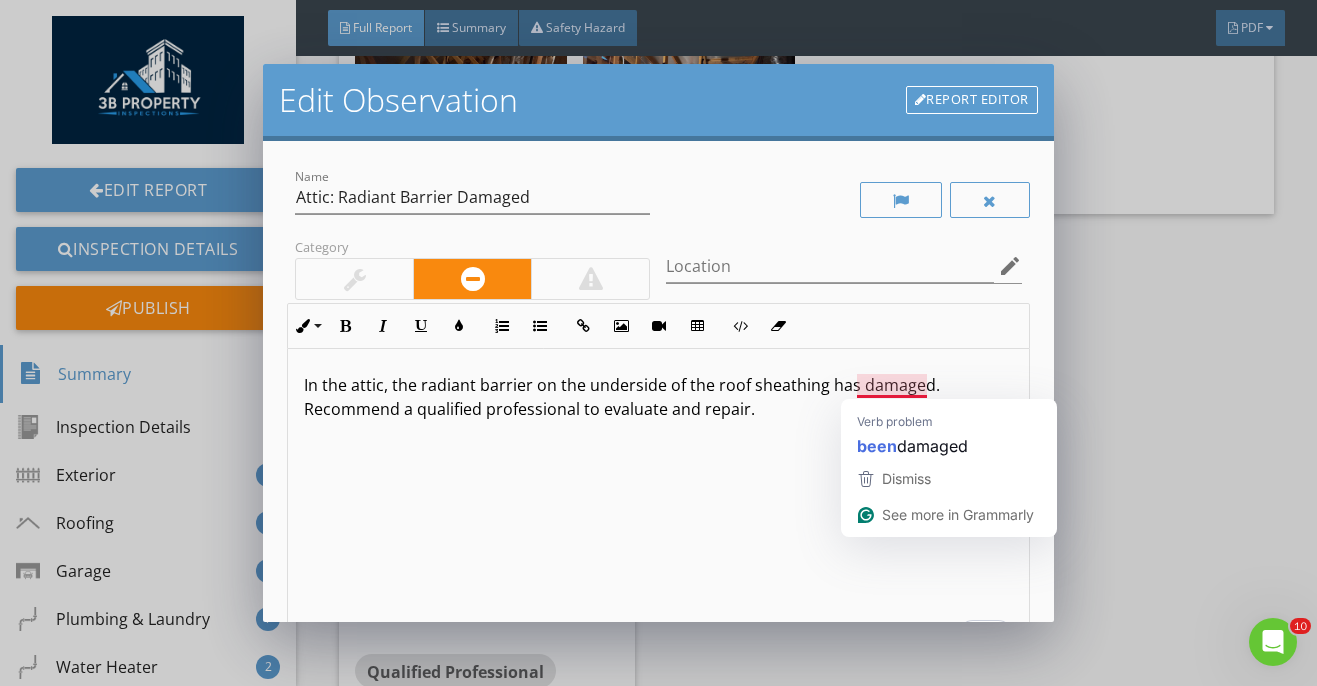 click on "In the attic, the radiant barrier on the underside of the roof sheathing has damaged. Recommend a qualified professional to evaluate and repair." at bounding box center (658, 397) 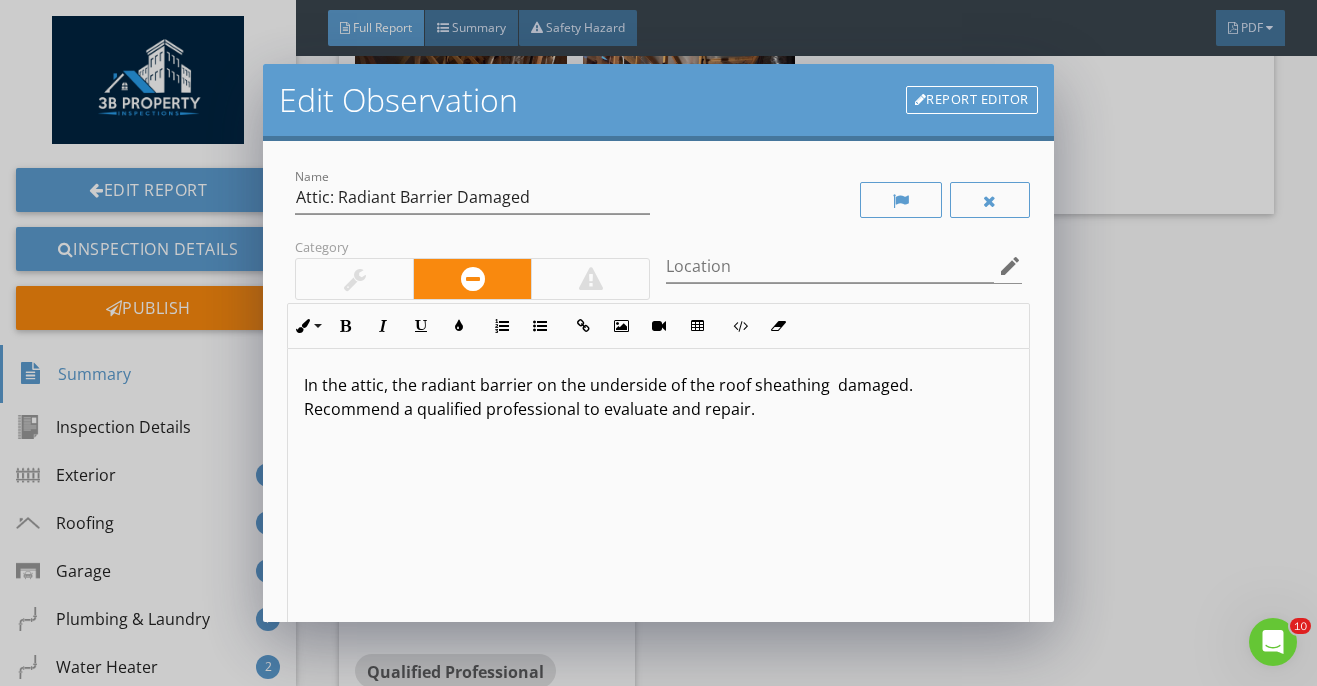 type 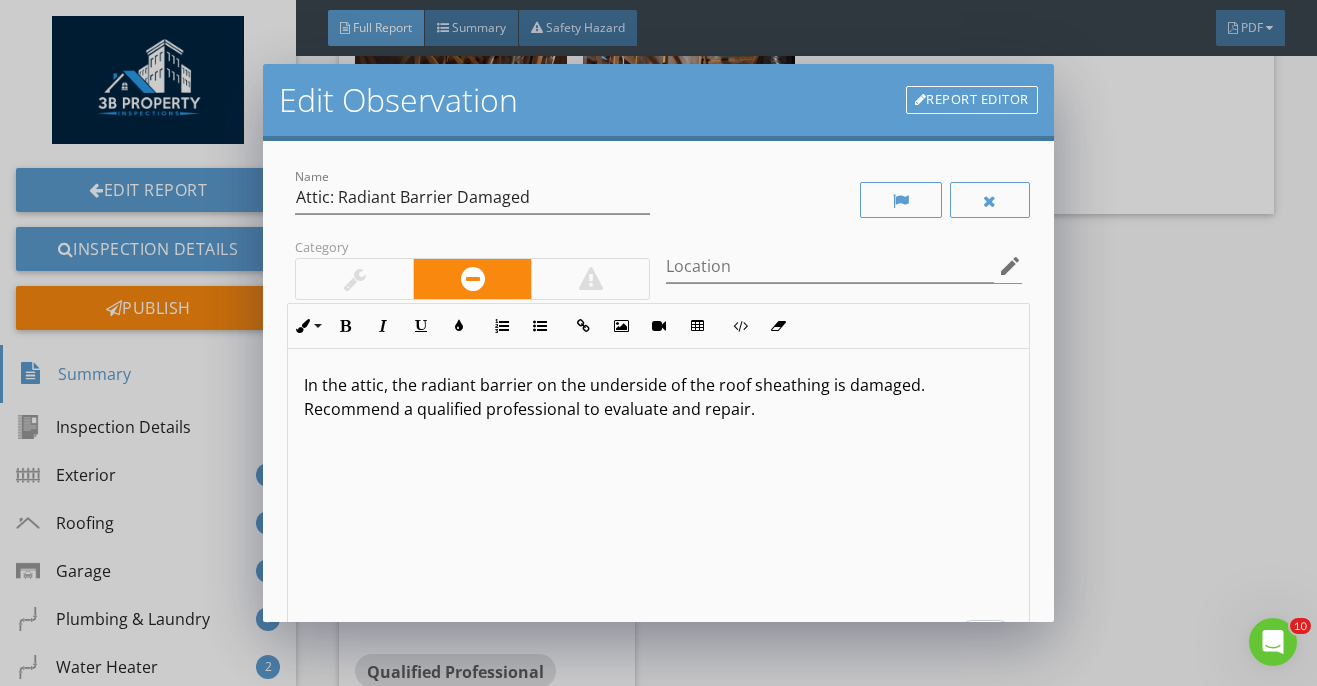 scroll, scrollTop: 239, scrollLeft: 0, axis: vertical 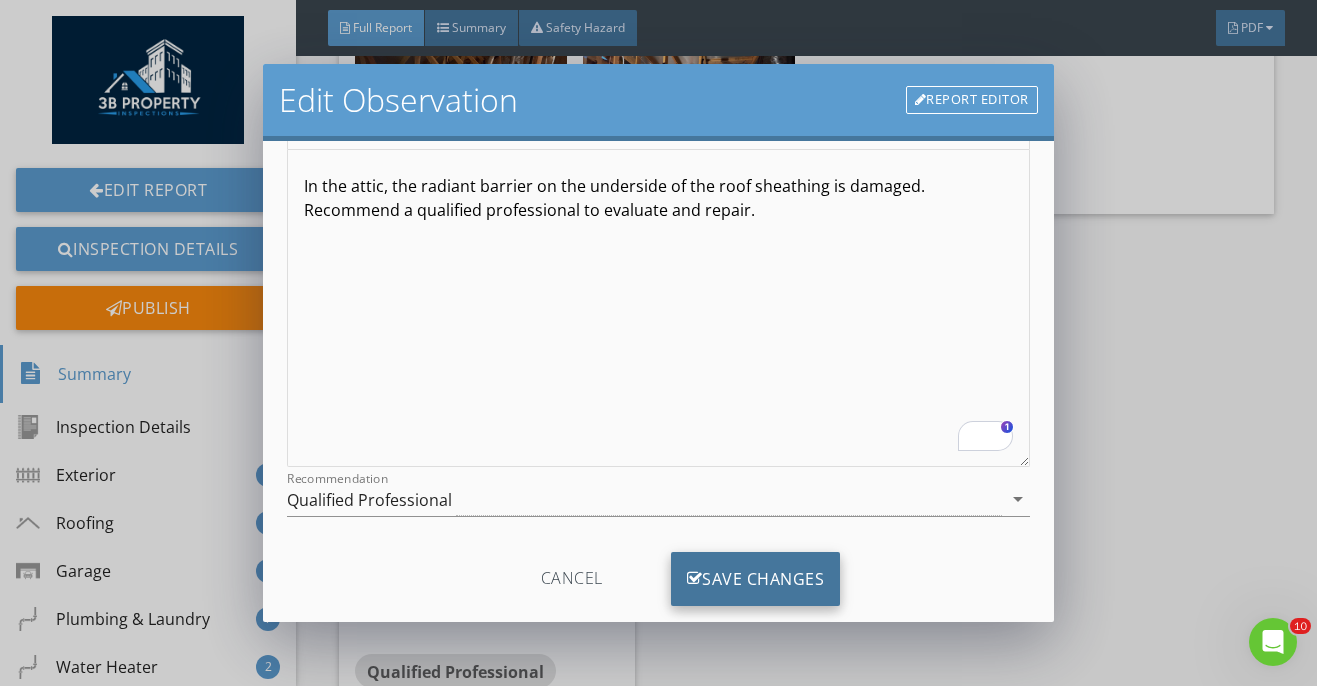 click on "Save Changes" at bounding box center (756, 579) 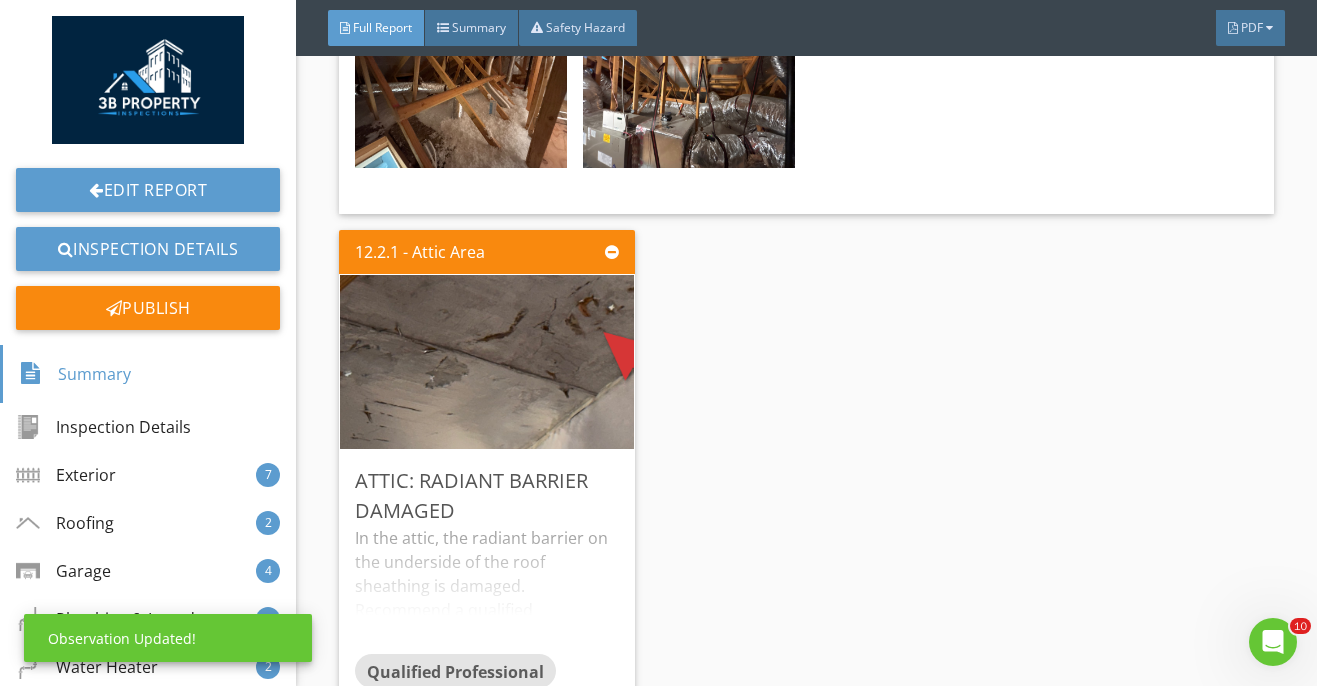 scroll, scrollTop: 2, scrollLeft: 0, axis: vertical 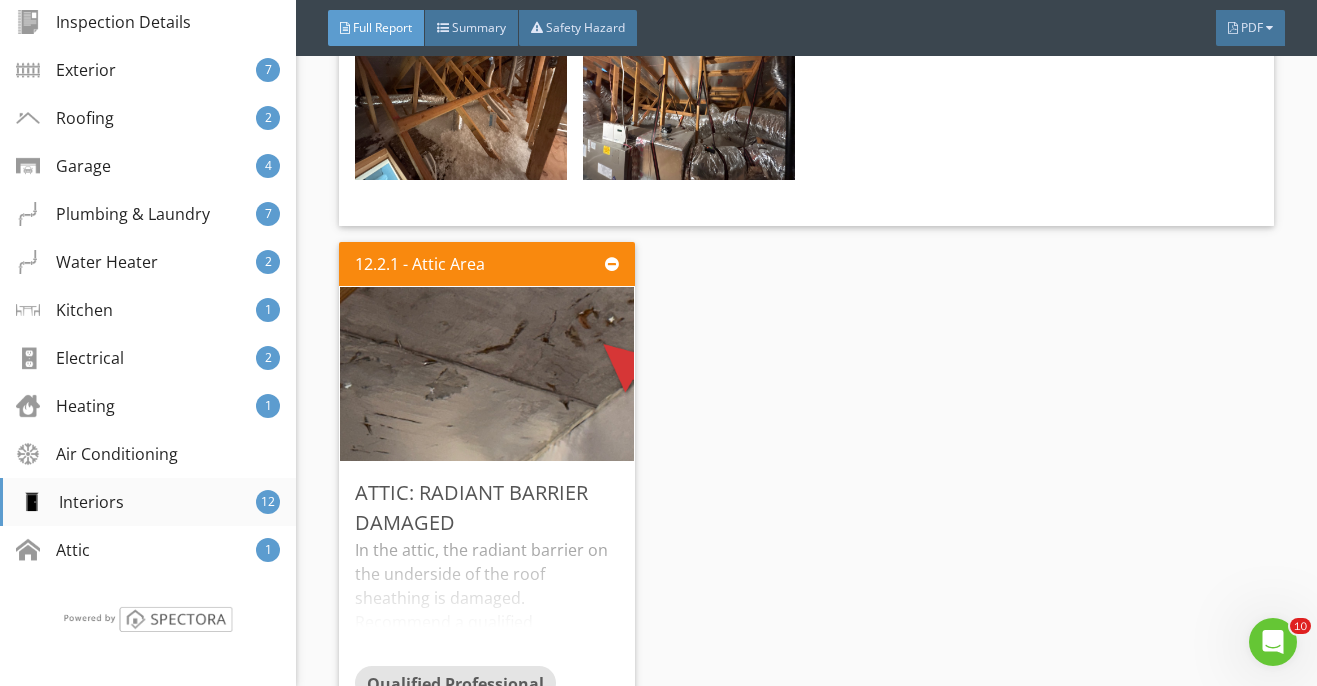 click on "Interiors
12" at bounding box center (148, 502) 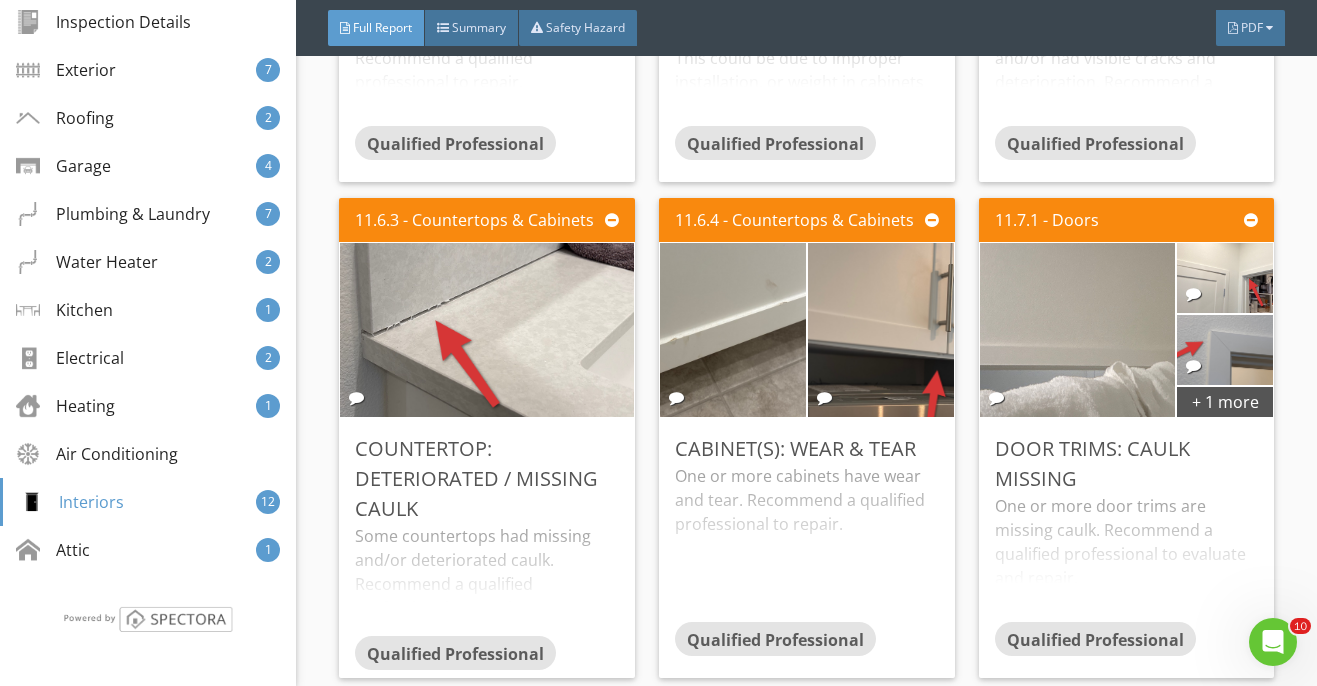scroll, scrollTop: 26069, scrollLeft: 0, axis: vertical 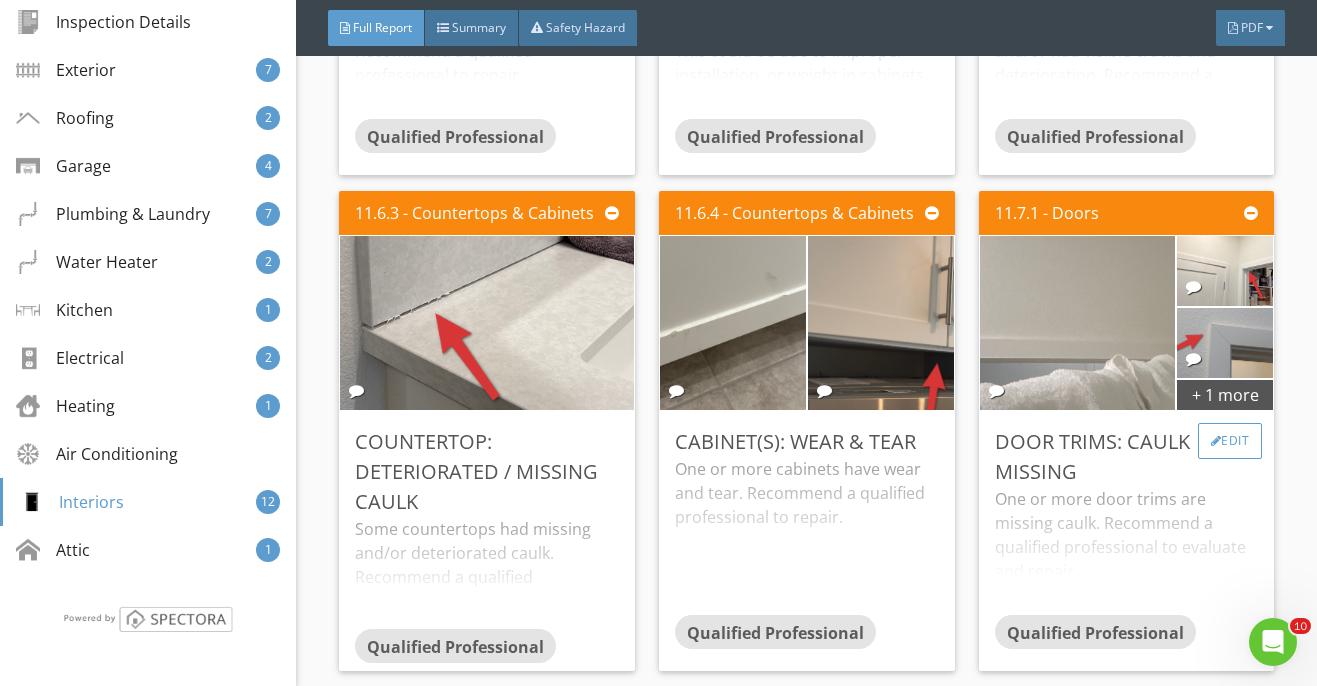click on "Edit" at bounding box center [1230, 441] 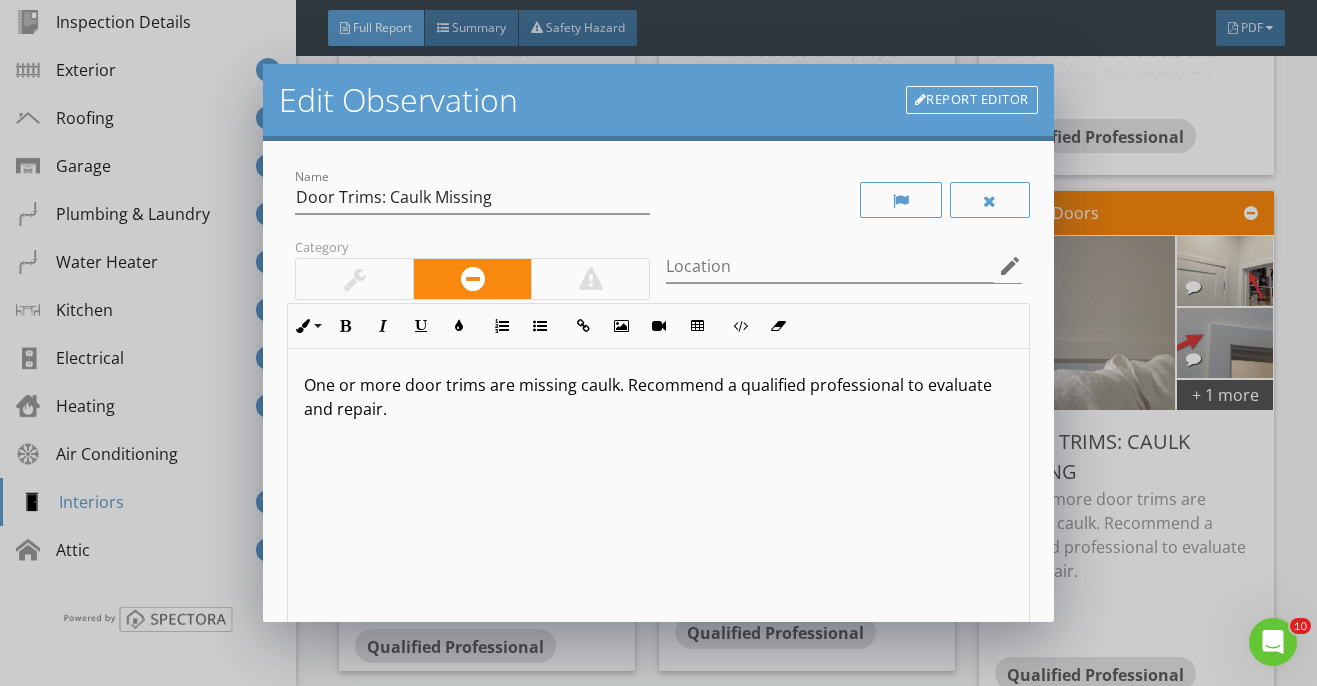 click on "One or more door trims are missing caulk. Recommend a qualified professional to evaluate and repair." at bounding box center (658, 507) 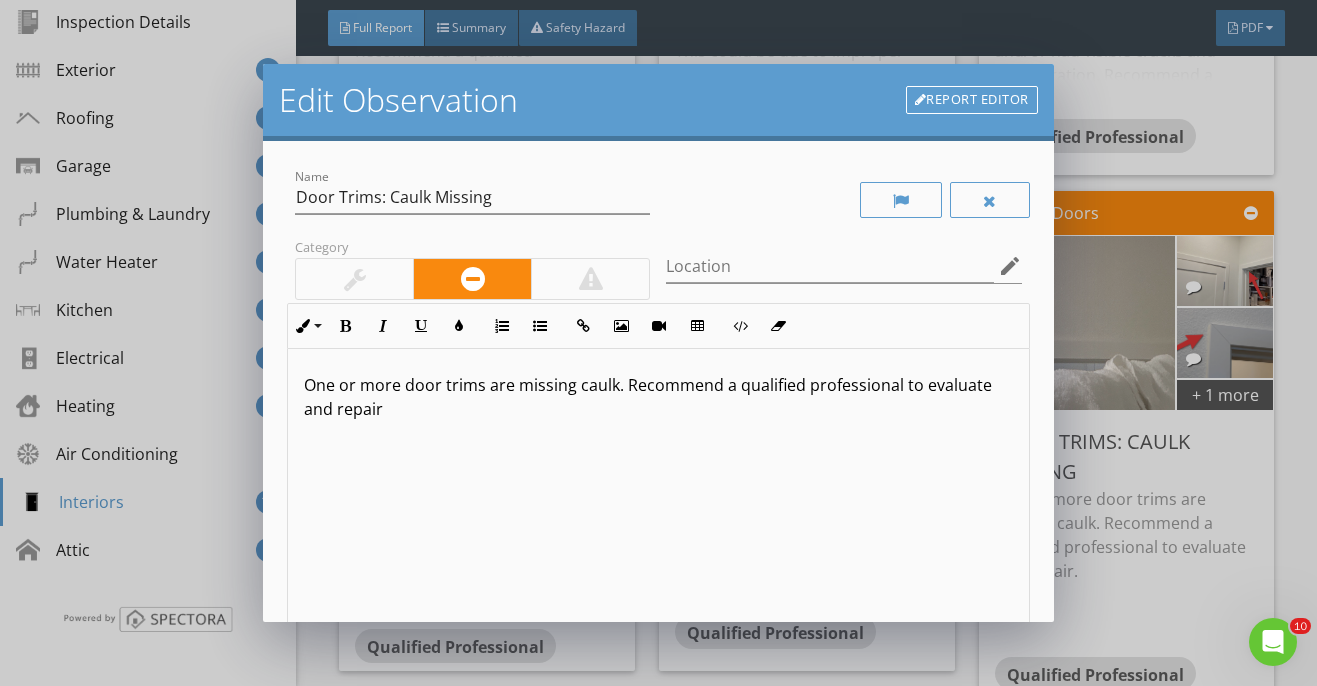 type 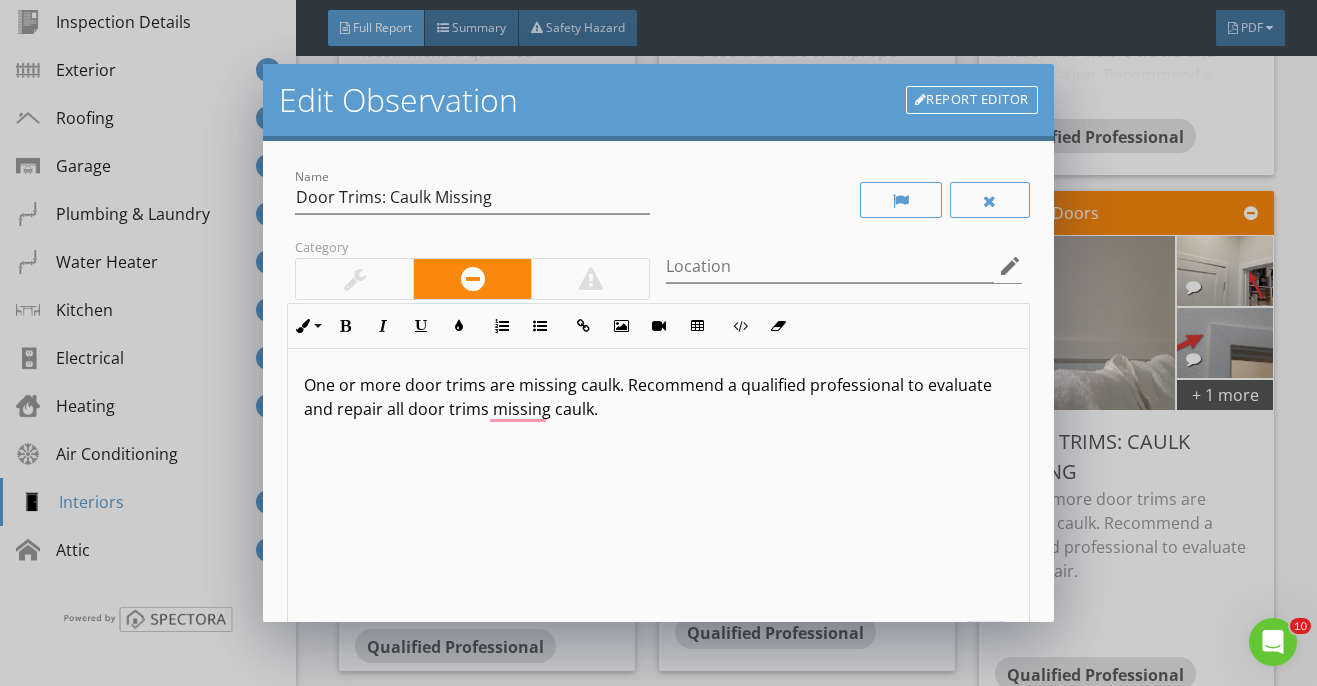 scroll, scrollTop: 239, scrollLeft: 0, axis: vertical 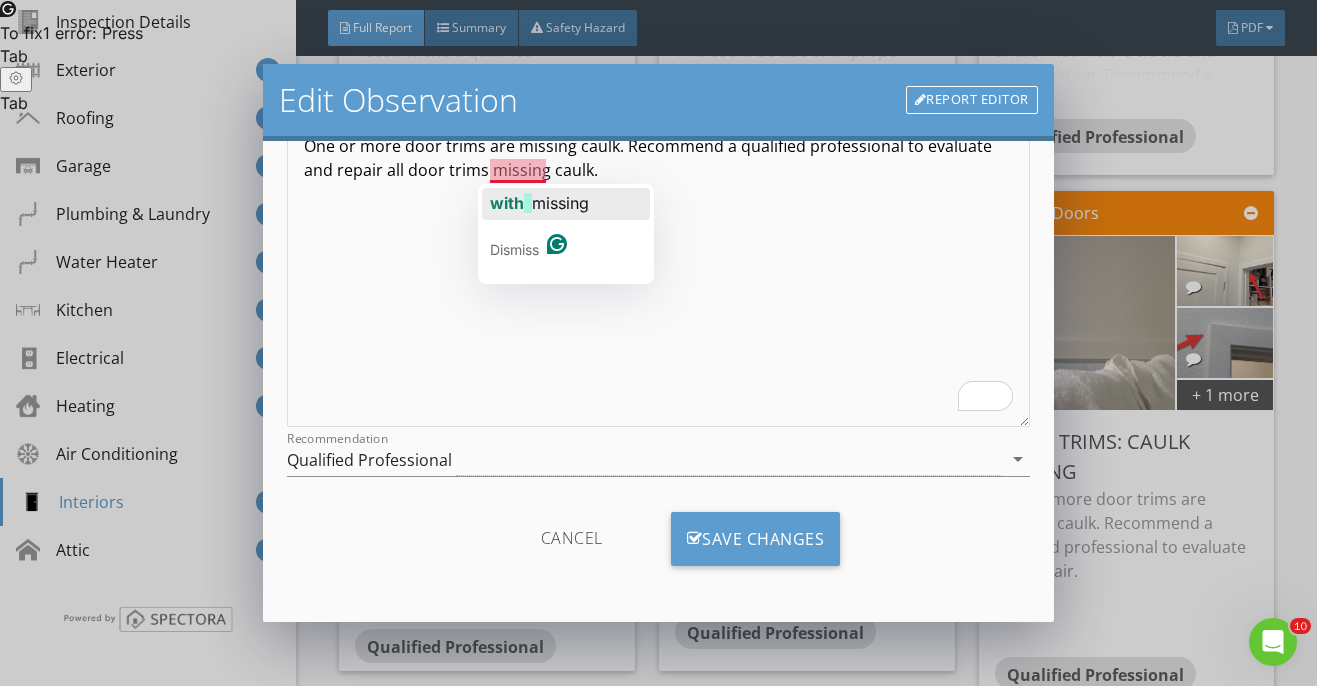 click on "with" 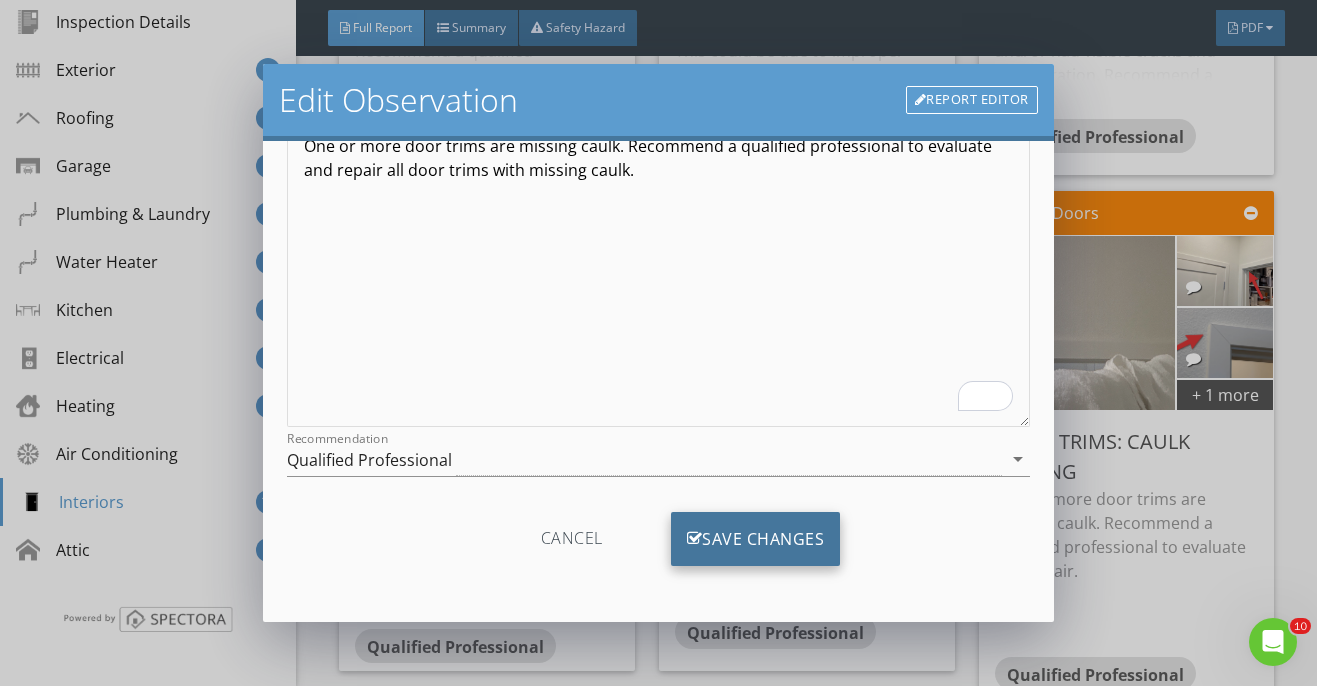 click on "Save Changes" at bounding box center (756, 539) 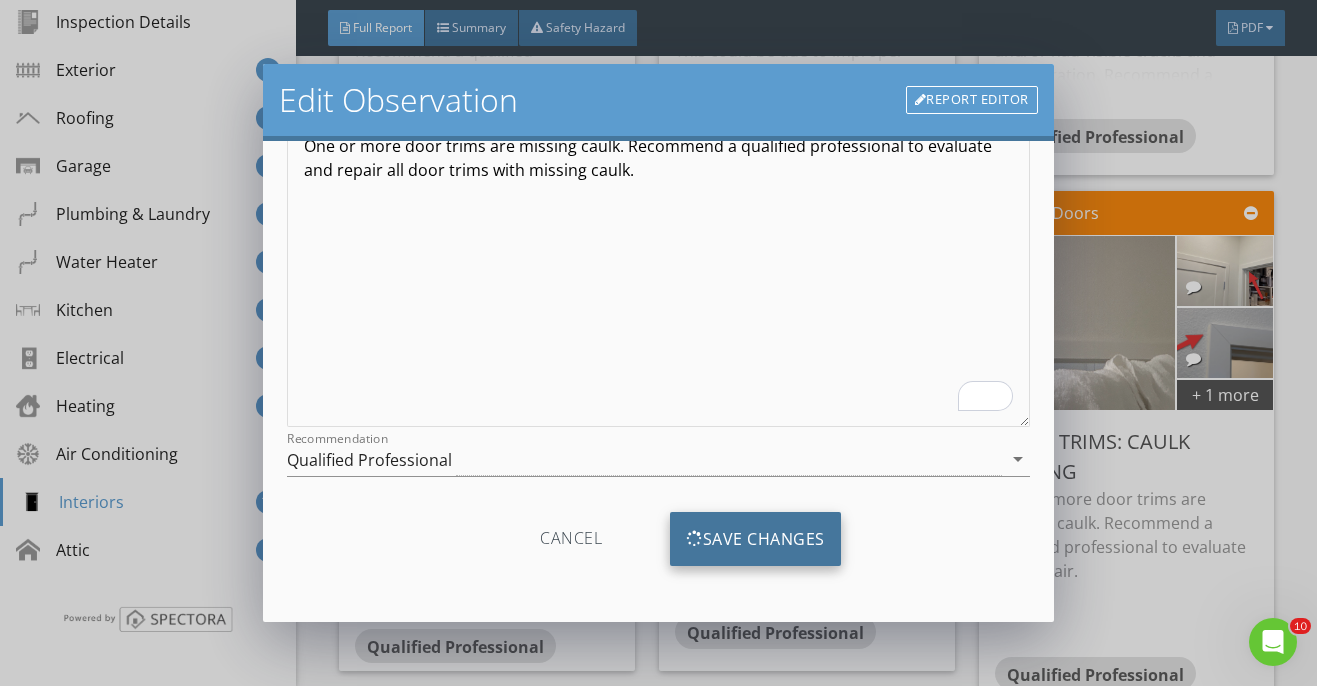 scroll, scrollTop: 2, scrollLeft: 0, axis: vertical 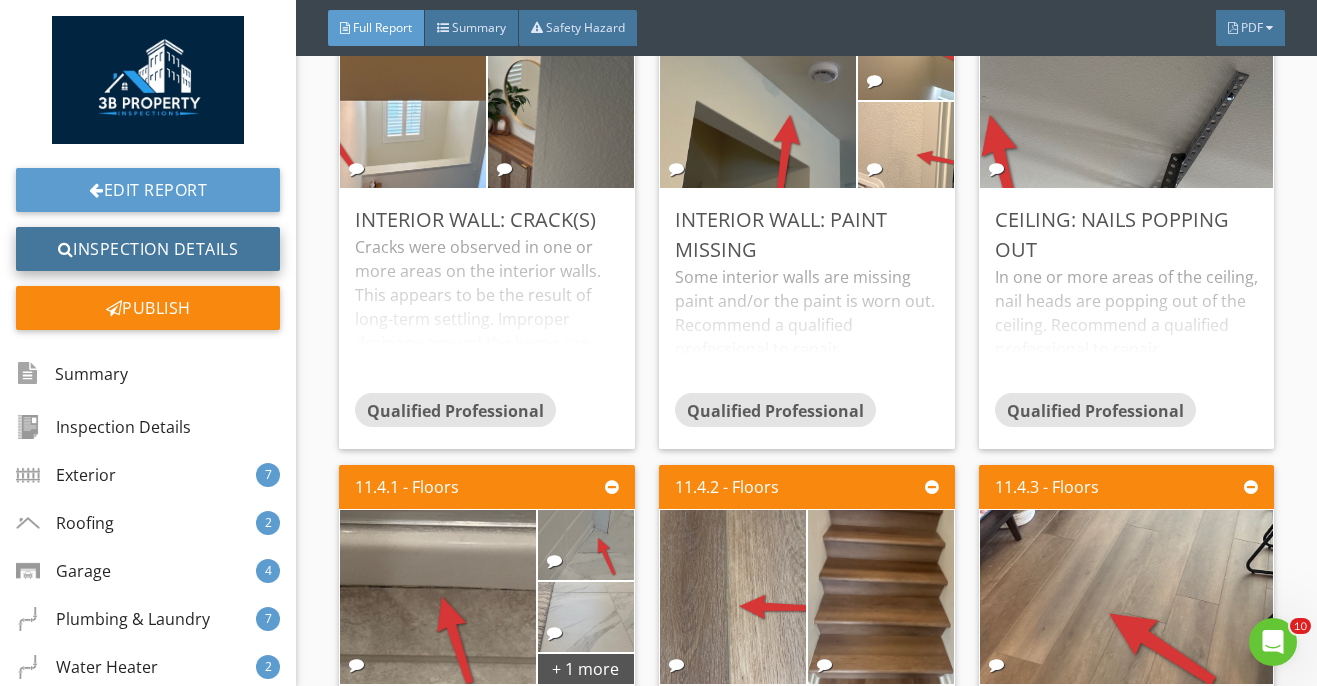 click on "Inspection Details" at bounding box center [148, 249] 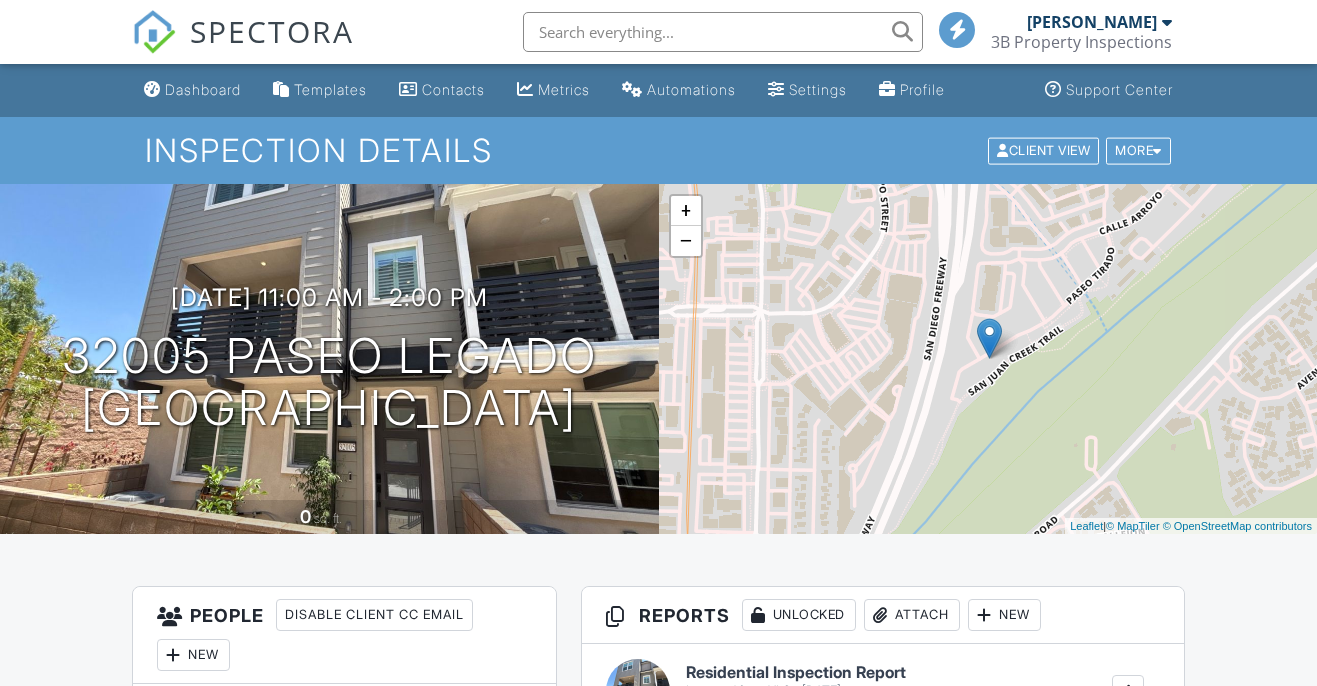 scroll, scrollTop: 420, scrollLeft: 0, axis: vertical 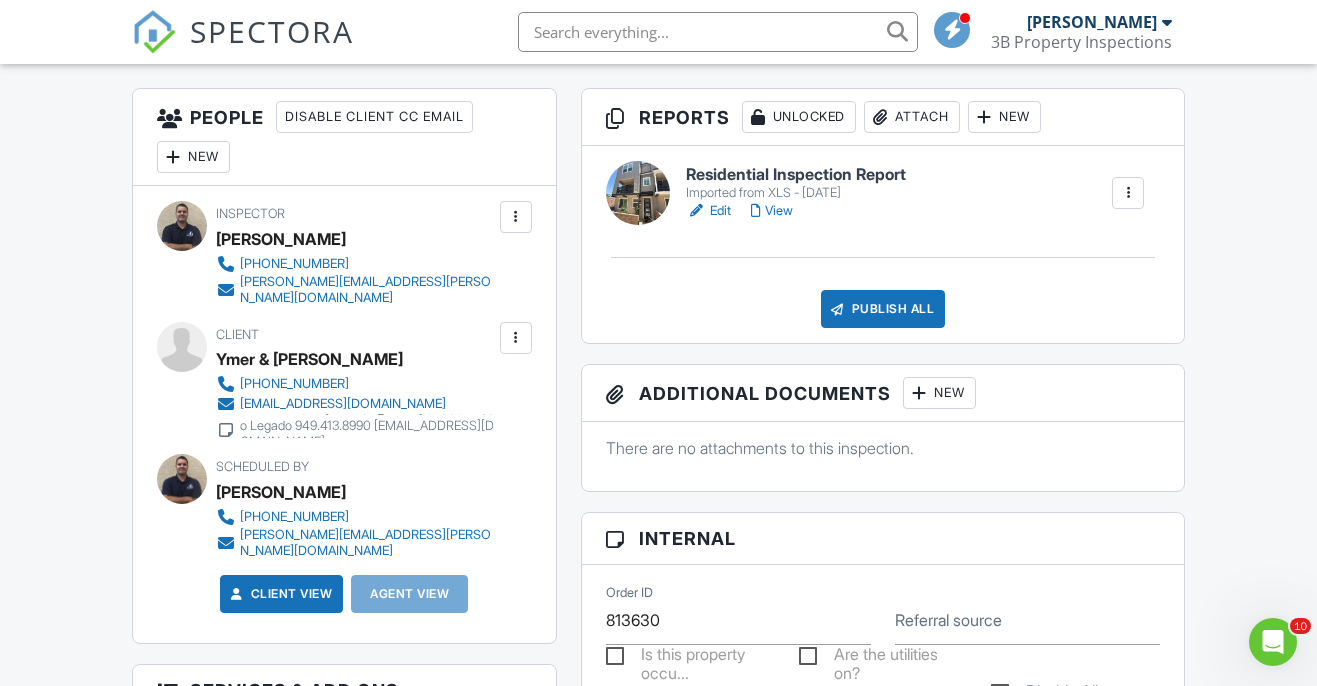 click on "Edit" at bounding box center [708, 211] 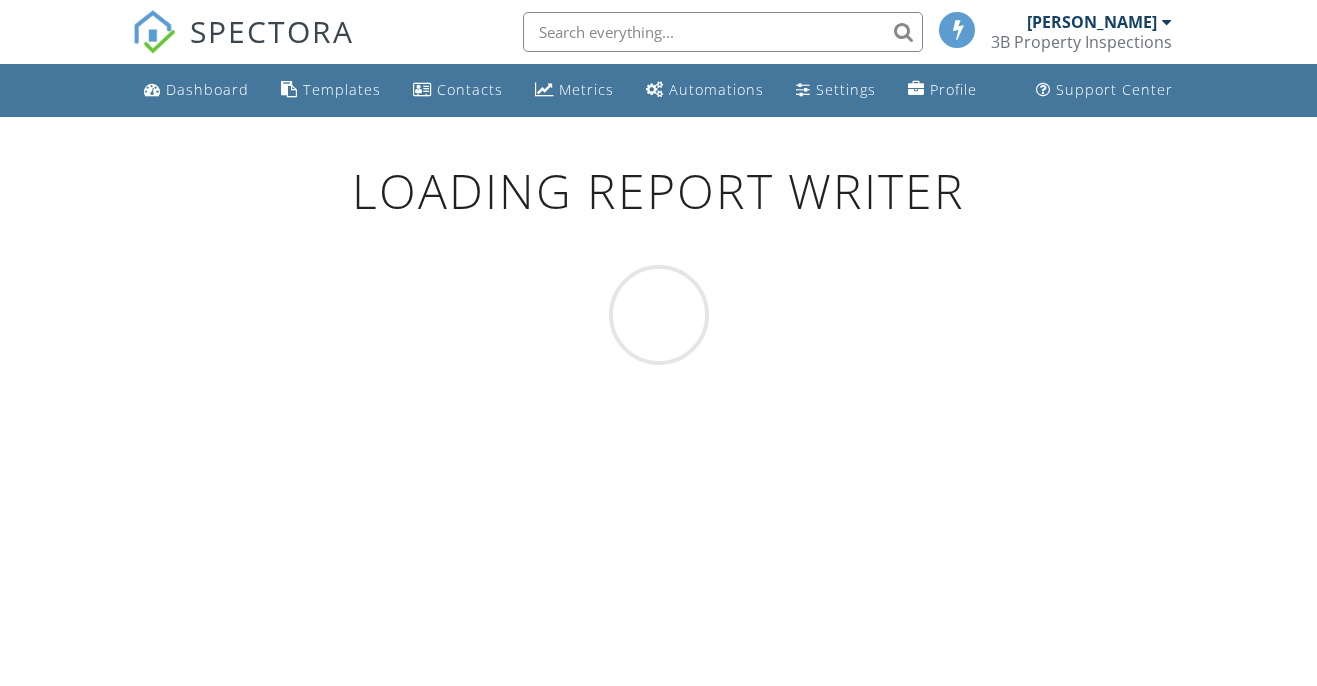 scroll, scrollTop: 0, scrollLeft: 0, axis: both 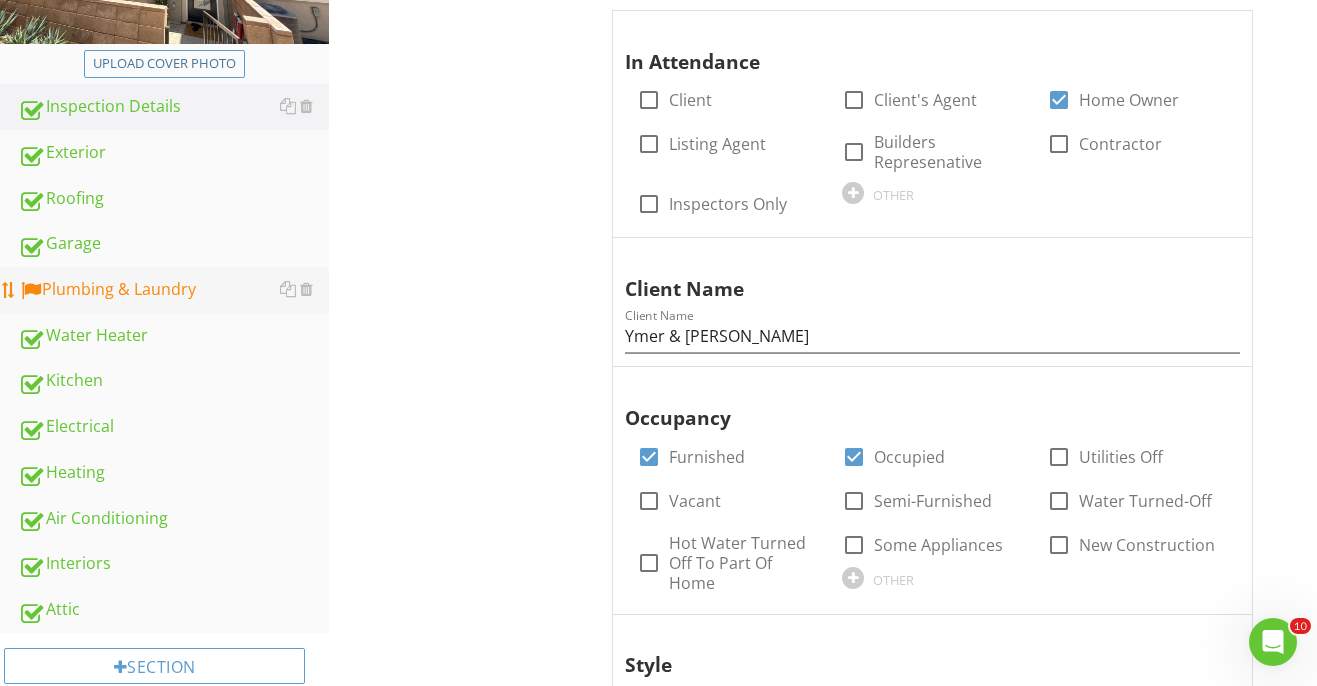 click on "Plumbing & Laundry" at bounding box center [173, 290] 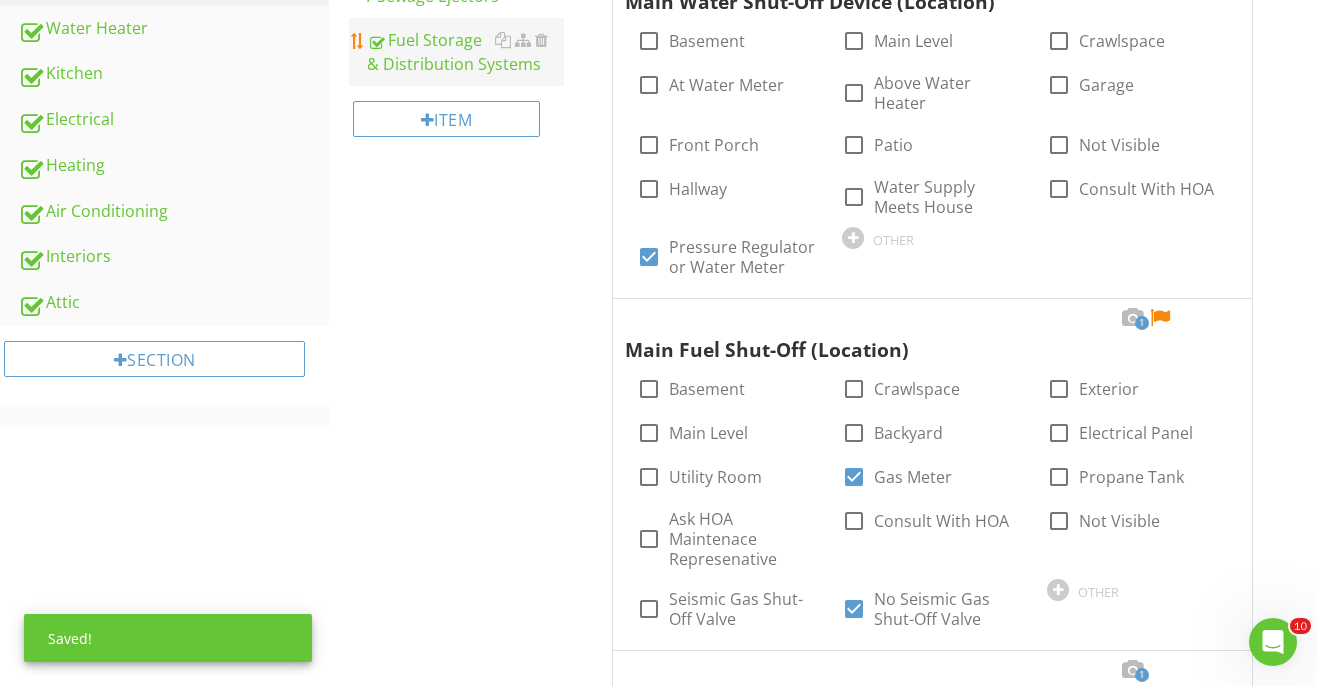 scroll, scrollTop: 863, scrollLeft: 0, axis: vertical 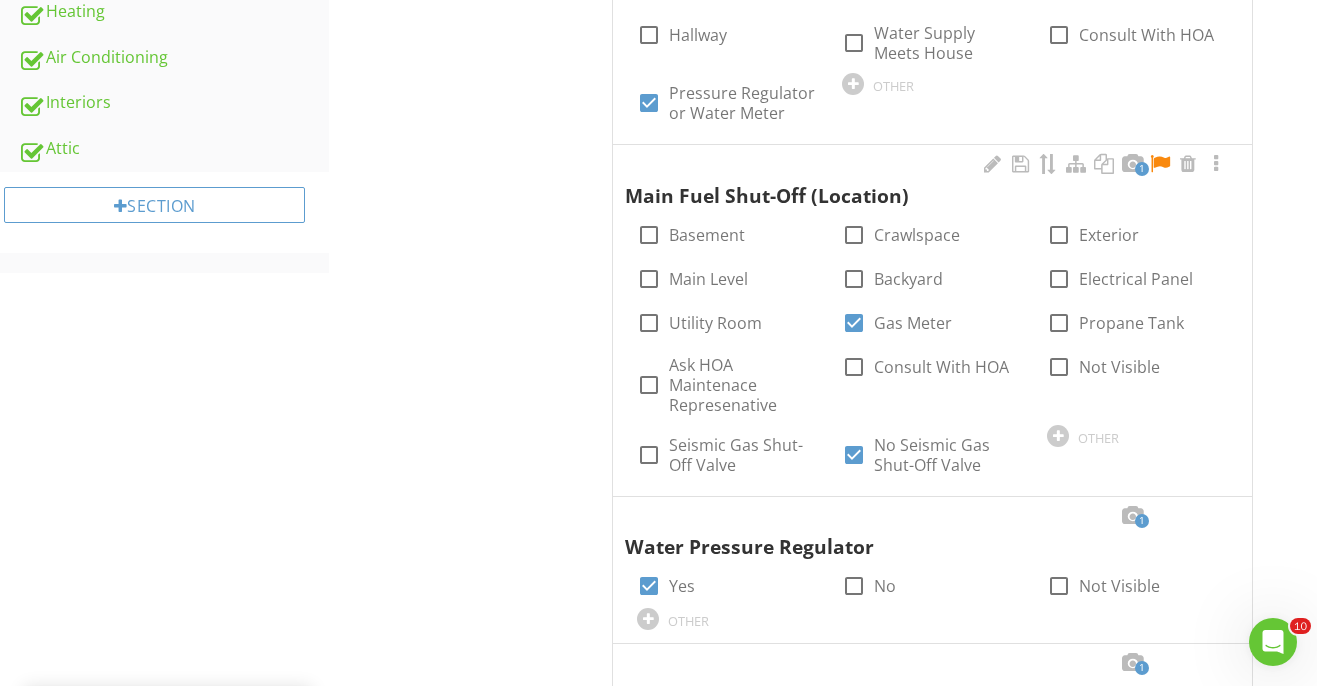click at bounding box center [1160, 164] 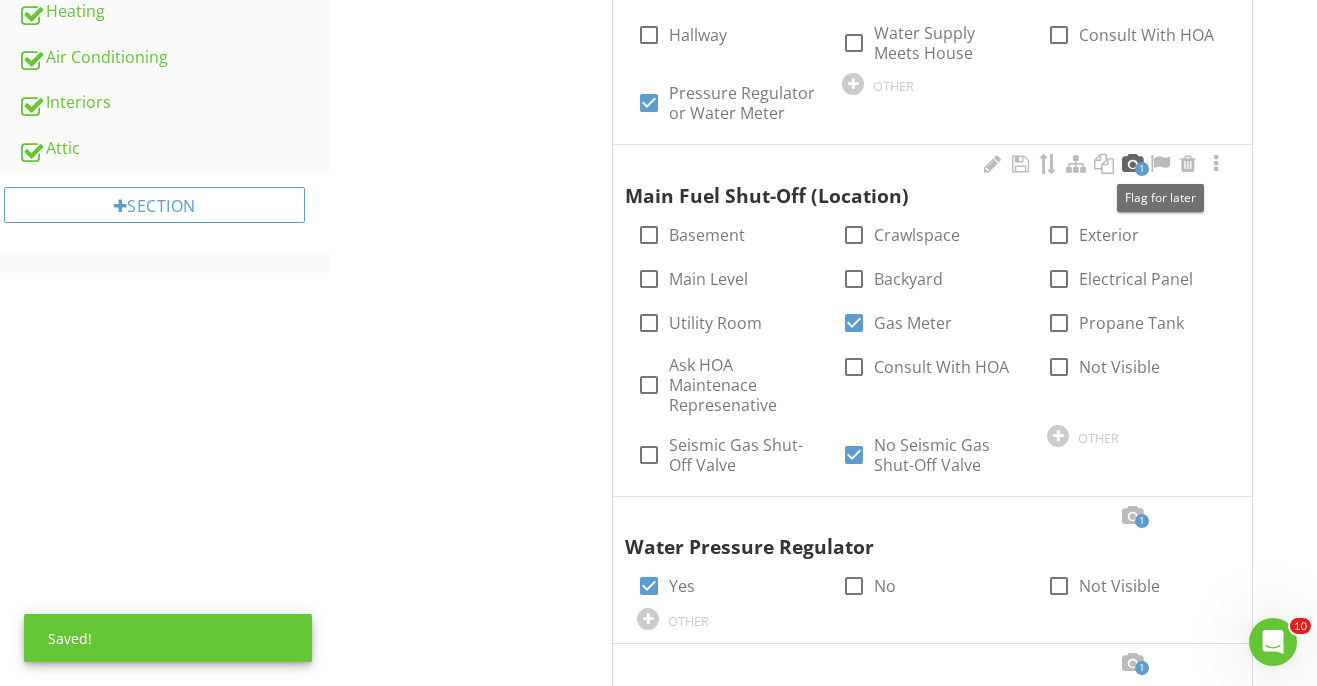 click at bounding box center (1132, 164) 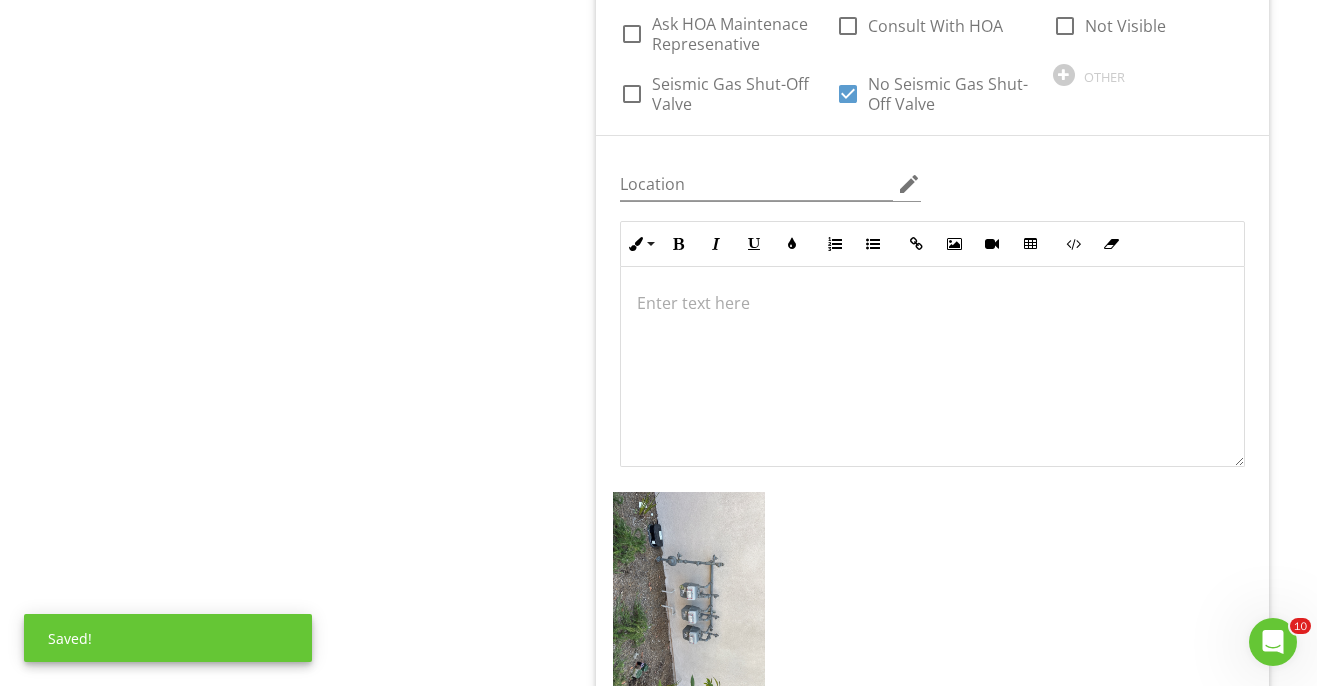 scroll, scrollTop: 1337, scrollLeft: 0, axis: vertical 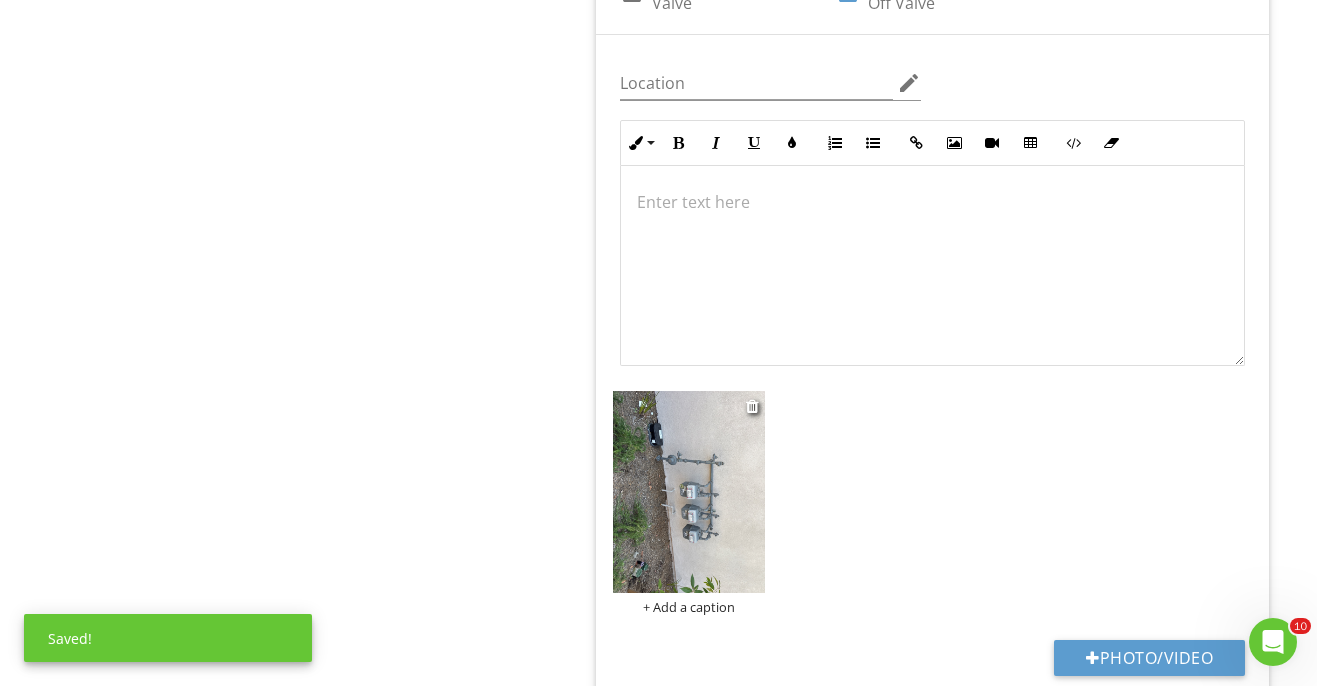 click at bounding box center (689, 492) 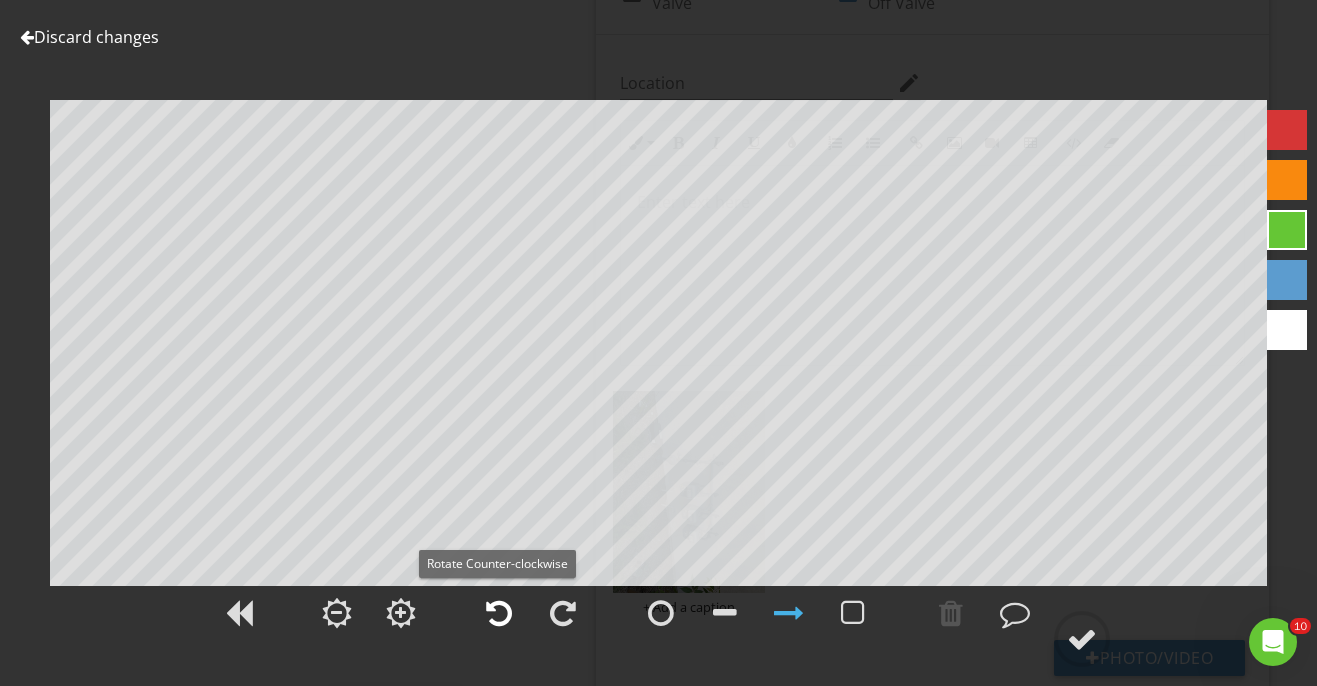 click at bounding box center (499, 613) 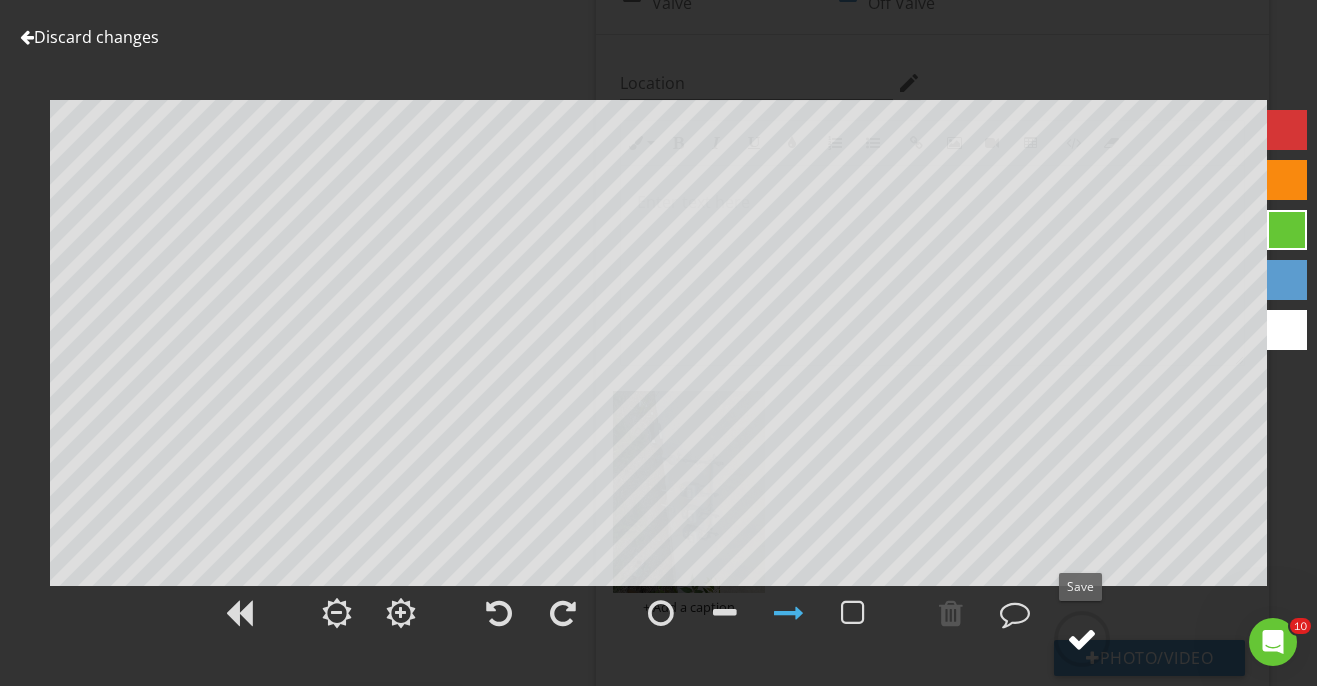 click at bounding box center (1082, 639) 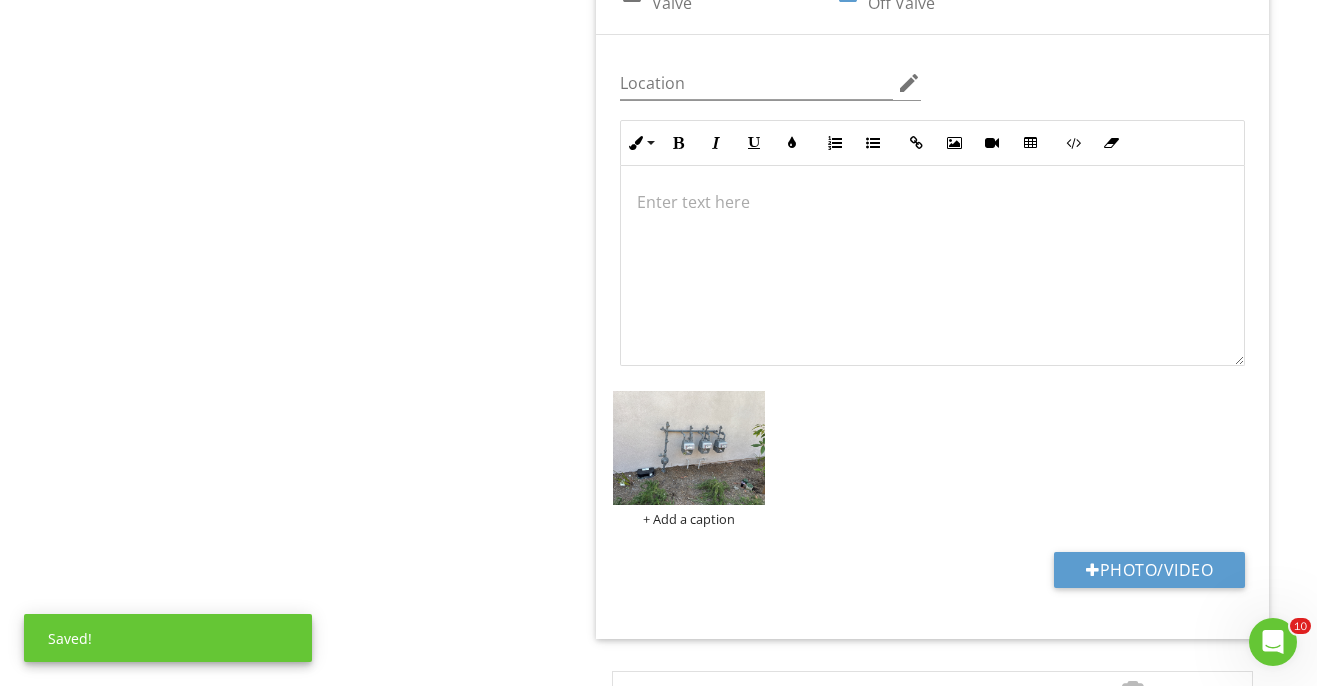 scroll, scrollTop: 0, scrollLeft: 0, axis: both 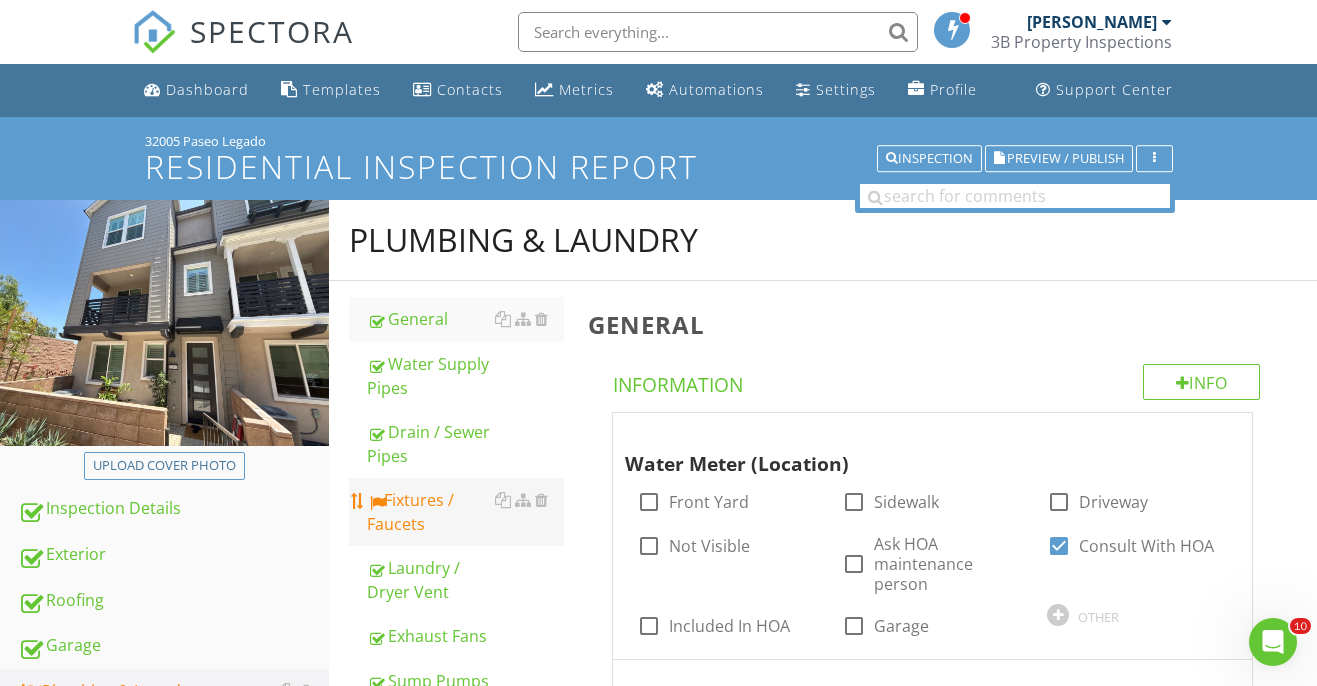 click on "Fixtures / Faucets" at bounding box center (465, 512) 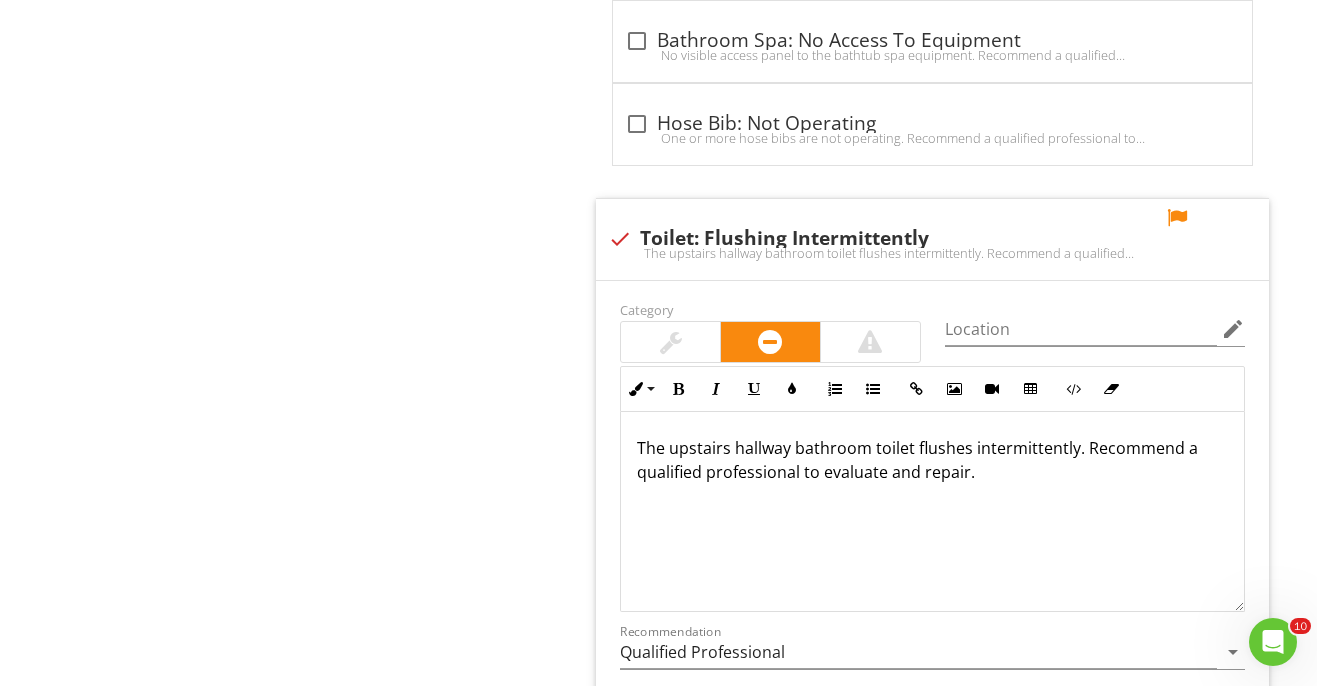 scroll, scrollTop: 5539, scrollLeft: 0, axis: vertical 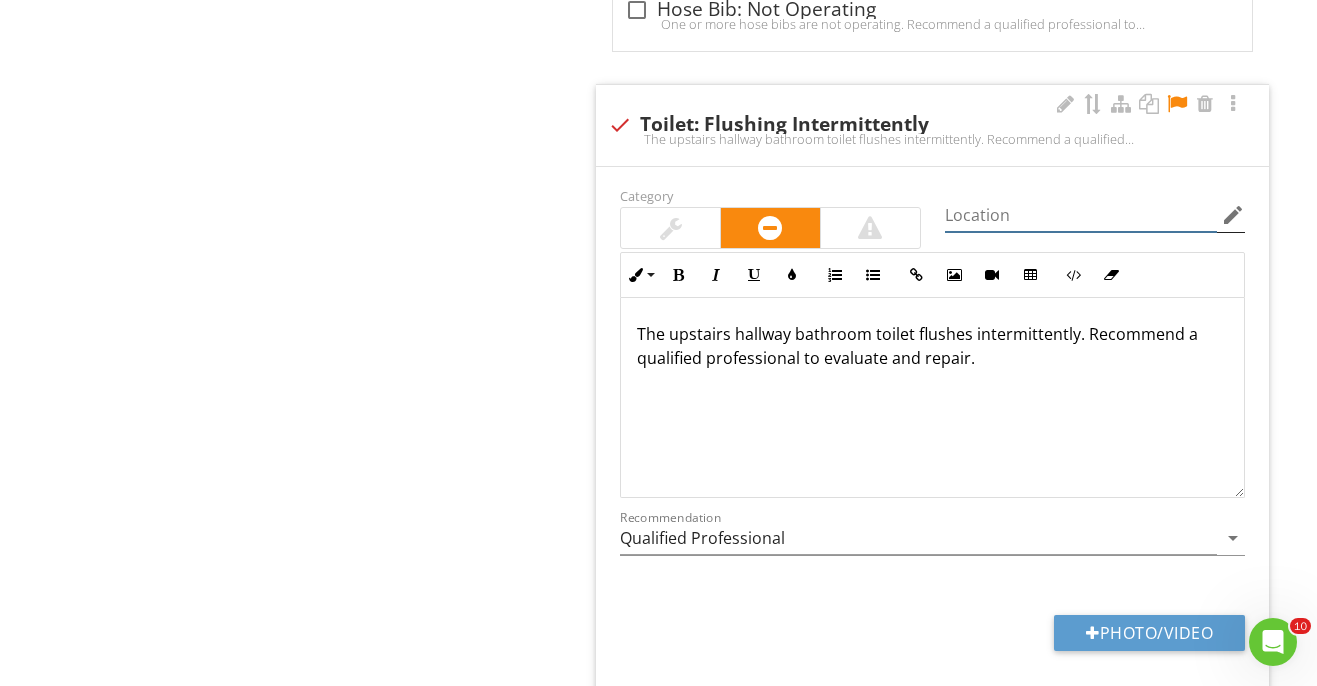 click at bounding box center [1081, 215] 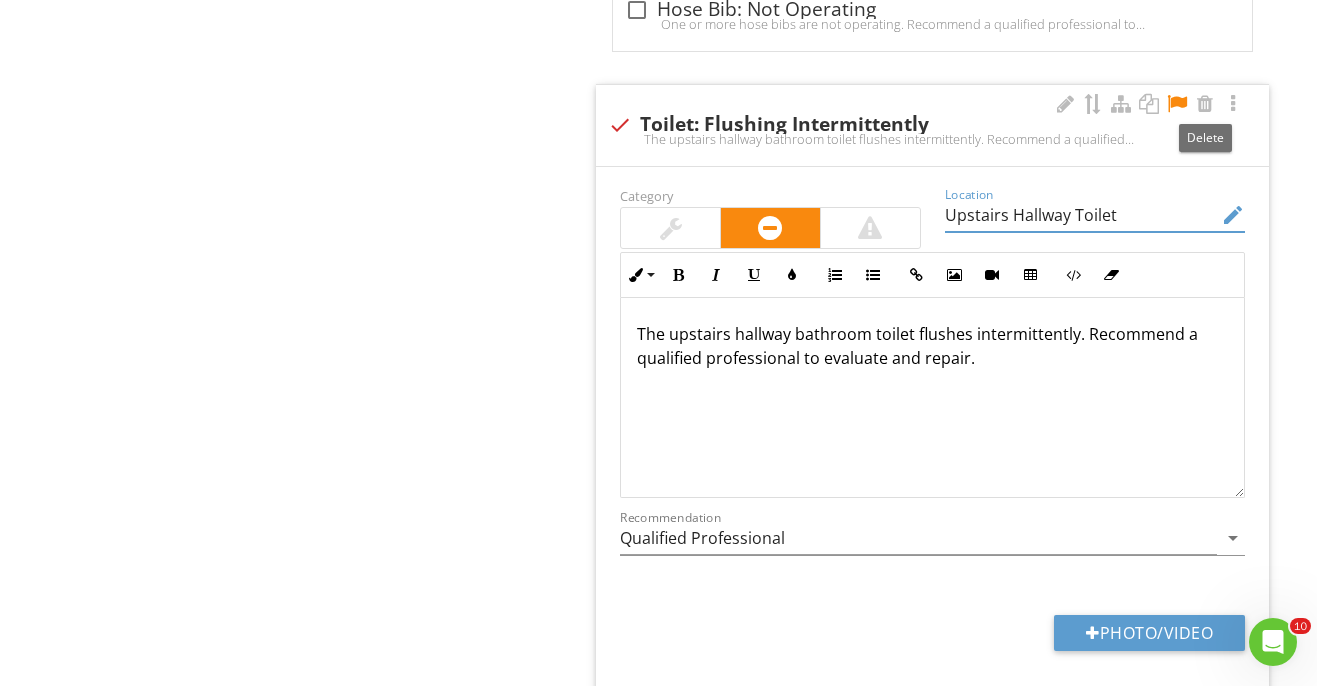 type on "Upstairs Hallway Toilet" 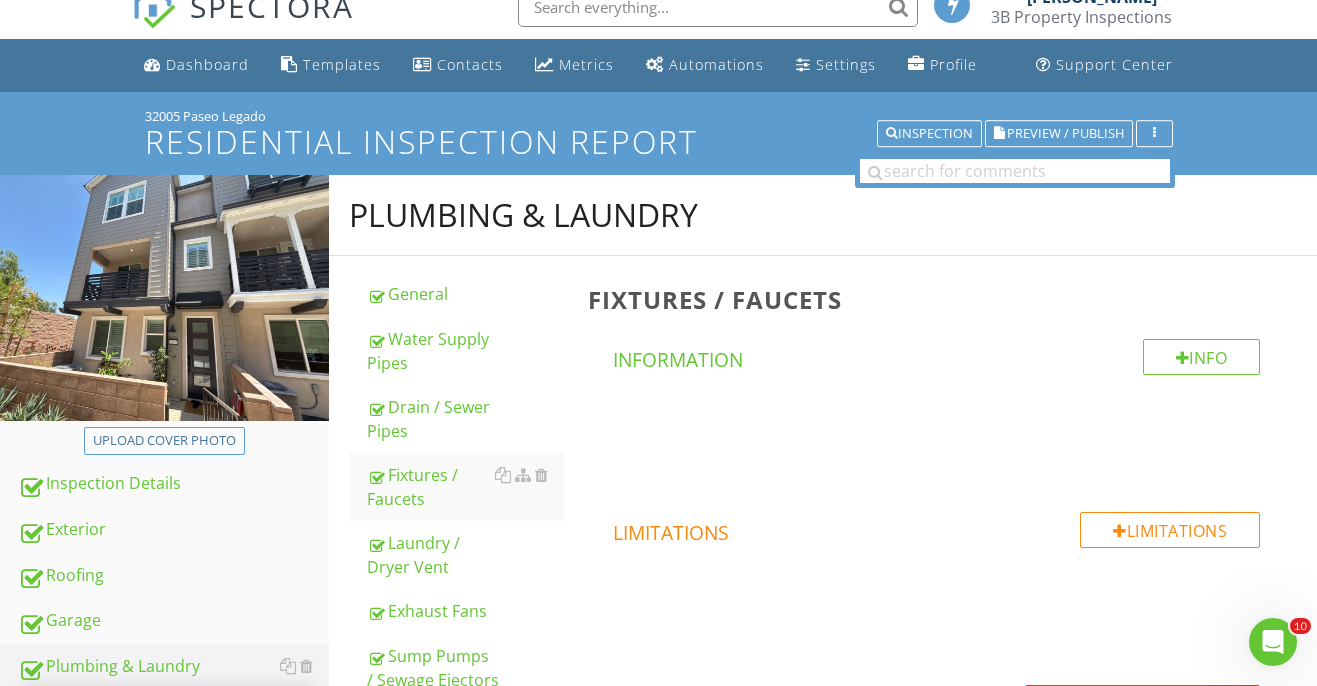 scroll, scrollTop: 0, scrollLeft: 0, axis: both 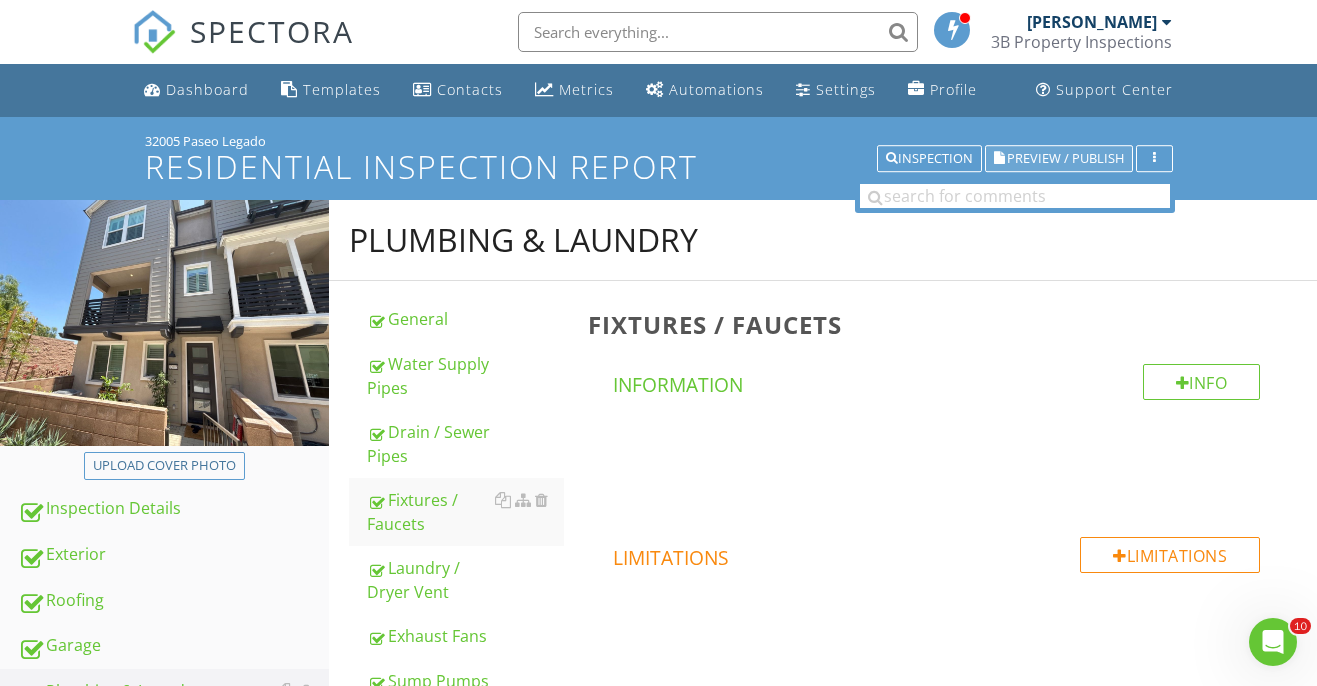 click on "Preview / Publish" at bounding box center [1065, 158] 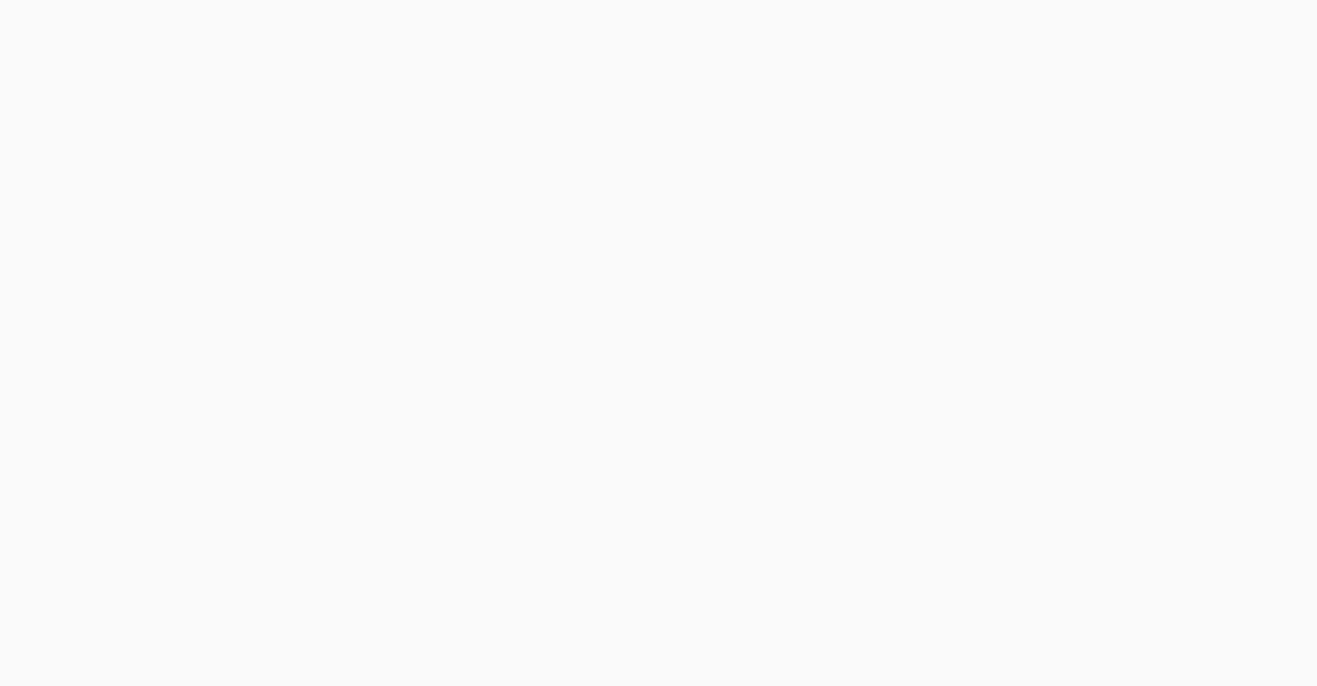 scroll, scrollTop: 0, scrollLeft: 0, axis: both 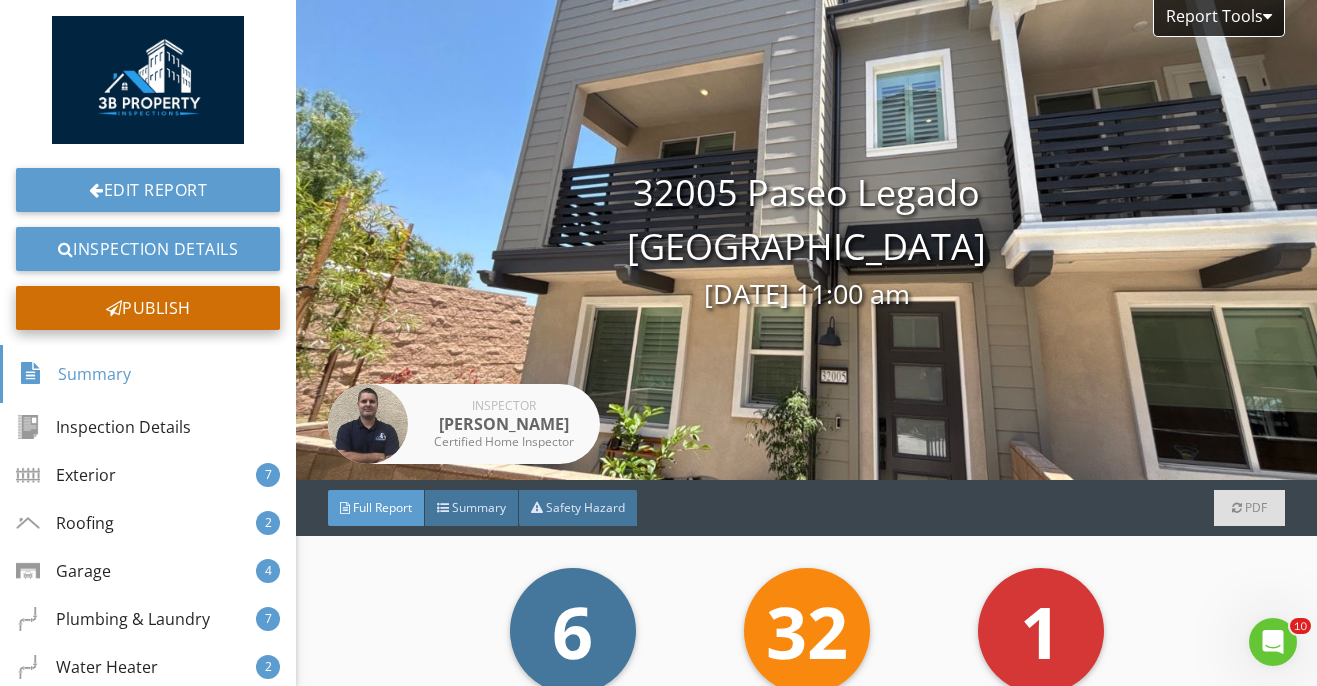 click on "Publish" at bounding box center (148, 308) 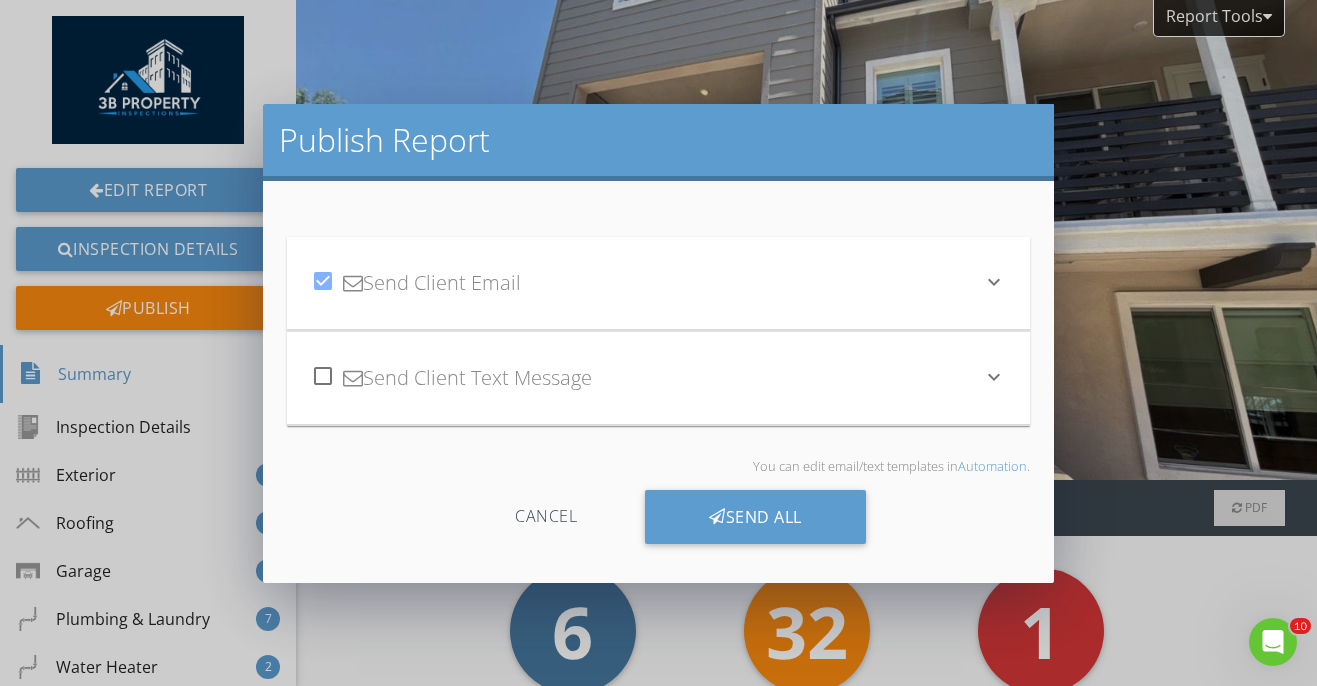 click at bounding box center (323, 281) 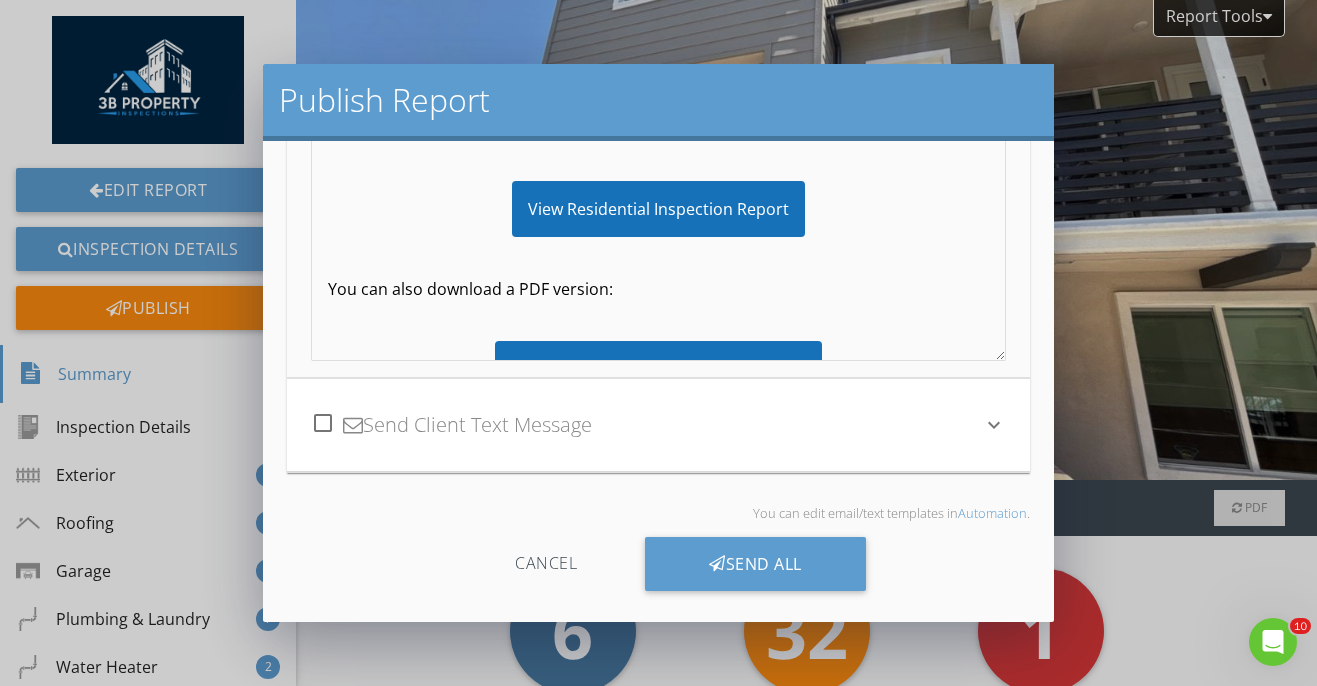 scroll, scrollTop: 369, scrollLeft: 0, axis: vertical 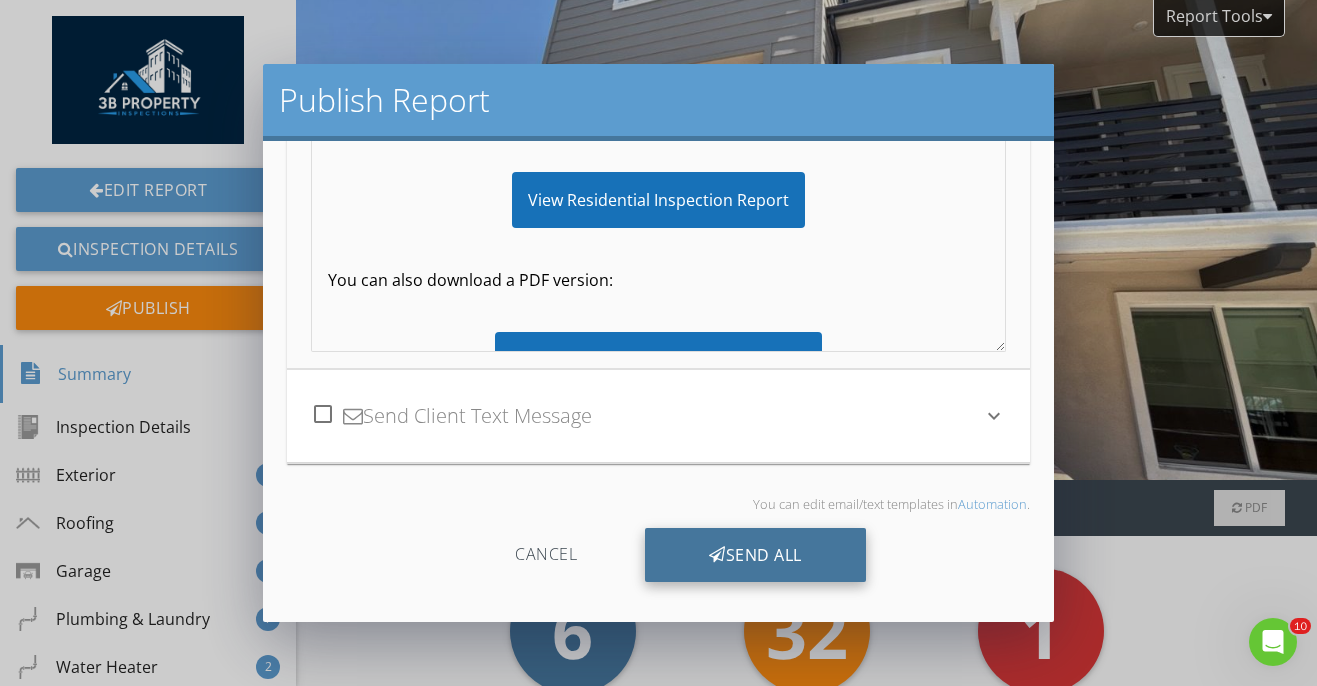 click on "Send All" at bounding box center (755, 555) 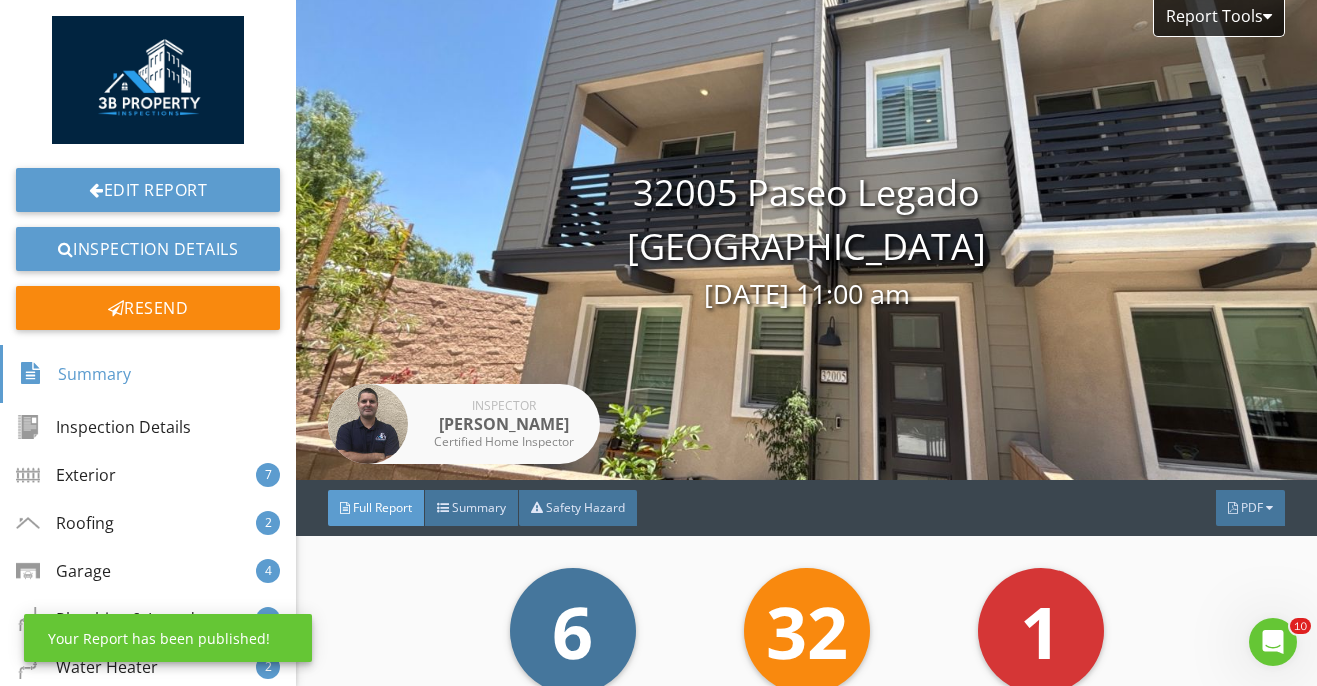 scroll, scrollTop: 149, scrollLeft: 0, axis: vertical 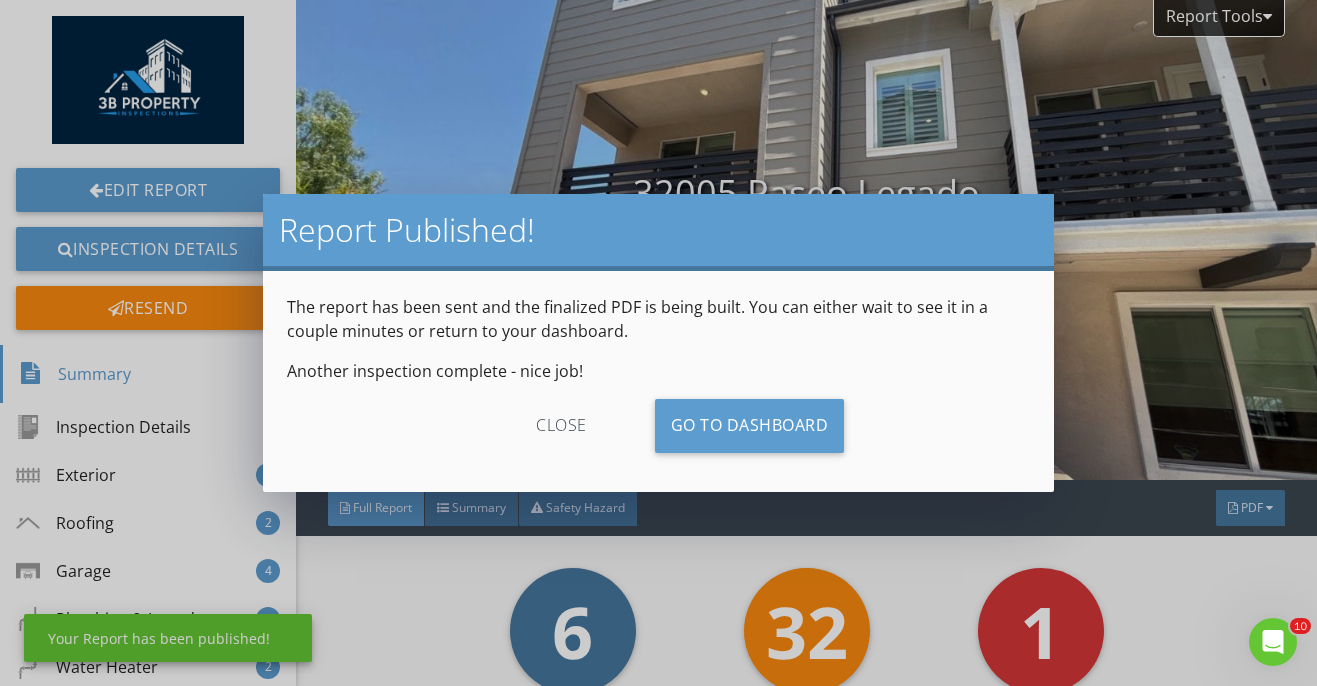 click on "close" at bounding box center [561, 426] 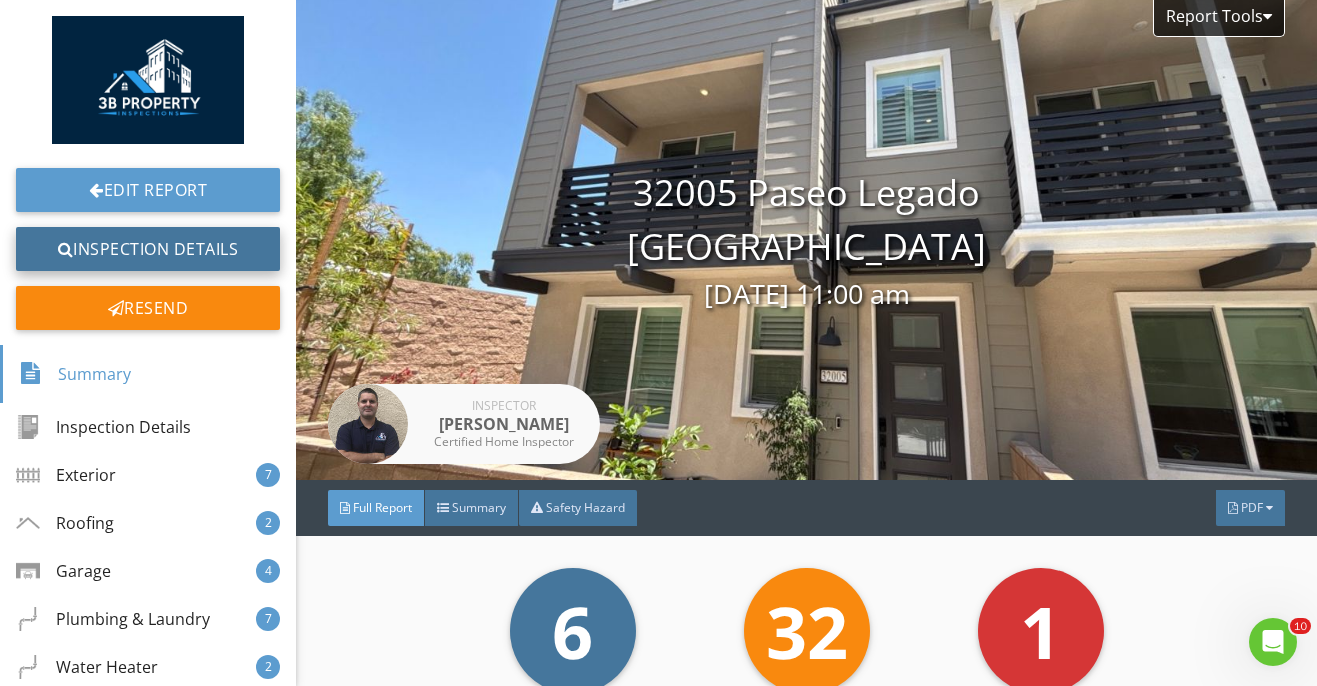 click on "Inspection Details" at bounding box center [148, 249] 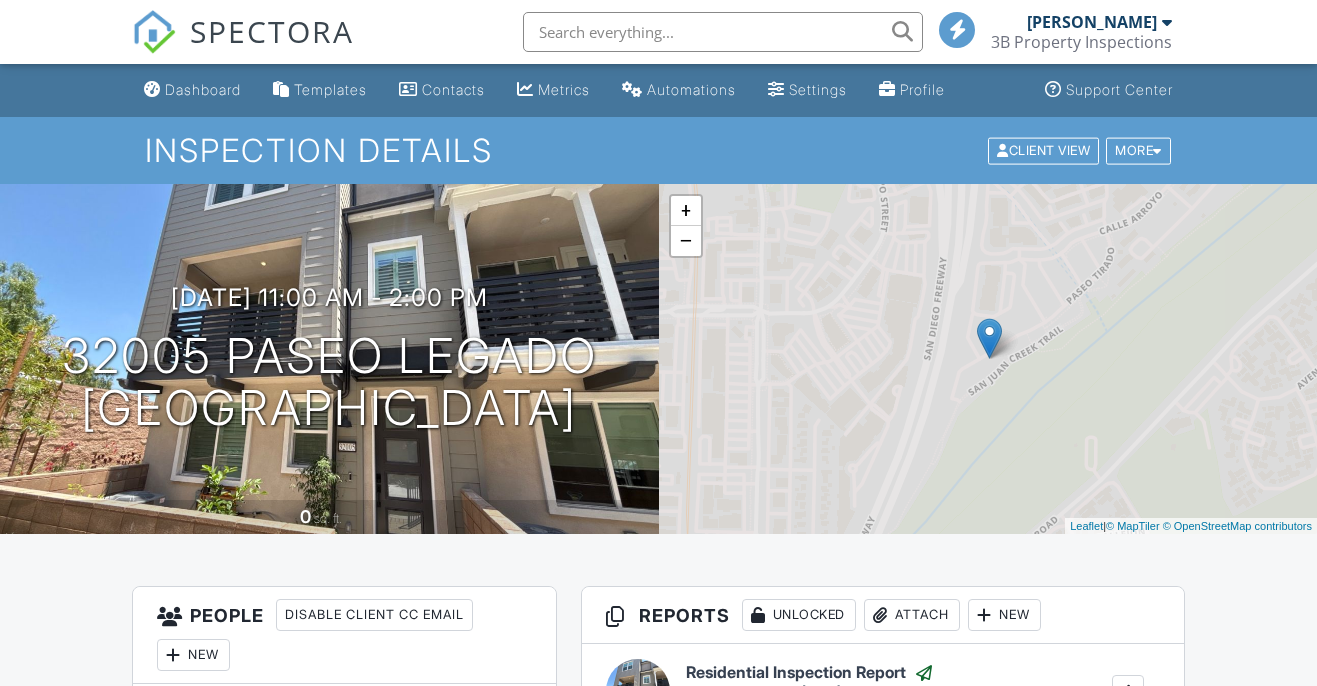scroll, scrollTop: 0, scrollLeft: 0, axis: both 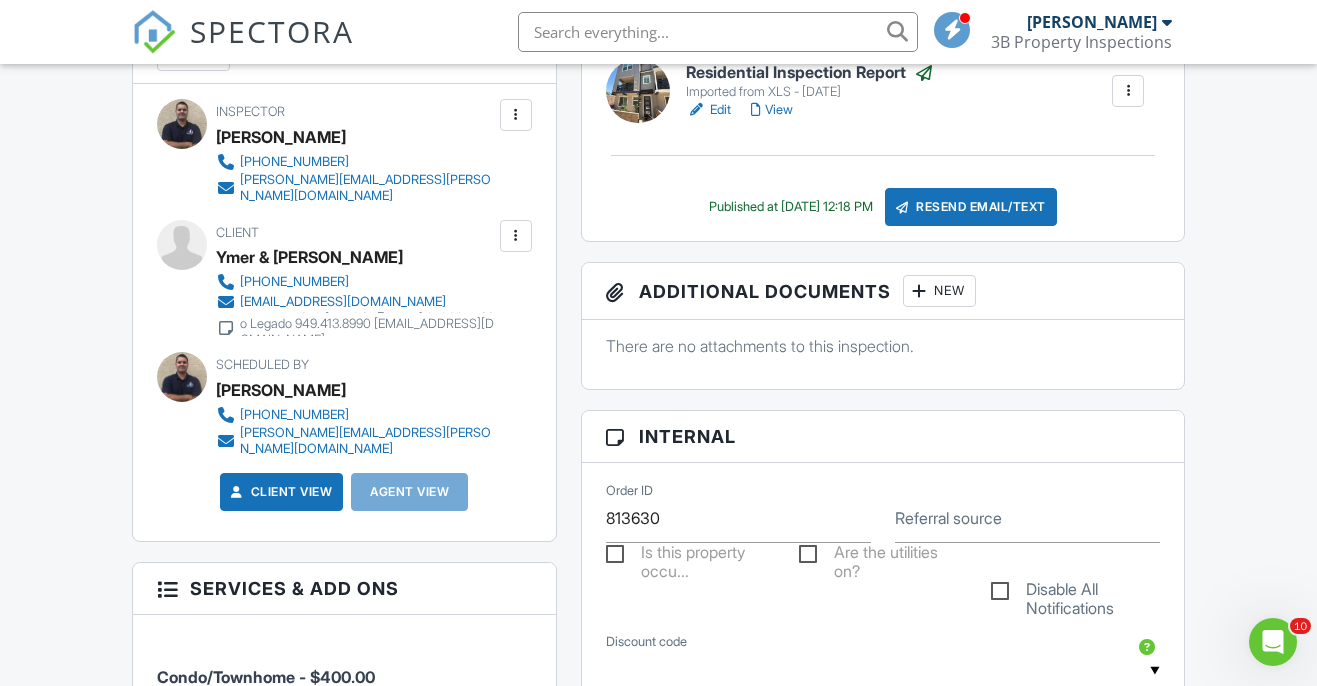 click at bounding box center (516, 236) 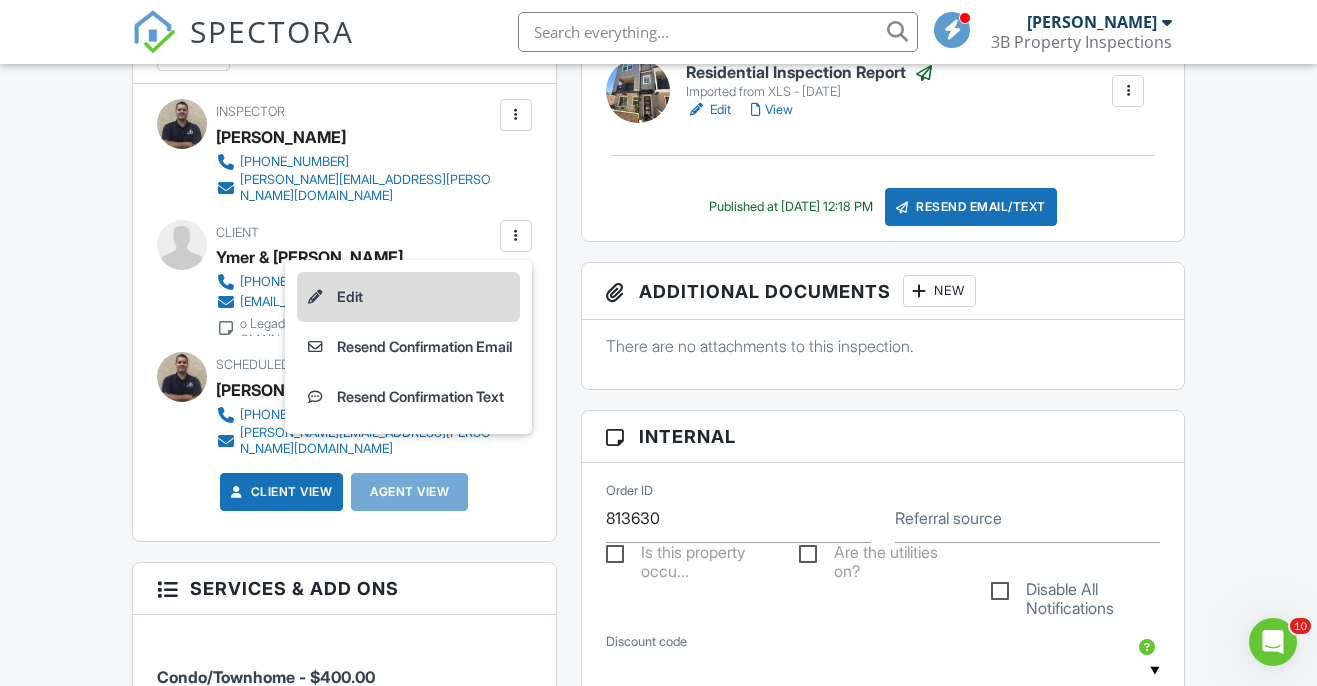 click on "Edit" at bounding box center (408, 297) 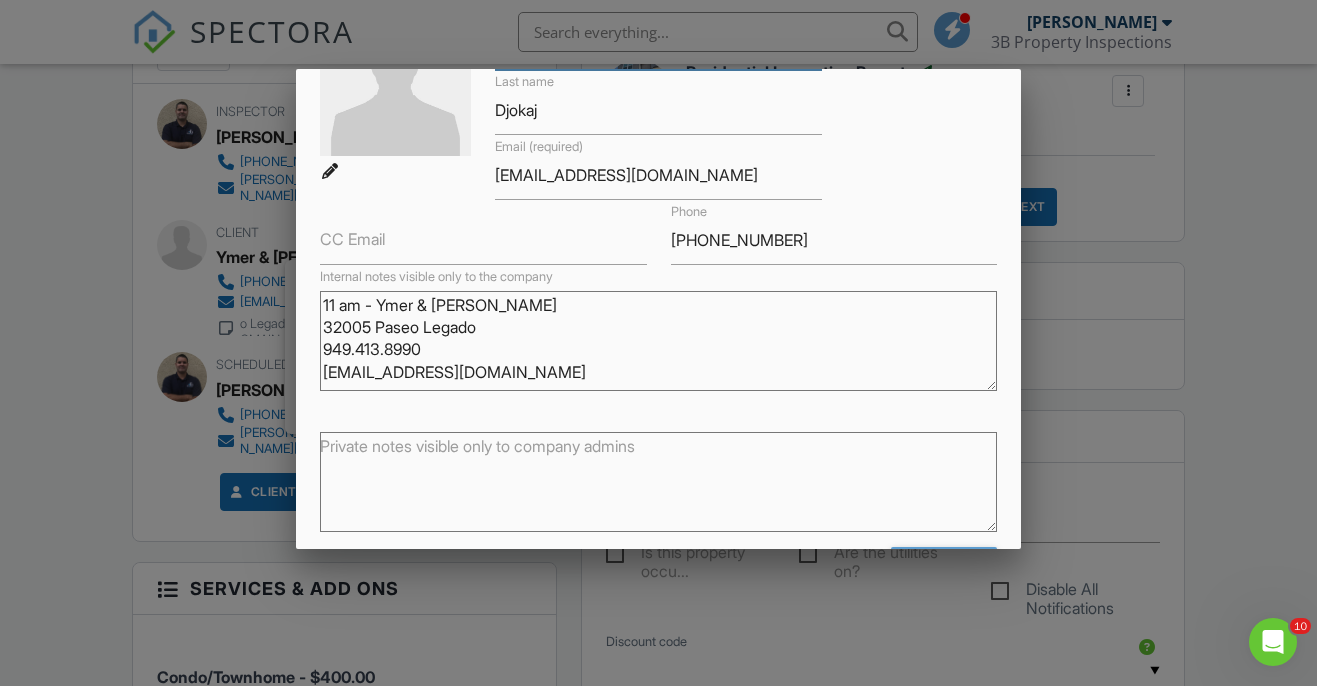 scroll, scrollTop: 161, scrollLeft: 0, axis: vertical 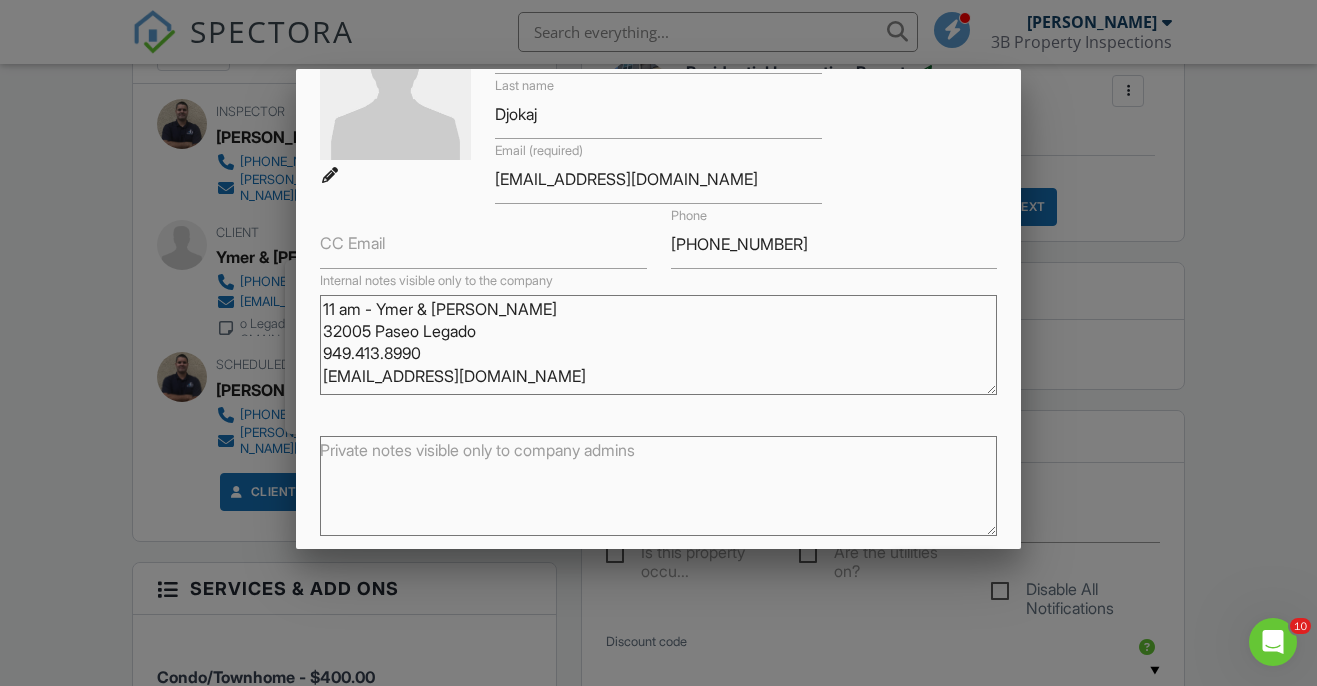 click at bounding box center (658, 329) 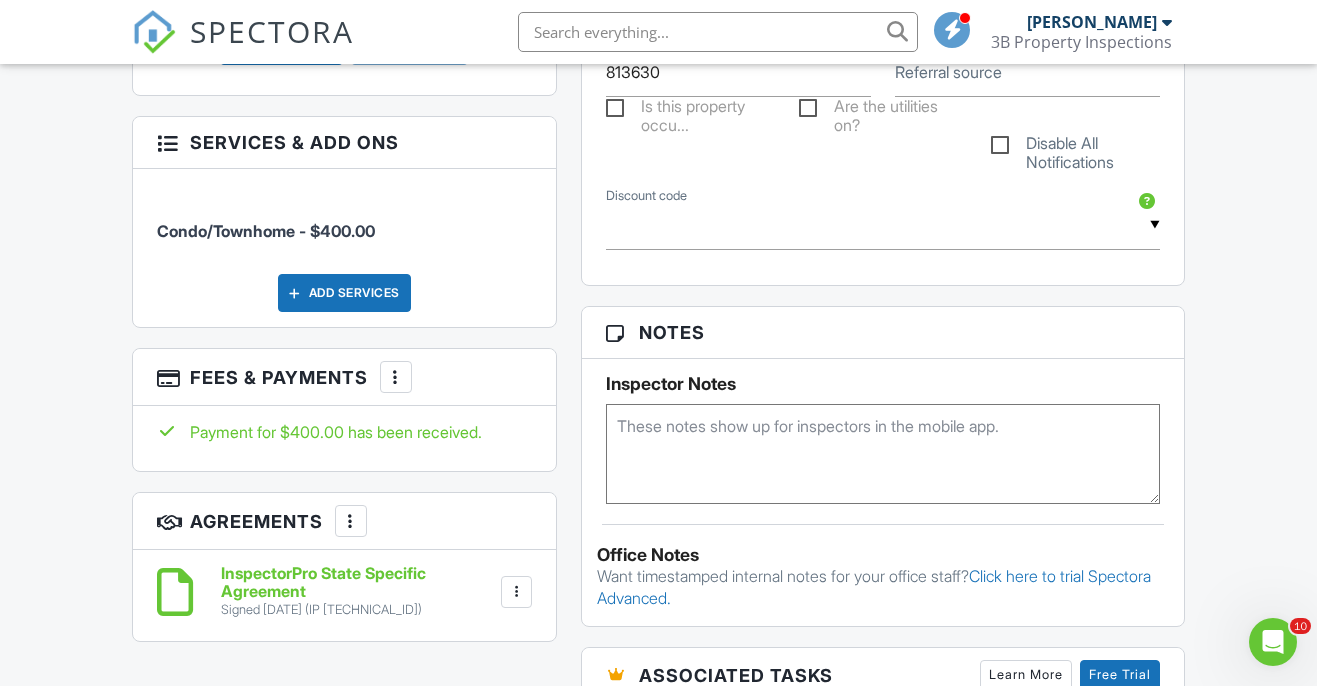 scroll, scrollTop: 1153, scrollLeft: 0, axis: vertical 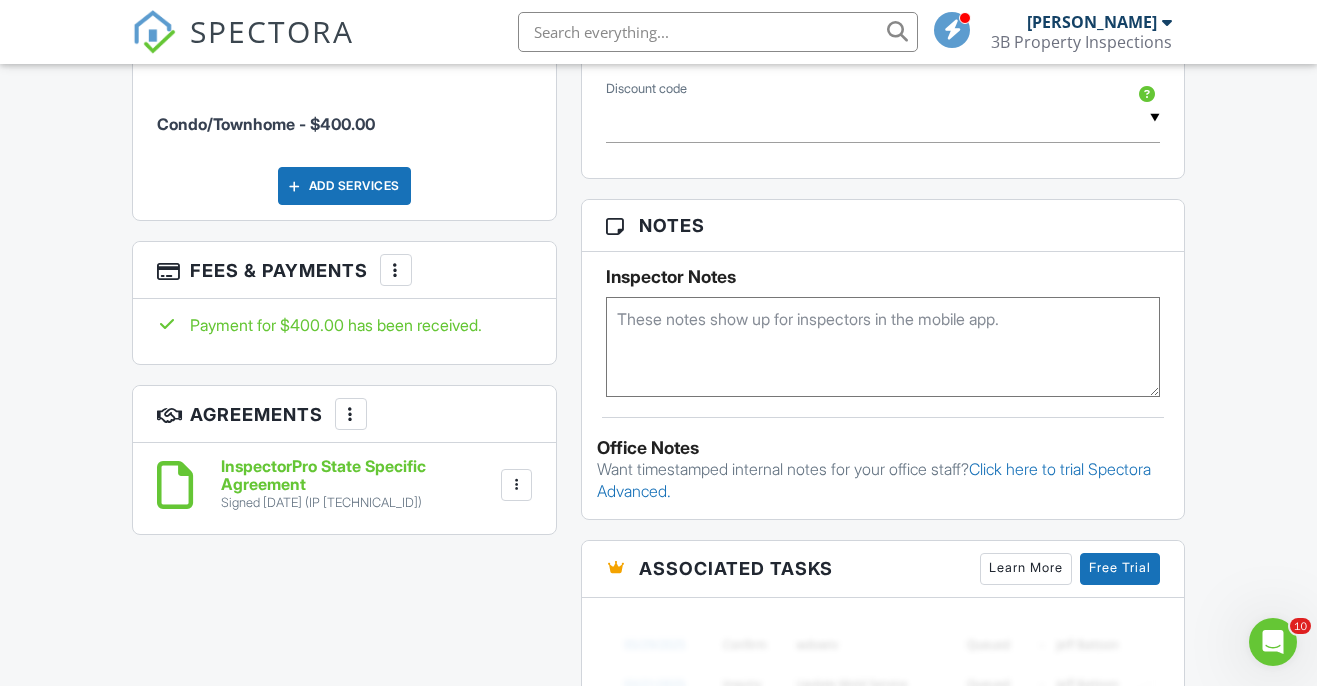 click at bounding box center [396, 270] 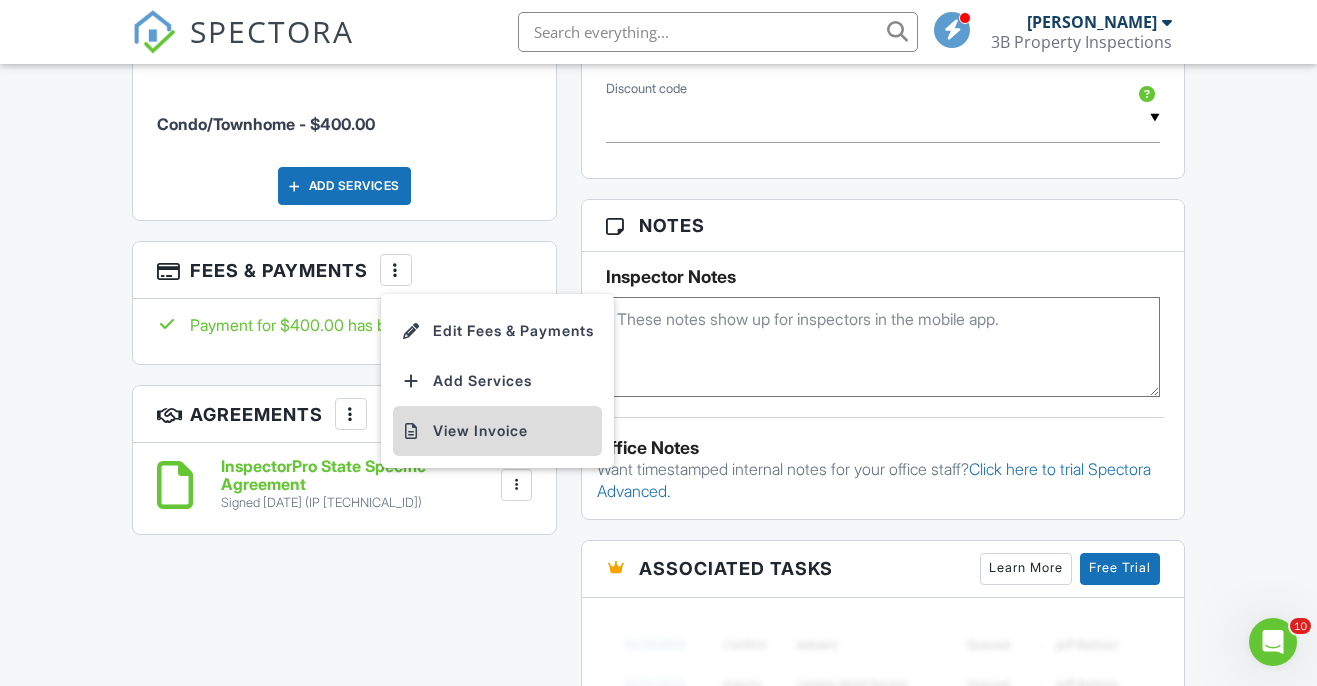 click on "View Invoice" at bounding box center (497, 431) 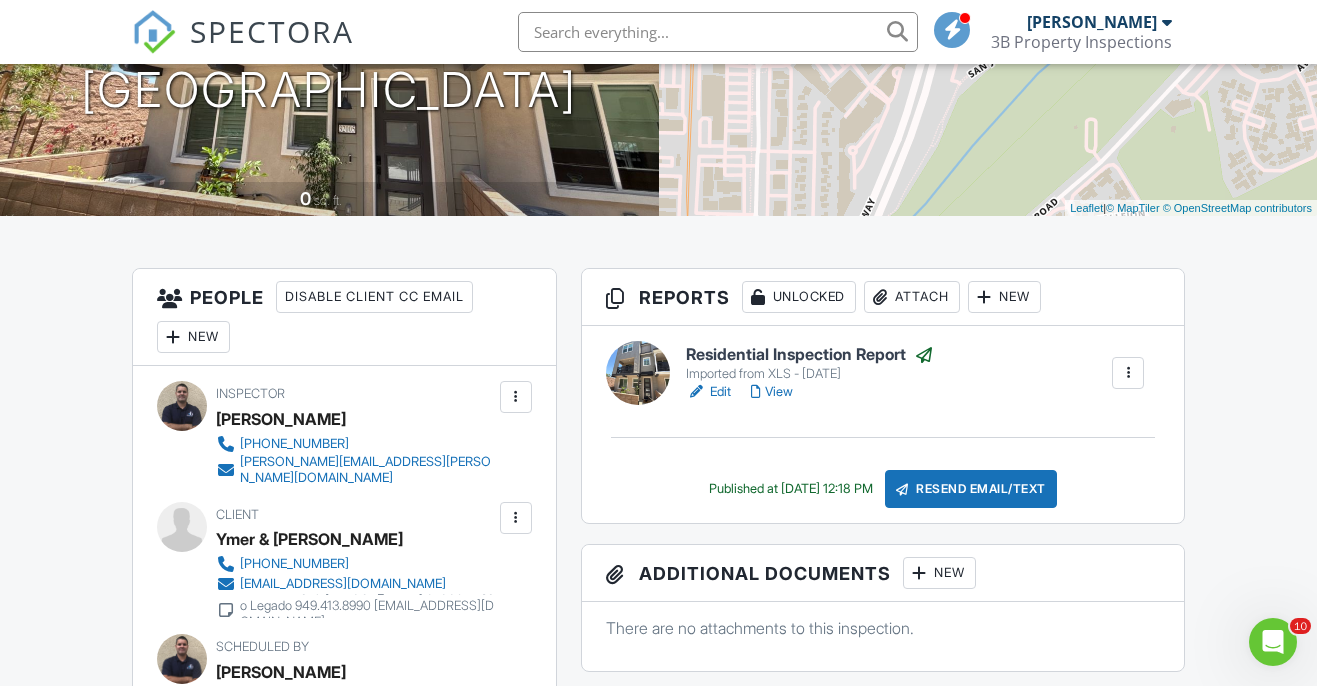 scroll, scrollTop: 0, scrollLeft: 0, axis: both 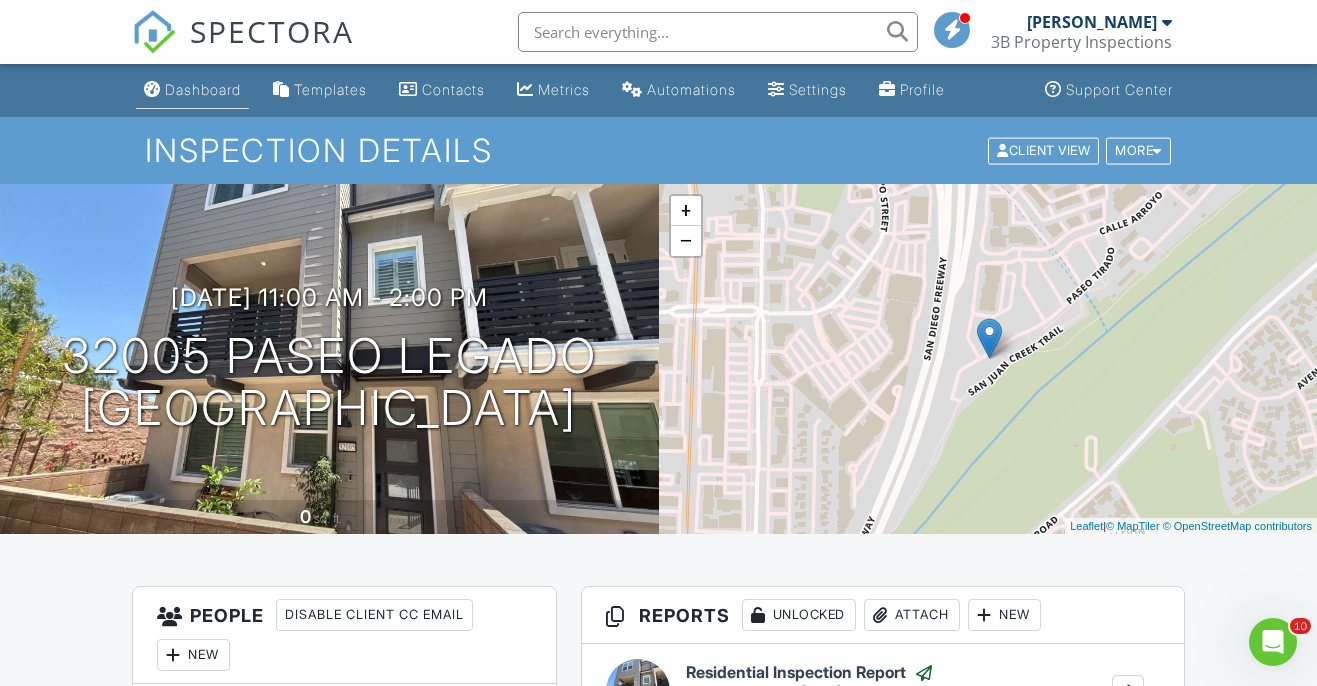 click on "Dashboard" at bounding box center (203, 89) 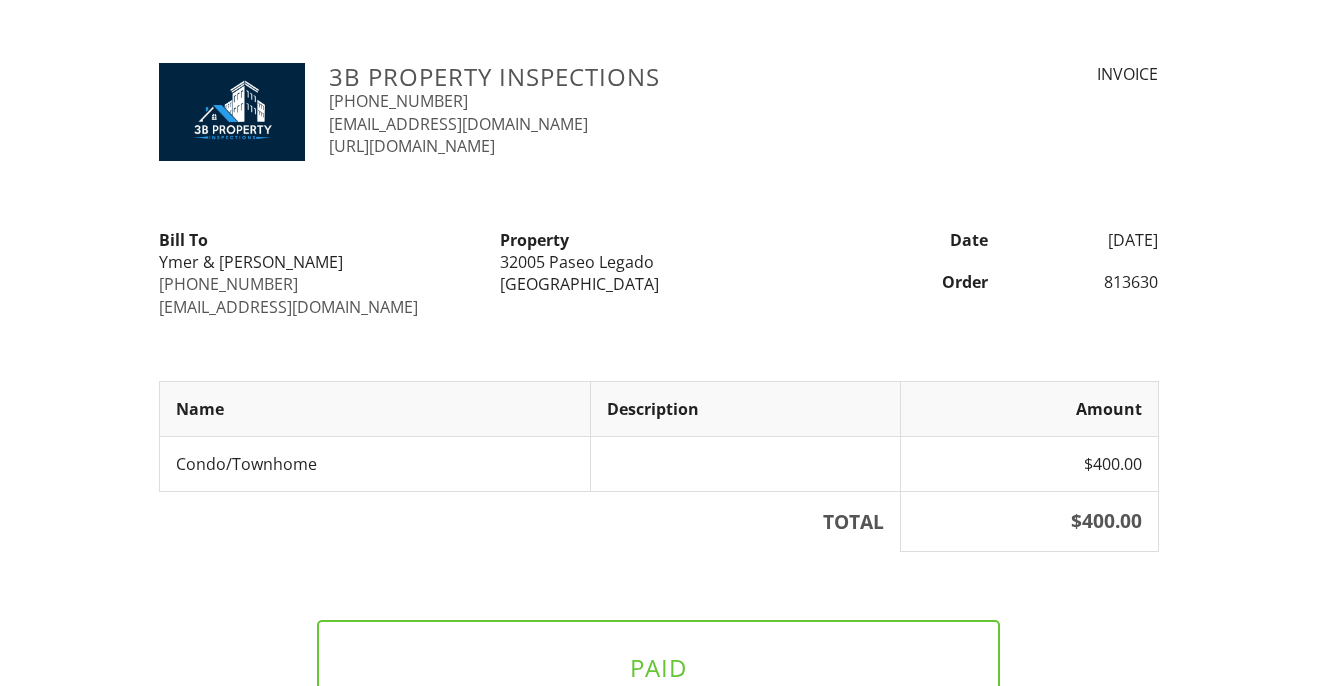 scroll, scrollTop: 0, scrollLeft: 0, axis: both 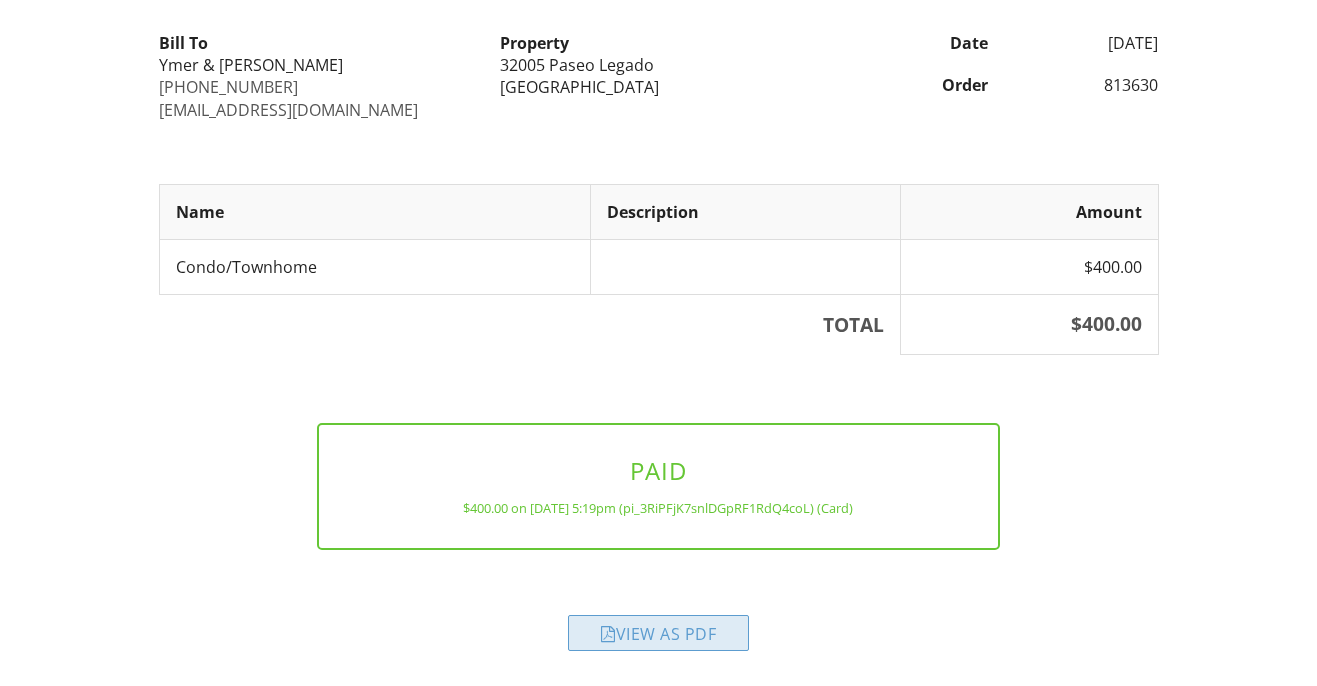 click on "View as PDF" at bounding box center [658, 633] 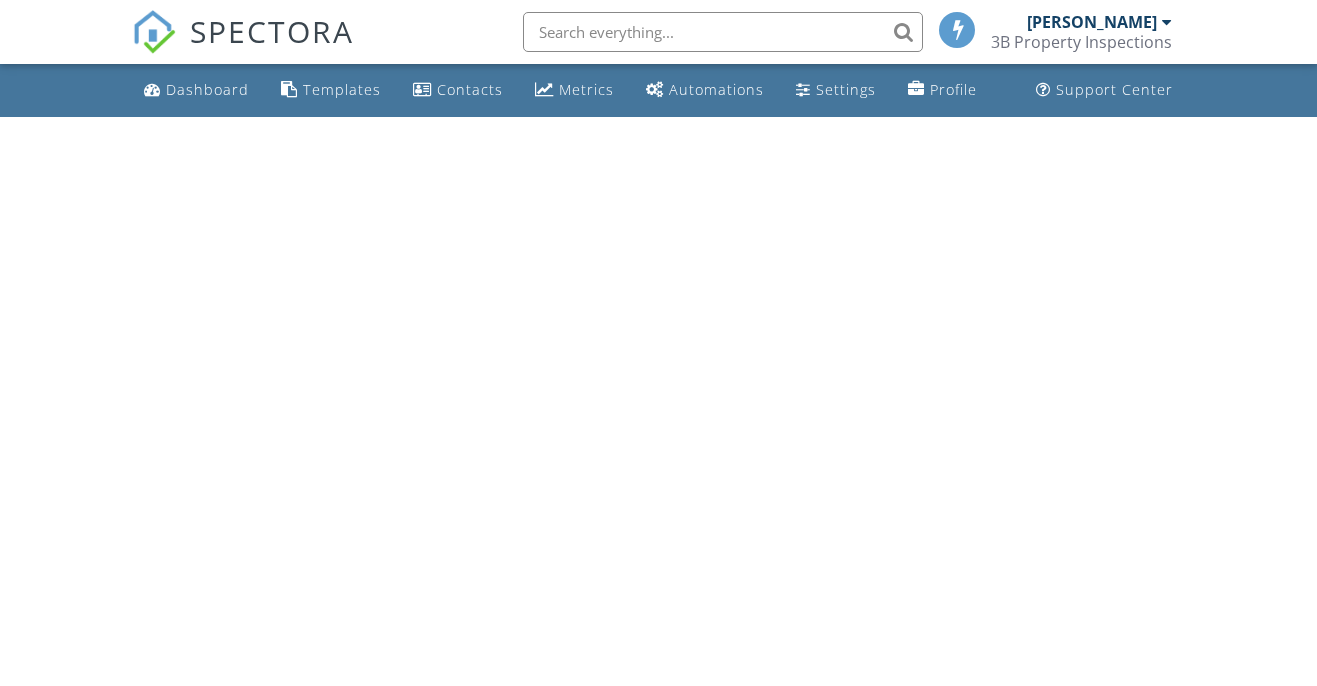 scroll, scrollTop: 0, scrollLeft: 0, axis: both 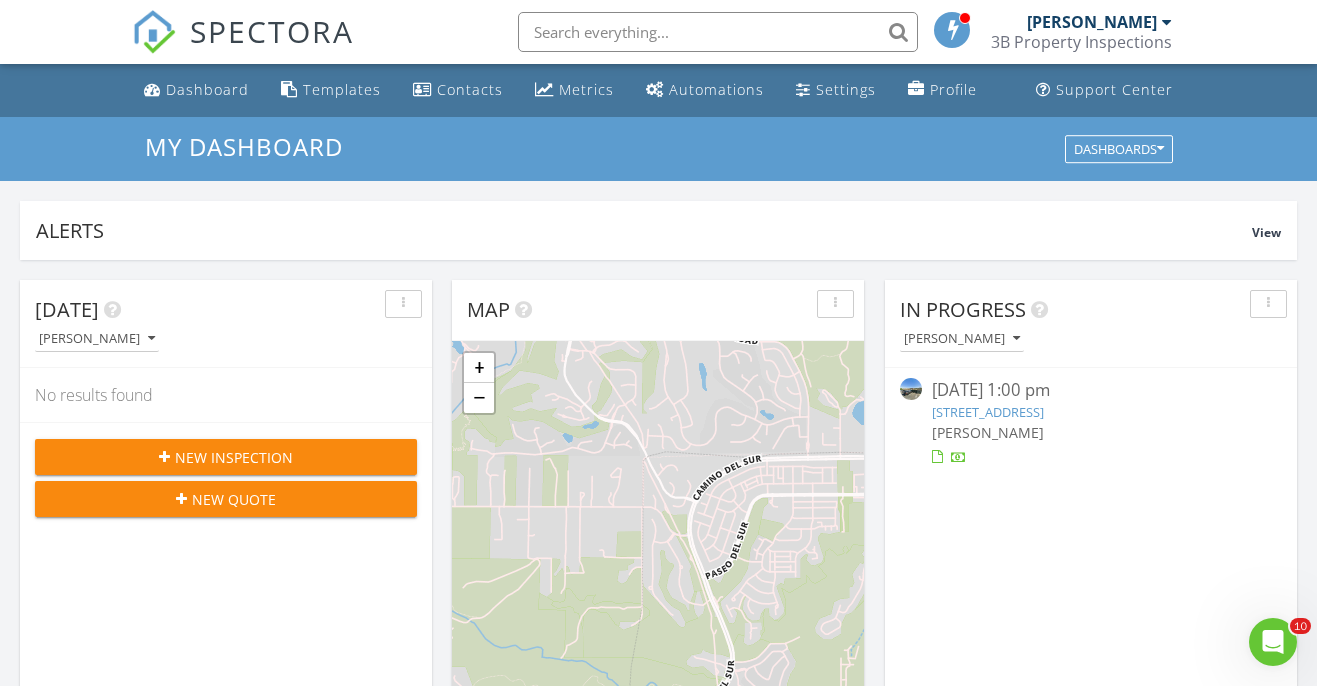 click on "[STREET_ADDRESS]" at bounding box center [988, 412] 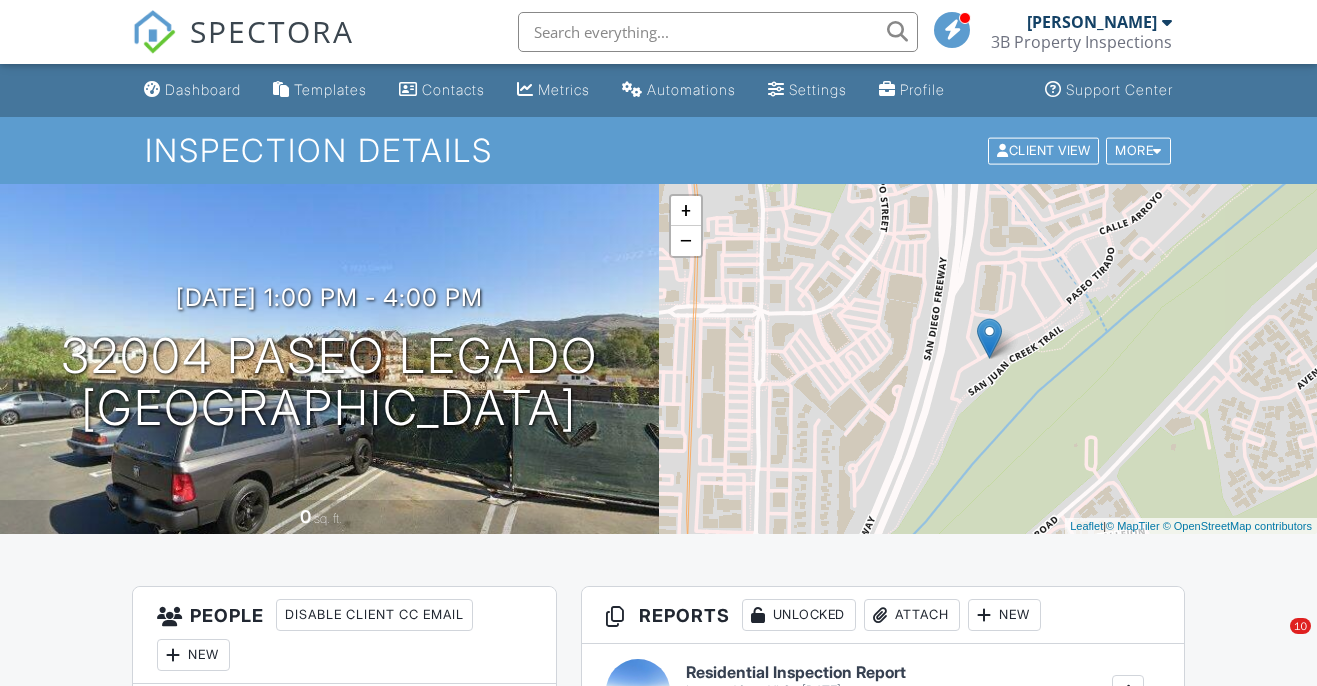 scroll, scrollTop: 0, scrollLeft: 0, axis: both 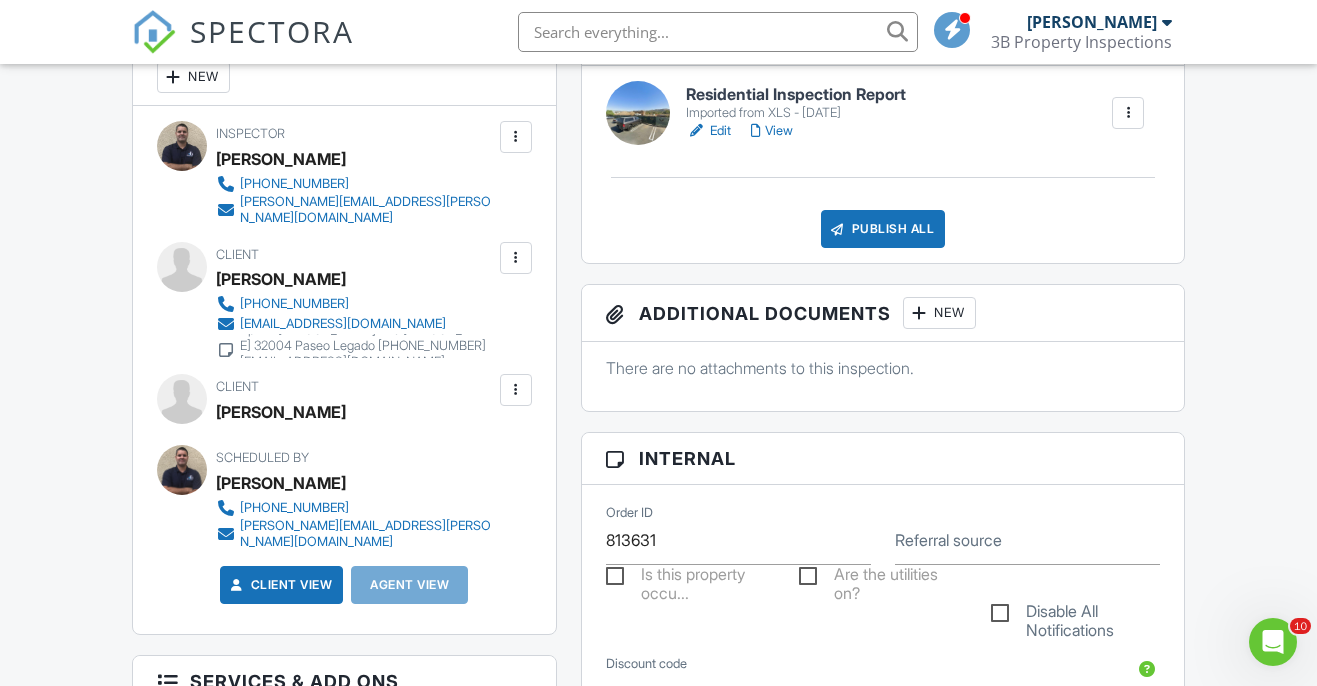 click on "Edit" at bounding box center [708, 131] 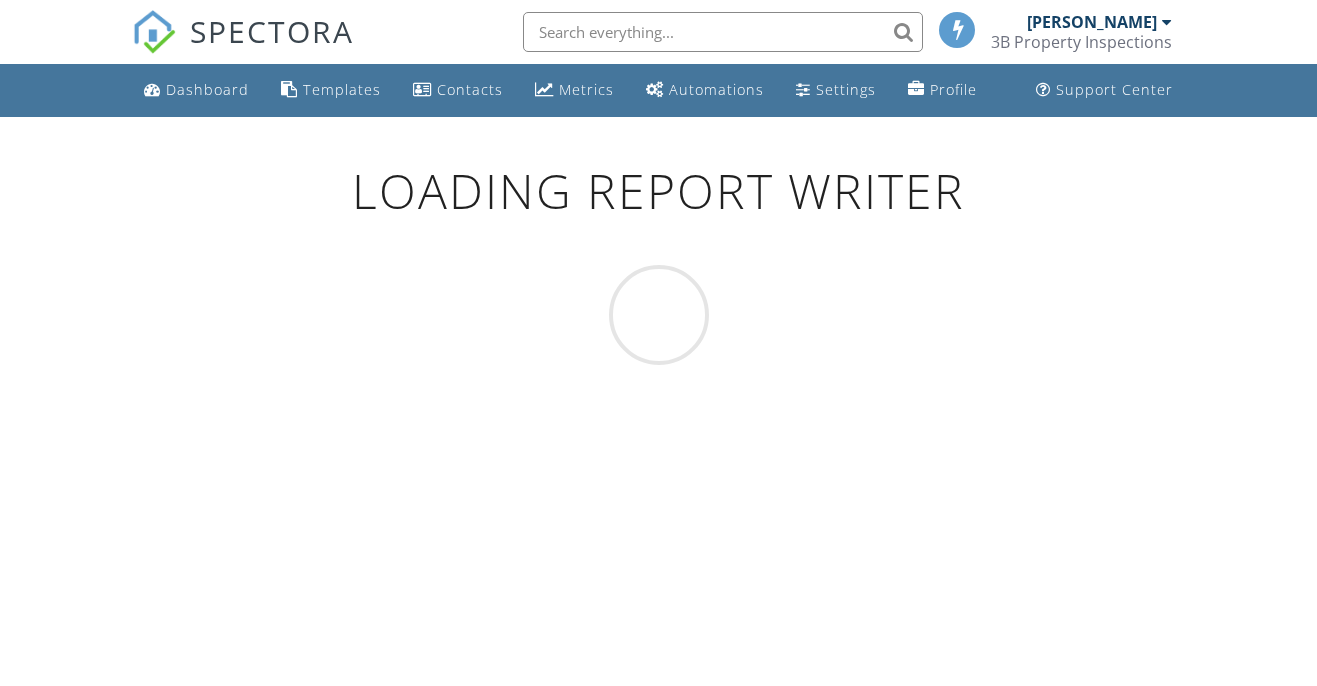 scroll, scrollTop: 0, scrollLeft: 0, axis: both 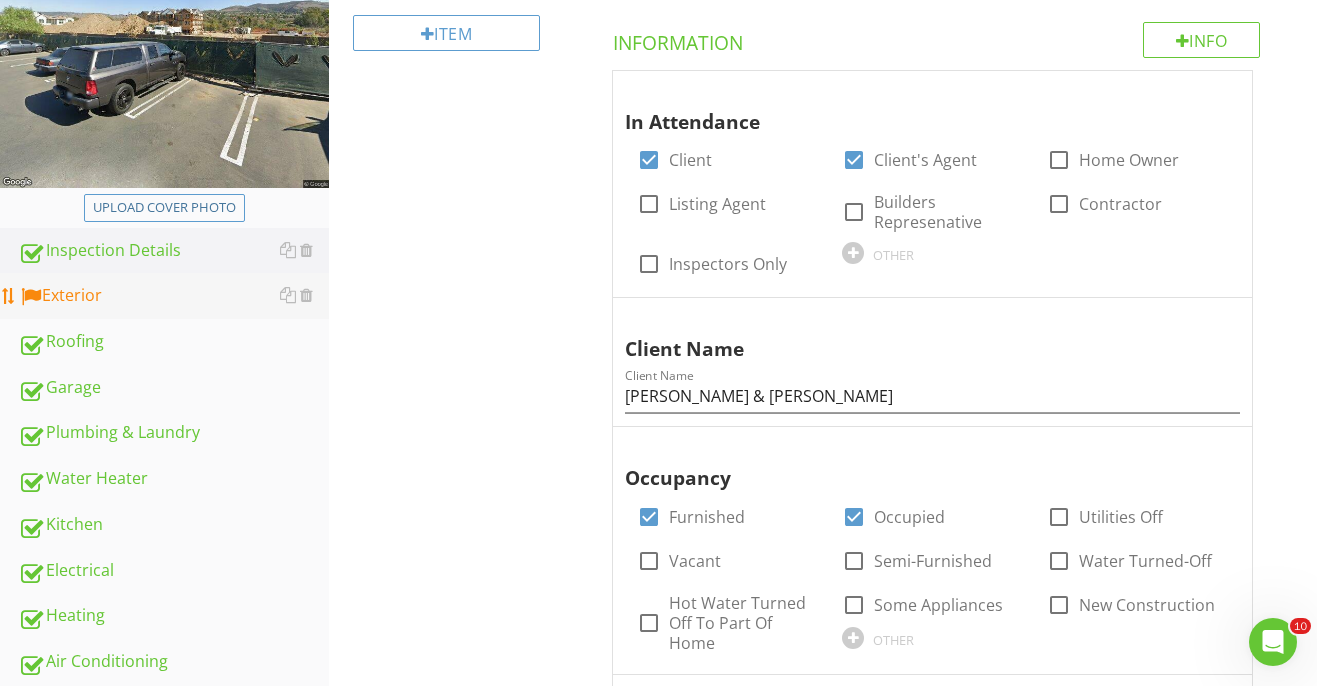click on "Exterior" at bounding box center (173, 296) 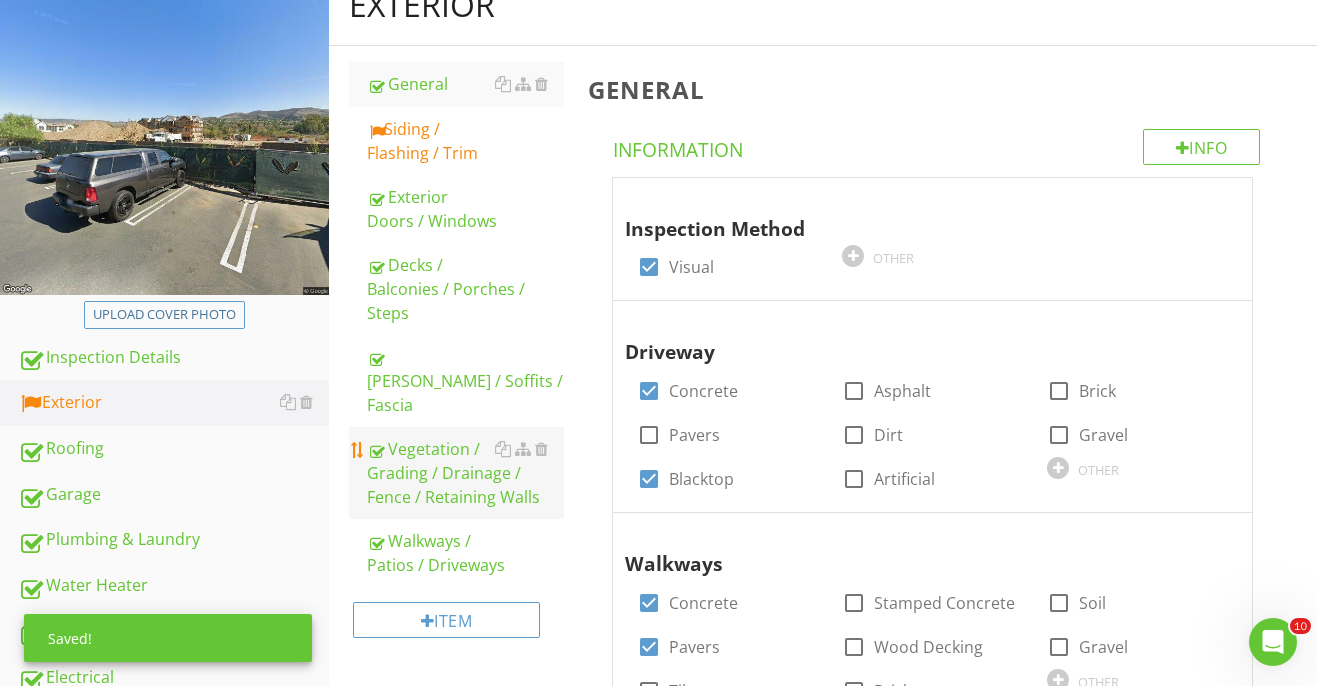 scroll, scrollTop: 220, scrollLeft: 0, axis: vertical 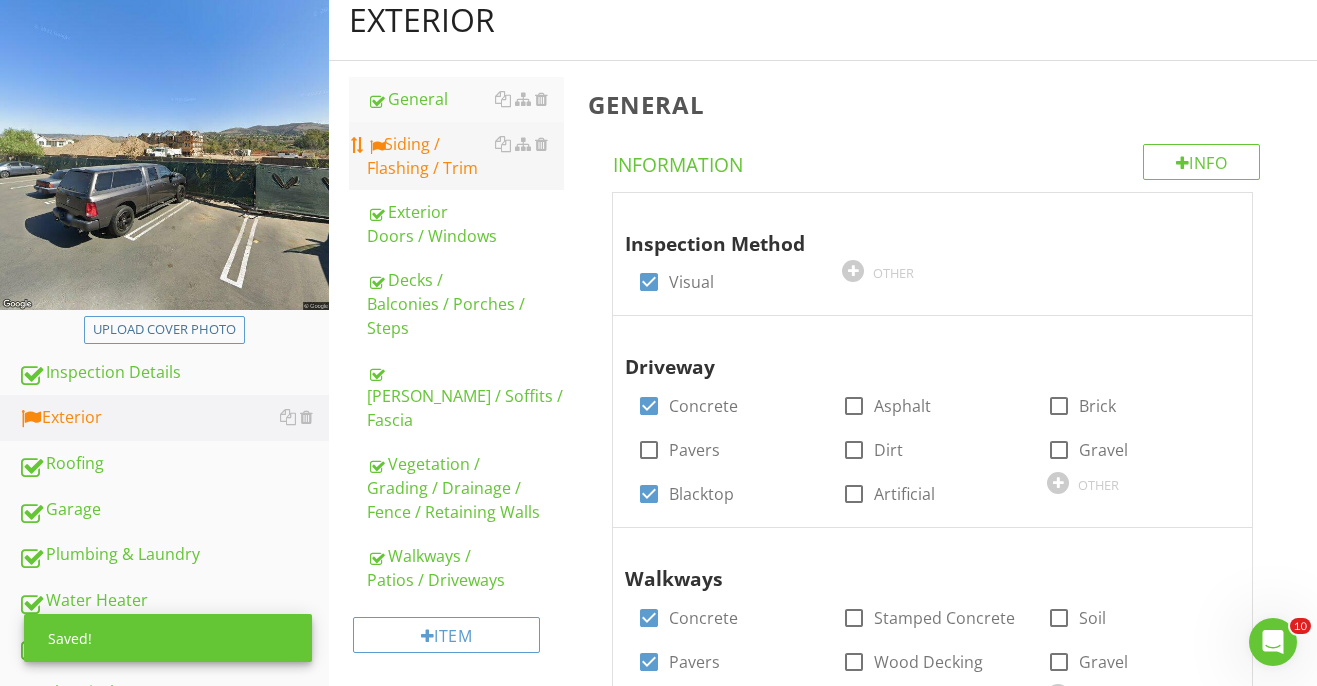 click on "Siding / Flashing / Trim" at bounding box center (465, 156) 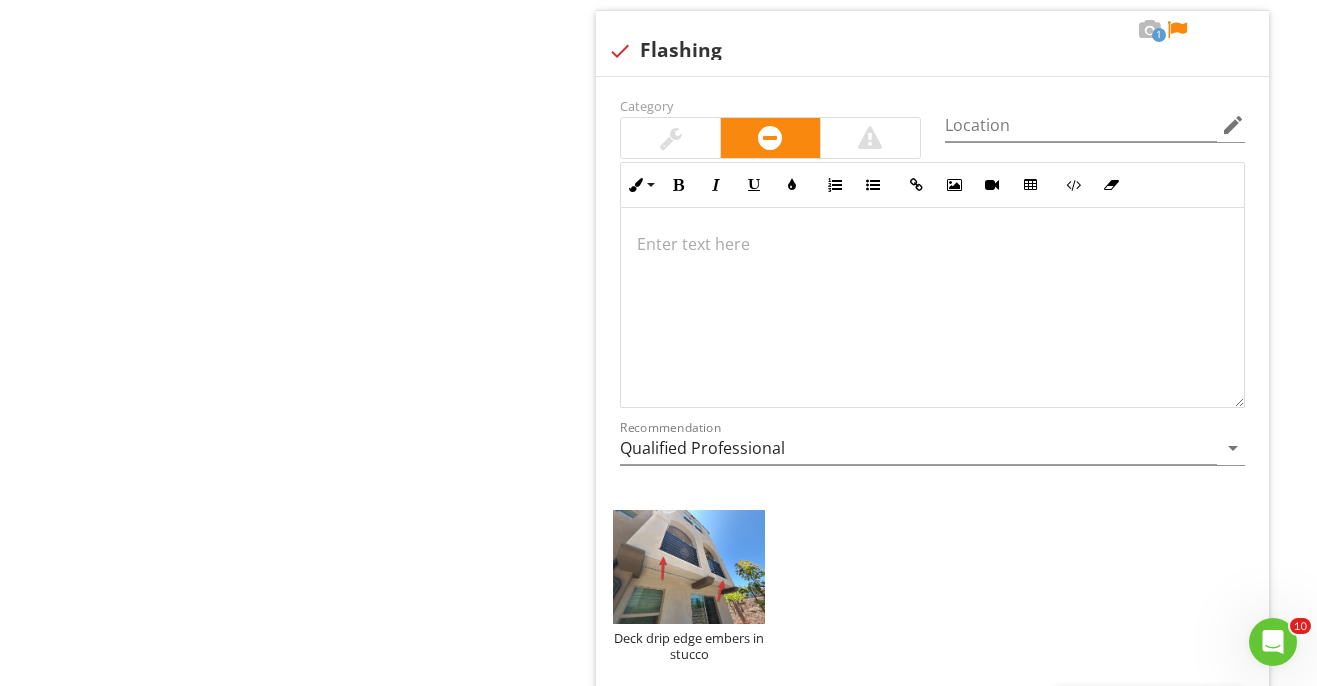 scroll, scrollTop: 3502, scrollLeft: 0, axis: vertical 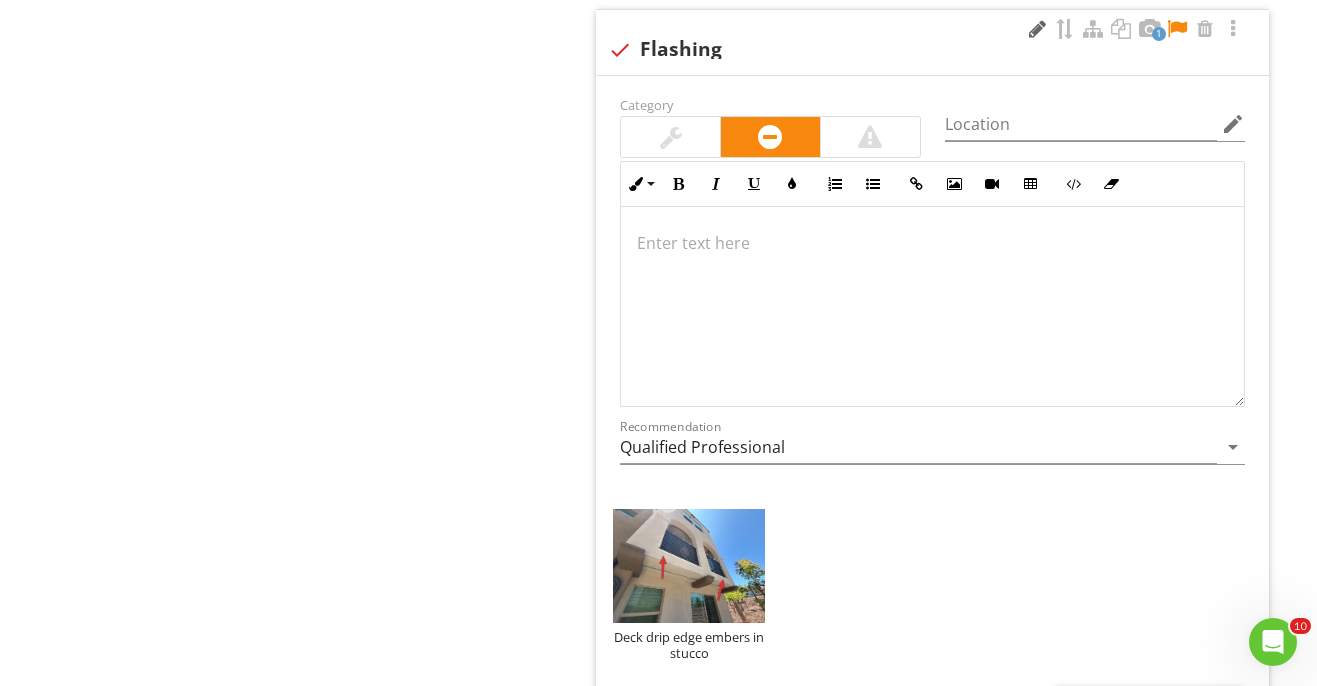 click at bounding box center (1037, 29) 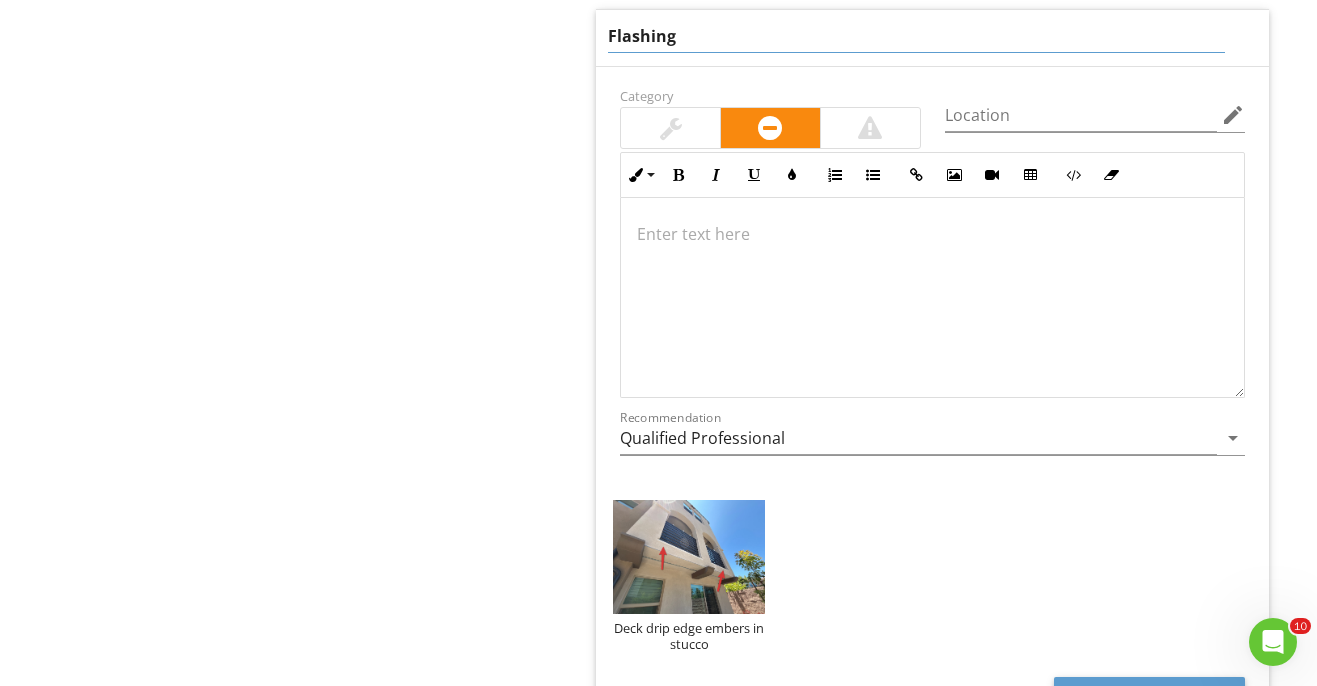 click on "Flashing" at bounding box center (916, 36) 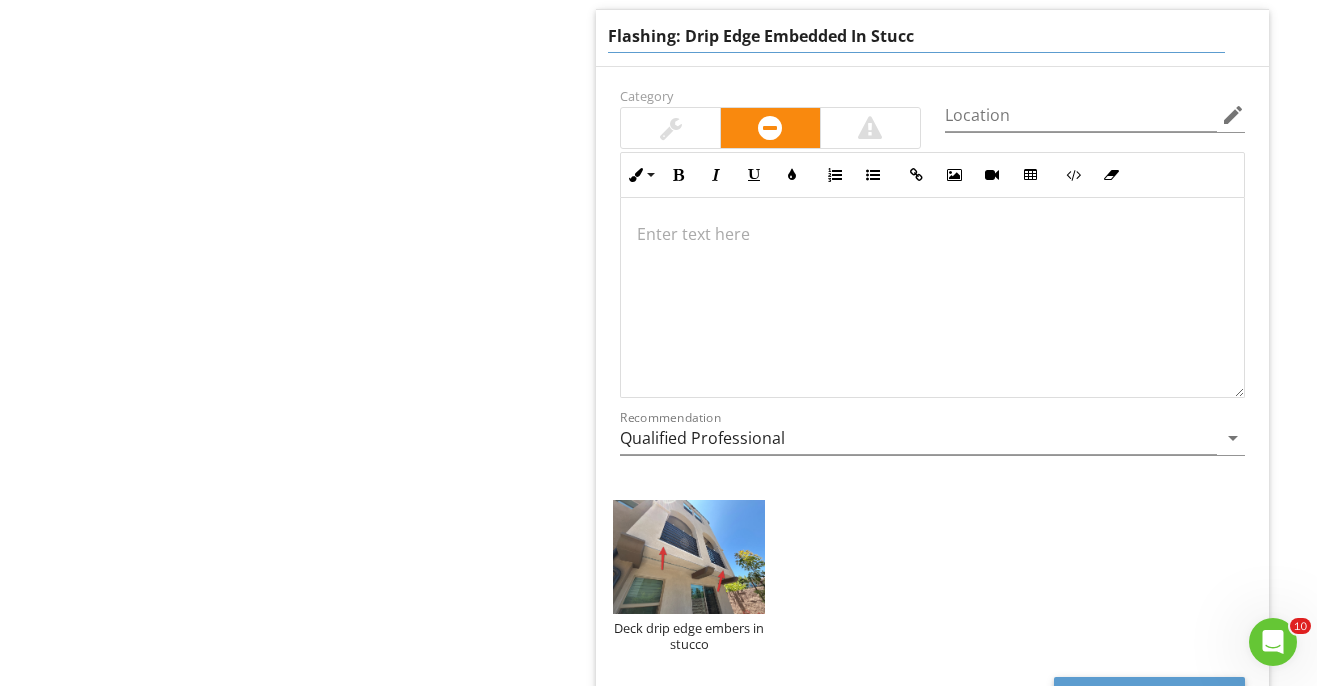 type on "Flashing: Drip Edge Embedded In Stucco" 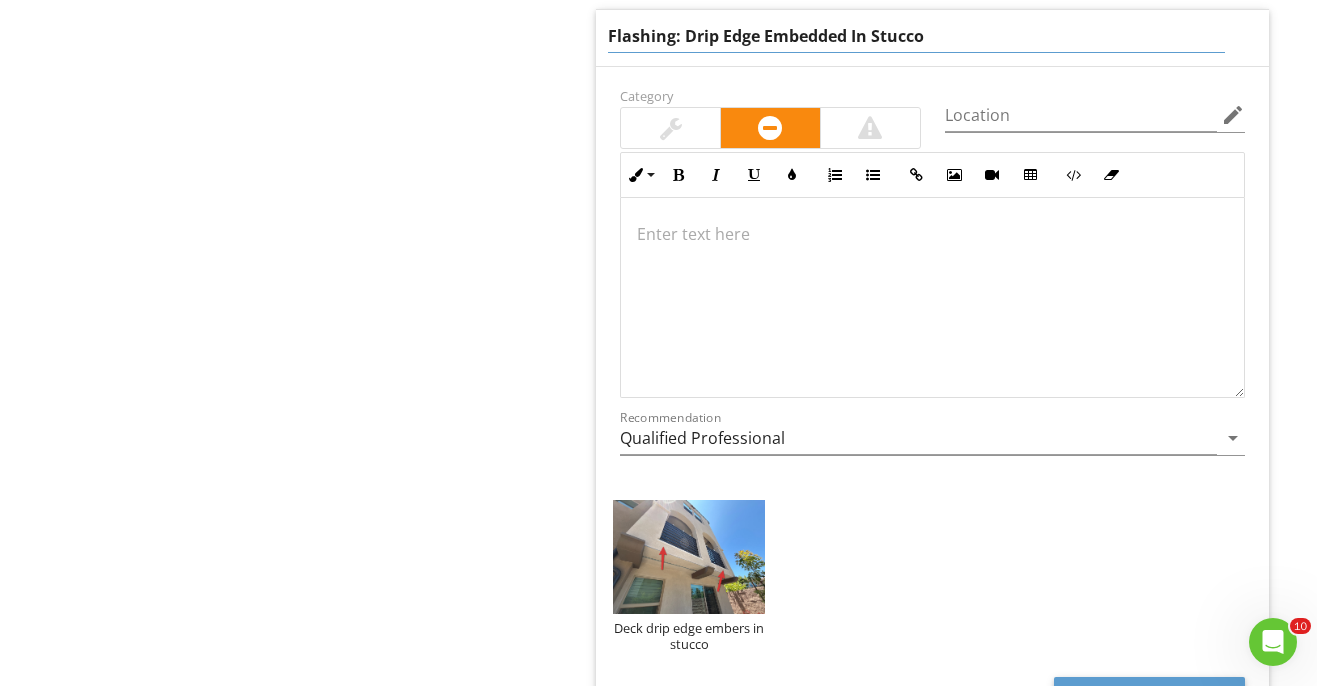 click at bounding box center (932, 298) 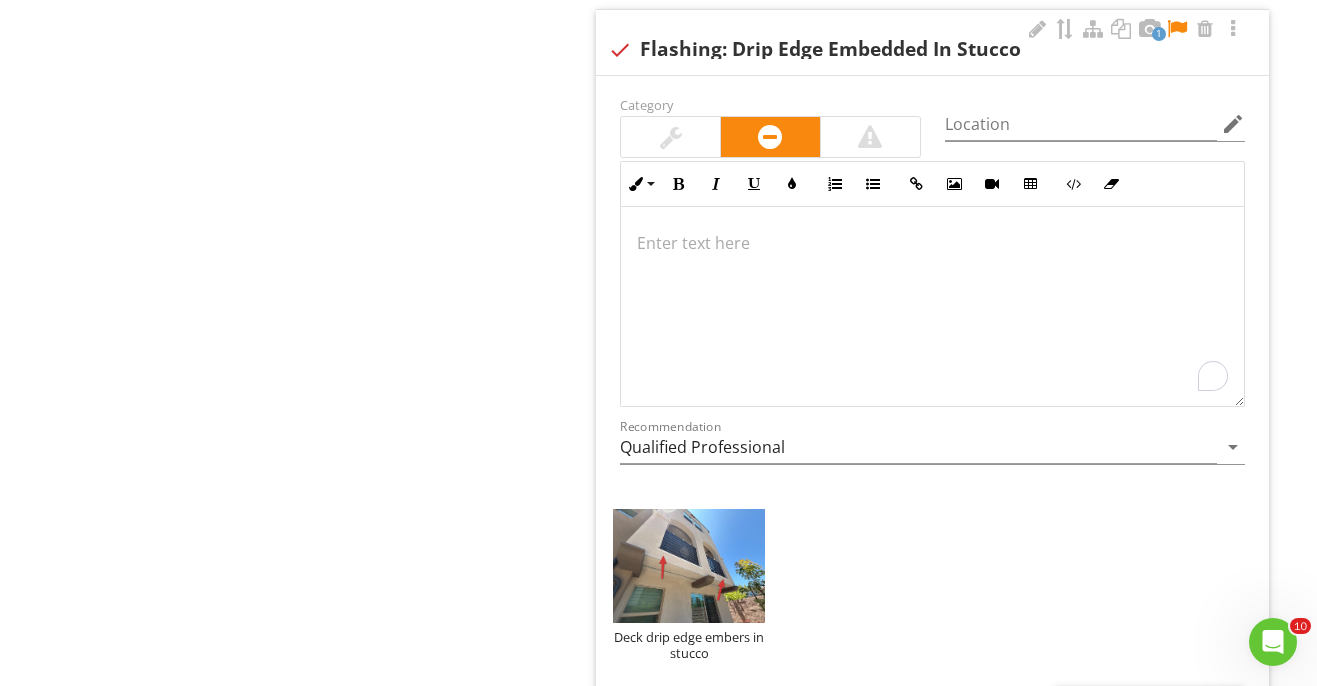 type 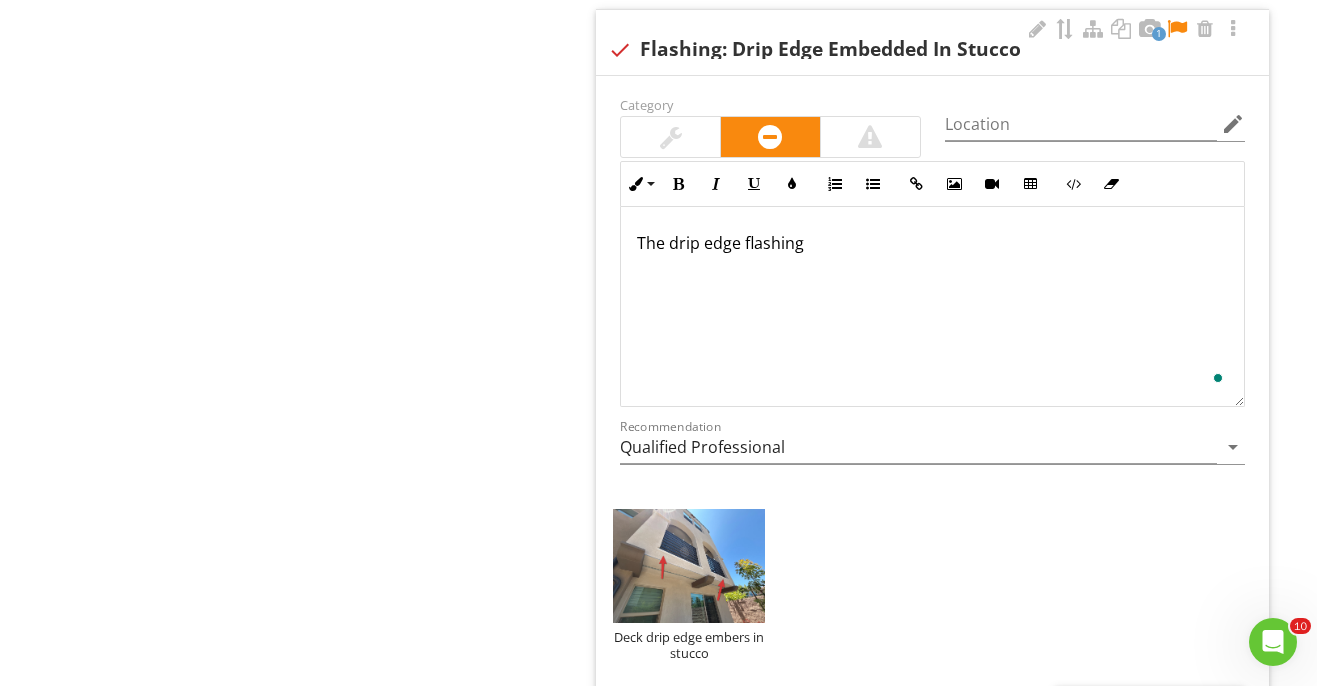scroll, scrollTop: 3518, scrollLeft: 0, axis: vertical 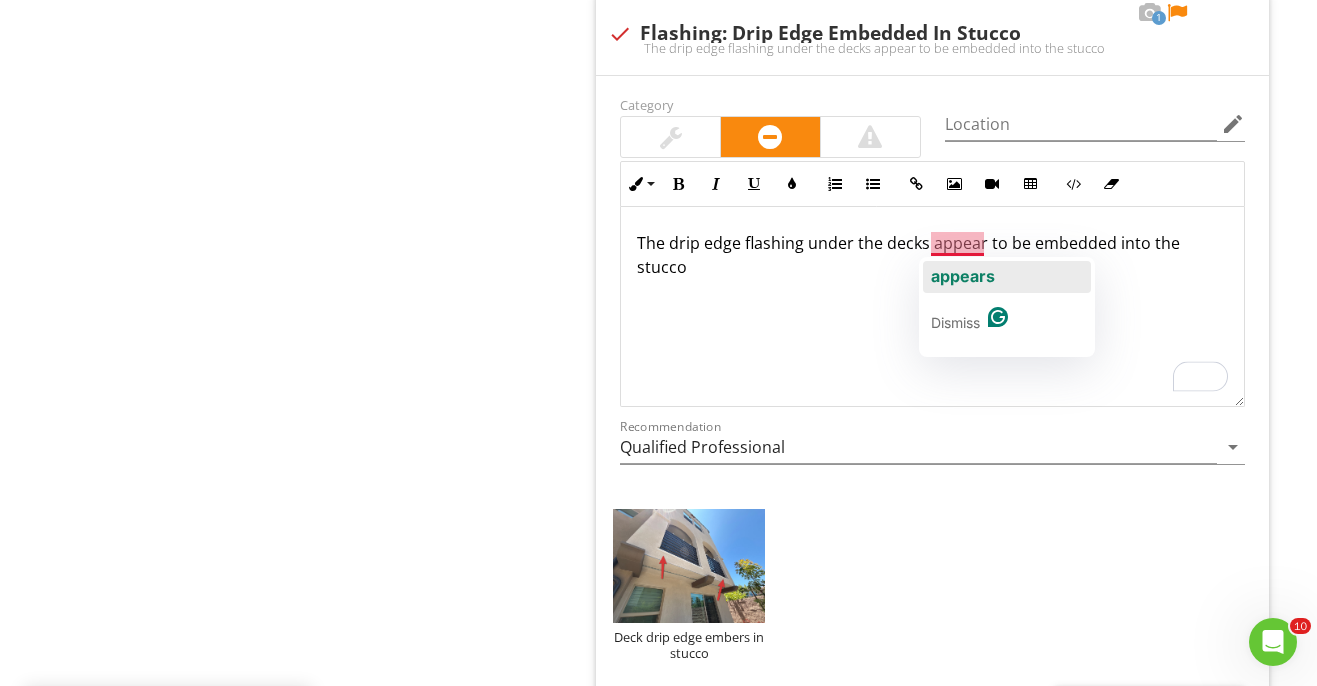 click on "appears" 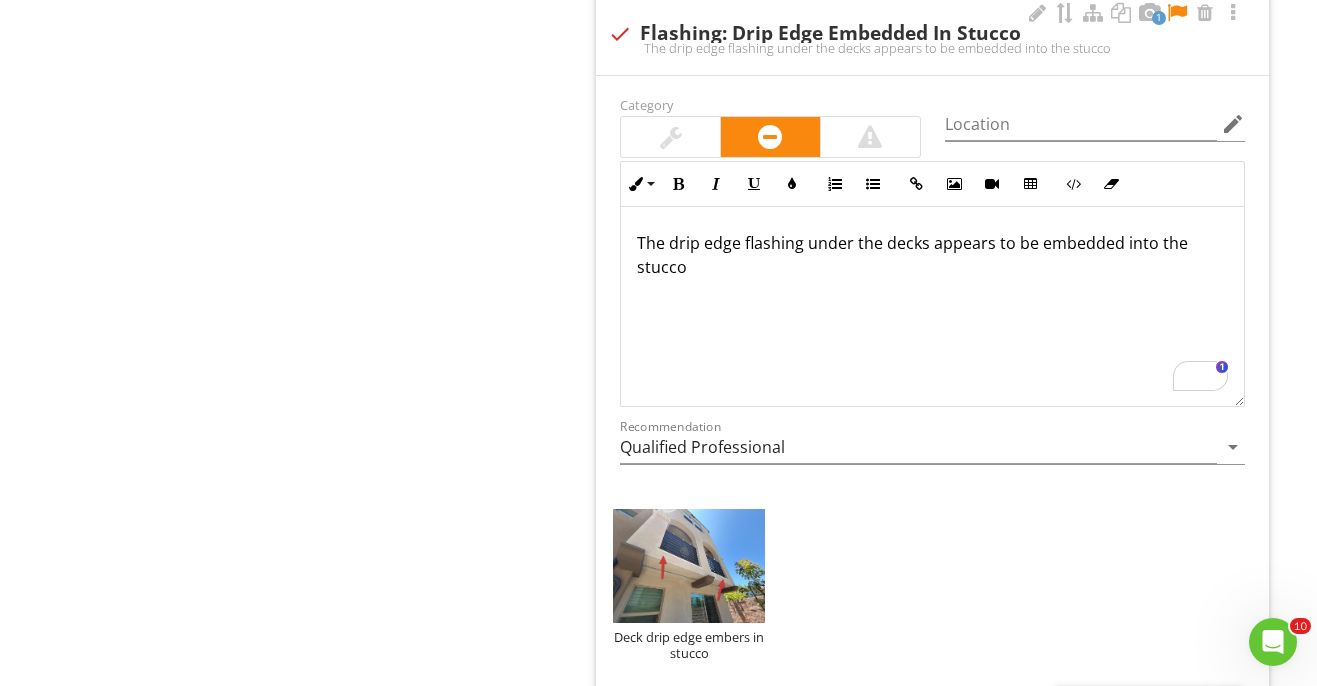 click on "The drip edge flashing under the decks appears to be embedded into the stucco" at bounding box center [932, 255] 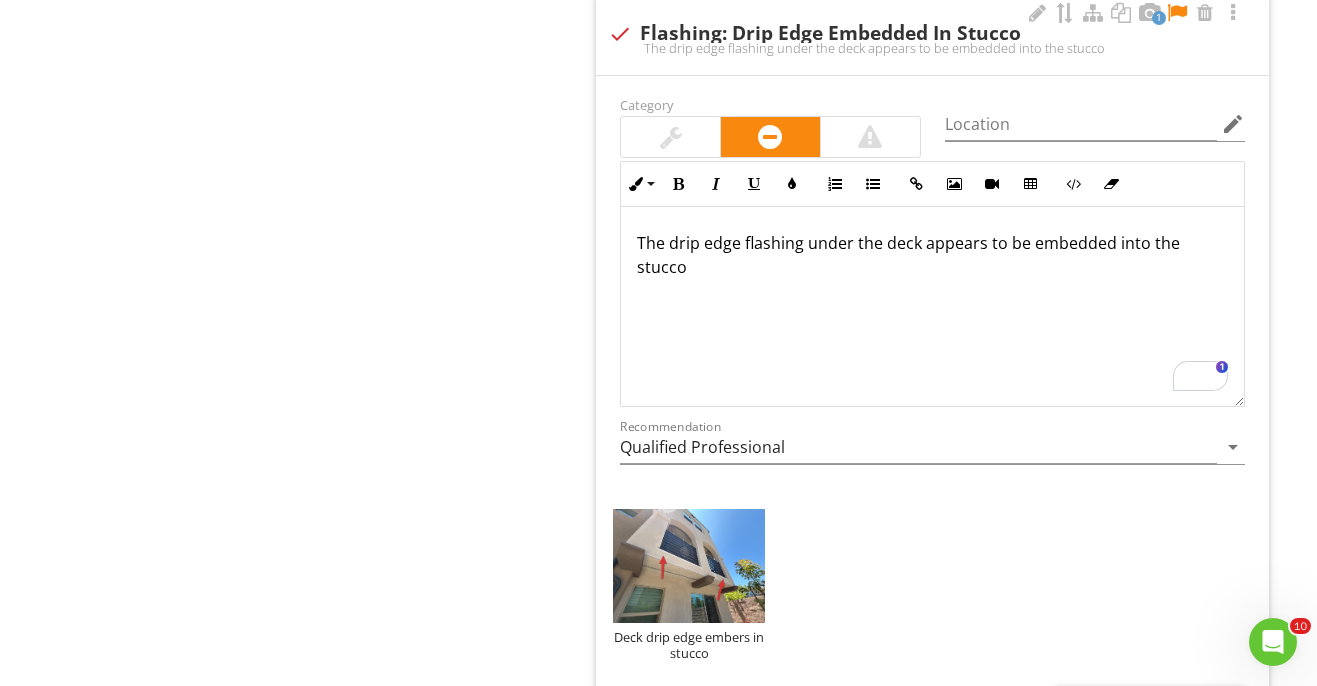 click on "The drip edge flashing under the deck appears to be embedded into the stucco" at bounding box center (932, 255) 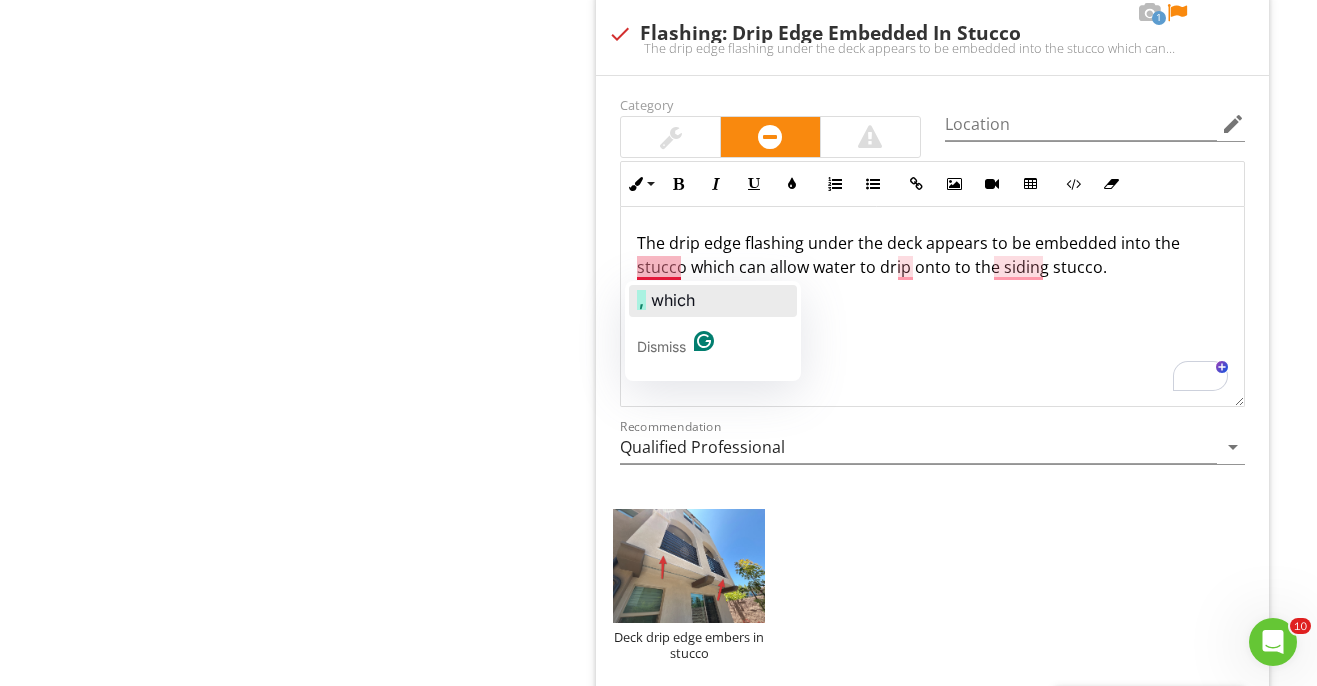click on "which" 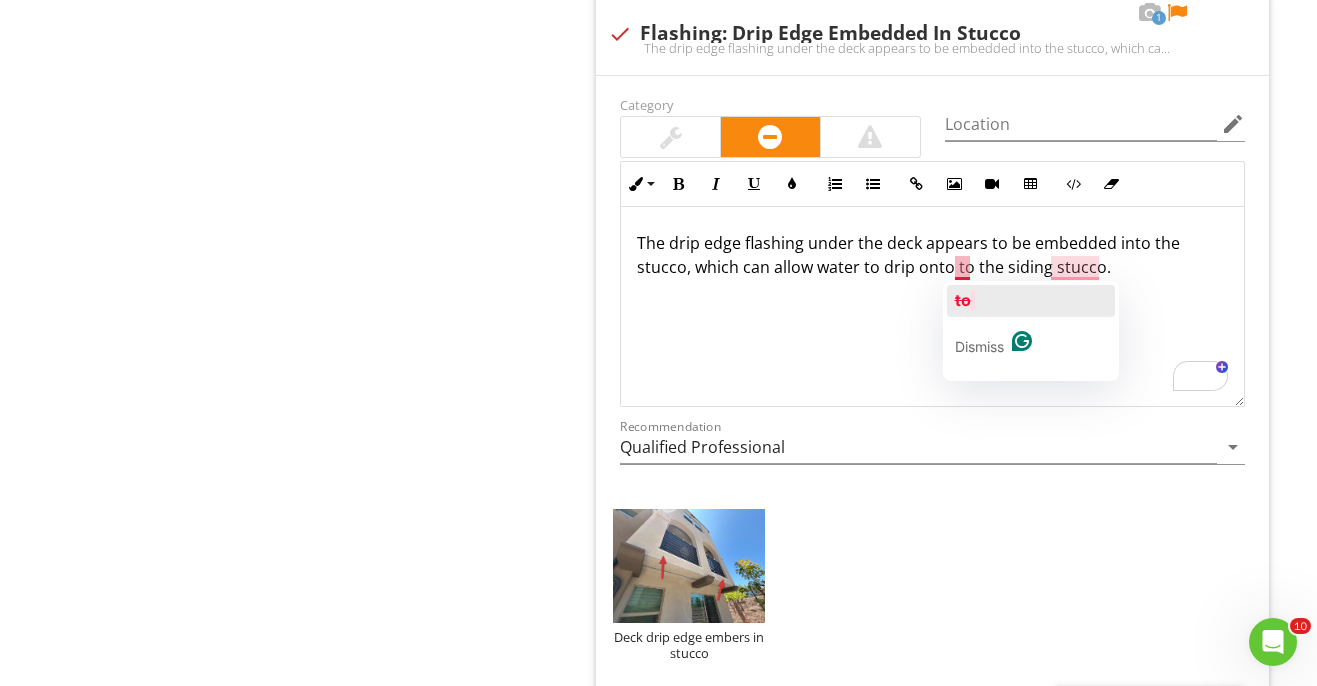 click on "to" 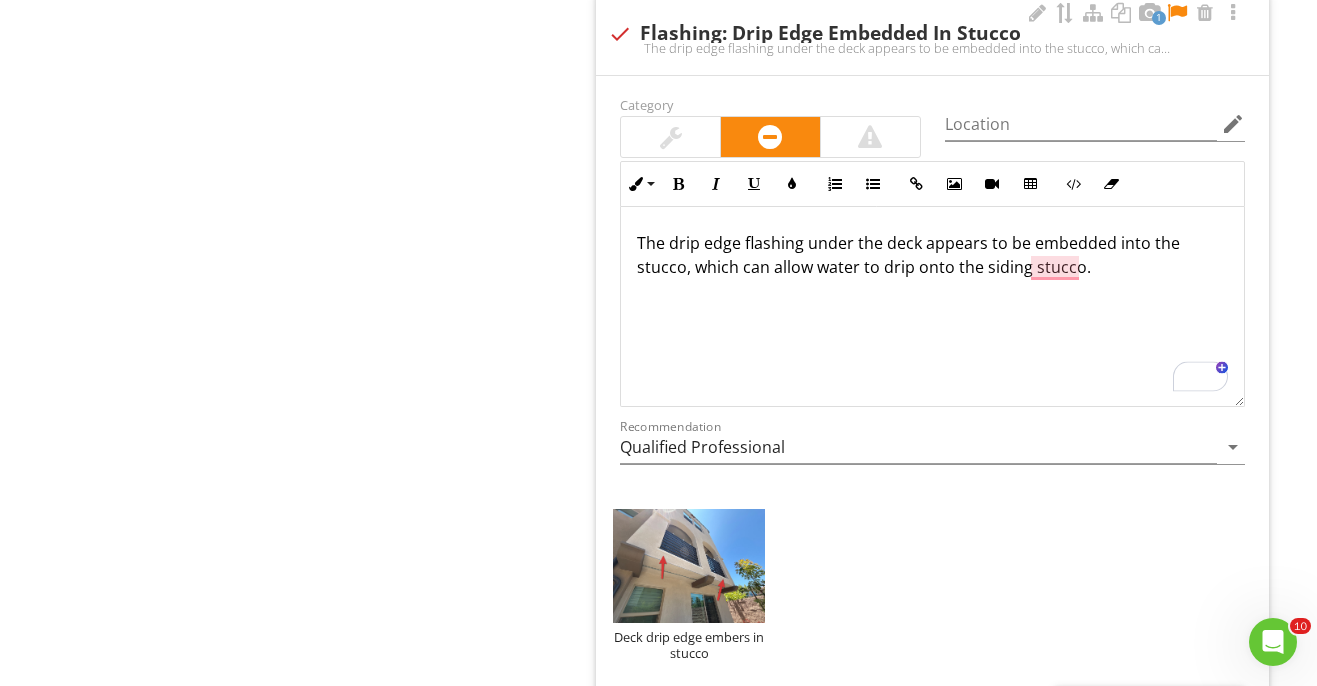 click on "The drip edge flashing under the deck appears to be embedded into the stucco, which can allow water to drip onto the siding stucco." at bounding box center (932, 255) 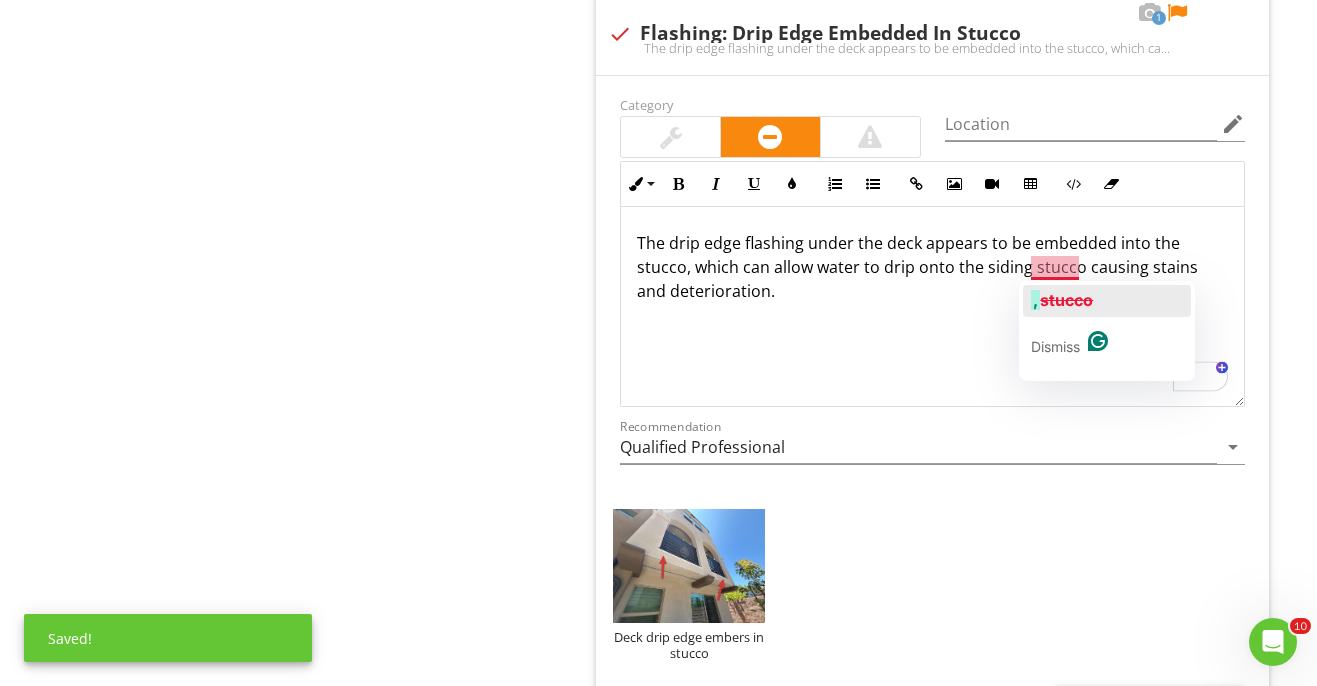 click on "stucco" 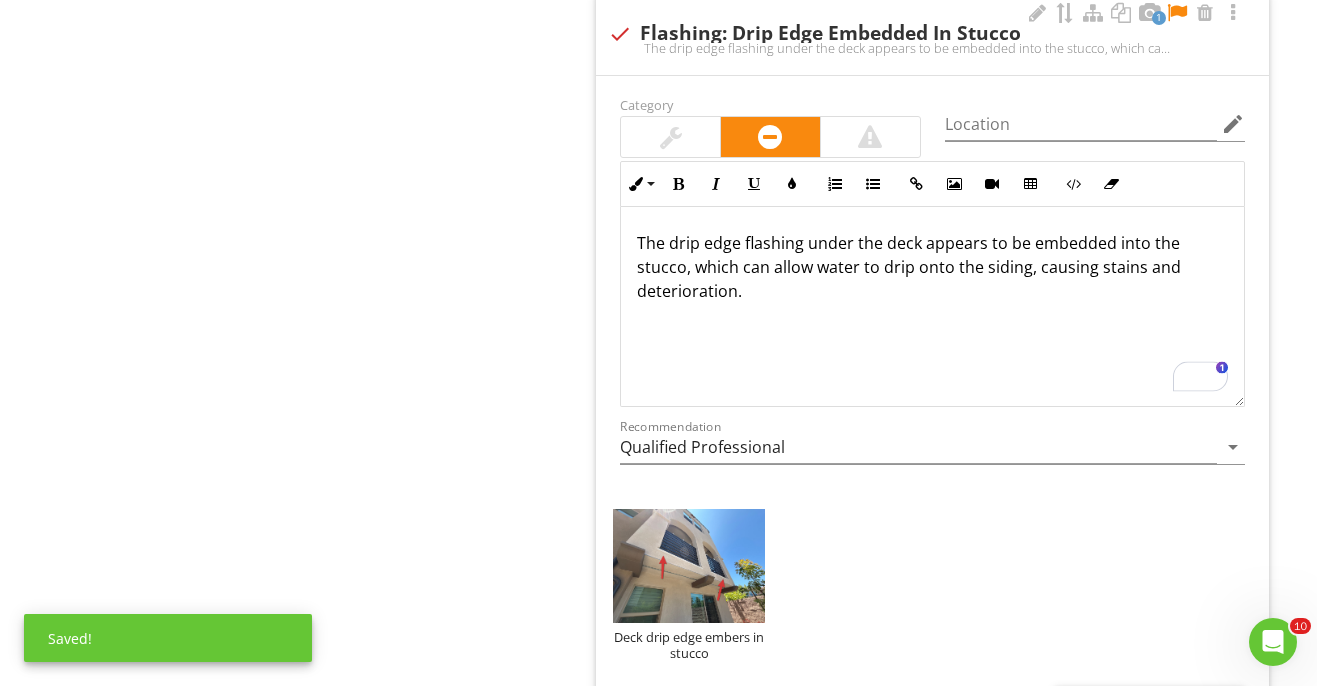 click on "The drip edge flashing under the deck appears to be embedded into the stucco, which can allow water to drip onto the siding, causing stains and deterioration." at bounding box center [932, 267] 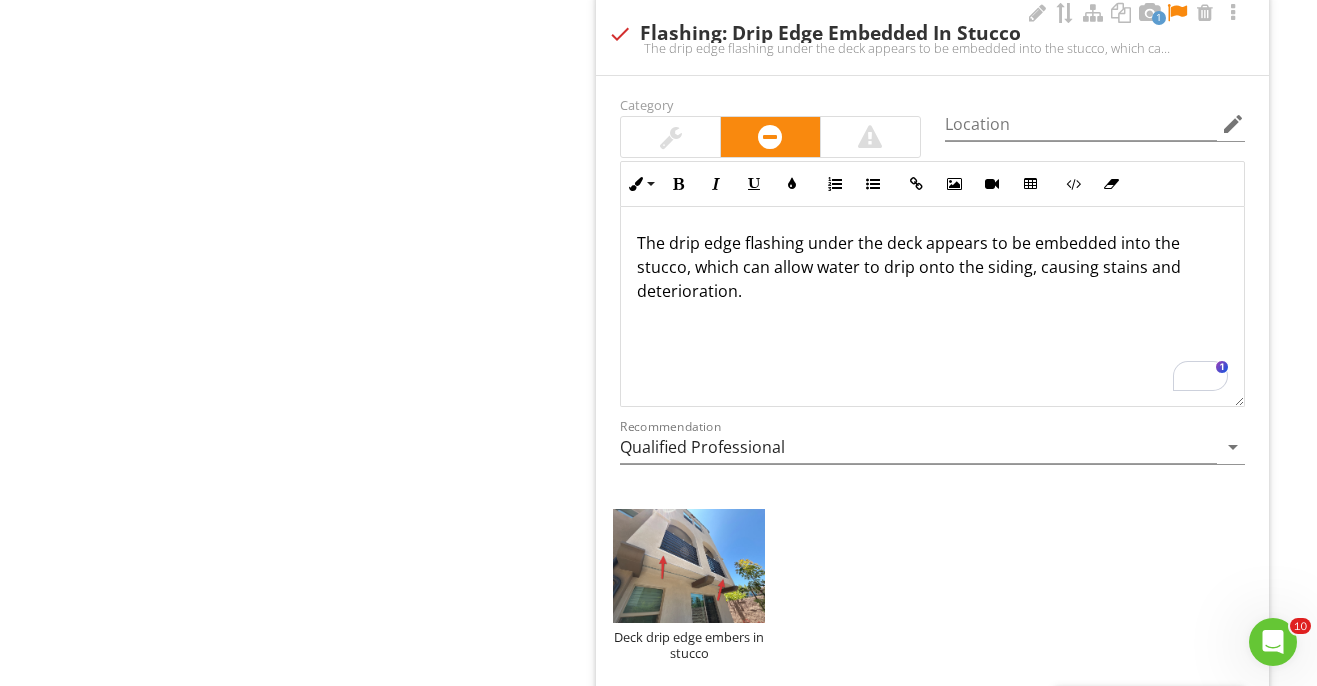 click on "The drip edge flashing under the deck appears to be embedded into the stucco, which can allow water to drip onto the siding, causing stains and deterioration." at bounding box center [932, 267] 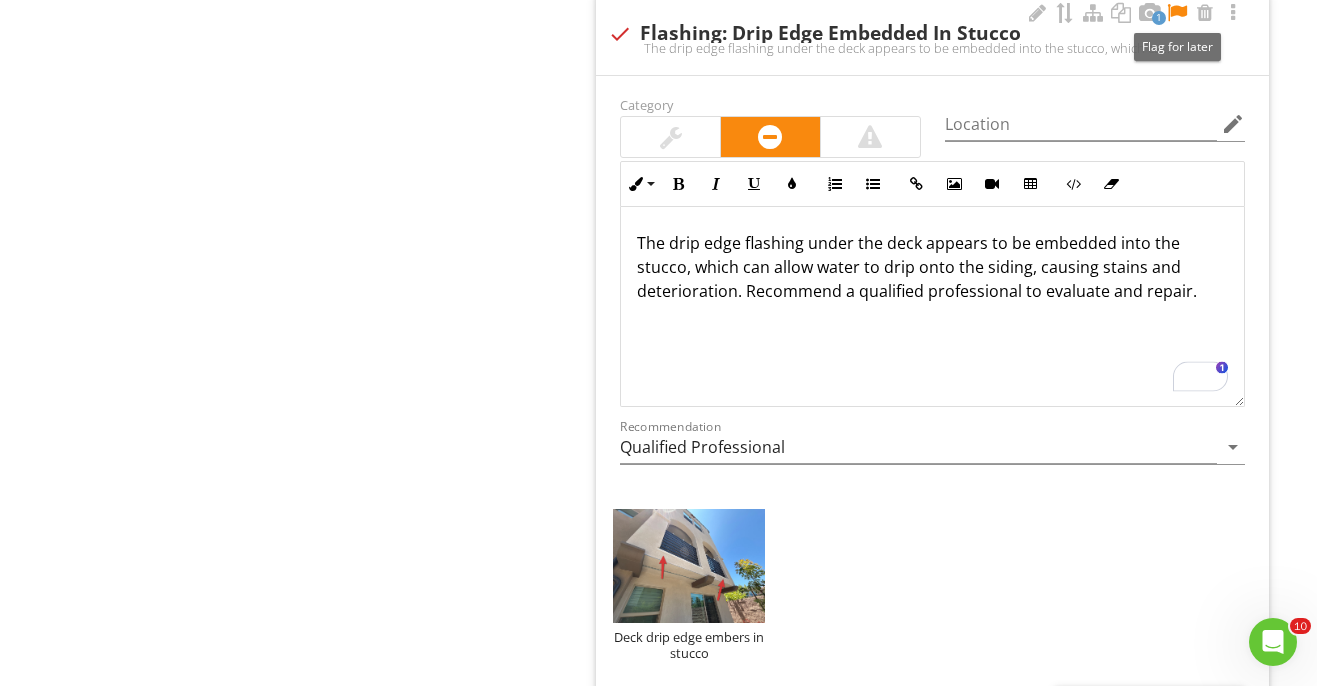 click at bounding box center (1177, 13) 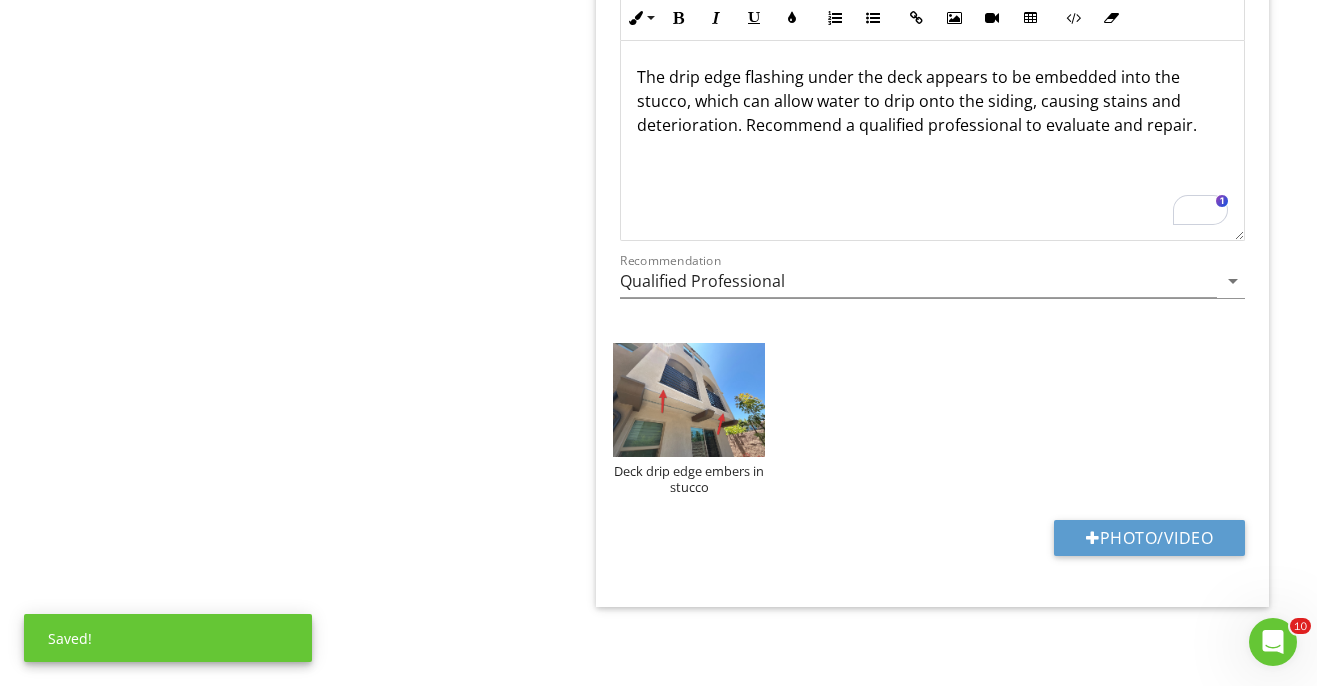 scroll, scrollTop: 3687, scrollLeft: 0, axis: vertical 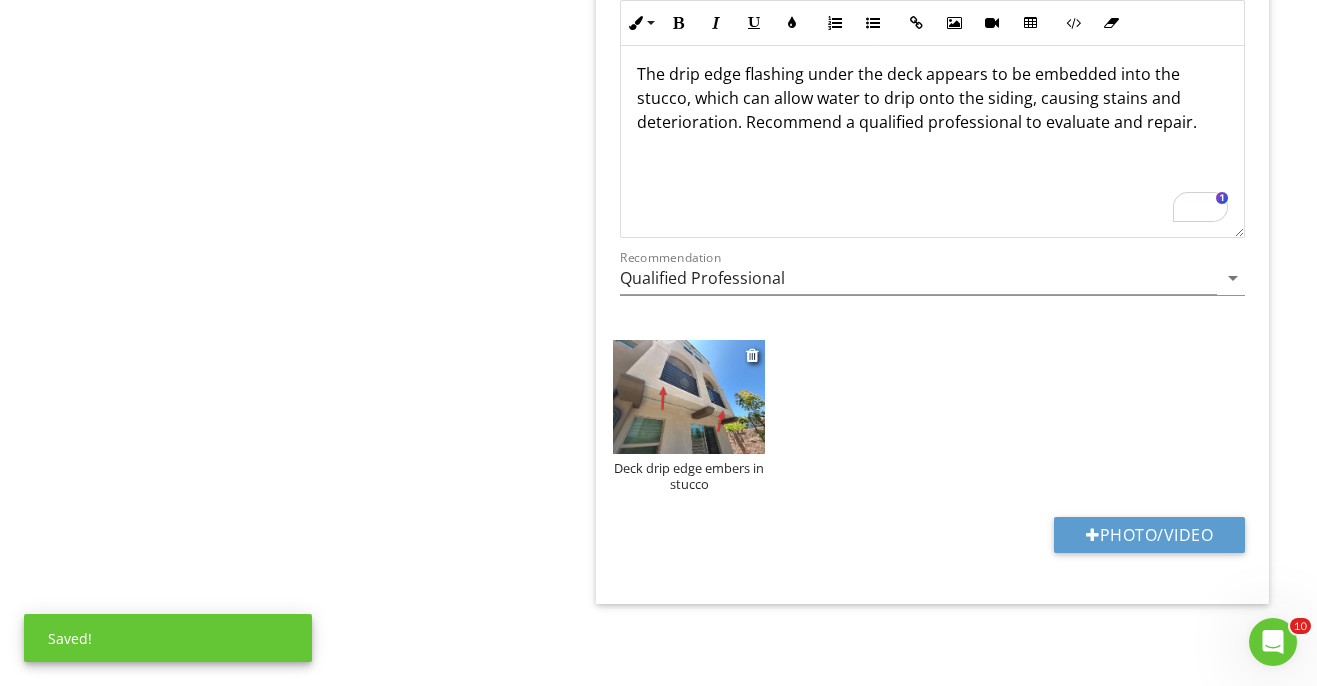 click on "Deck drip edge embers in stucco" at bounding box center [689, 476] 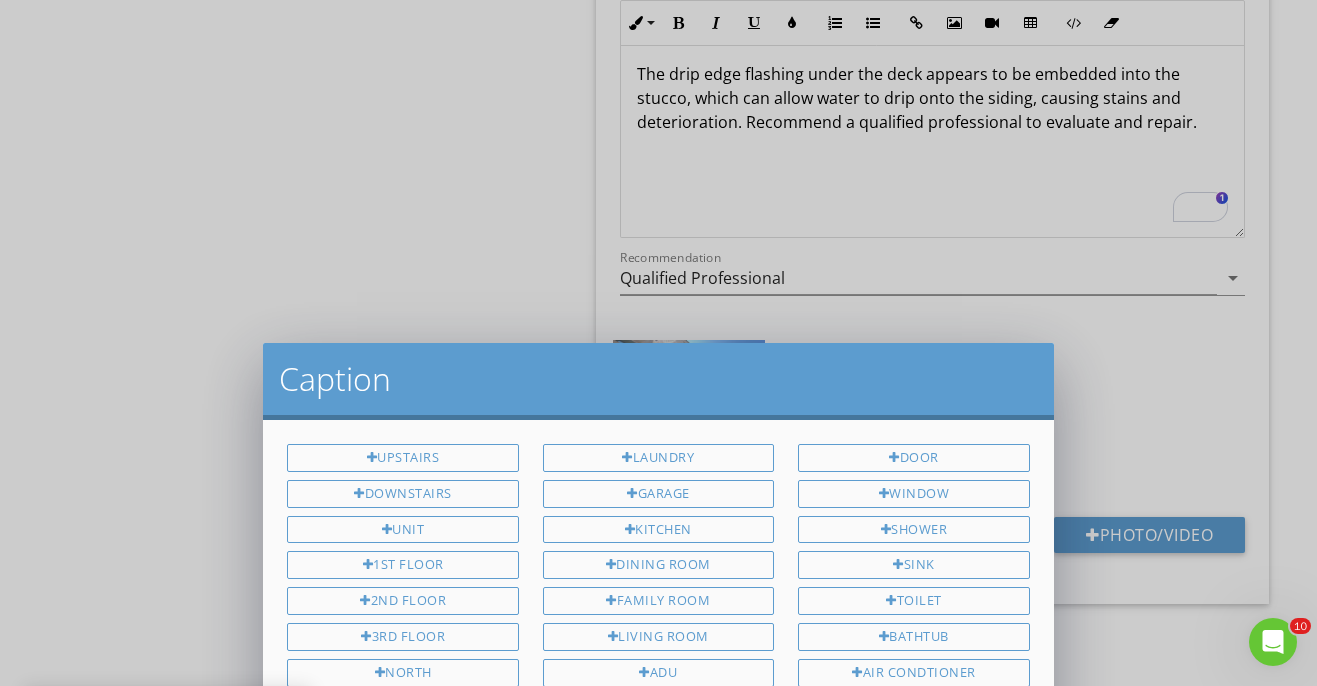 scroll, scrollTop: 451, scrollLeft: 0, axis: vertical 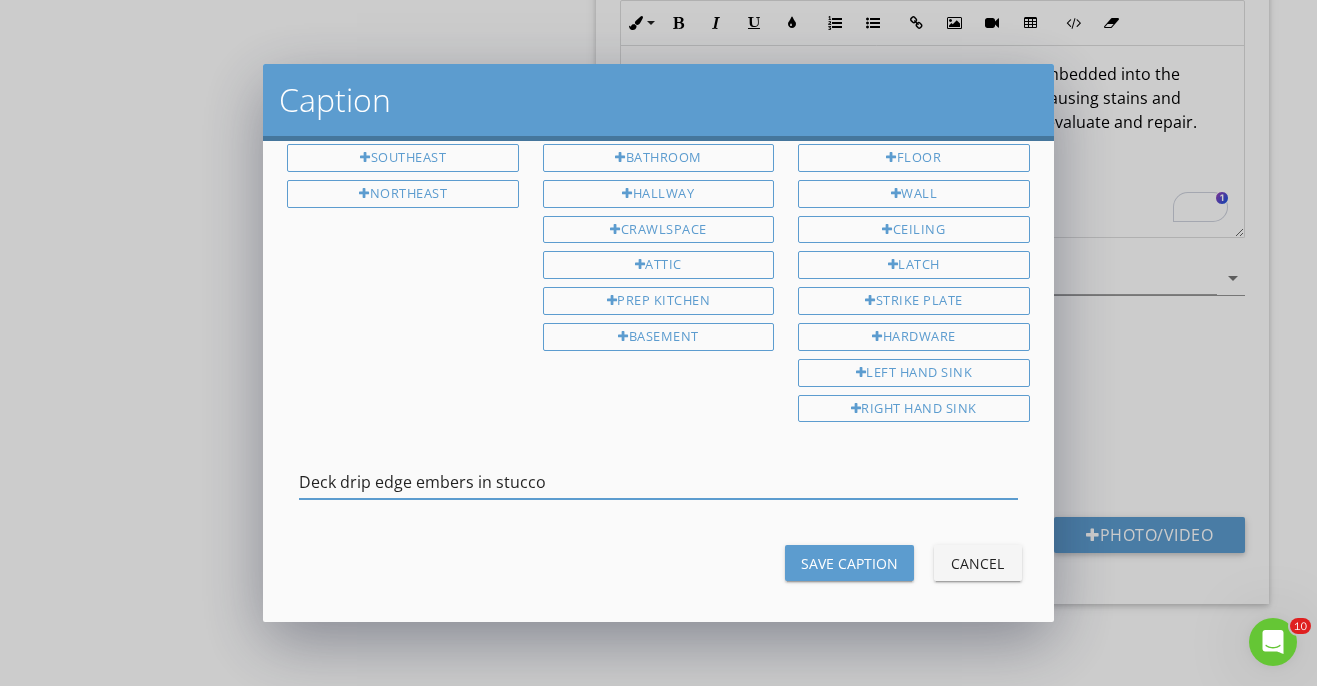 click on "Deck drip edge embers in stucco" at bounding box center (658, 482) 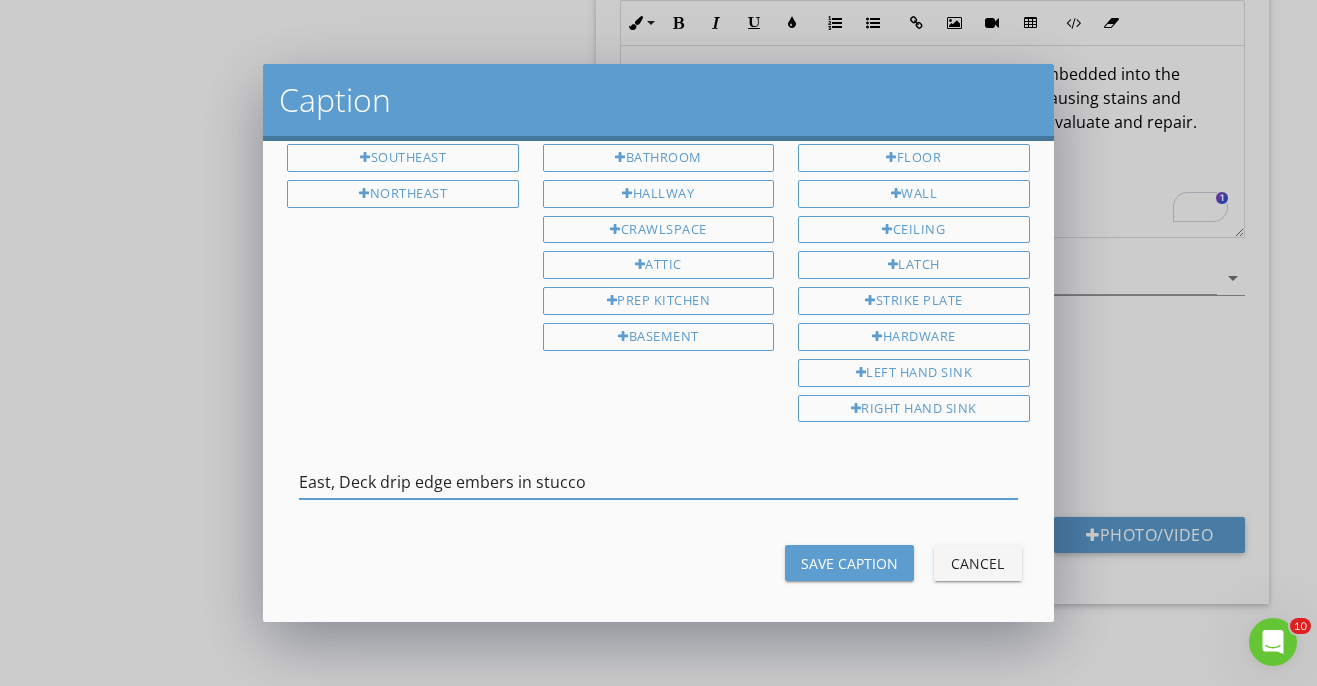 click on "East, Deck drip edge embers in stucco" at bounding box center (658, 482) 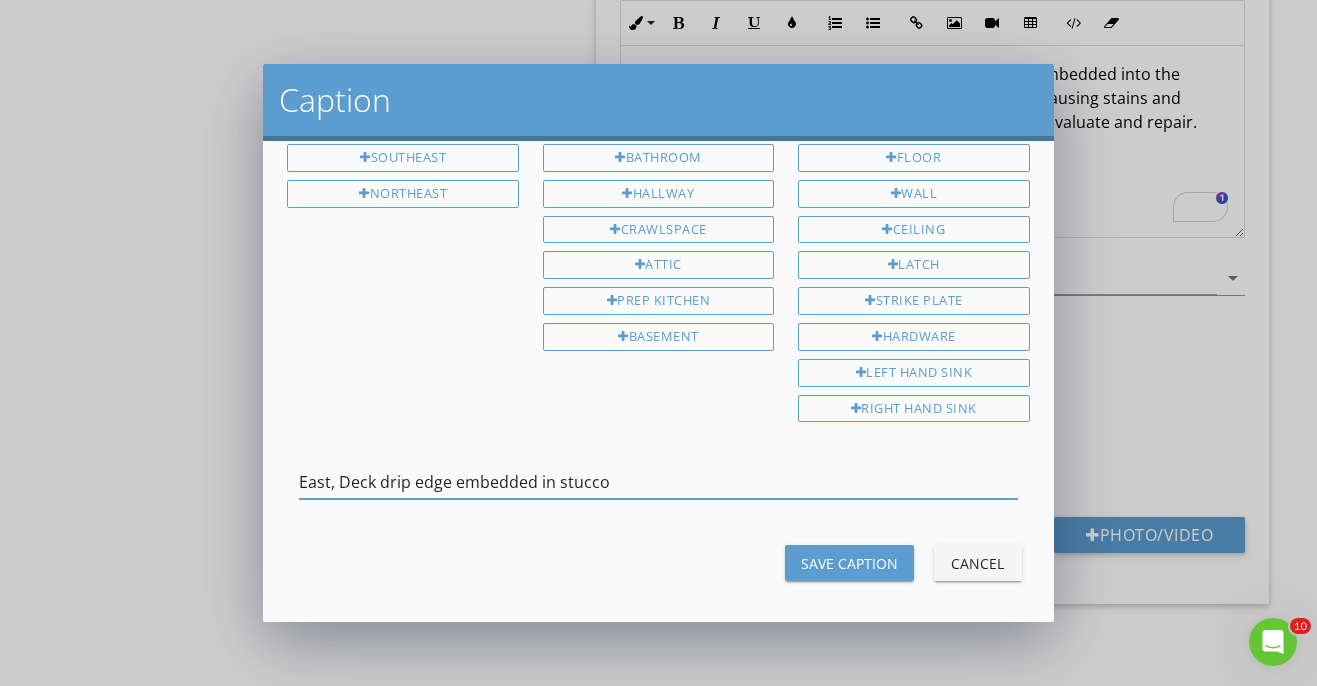 type on "East, Deck drip edge embedded in stucco" 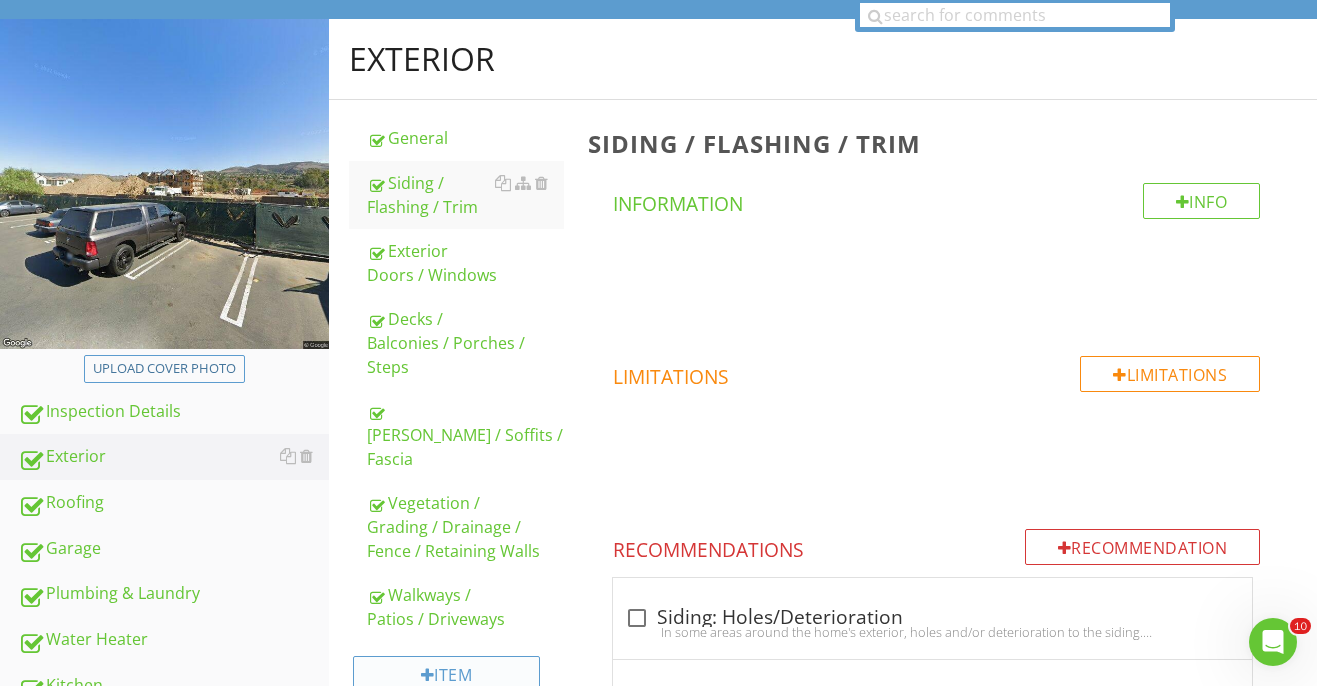 scroll, scrollTop: 0, scrollLeft: 0, axis: both 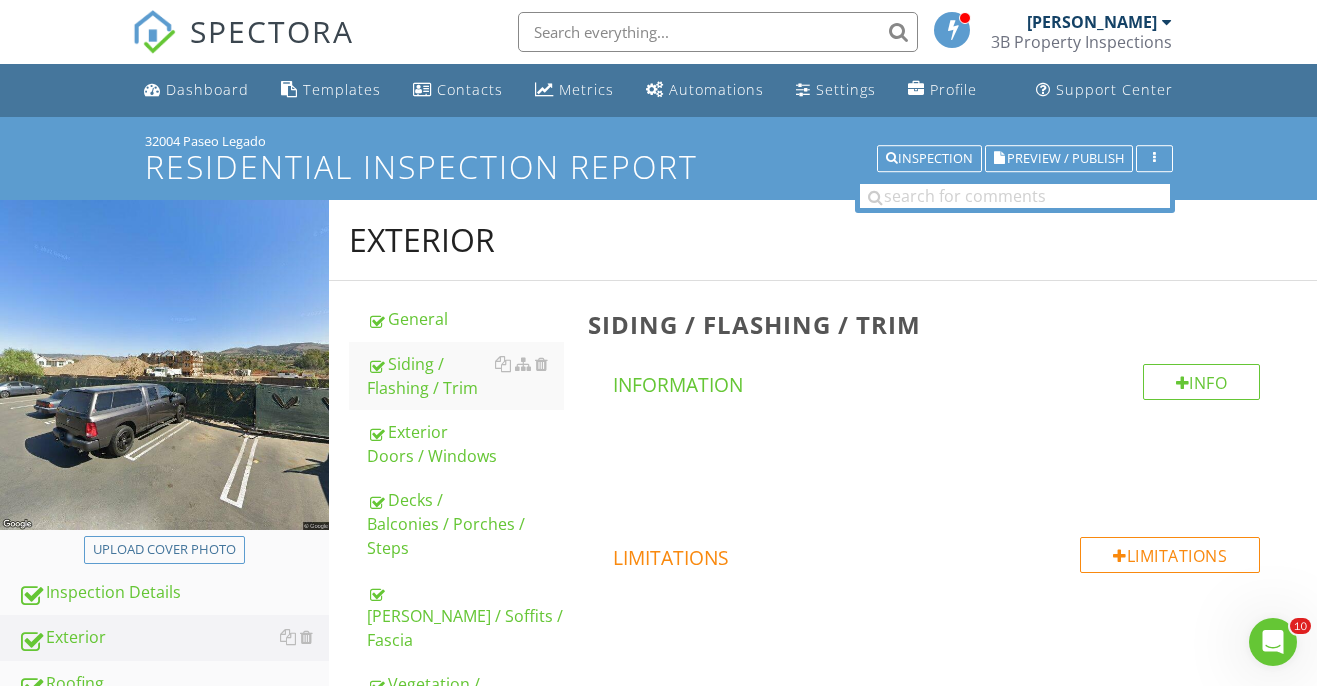 click on "General" at bounding box center [465, 319] 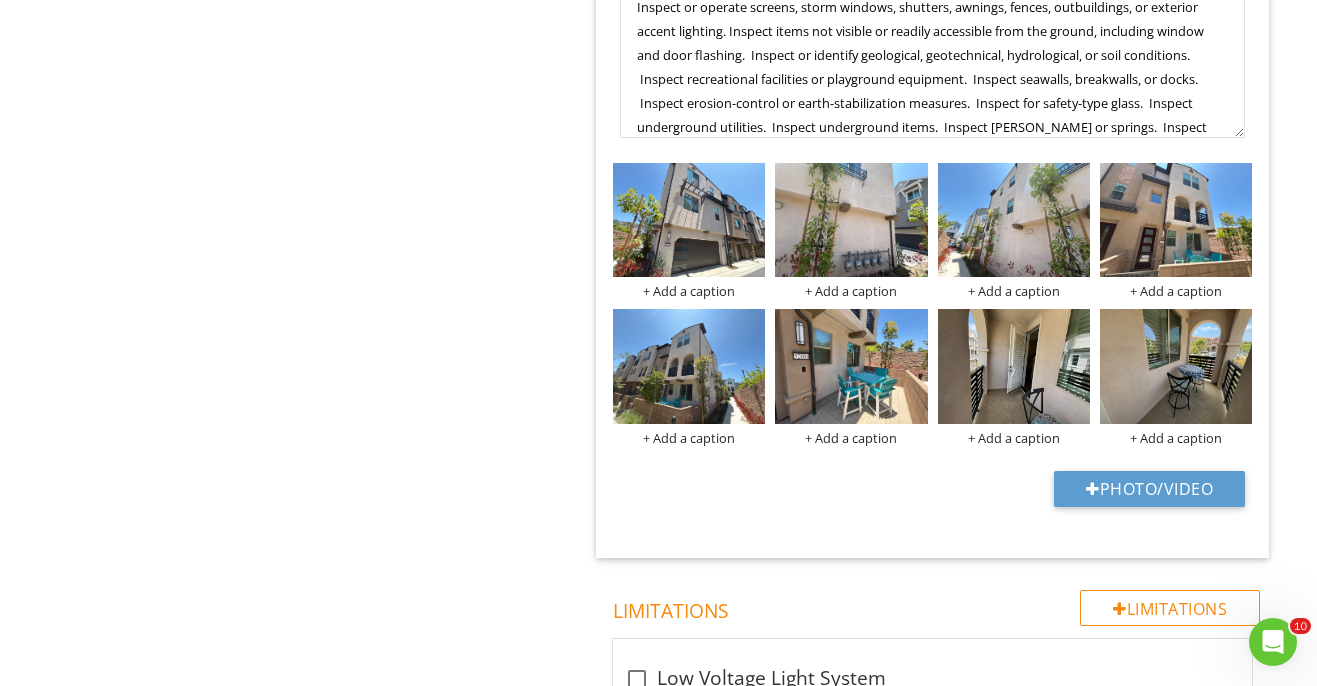 scroll, scrollTop: 3539, scrollLeft: 0, axis: vertical 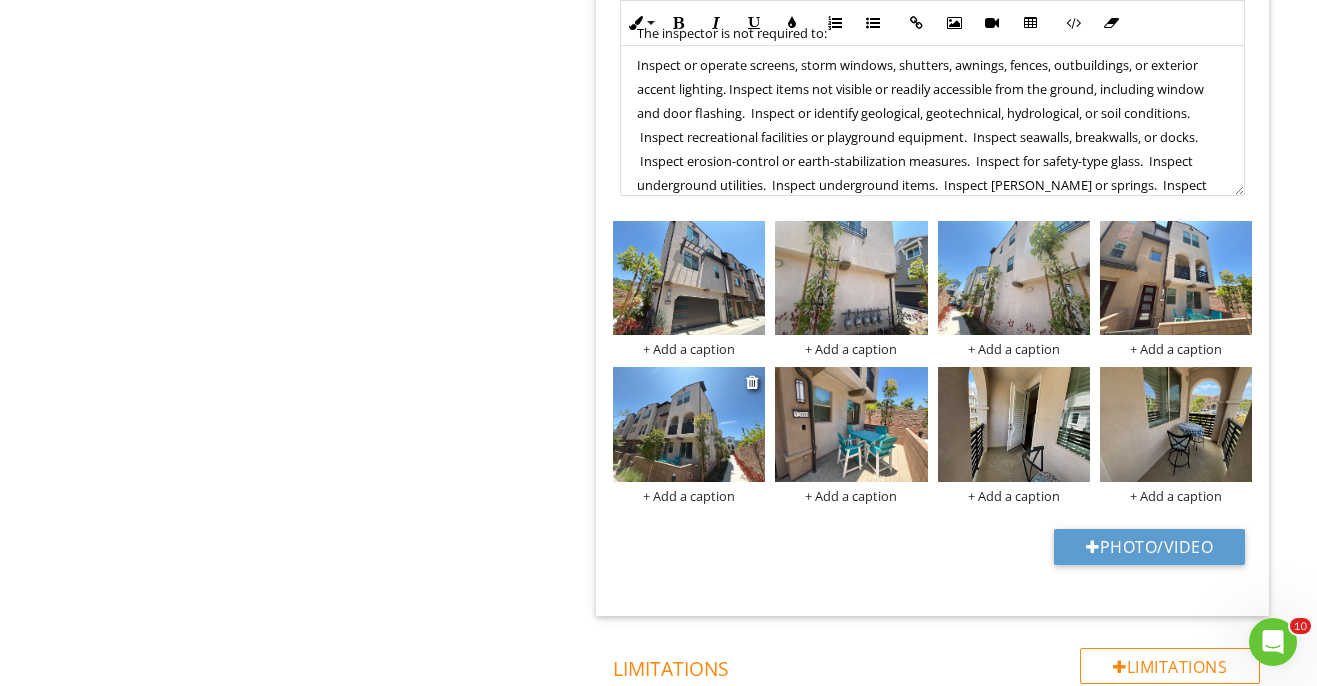 click at bounding box center (689, 424) 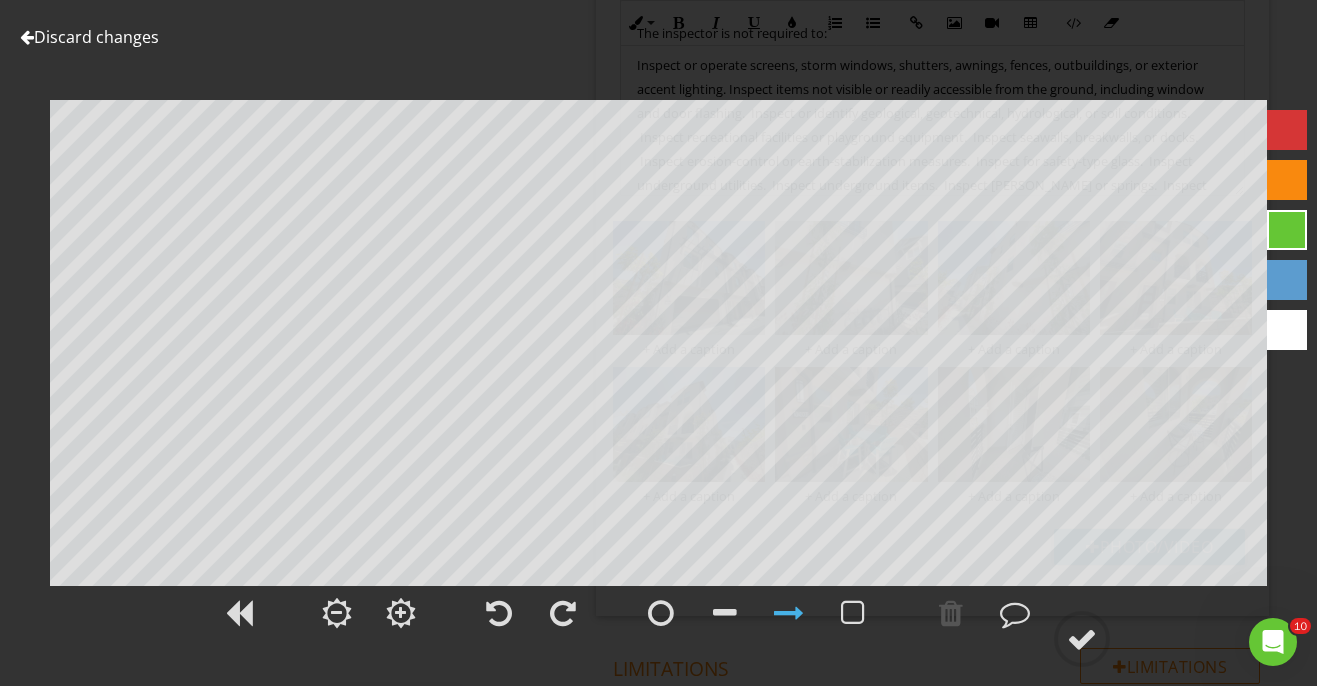 click on "Discard changes" at bounding box center (89, 37) 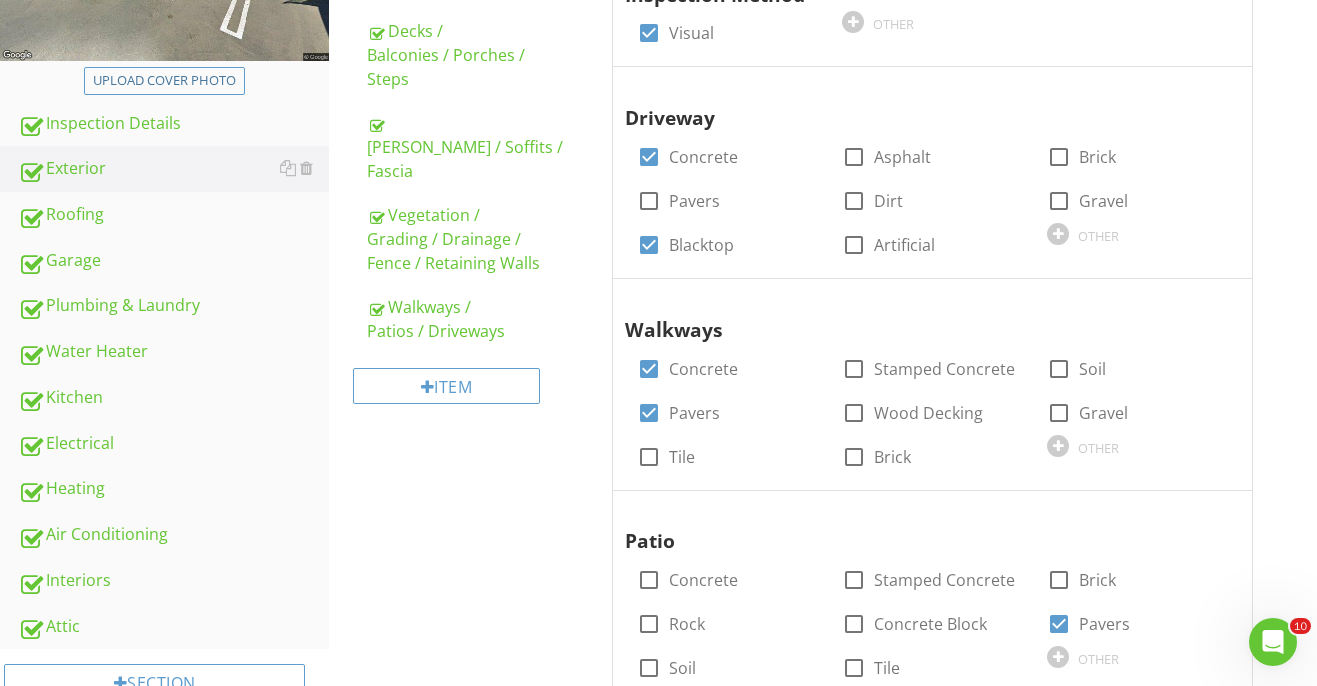 scroll, scrollTop: 0, scrollLeft: 0, axis: both 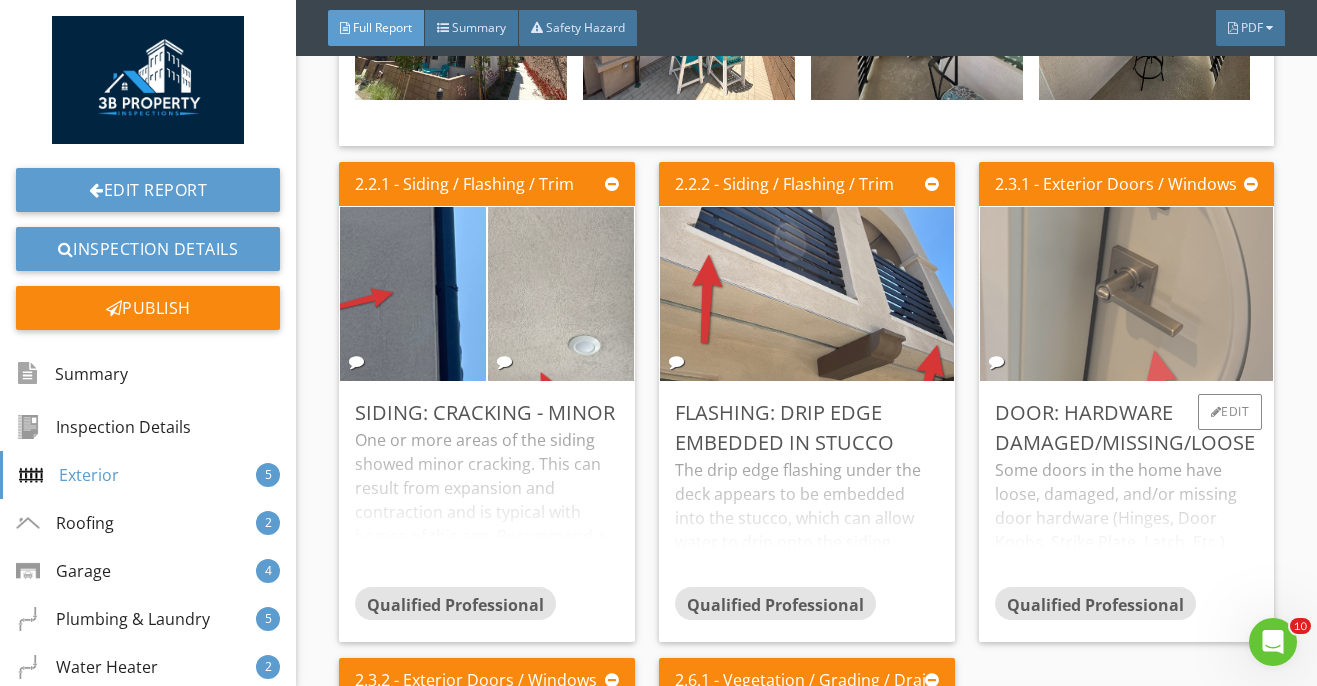 click at bounding box center (1126, 294) 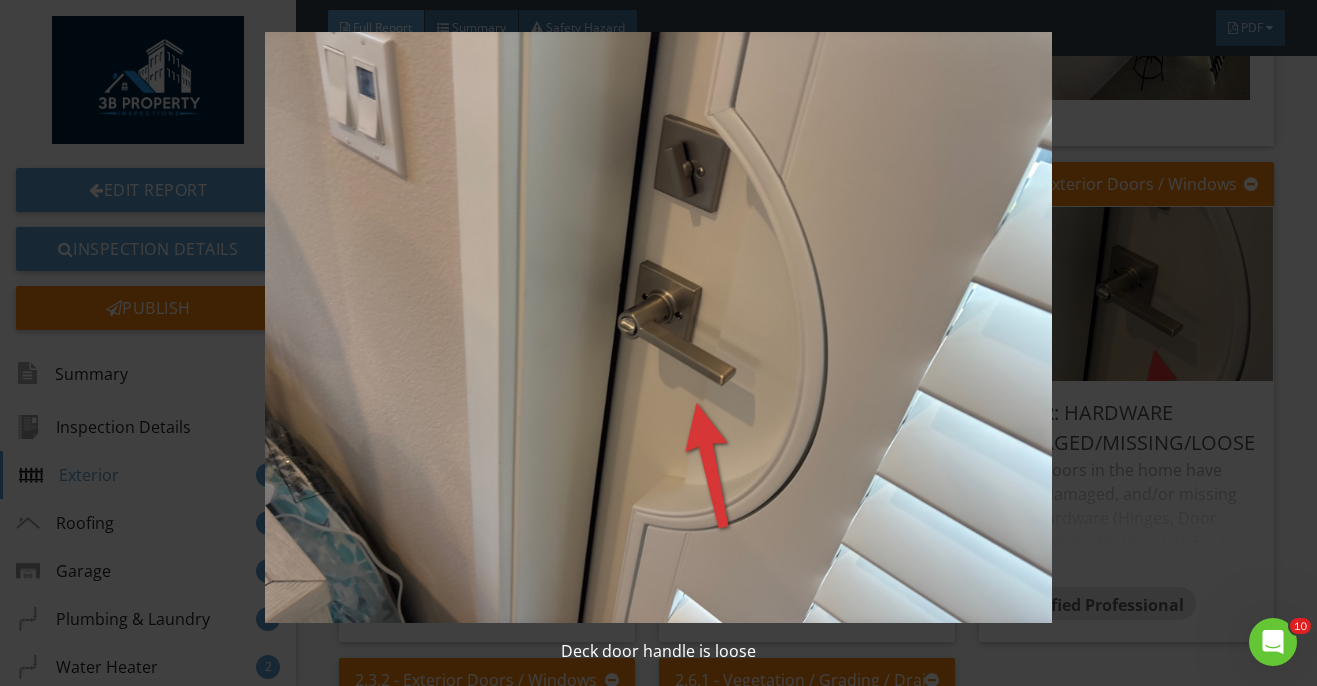 click at bounding box center (658, 327) 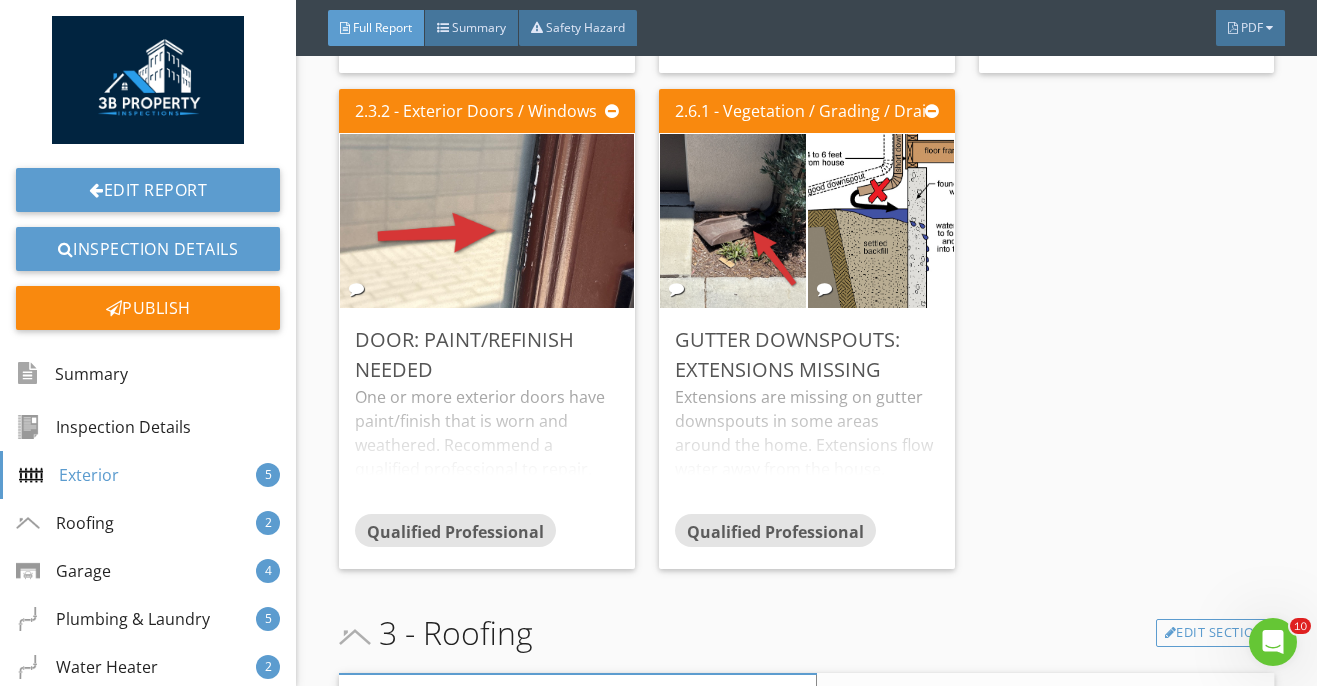 scroll, scrollTop: 3651, scrollLeft: 0, axis: vertical 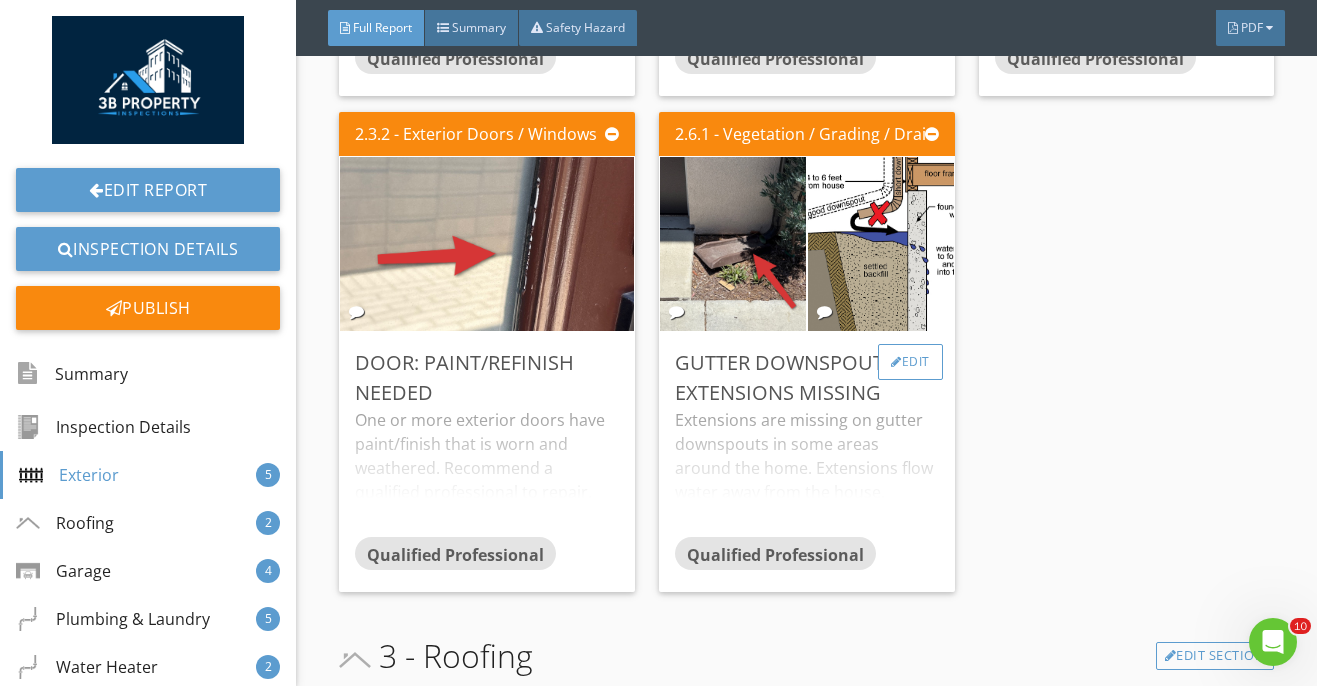 click at bounding box center [896, 362] 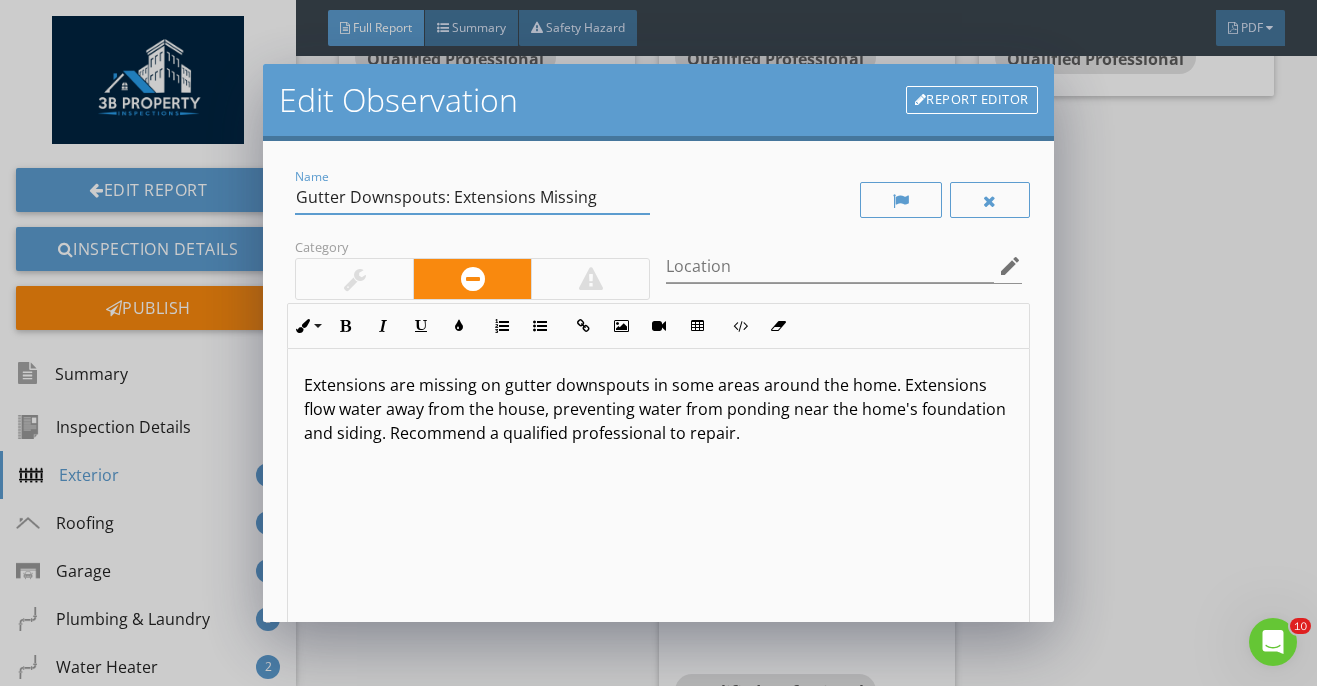 drag, startPoint x: 539, startPoint y: 204, endPoint x: 687, endPoint y: 204, distance: 148 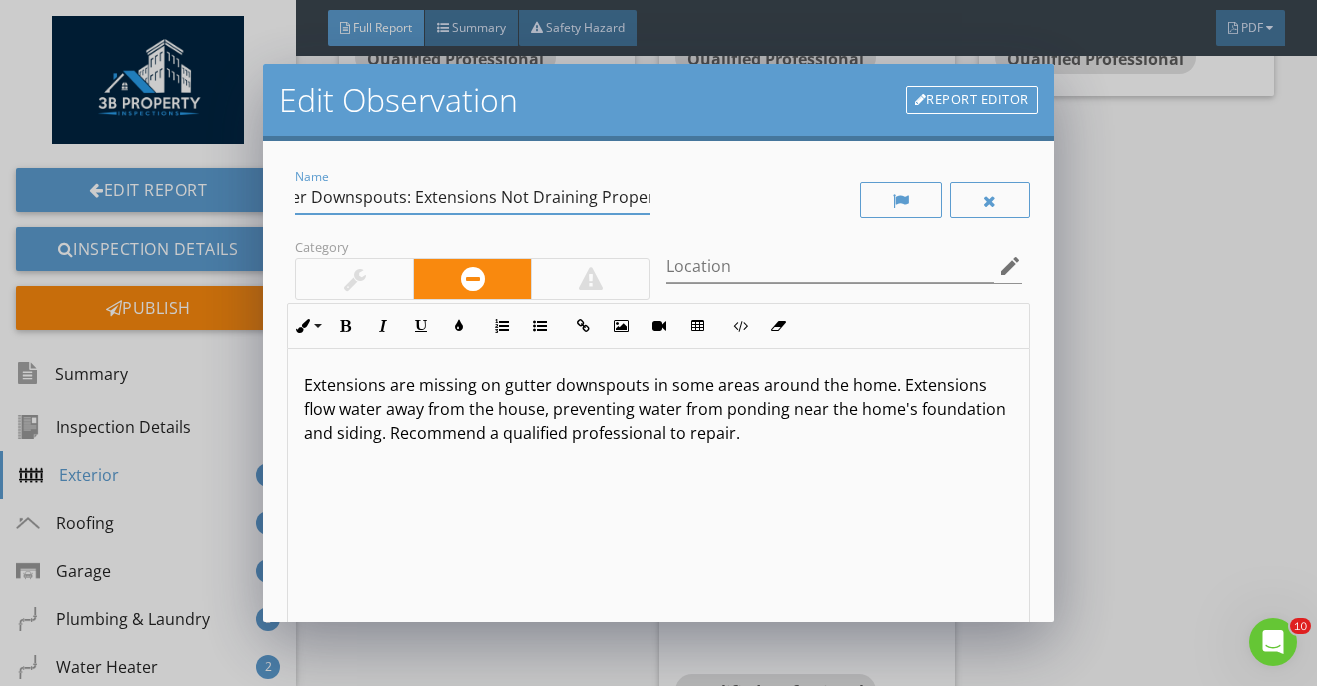 scroll, scrollTop: 0, scrollLeft: 47, axis: horizontal 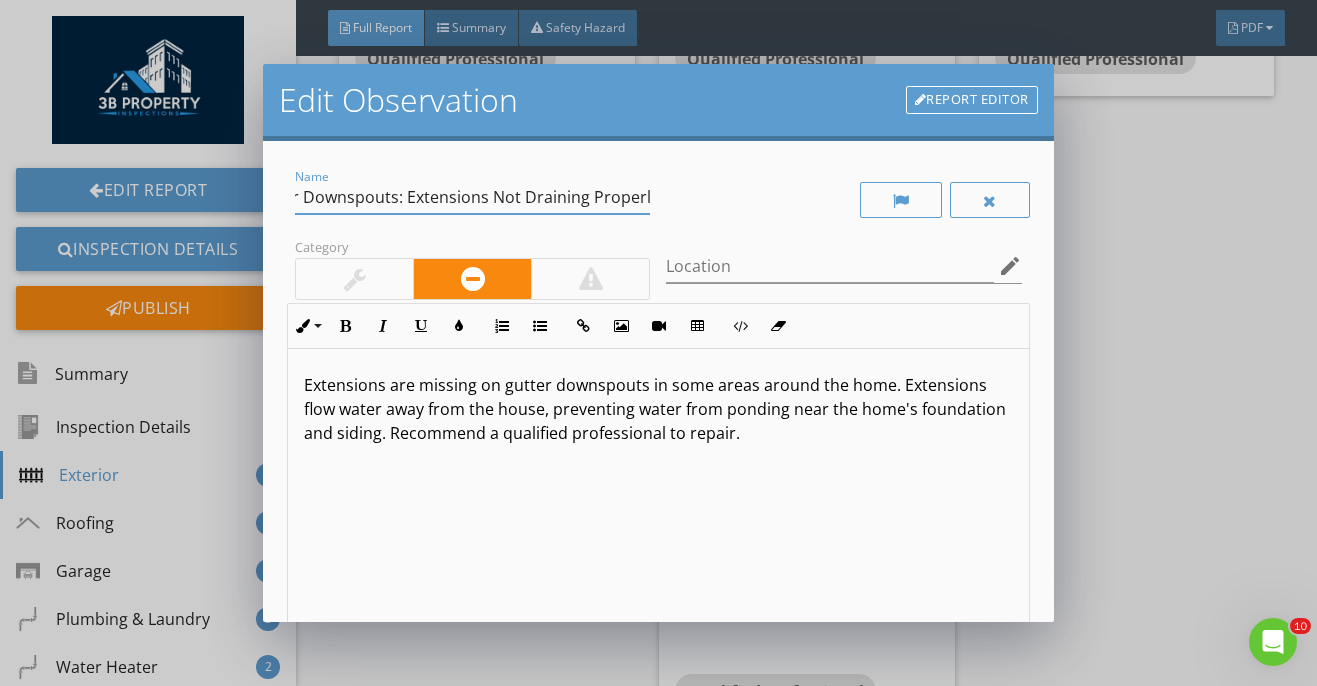 type on "Gutter Downspouts: Extensions Not Draining Properly" 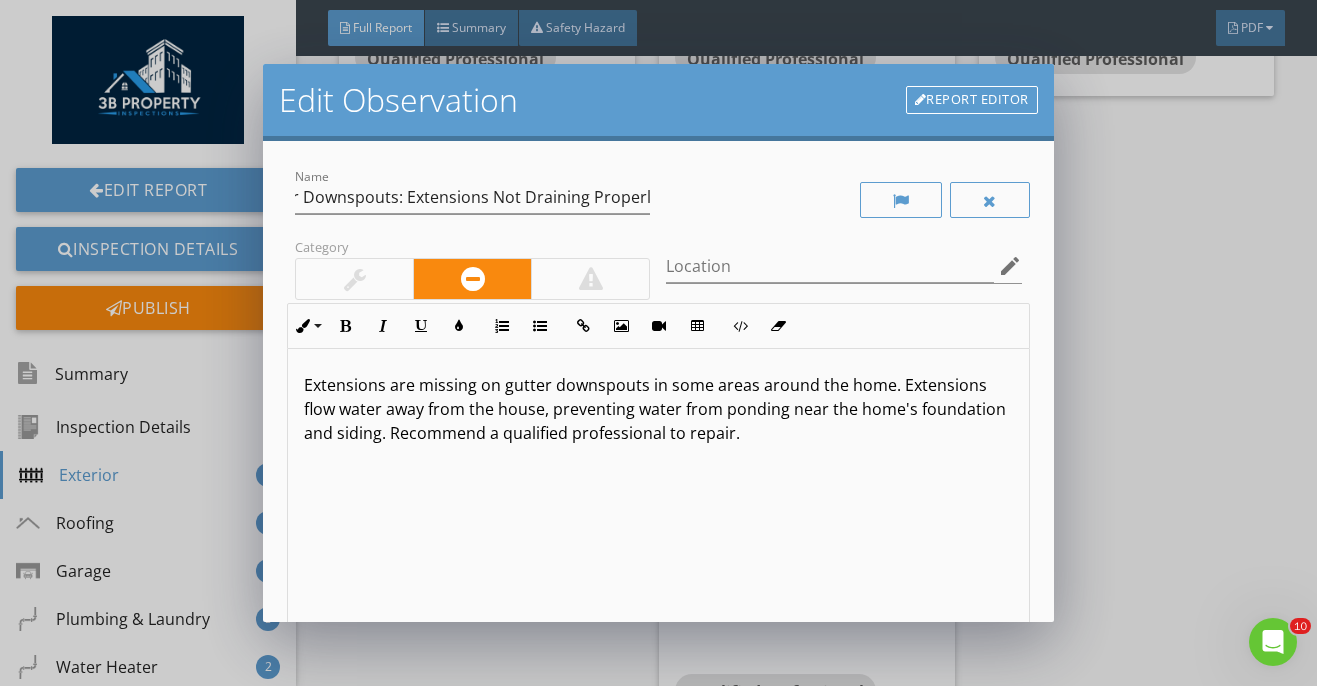 scroll, scrollTop: 0, scrollLeft: 0, axis: both 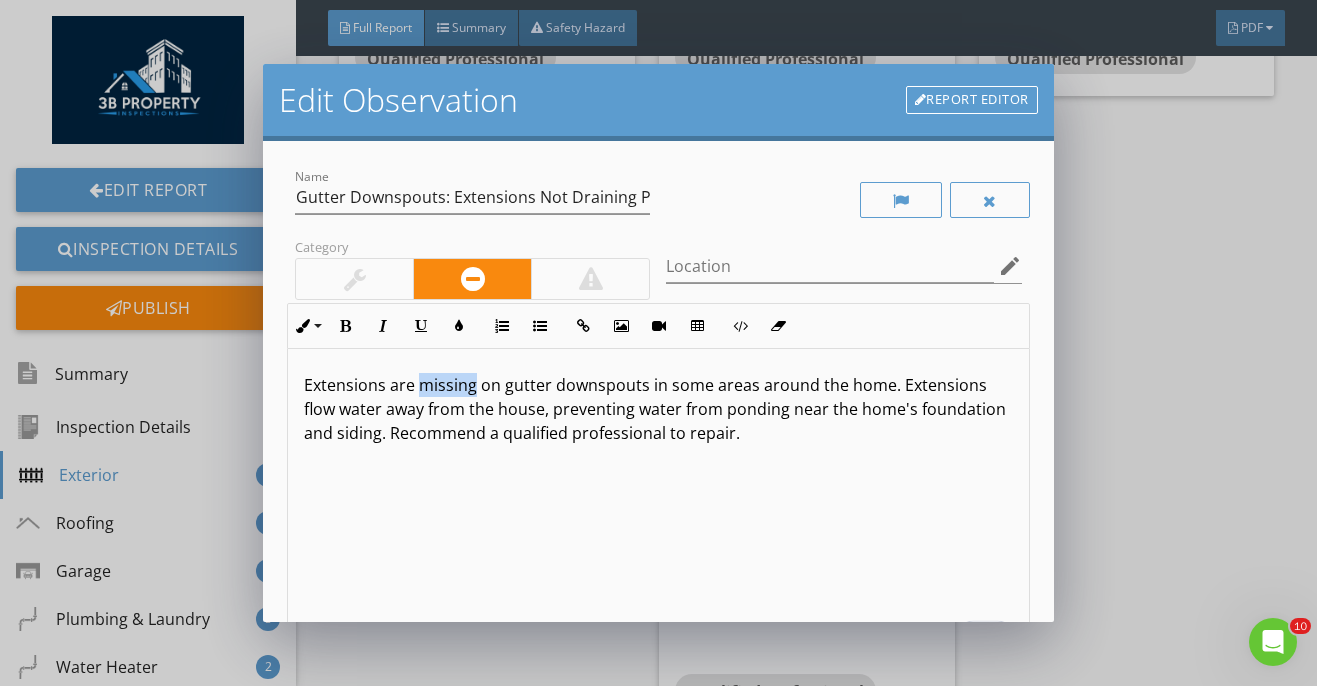 drag, startPoint x: 420, startPoint y: 386, endPoint x: 472, endPoint y: 386, distance: 52 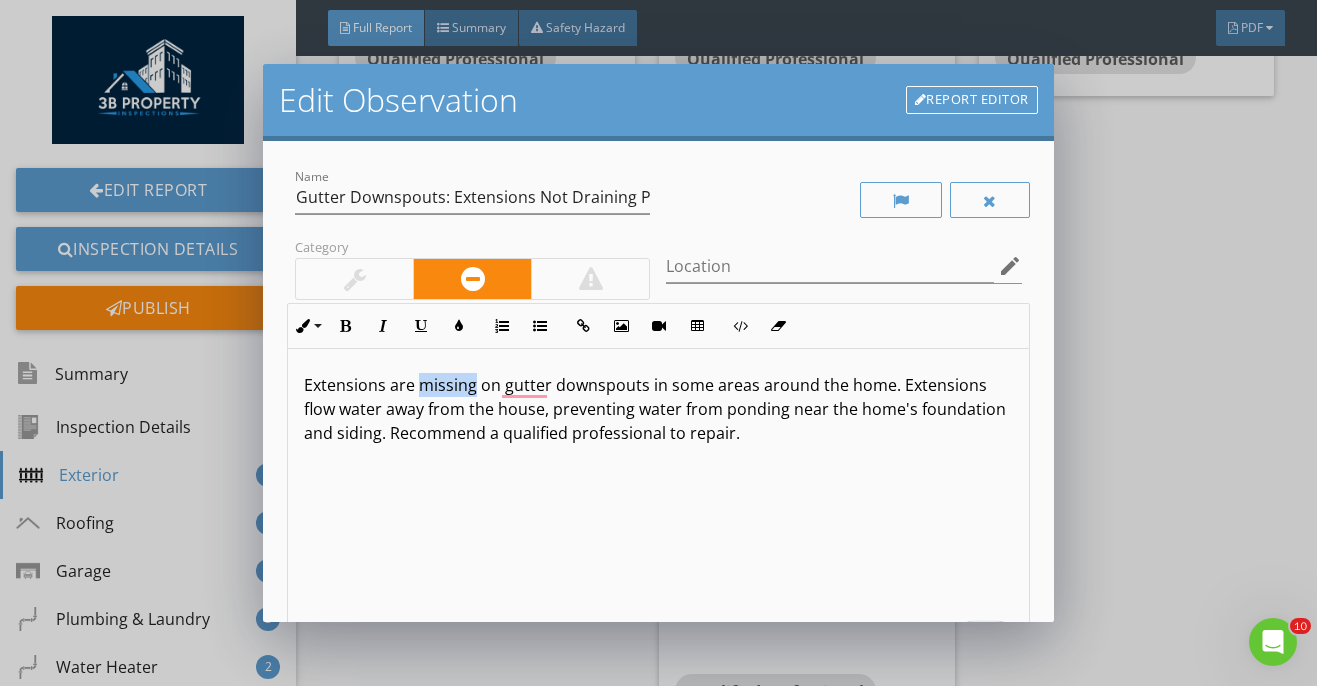 type 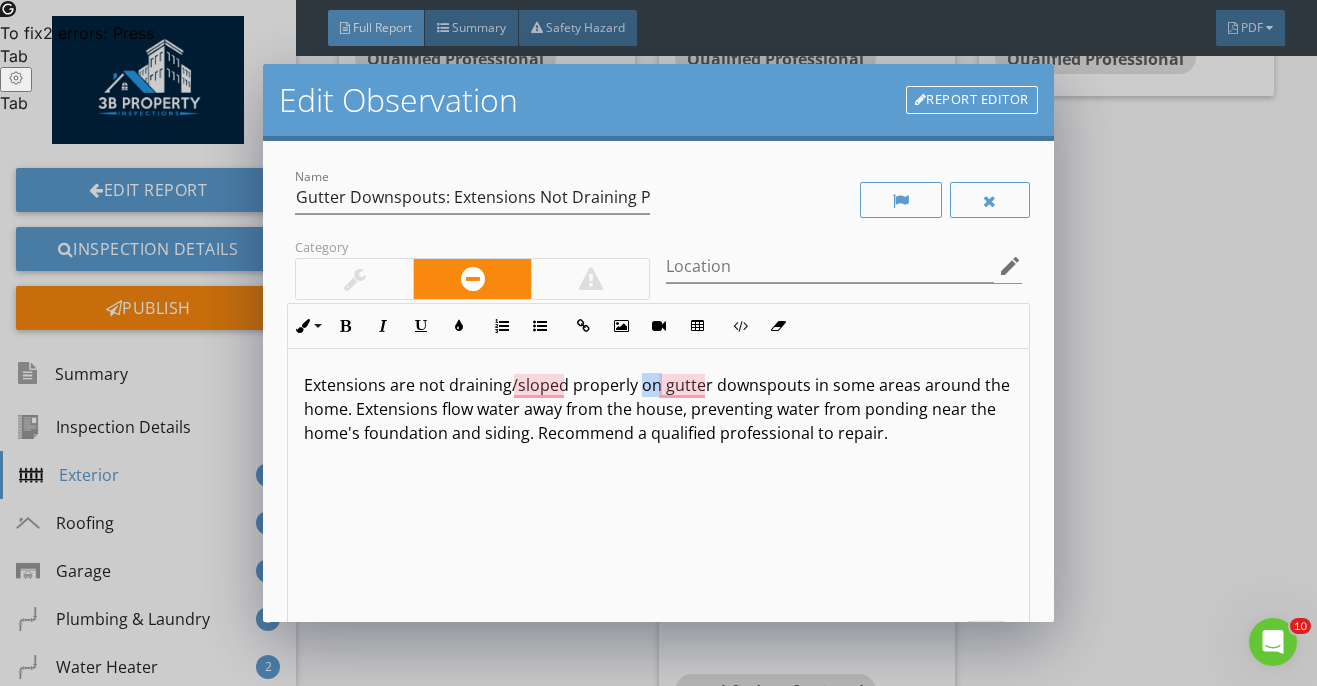 drag, startPoint x: 637, startPoint y: 386, endPoint x: 652, endPoint y: 386, distance: 15 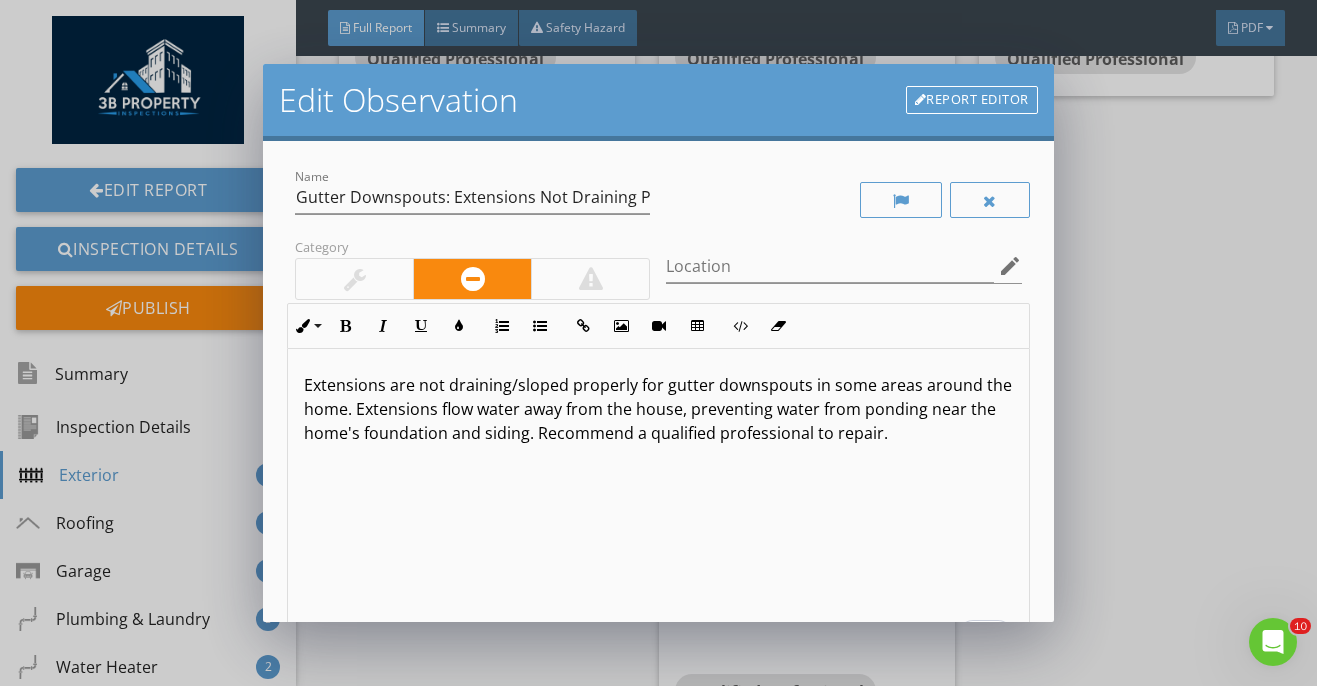 scroll, scrollTop: 307, scrollLeft: 0, axis: vertical 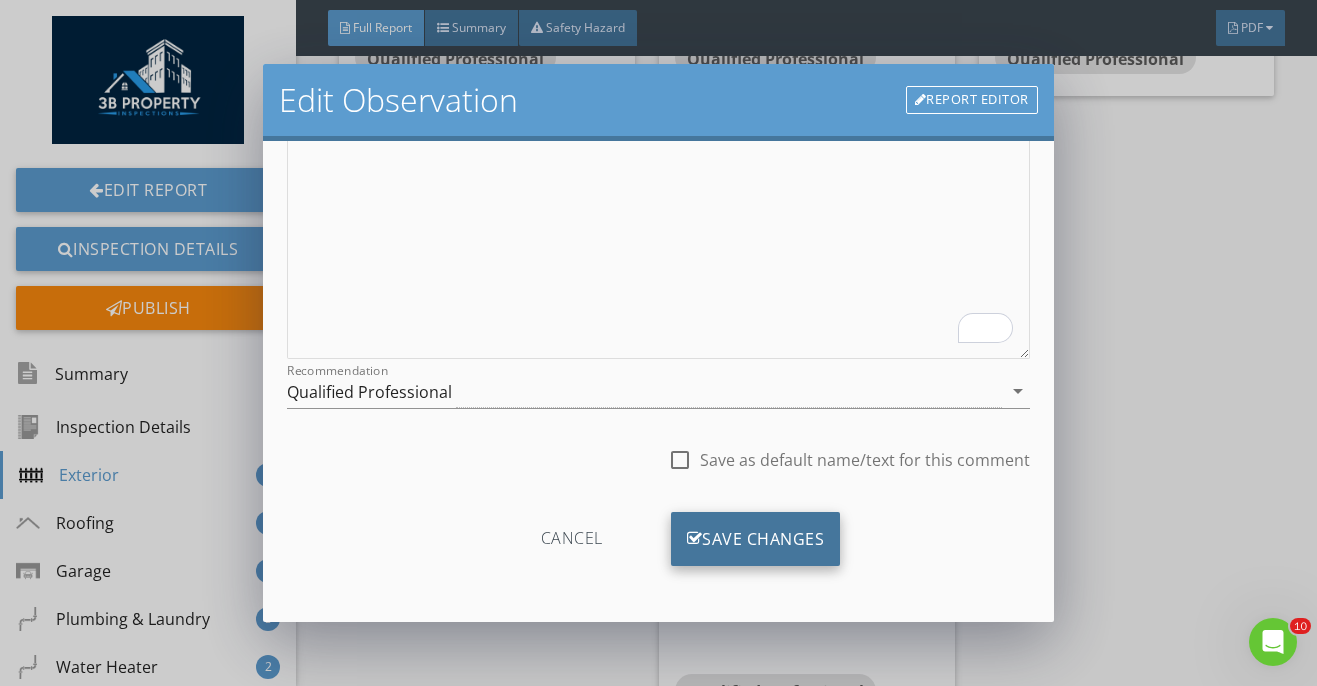 click on "Save Changes" at bounding box center (756, 539) 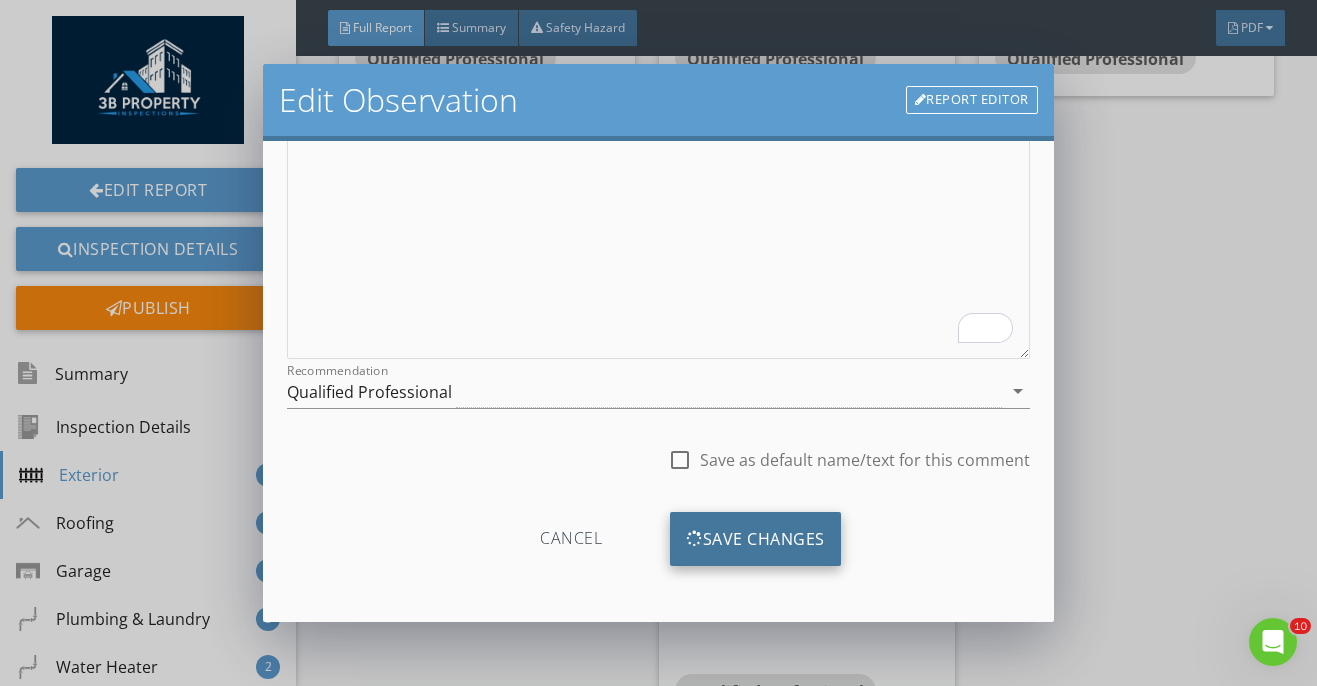 scroll, scrollTop: 70, scrollLeft: 0, axis: vertical 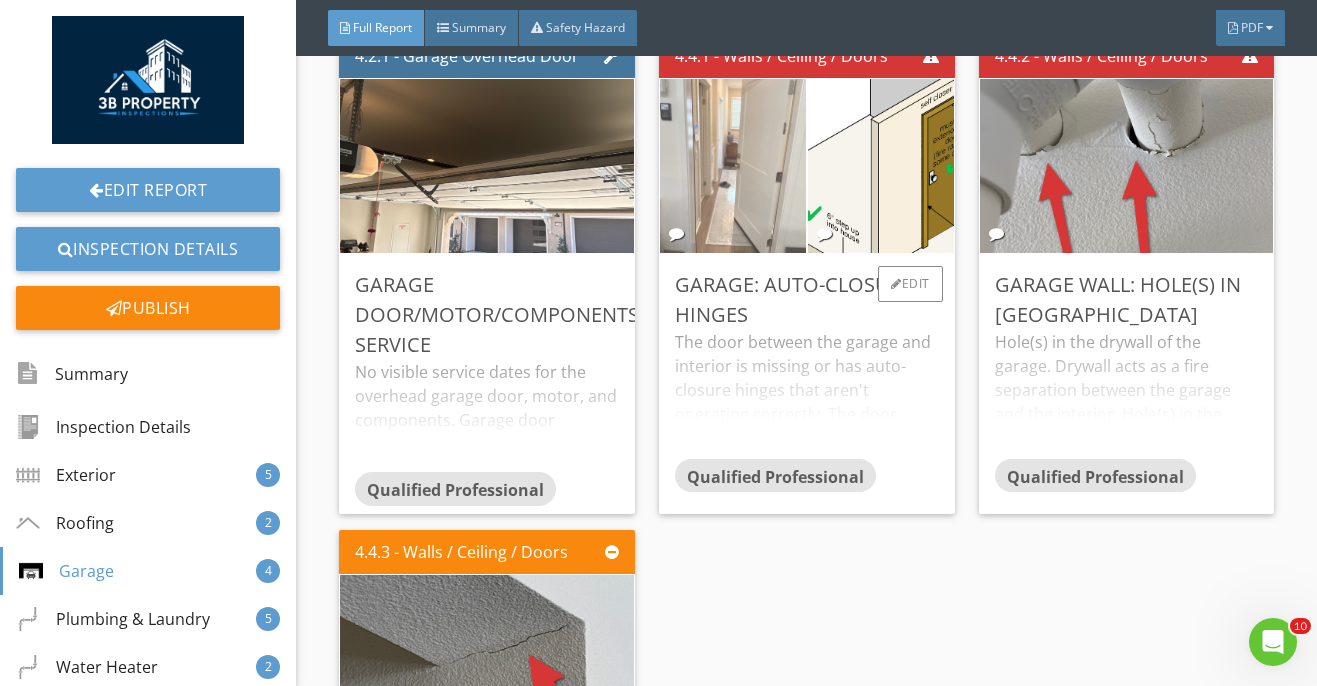 click at bounding box center [732, 166] 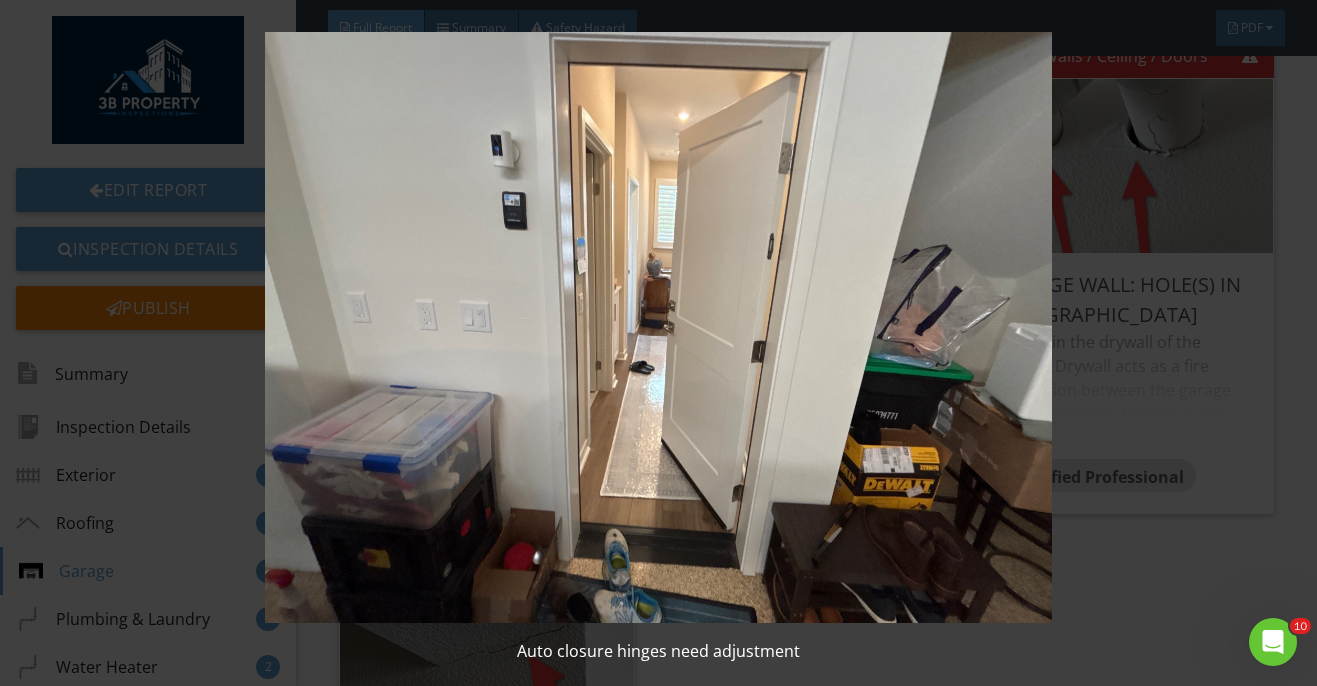 click at bounding box center [658, 327] 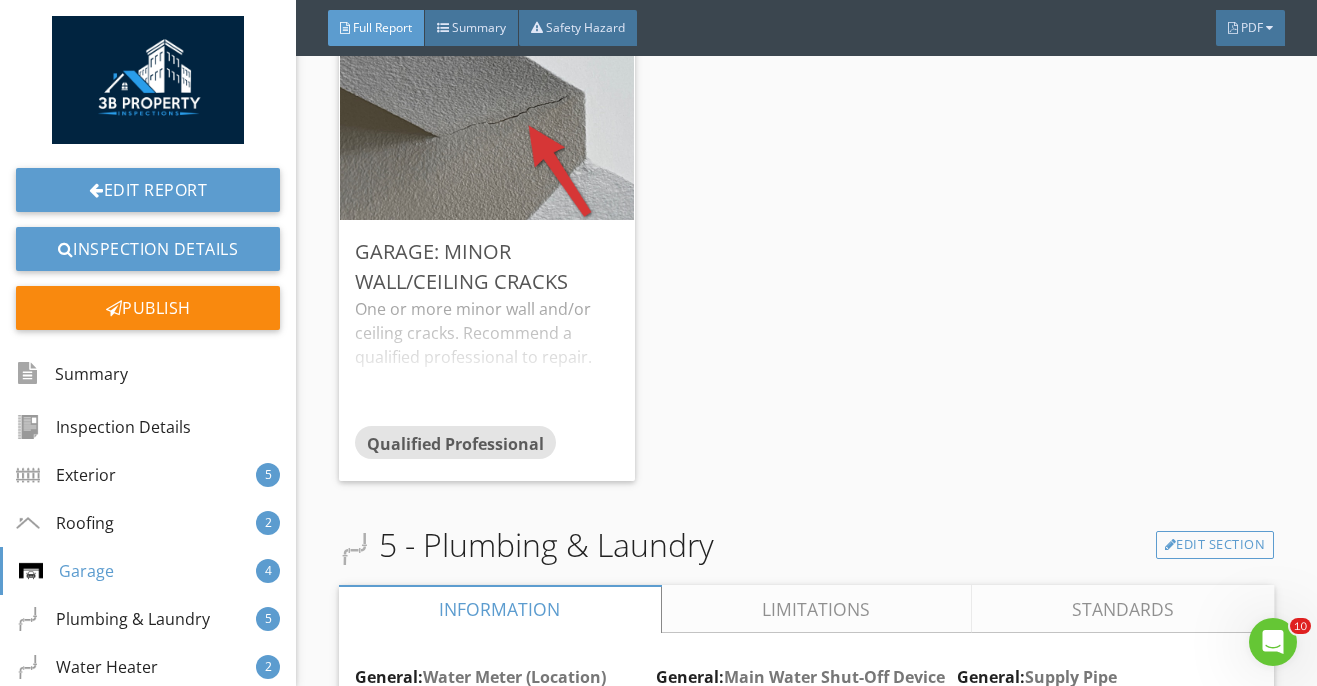 scroll, scrollTop: 7780, scrollLeft: 0, axis: vertical 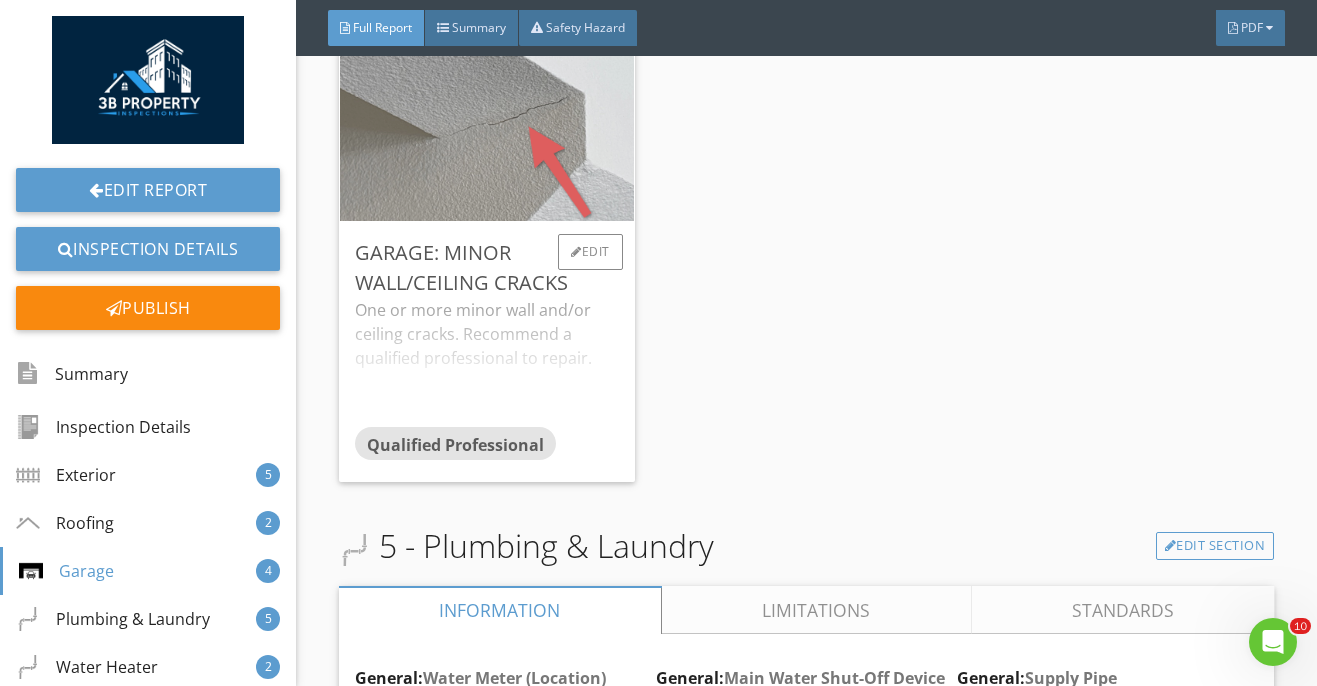 click at bounding box center [487, 134] 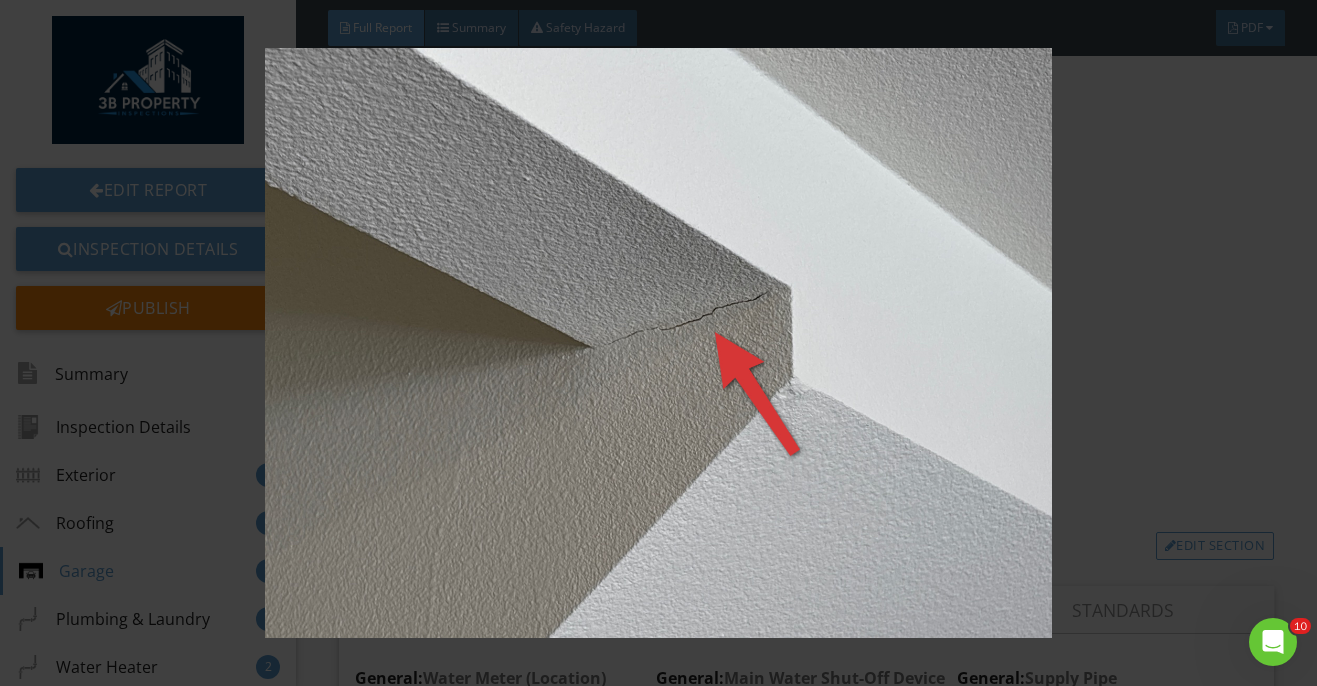 click at bounding box center (658, 343) 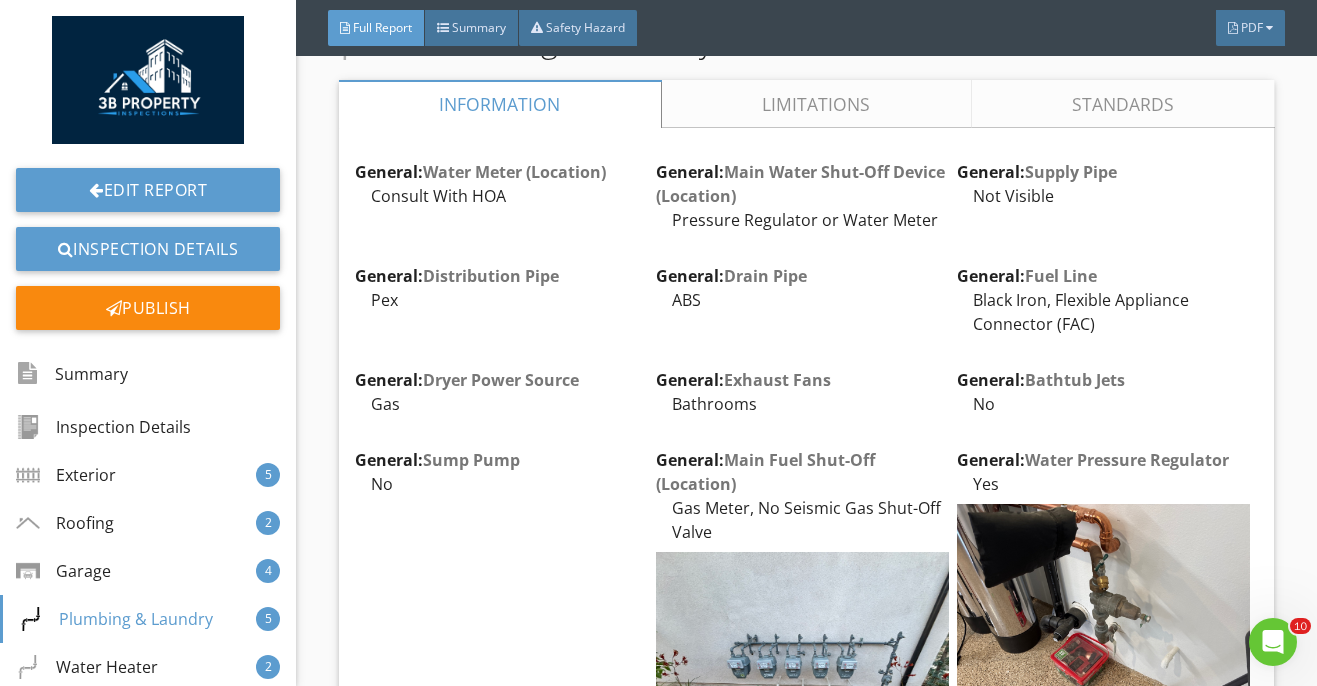 scroll, scrollTop: 8285, scrollLeft: 0, axis: vertical 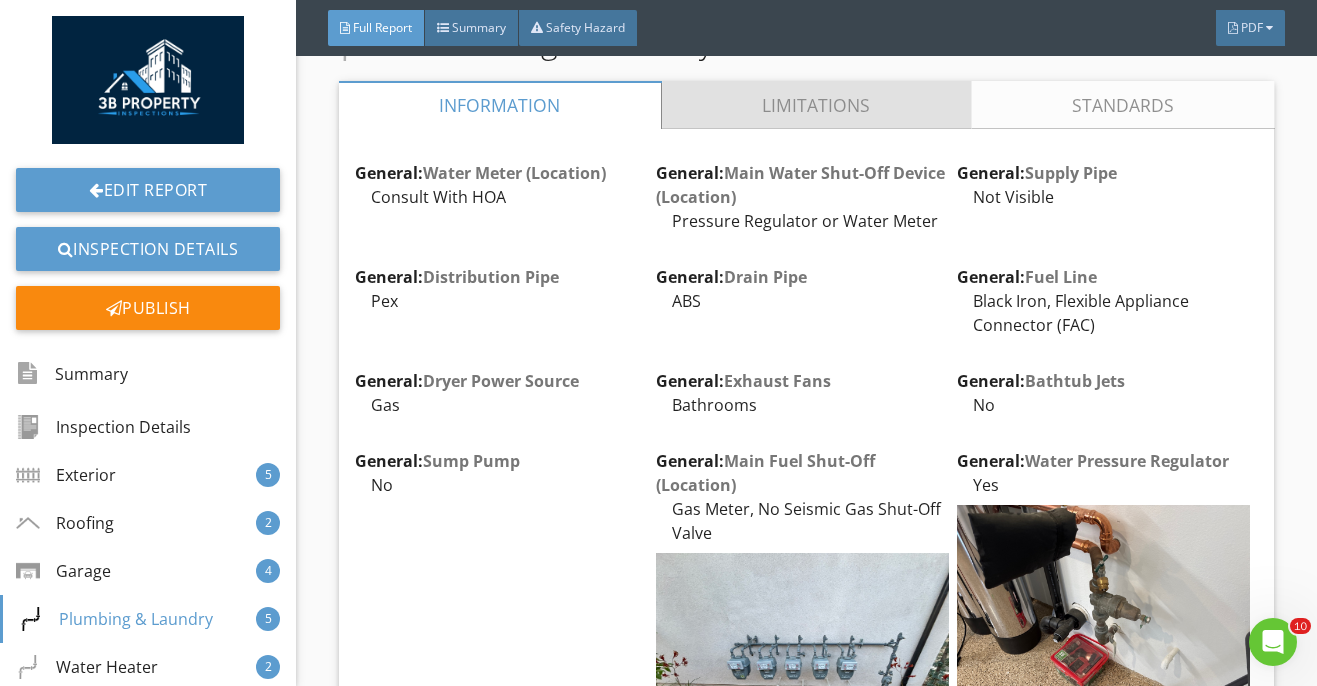 click on "Limitations" at bounding box center [817, 105] 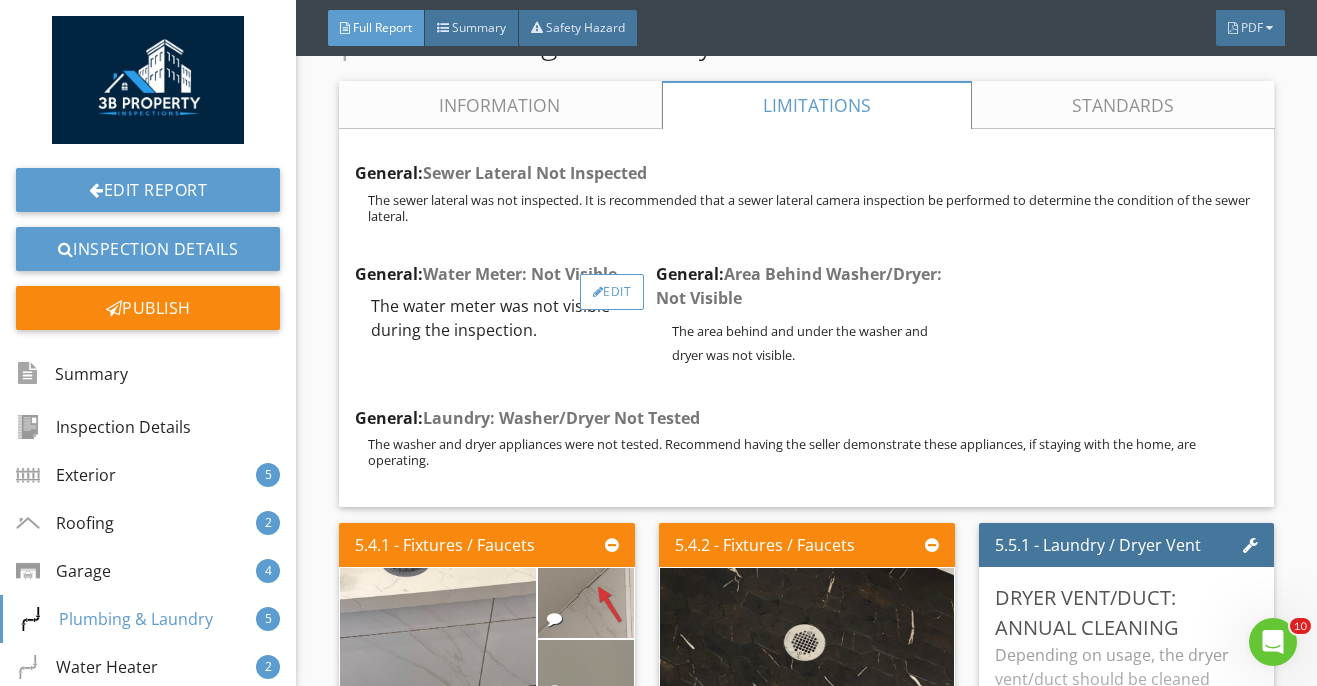 click at bounding box center [598, 292] 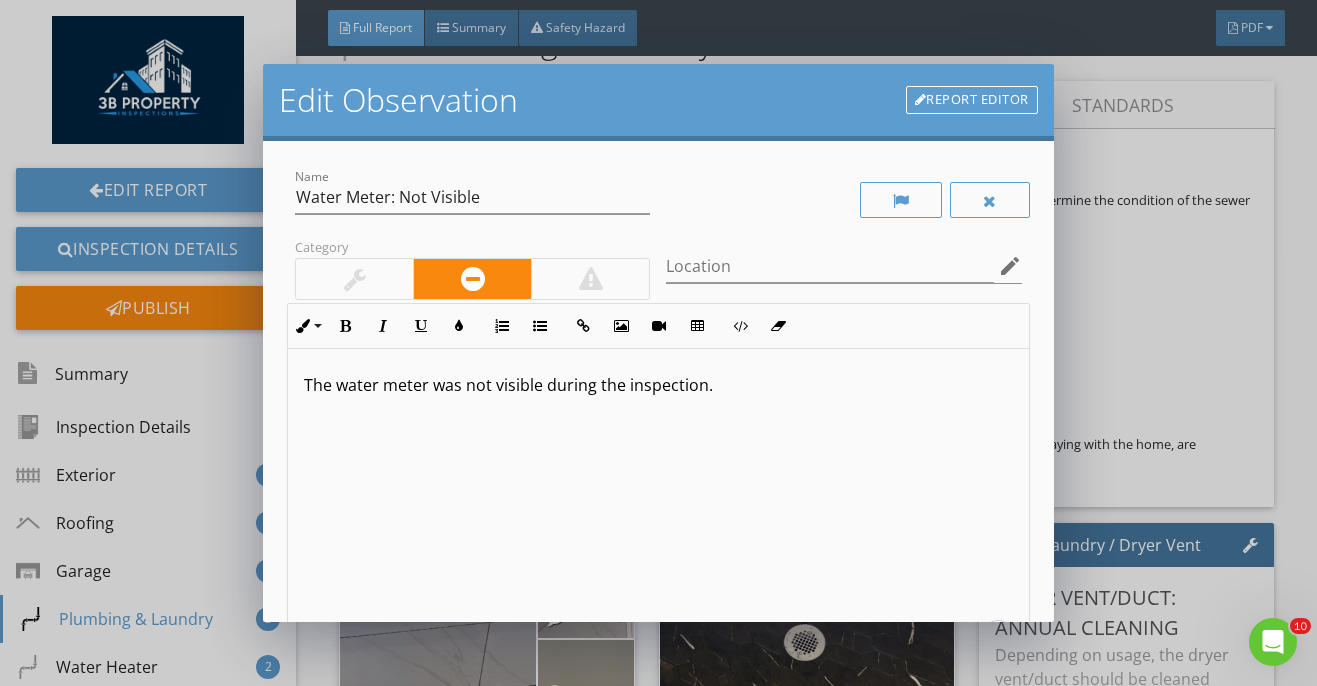 drag, startPoint x: 727, startPoint y: 400, endPoint x: 86, endPoint y: 372, distance: 641.61127 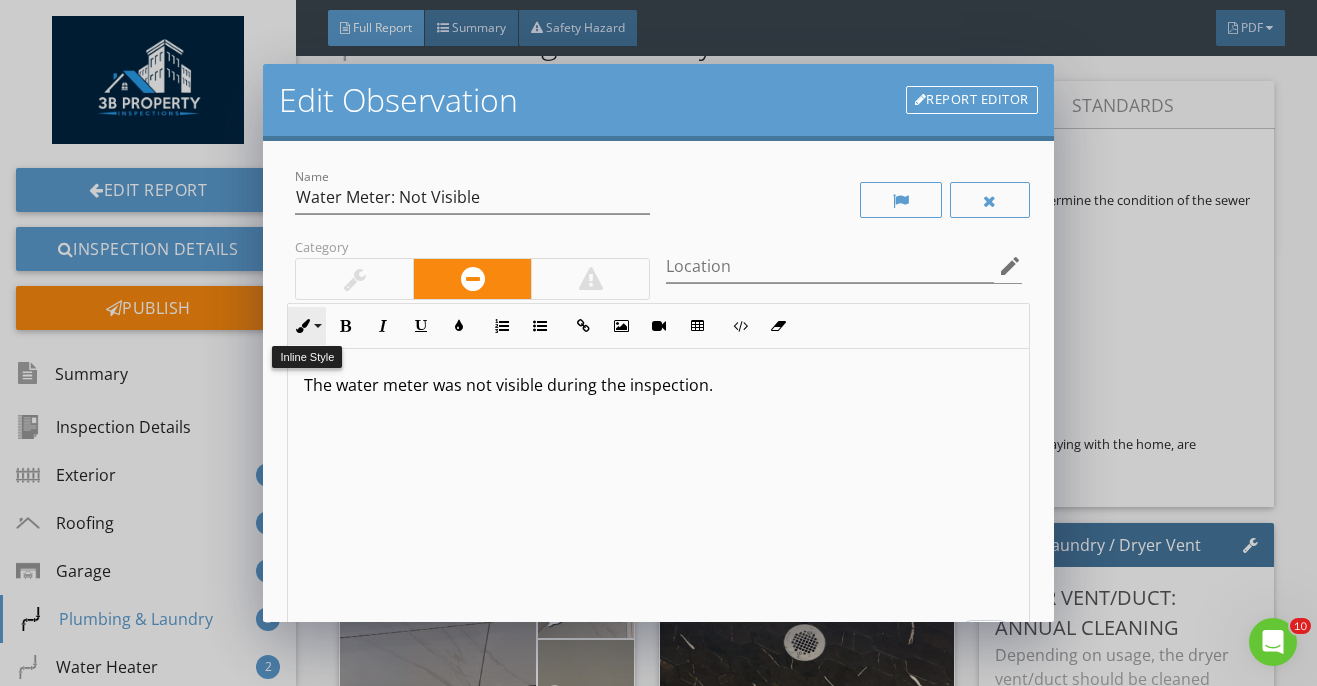 click on "Inline Style" at bounding box center [307, 326] 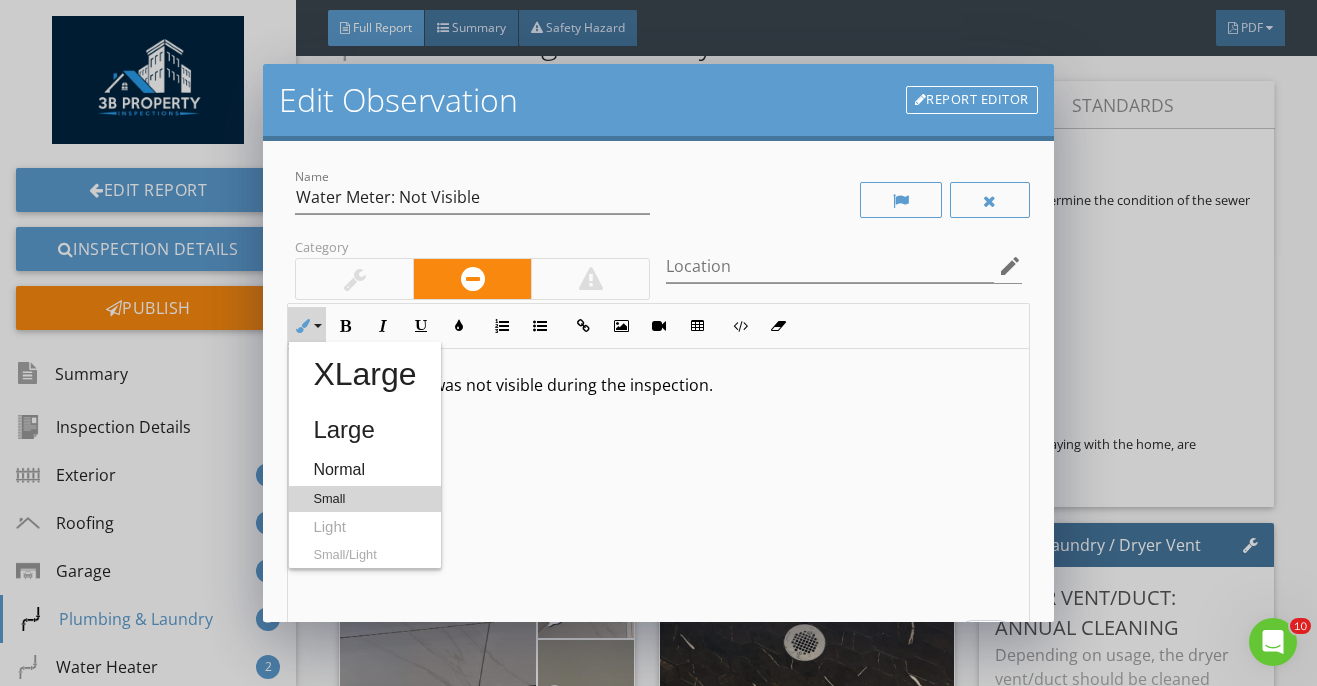 click on "Small" at bounding box center (364, 499) 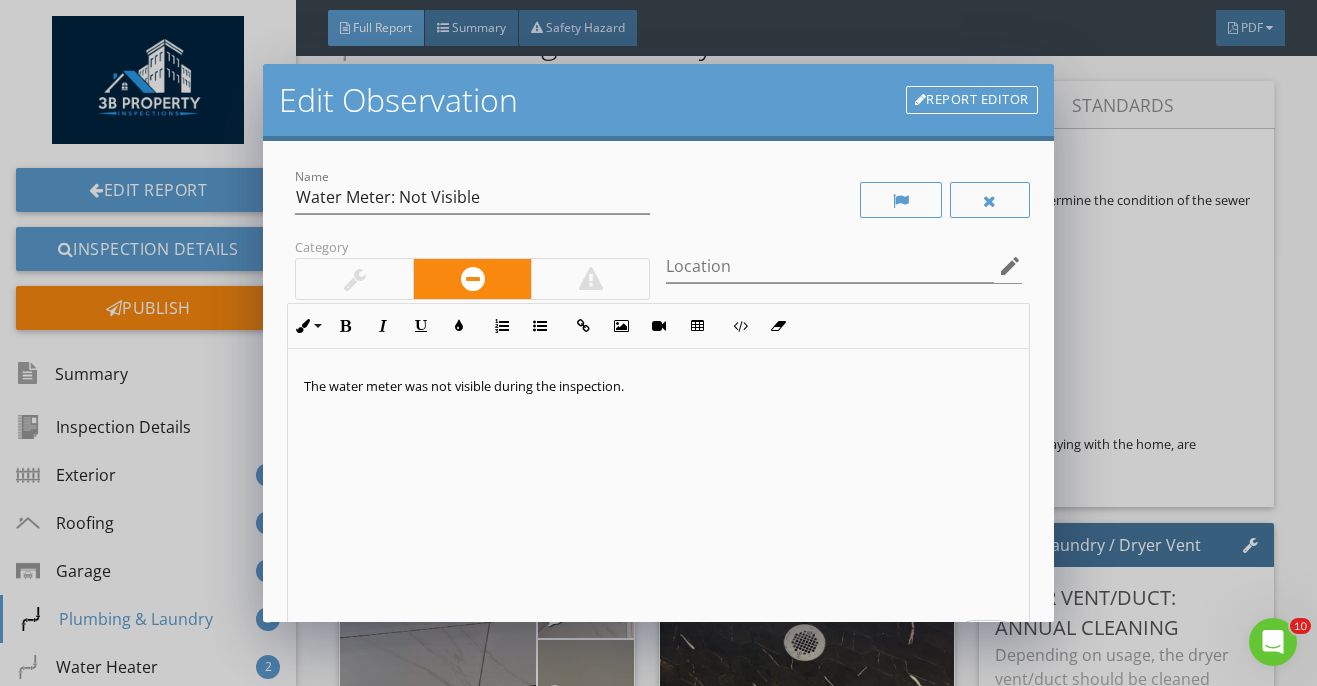 click on "The water meter was not visible during the inspection." at bounding box center (658, 507) 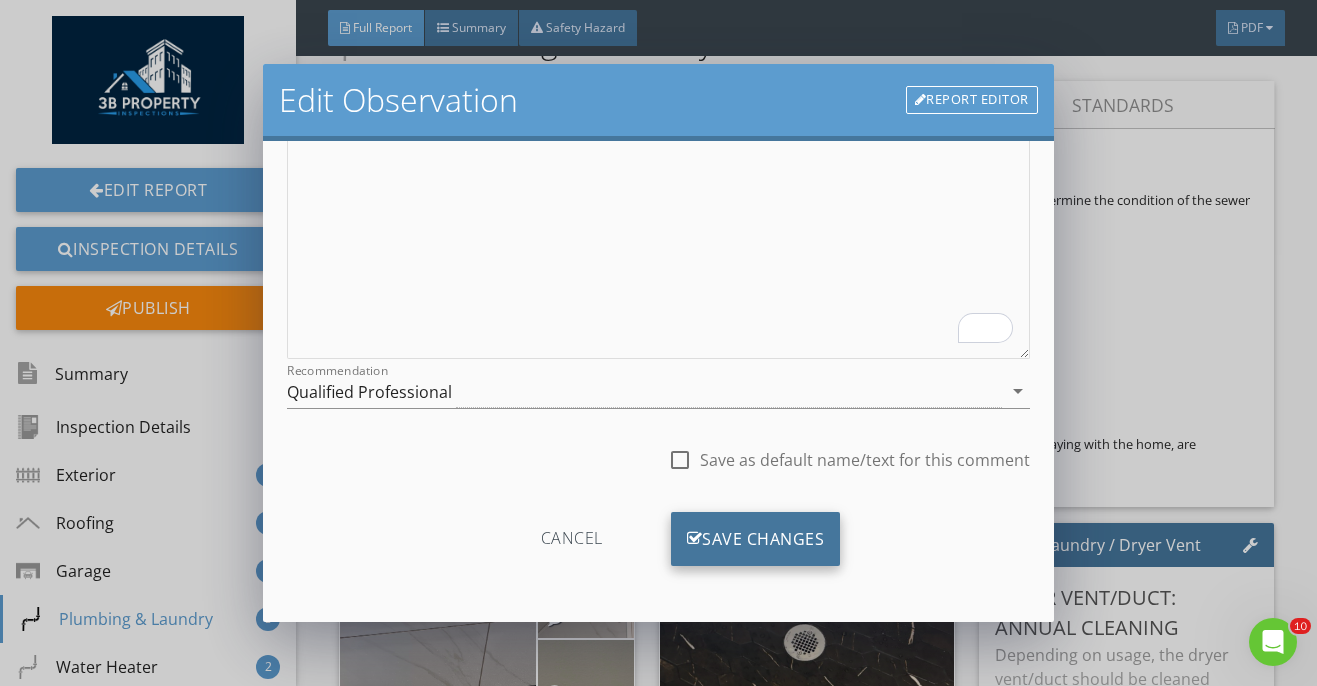 click on "Save Changes" at bounding box center (756, 539) 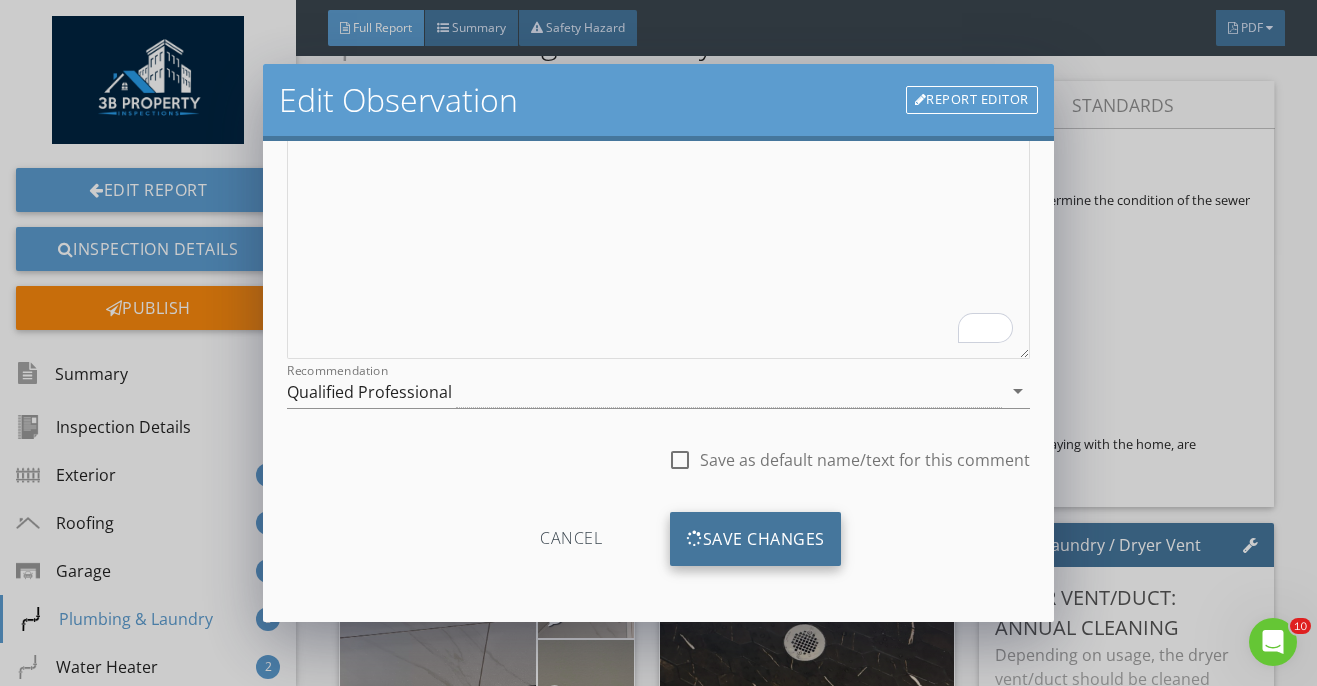 scroll, scrollTop: 70, scrollLeft: 0, axis: vertical 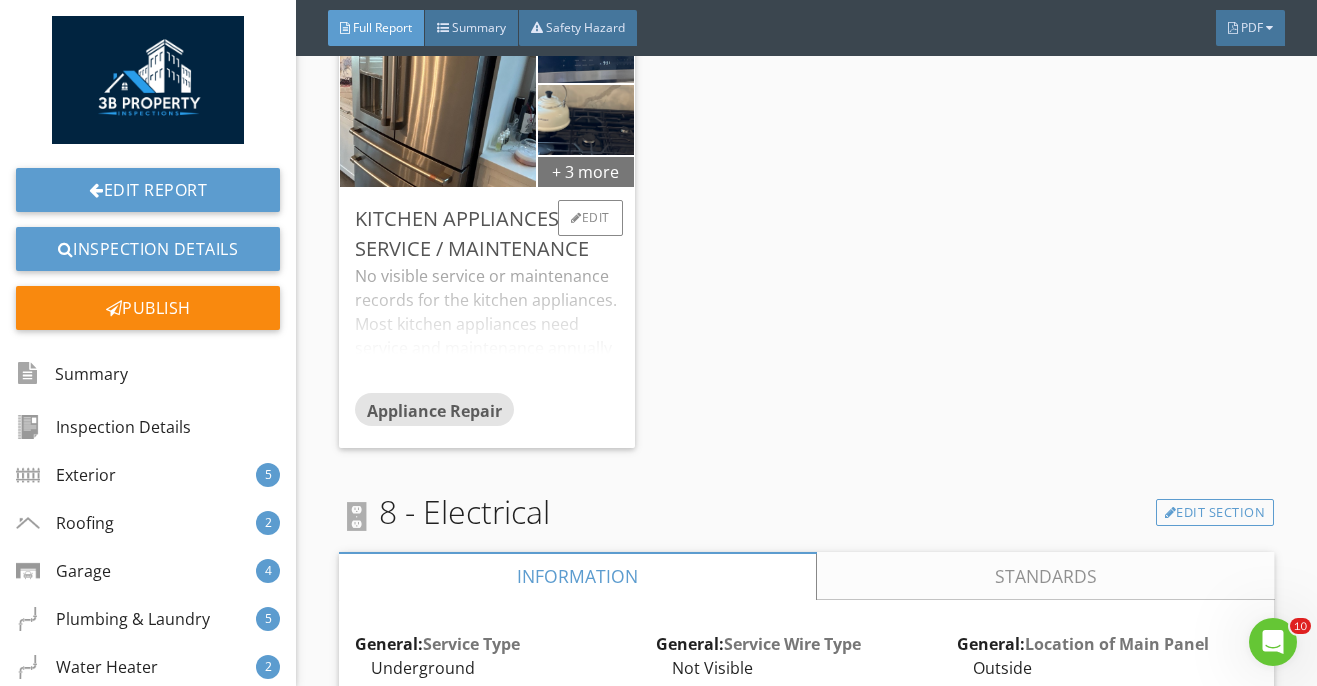 click on "+ 3 more" at bounding box center (586, 171) 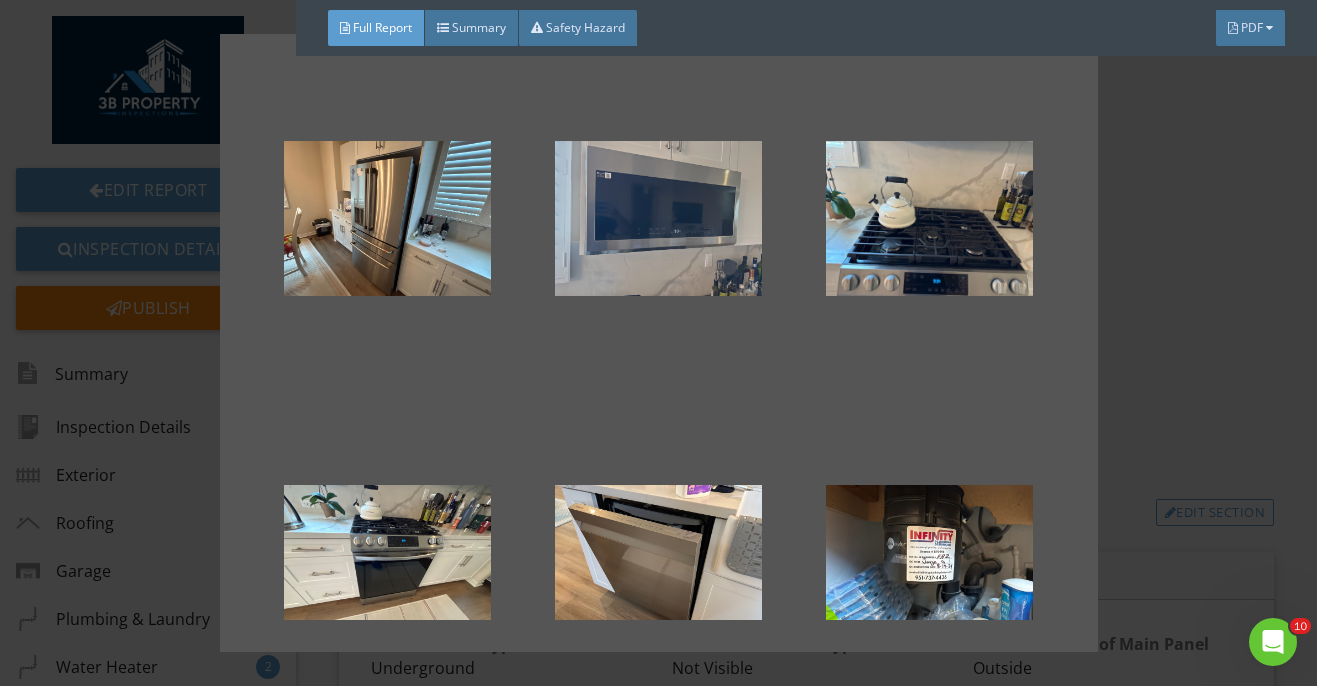 scroll, scrollTop: 134, scrollLeft: 0, axis: vertical 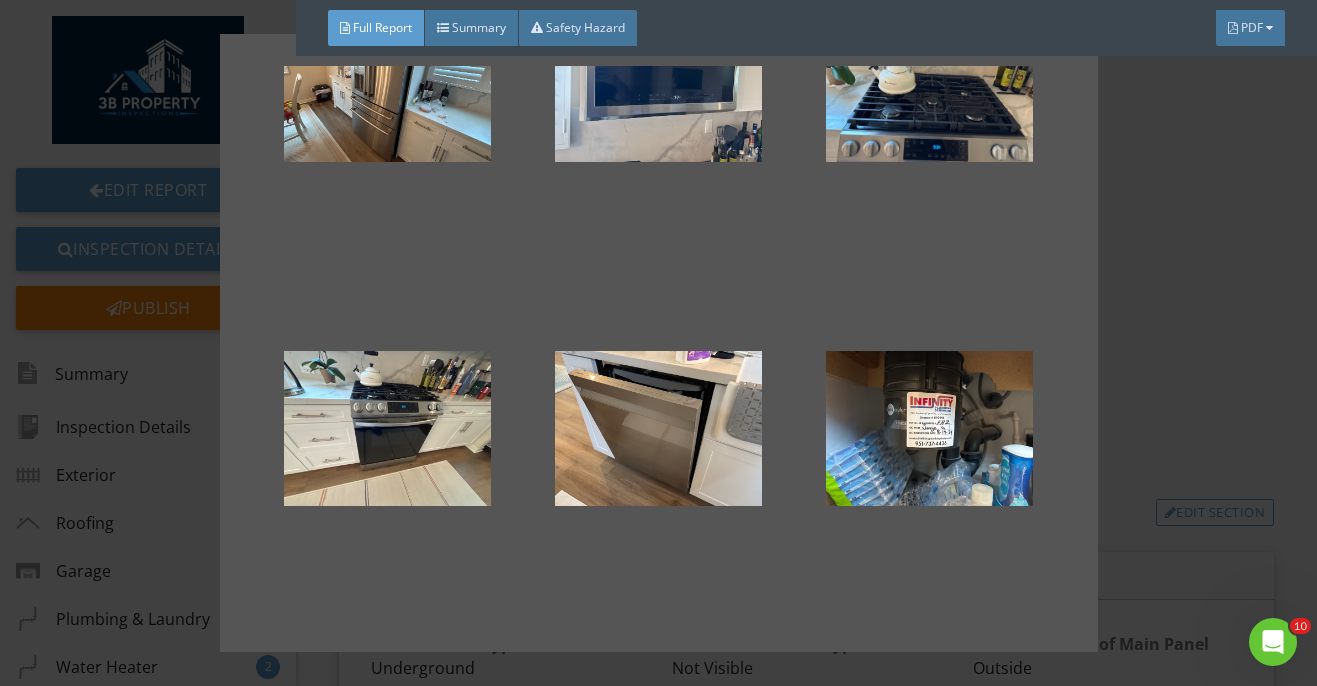 click at bounding box center (658, 343) 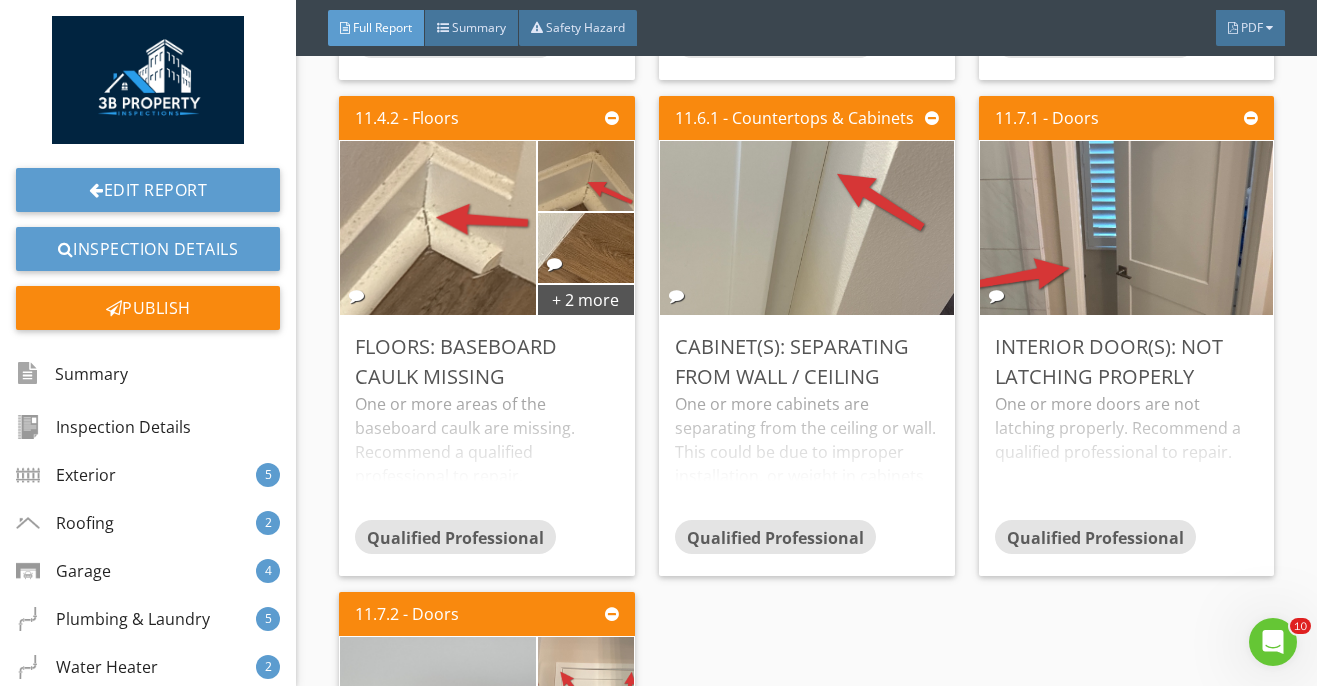 scroll, scrollTop: 22170, scrollLeft: 0, axis: vertical 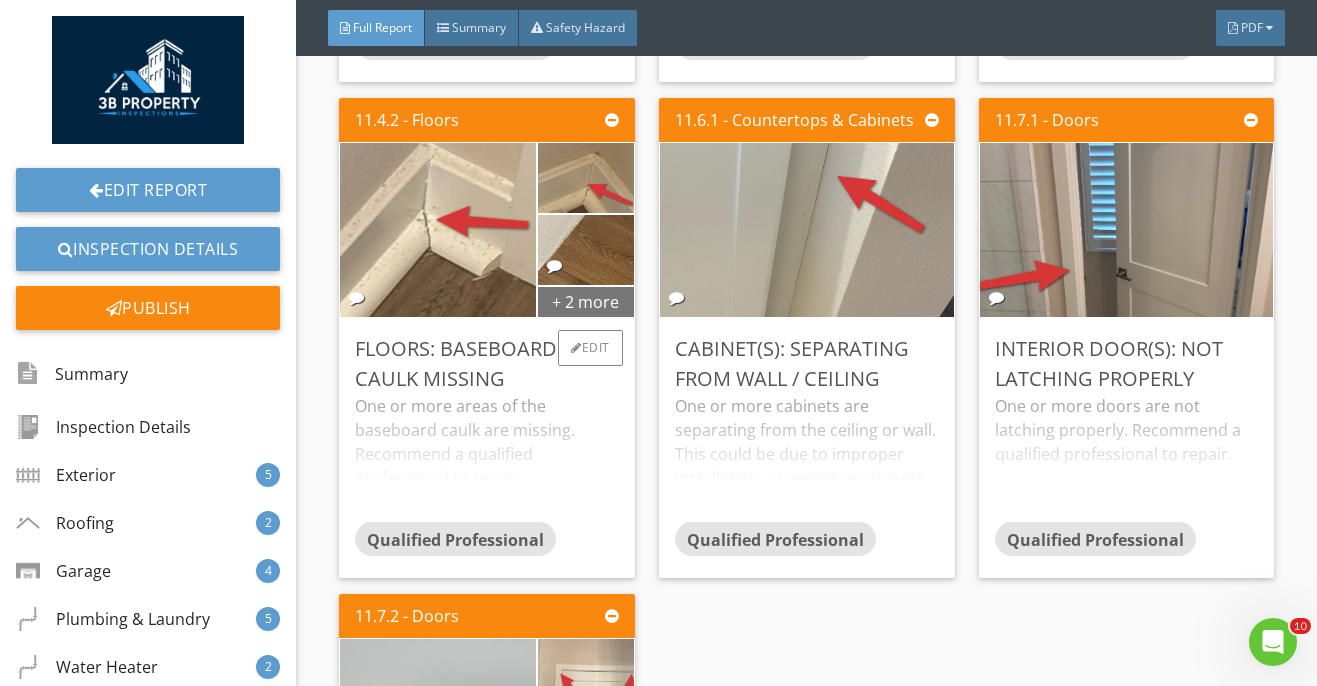 click on "+ 2 more" at bounding box center [586, 301] 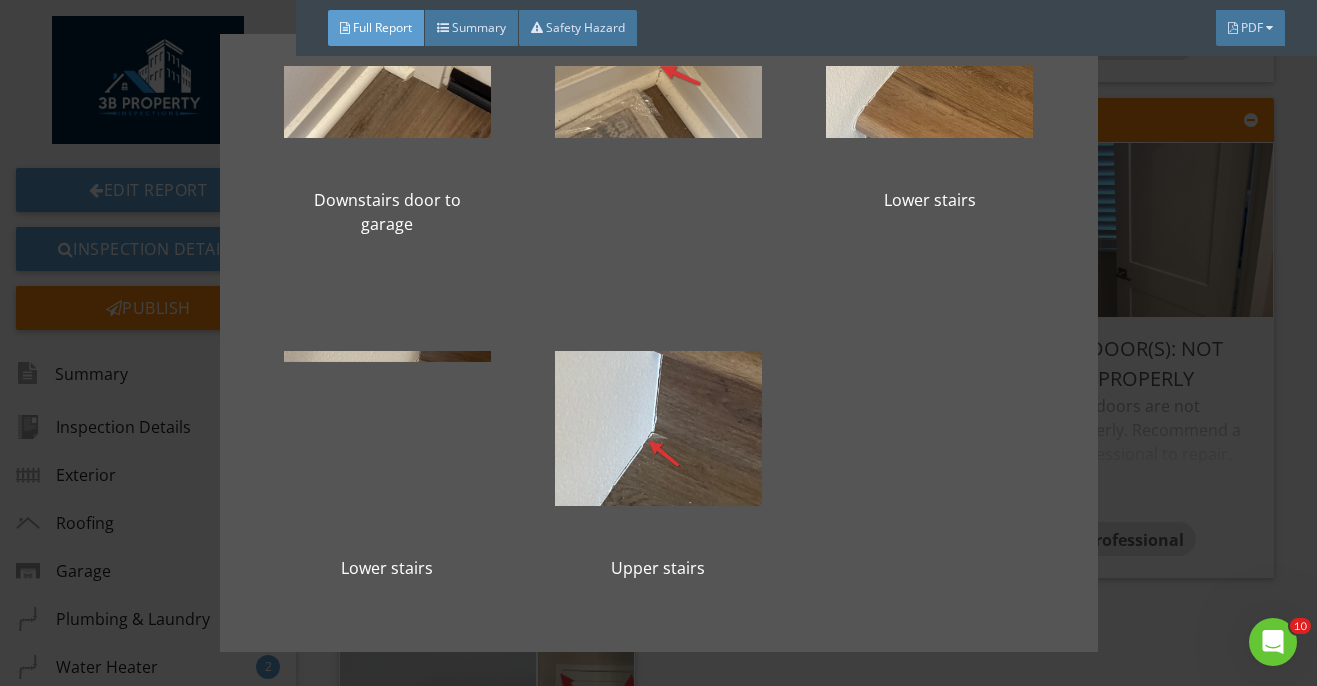 scroll, scrollTop: 158, scrollLeft: 0, axis: vertical 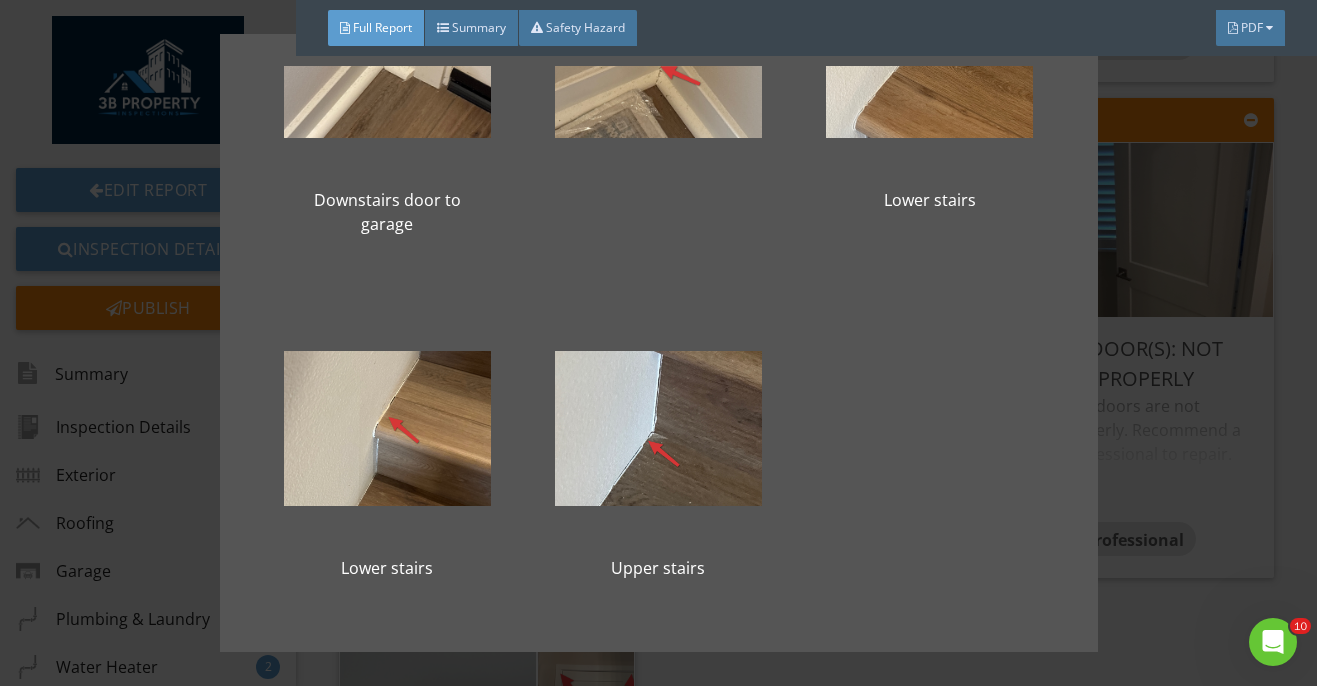 click on "Downstairs door to garage
Lower stairs
Lower stairs
Upper stairs" at bounding box center [658, 343] 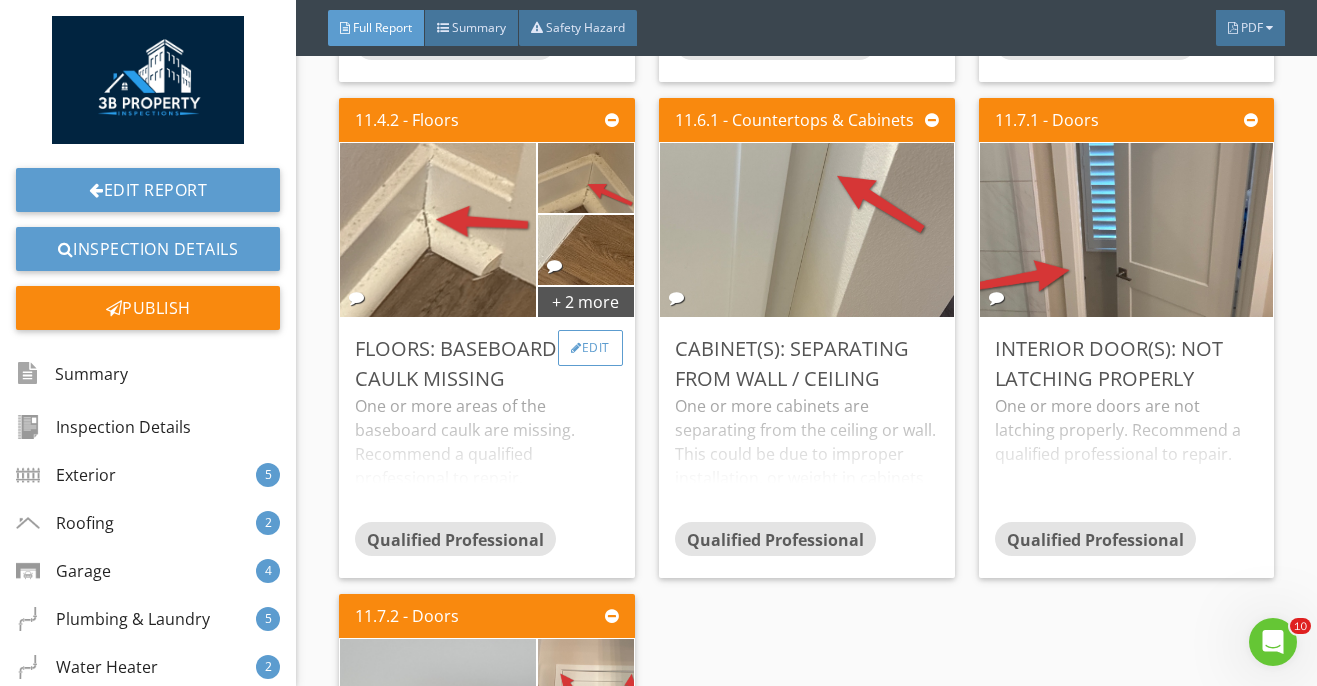 click on "Edit" at bounding box center [590, 348] 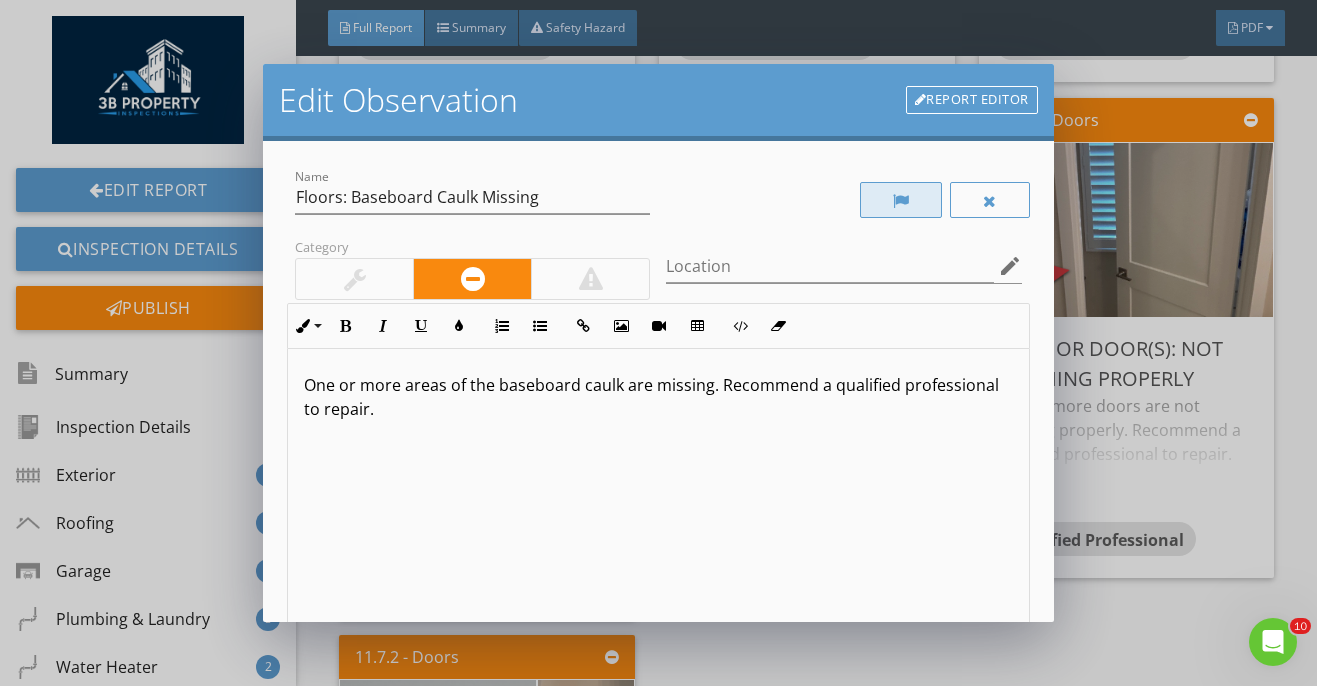 click at bounding box center [901, 200] 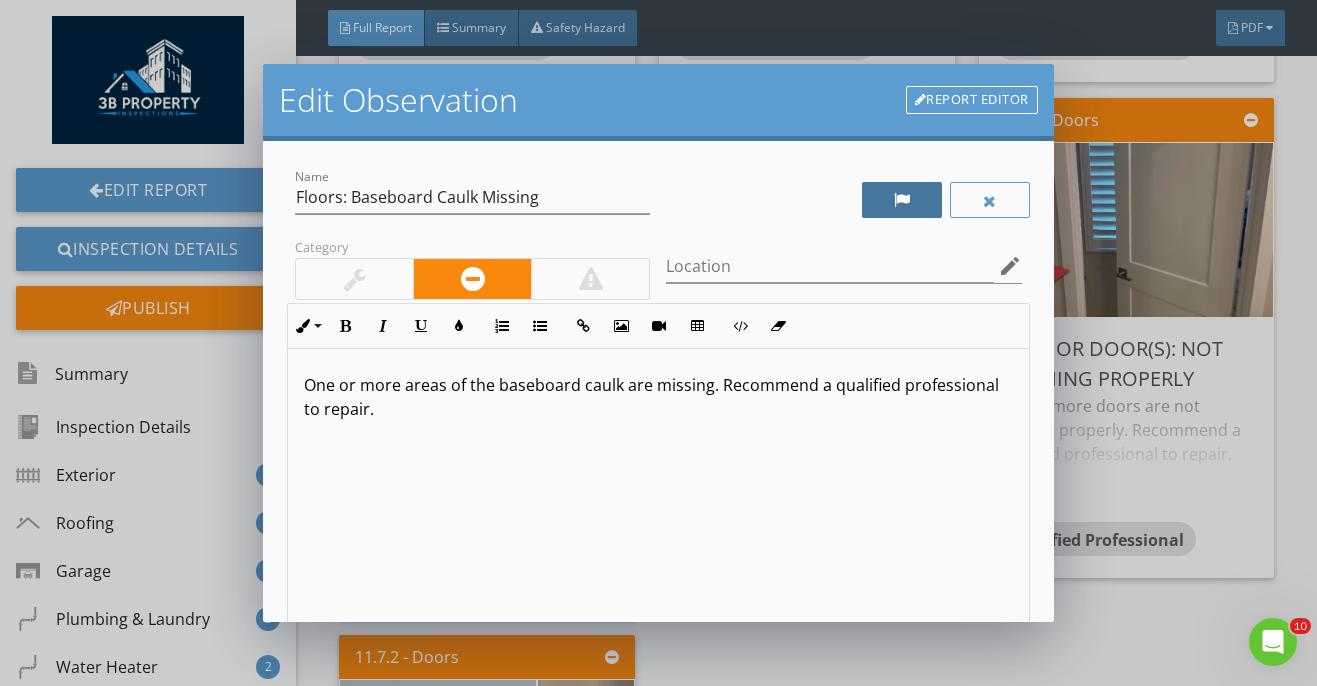 scroll, scrollTop: 307, scrollLeft: 0, axis: vertical 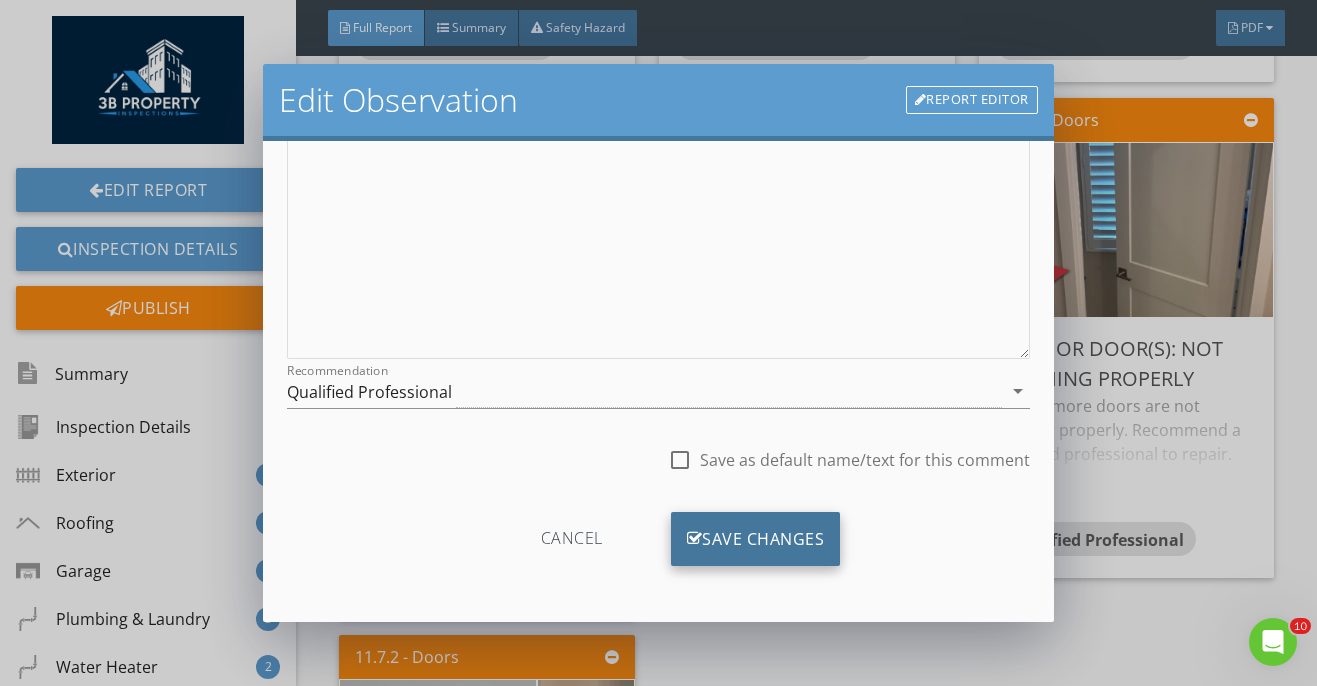 click on "Save Changes" at bounding box center (756, 539) 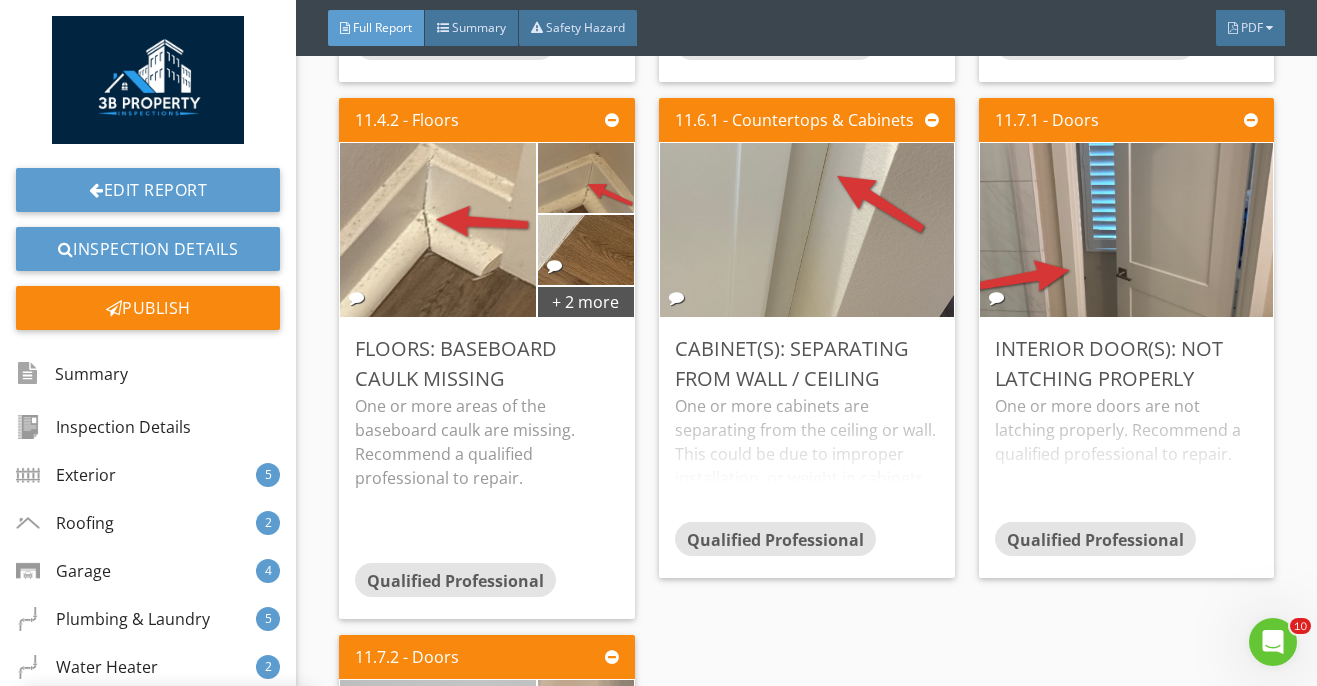 scroll, scrollTop: 70, scrollLeft: 0, axis: vertical 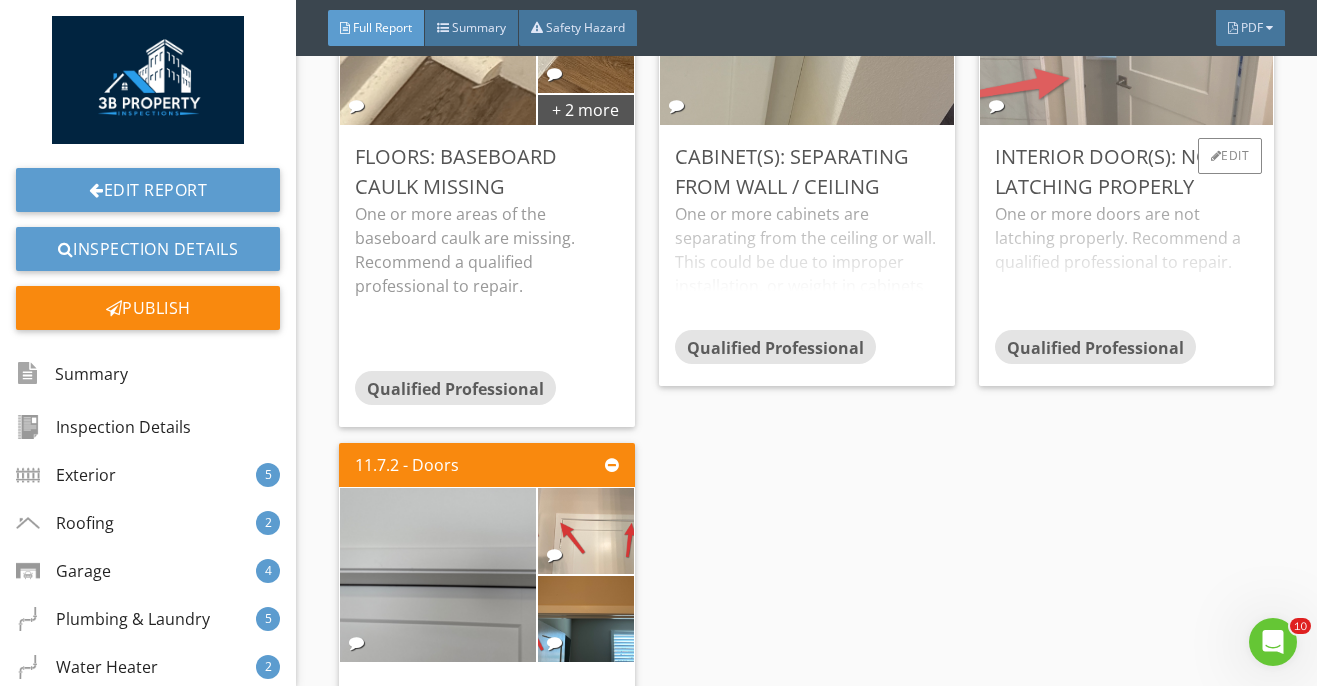 click at bounding box center [1126, 37] 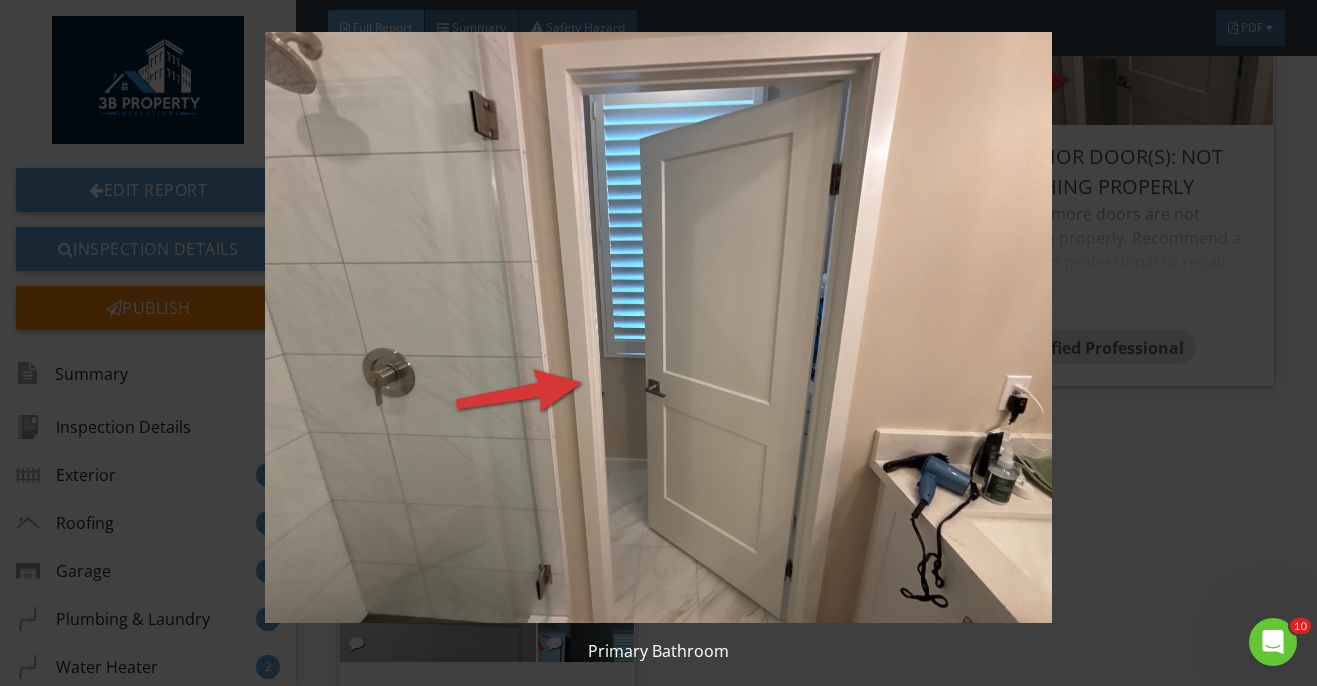 click at bounding box center [658, 327] 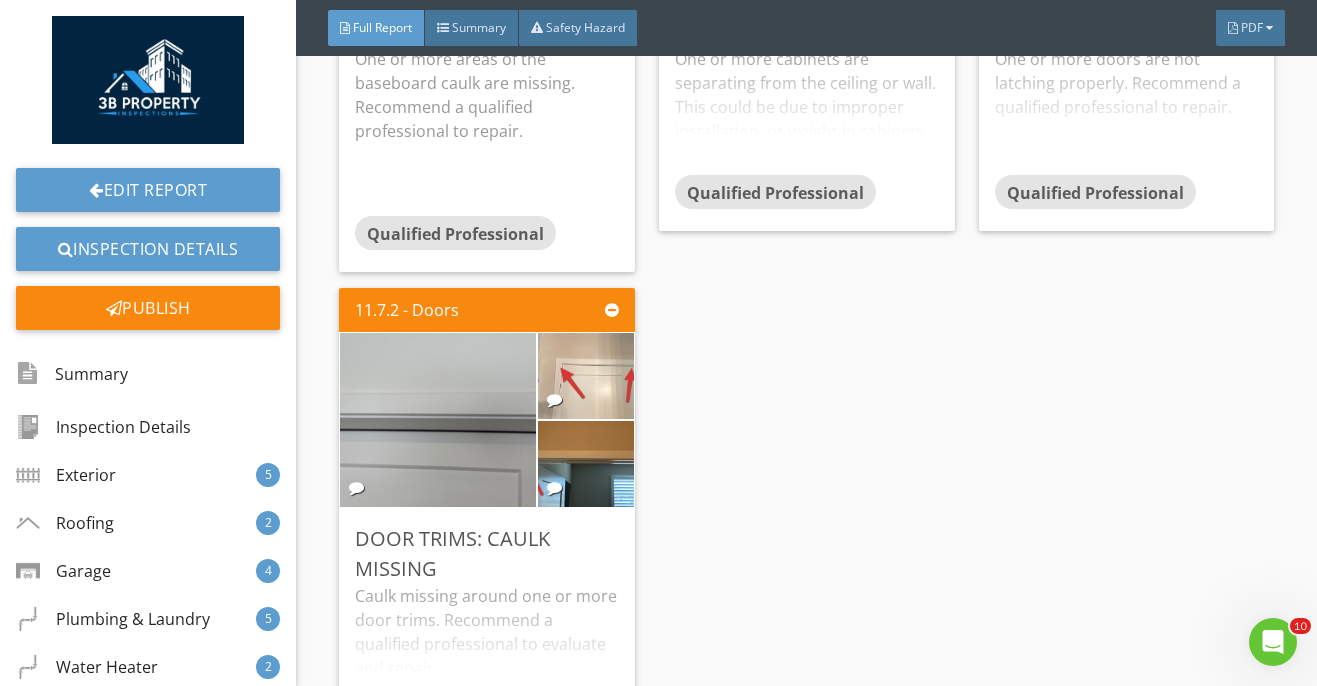 scroll, scrollTop: 22518, scrollLeft: 0, axis: vertical 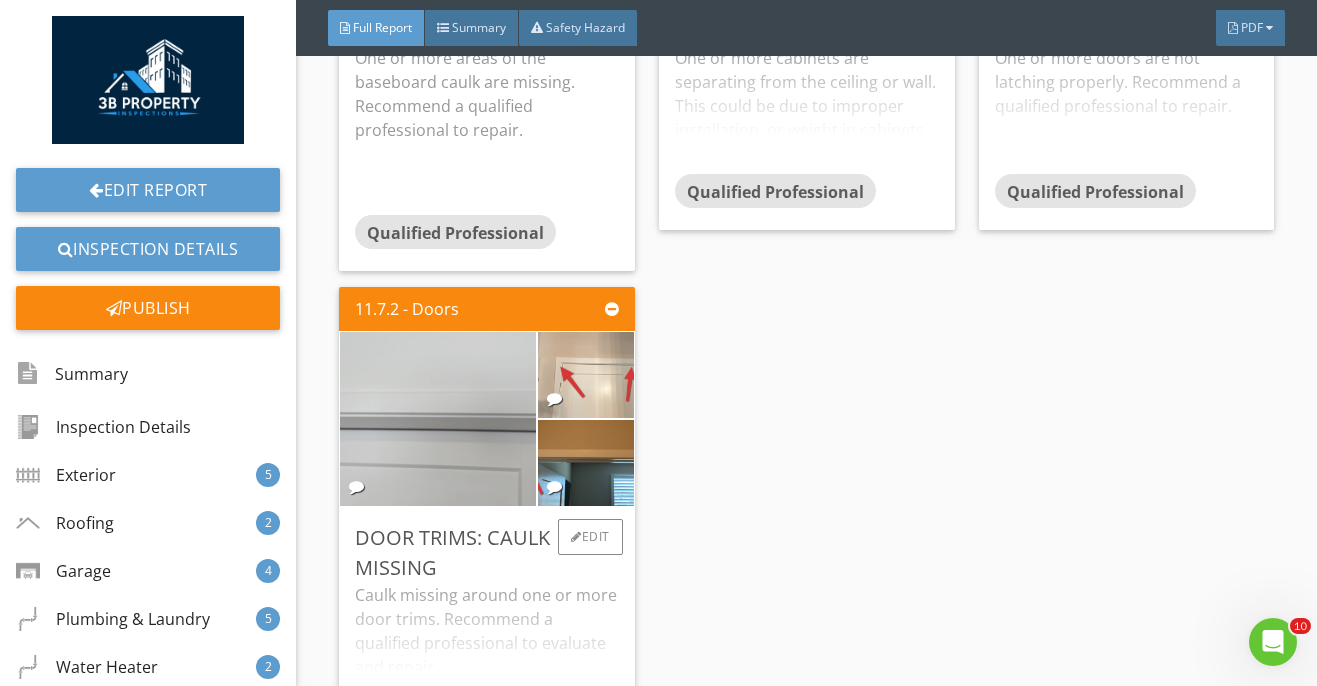 click at bounding box center (438, 419) 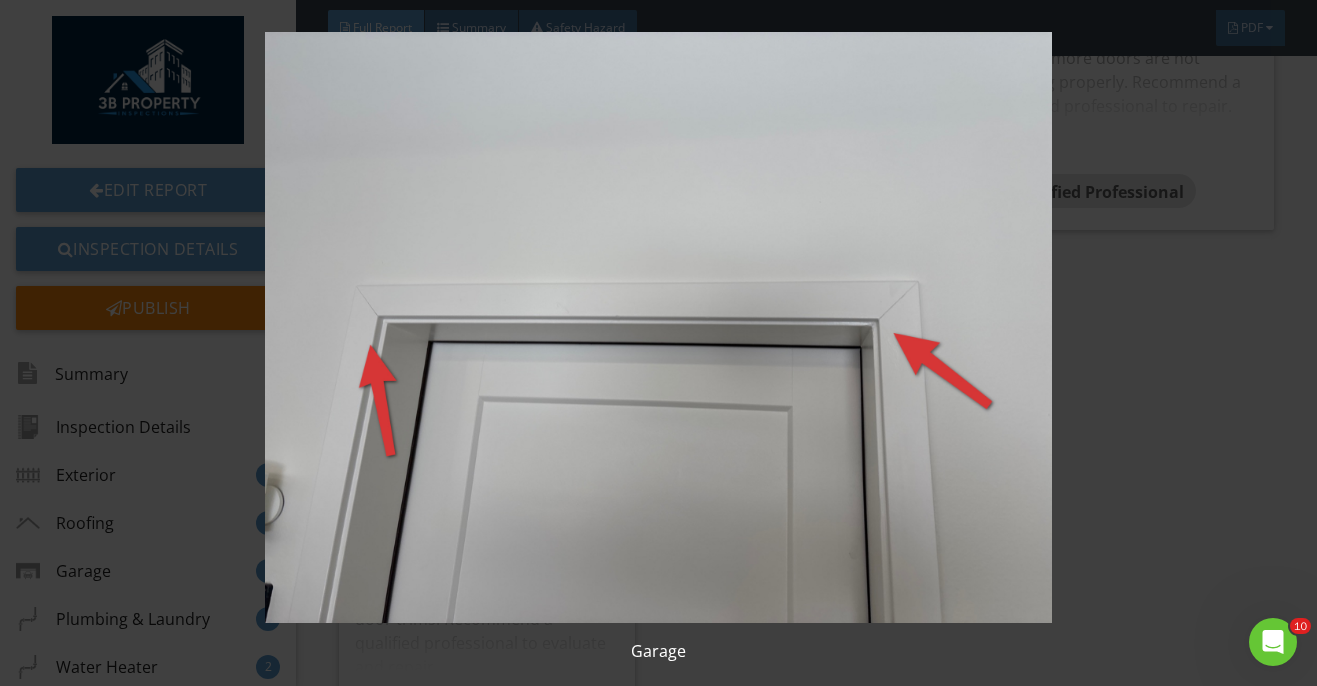 click at bounding box center [658, 327] 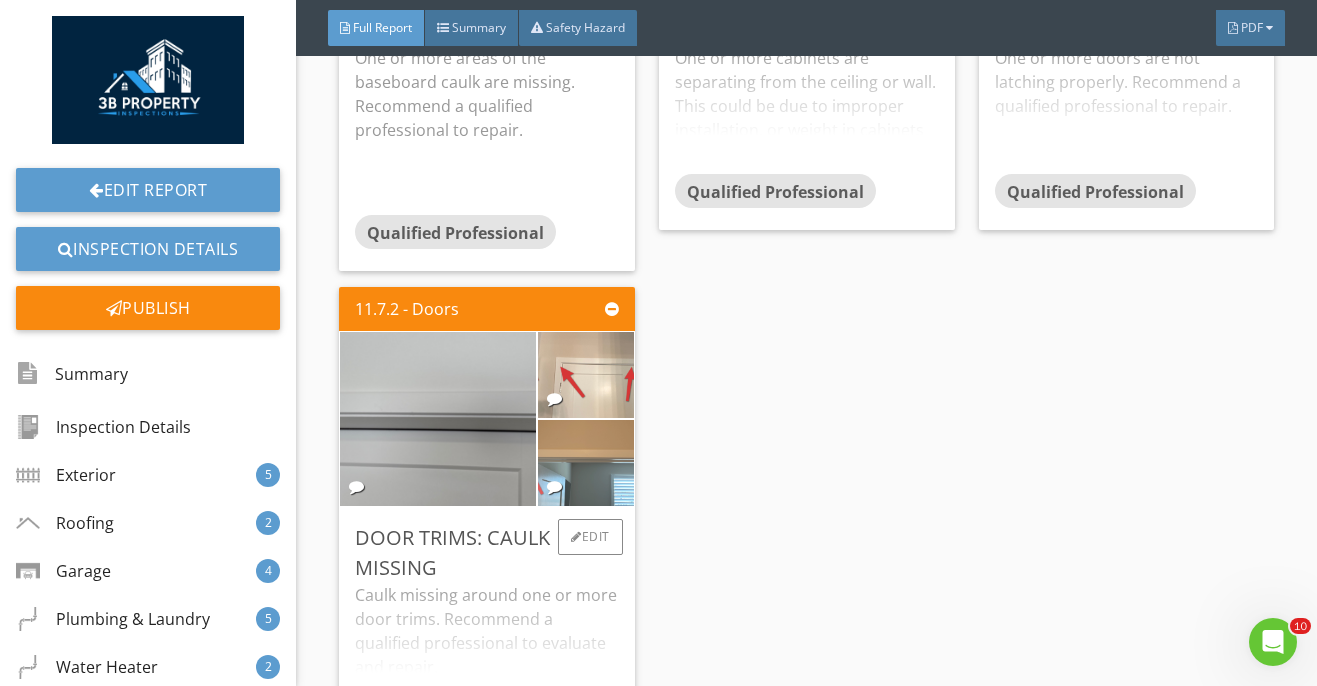 click at bounding box center (586, 463) 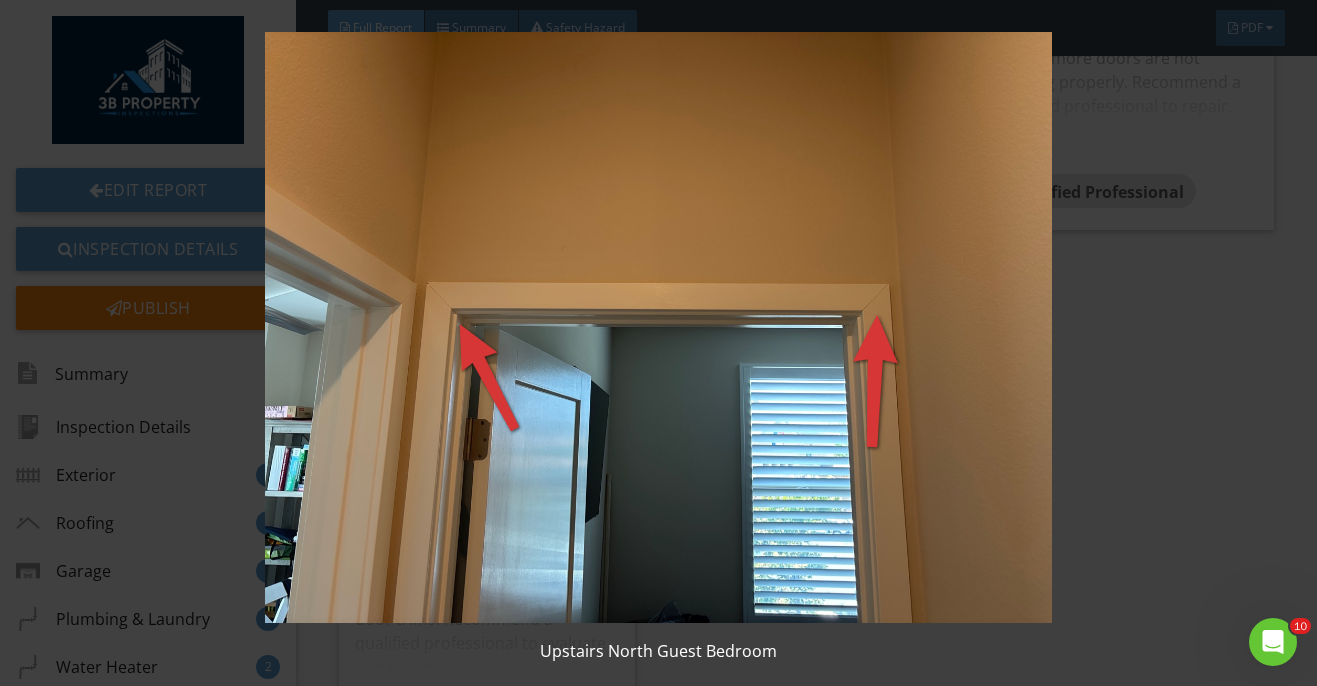 click at bounding box center [658, 327] 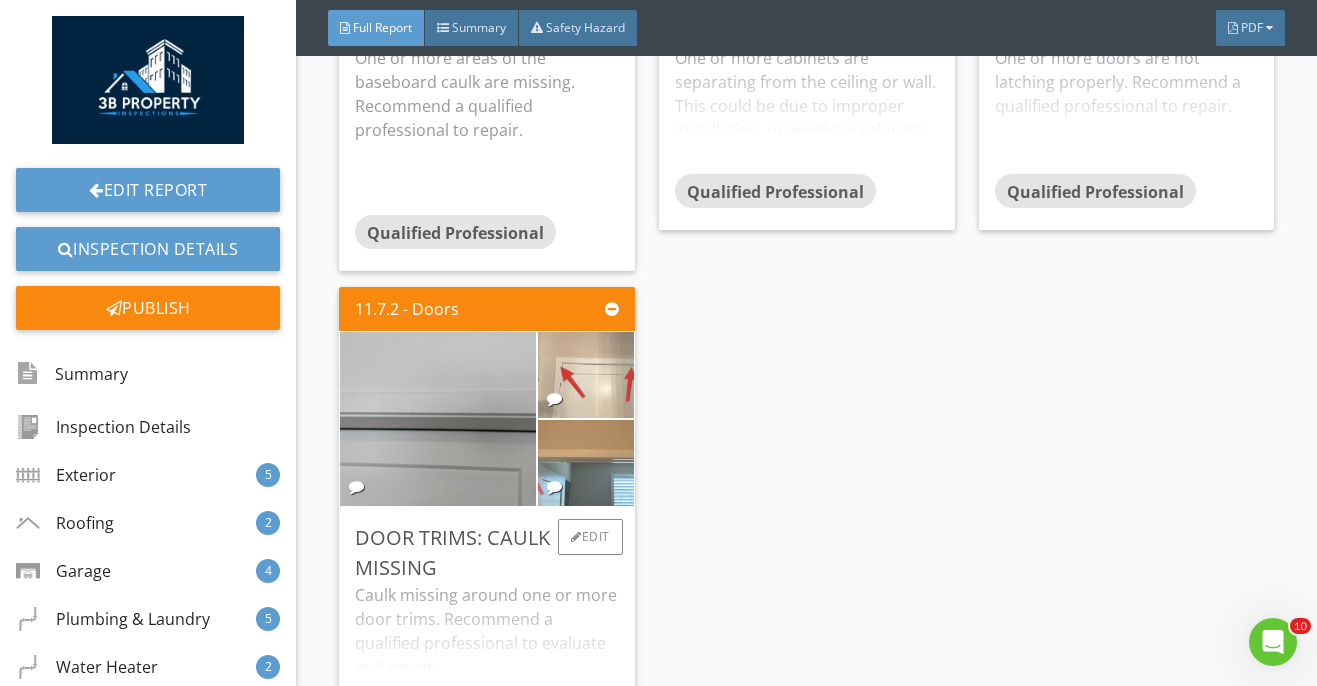 scroll, scrollTop: 22773, scrollLeft: 0, axis: vertical 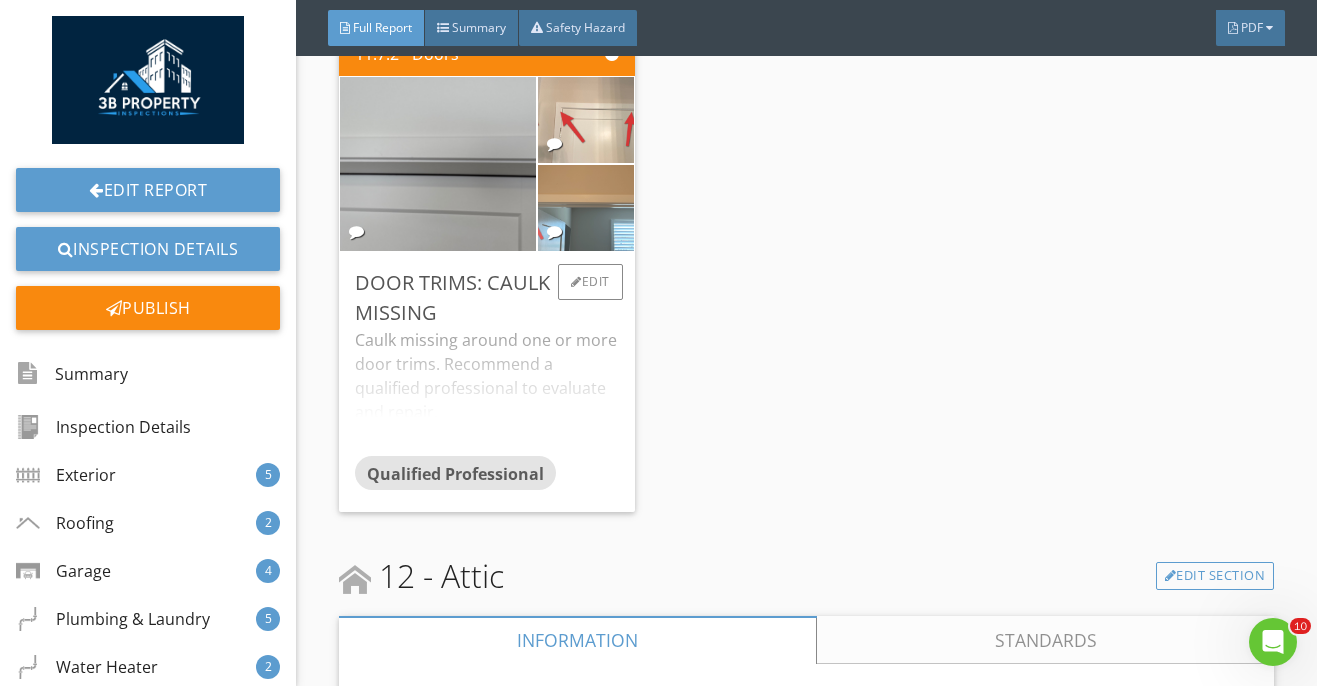 click on "Caulk missing around one or more door trims. Recommend a qualified professional to evaluate and repair." at bounding box center (487, 392) 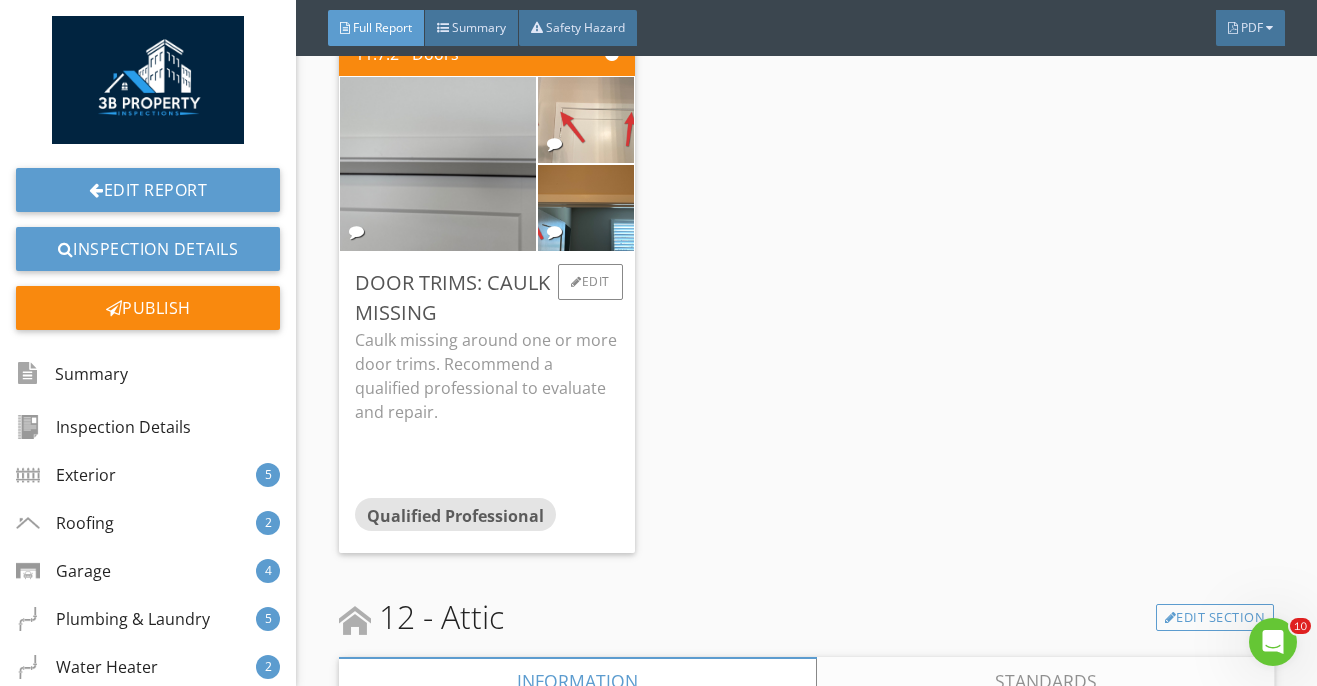 click on "Door Trims: Caulk Missing
Caulk missing around one or more door trims. Recommend a qualified professional to evaluate and repair.    Qualified Professional
Edit" at bounding box center (487, 402) 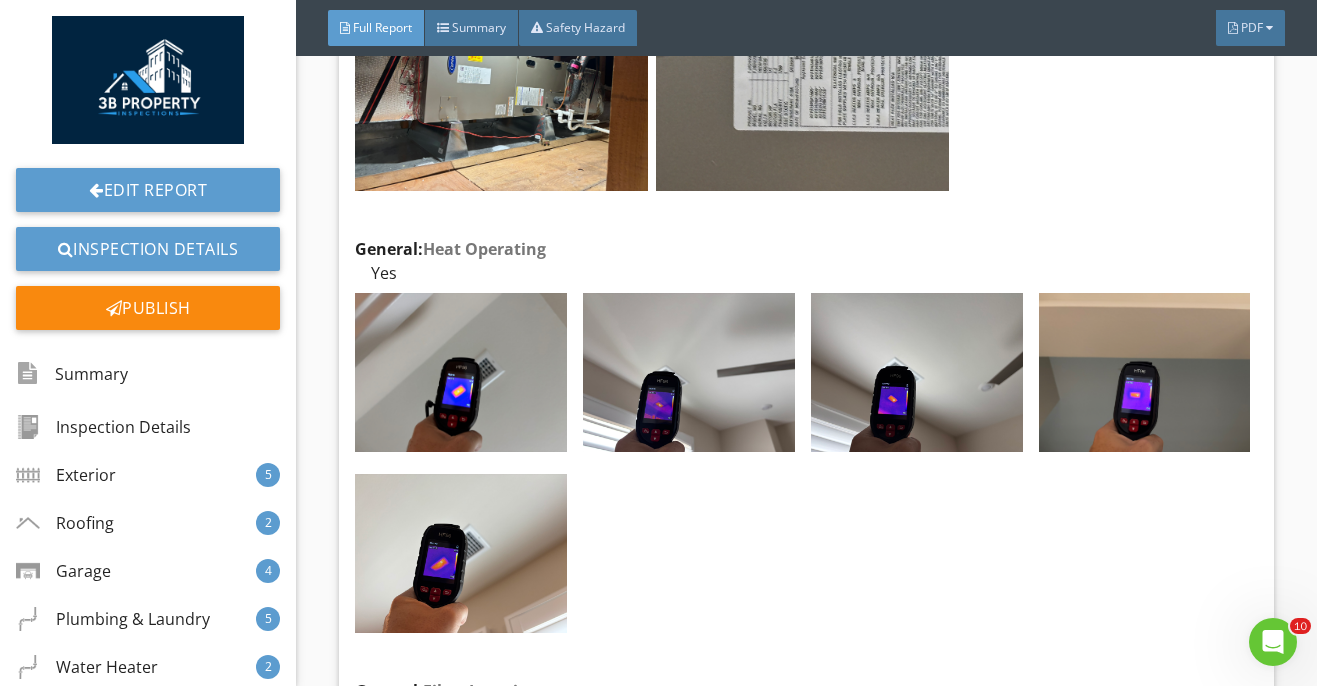scroll, scrollTop: 16375, scrollLeft: 0, axis: vertical 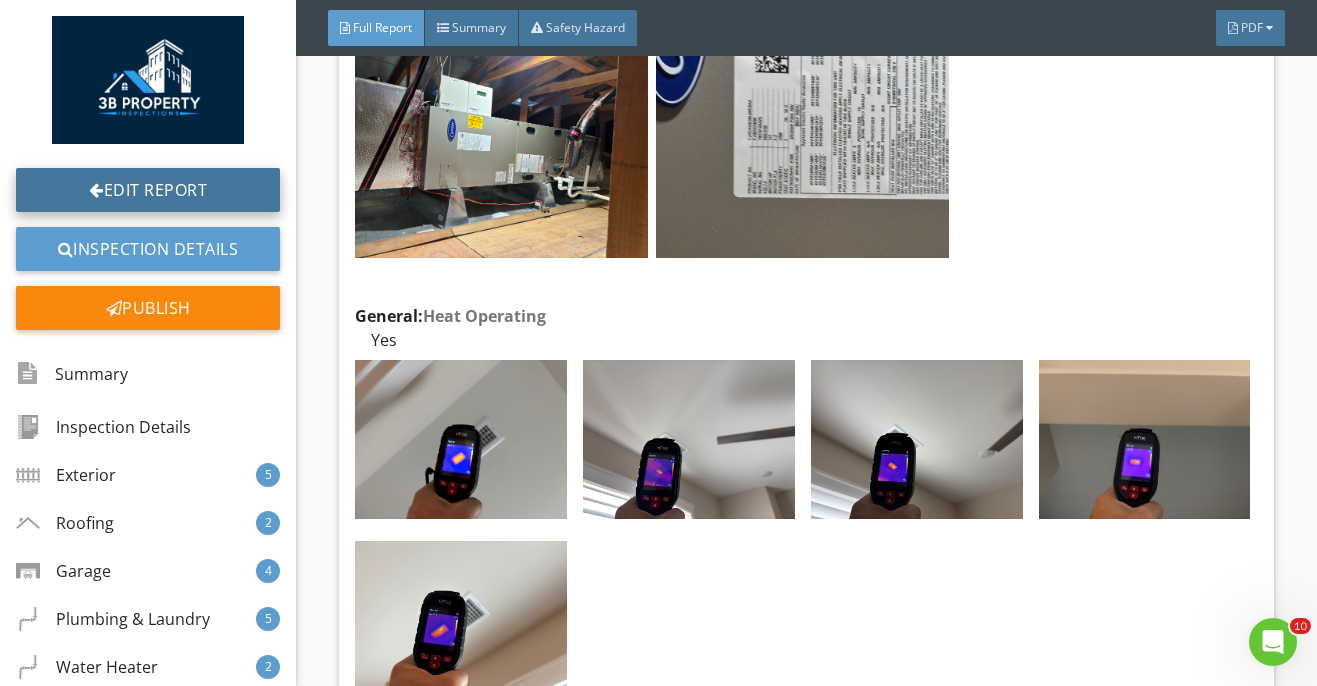 click on "Edit Report" at bounding box center (148, 190) 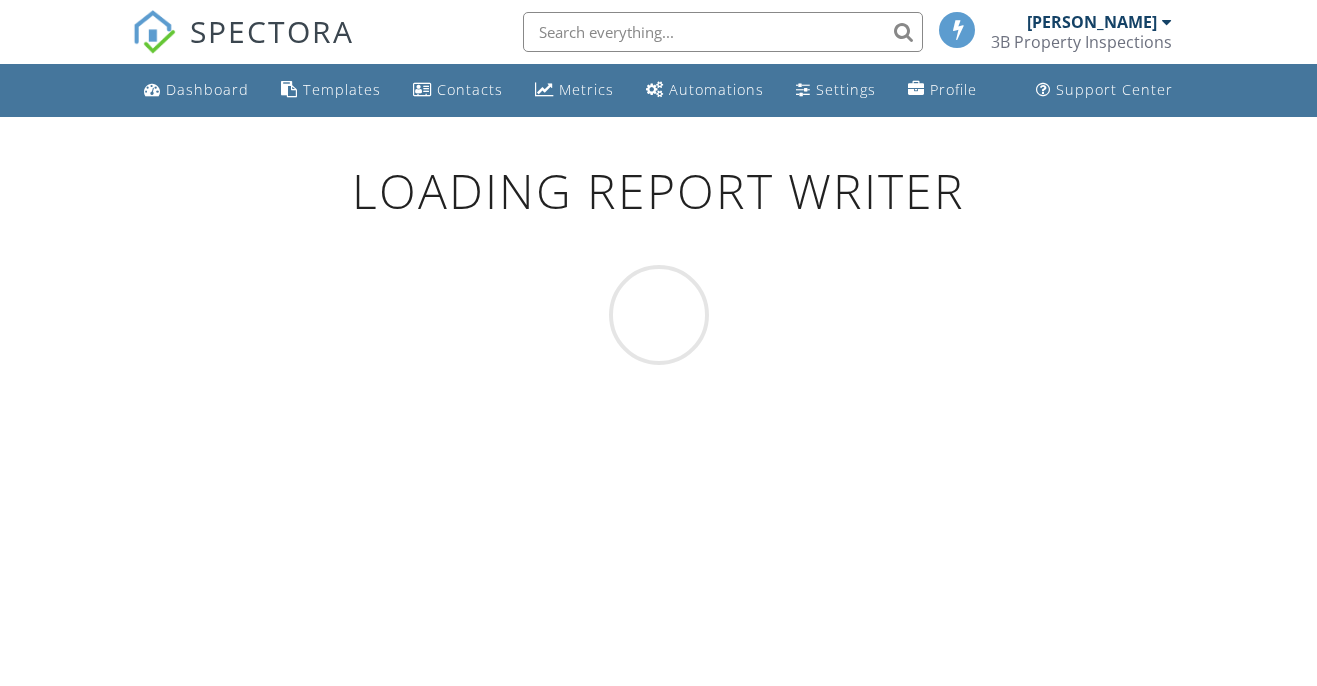 scroll, scrollTop: 0, scrollLeft: 0, axis: both 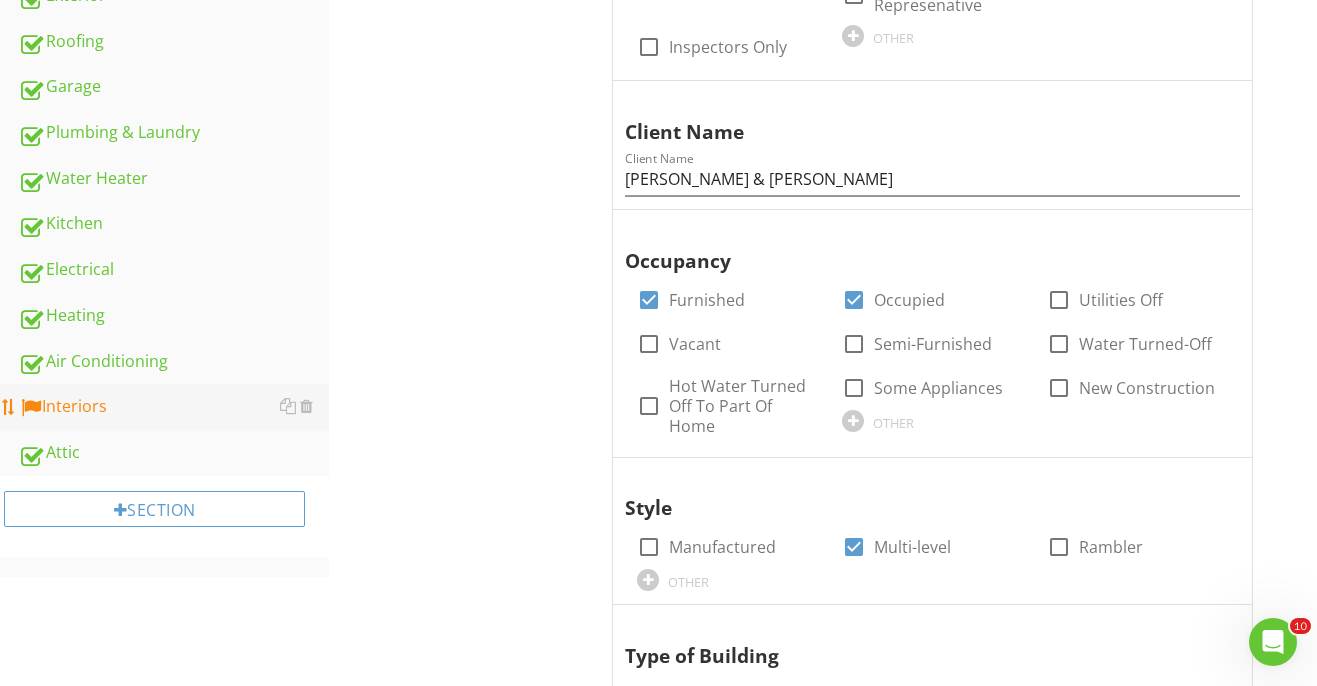 click on "Interiors" at bounding box center [173, 407] 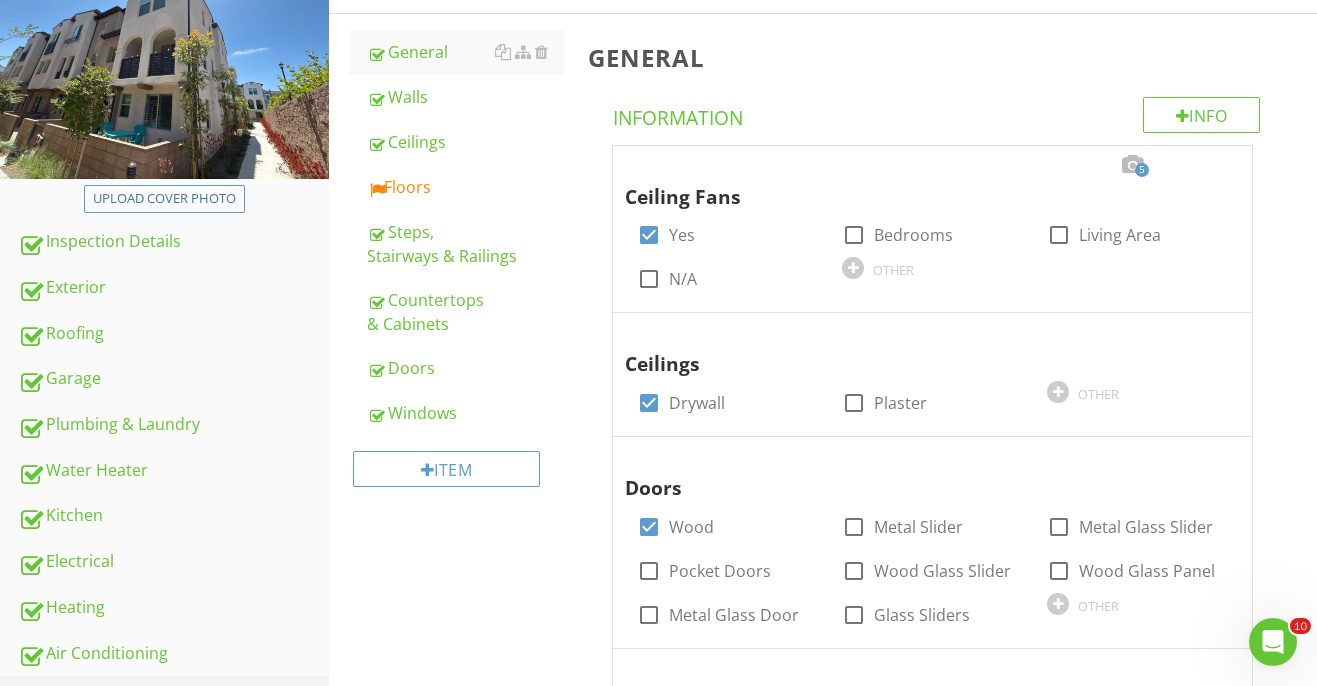scroll, scrollTop: 270, scrollLeft: 0, axis: vertical 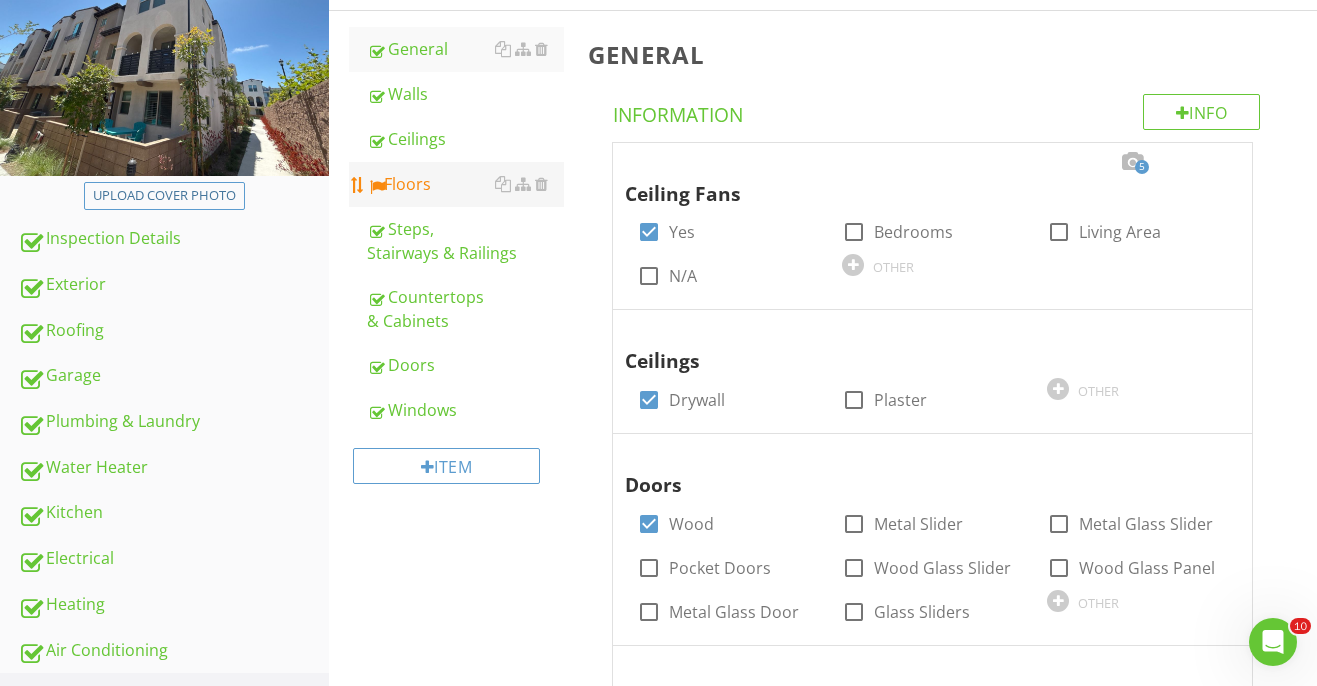 click on "Floors" at bounding box center (465, 184) 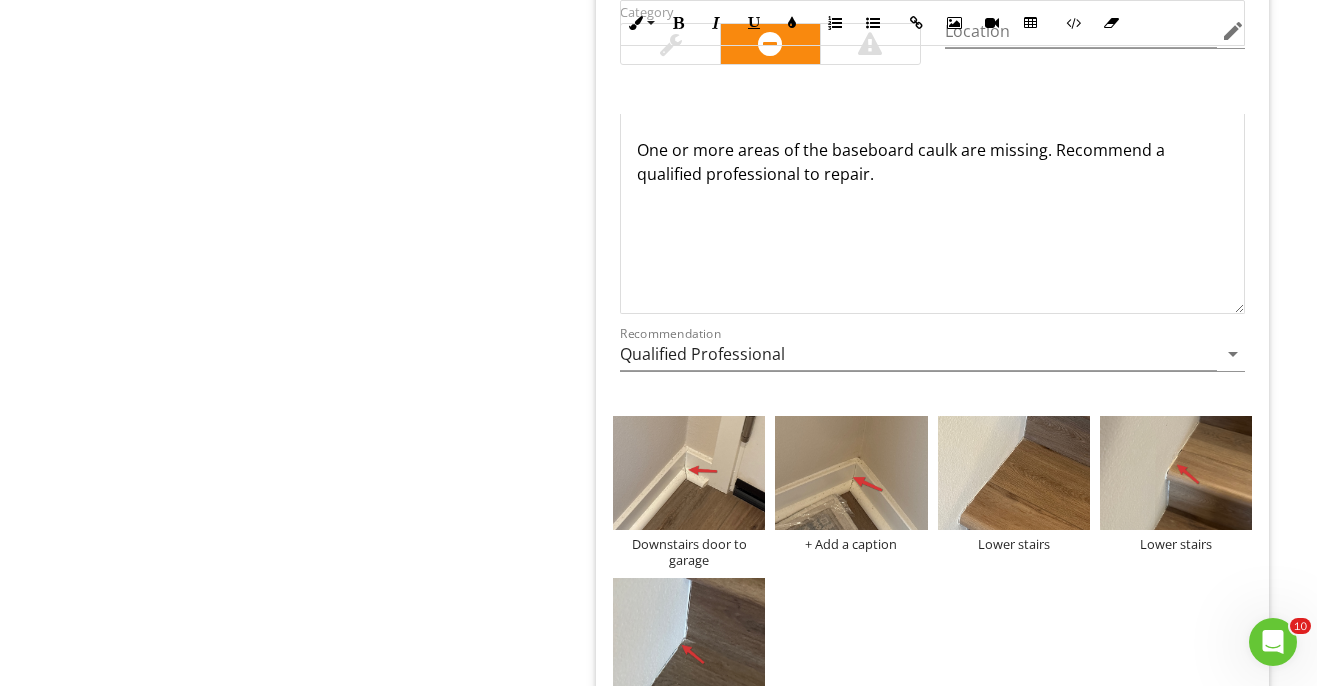 scroll, scrollTop: 3177, scrollLeft: 0, axis: vertical 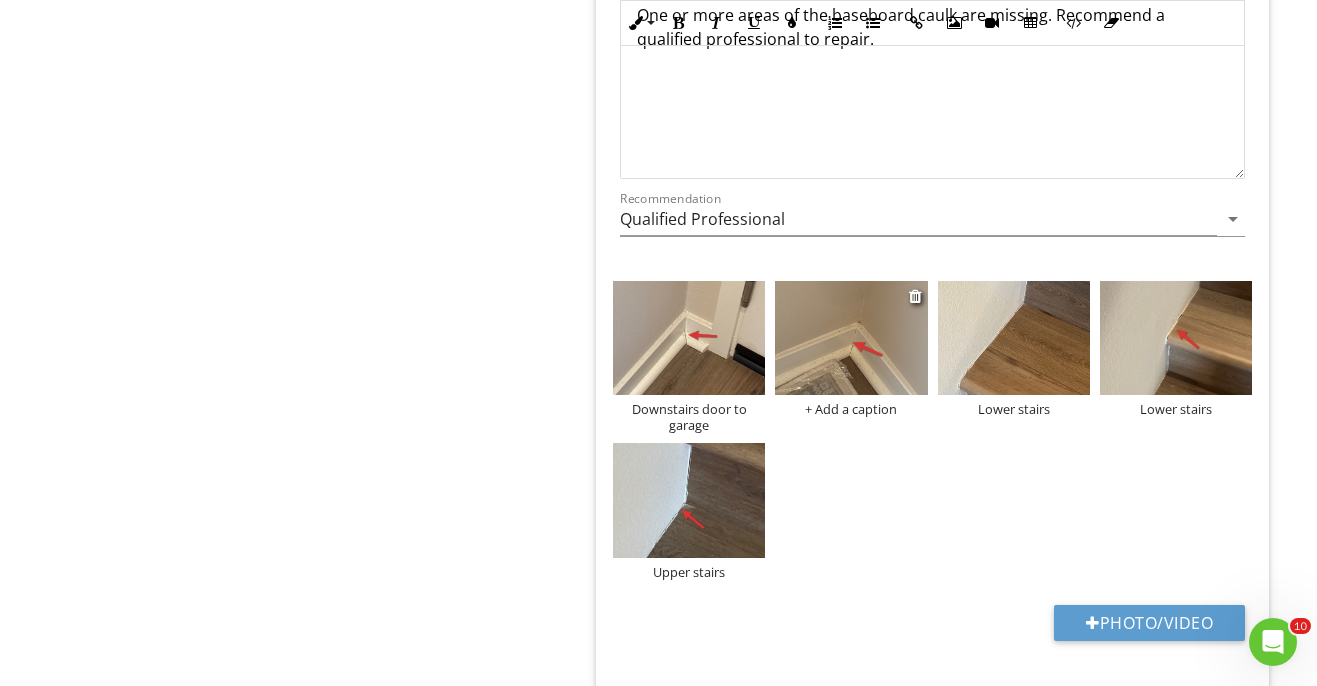 click on "+ Add a caption" at bounding box center (851, 409) 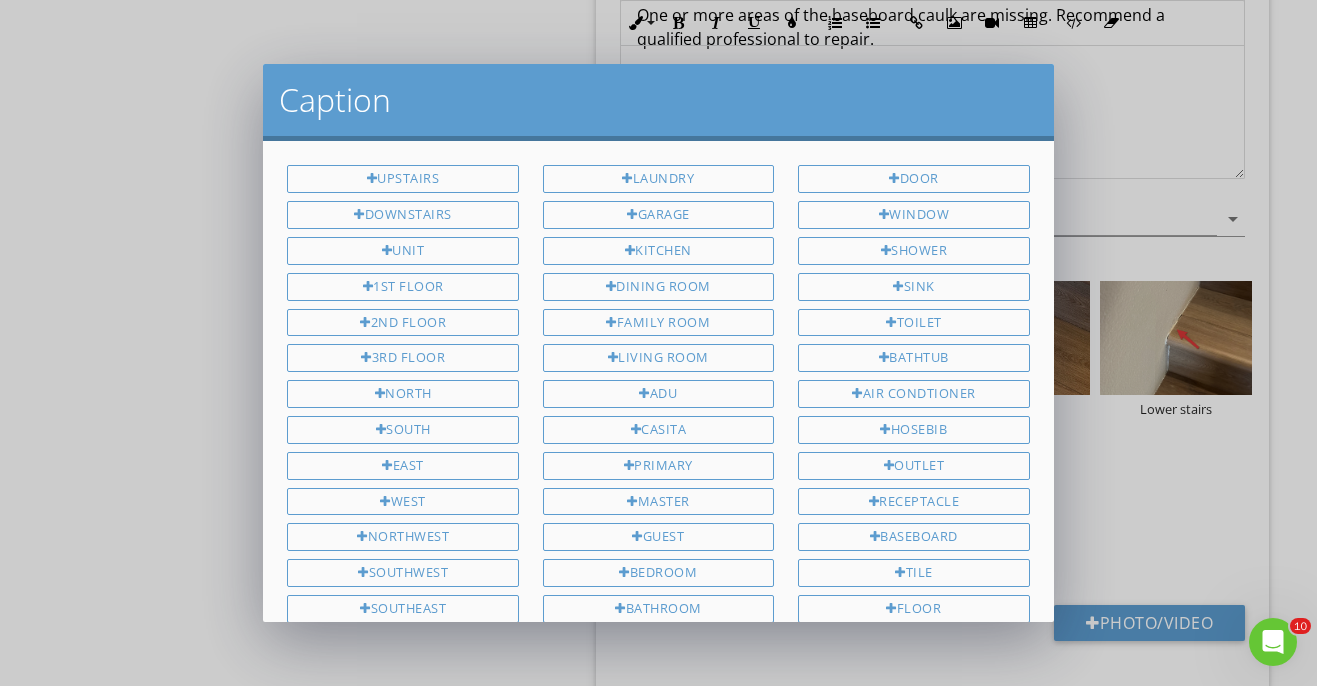 scroll, scrollTop: 451, scrollLeft: 0, axis: vertical 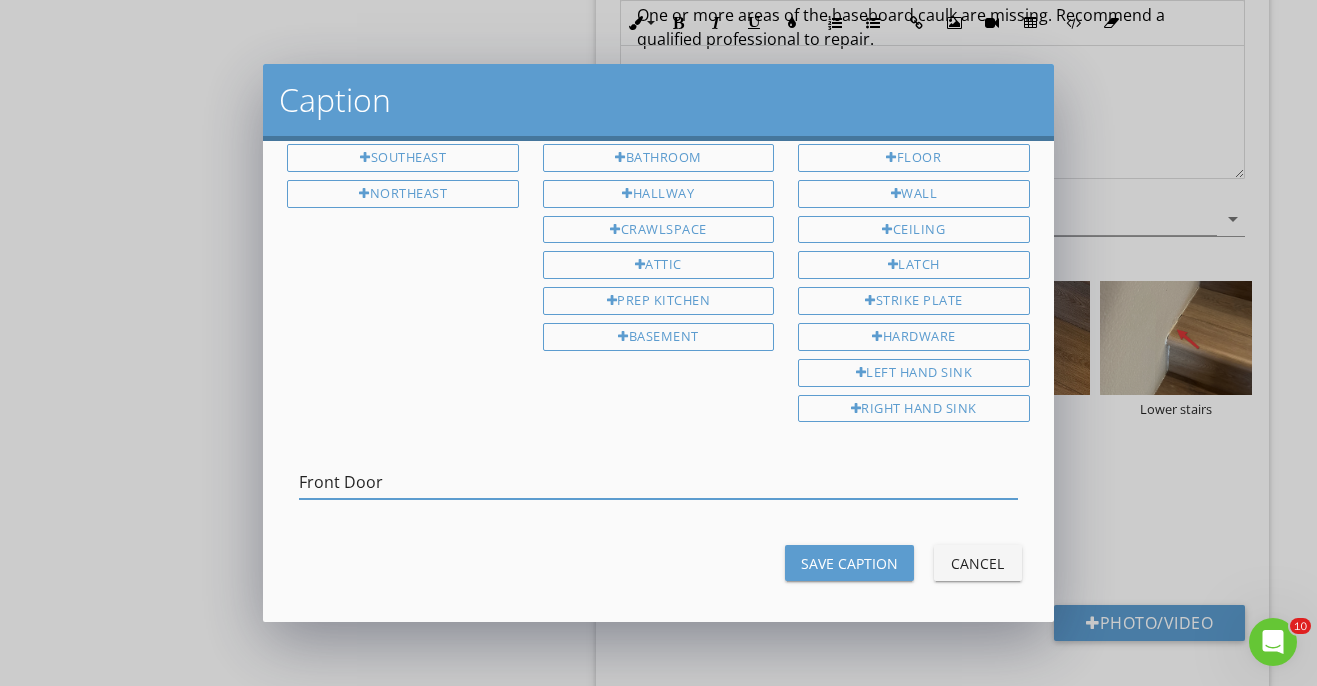 type on "Front Door" 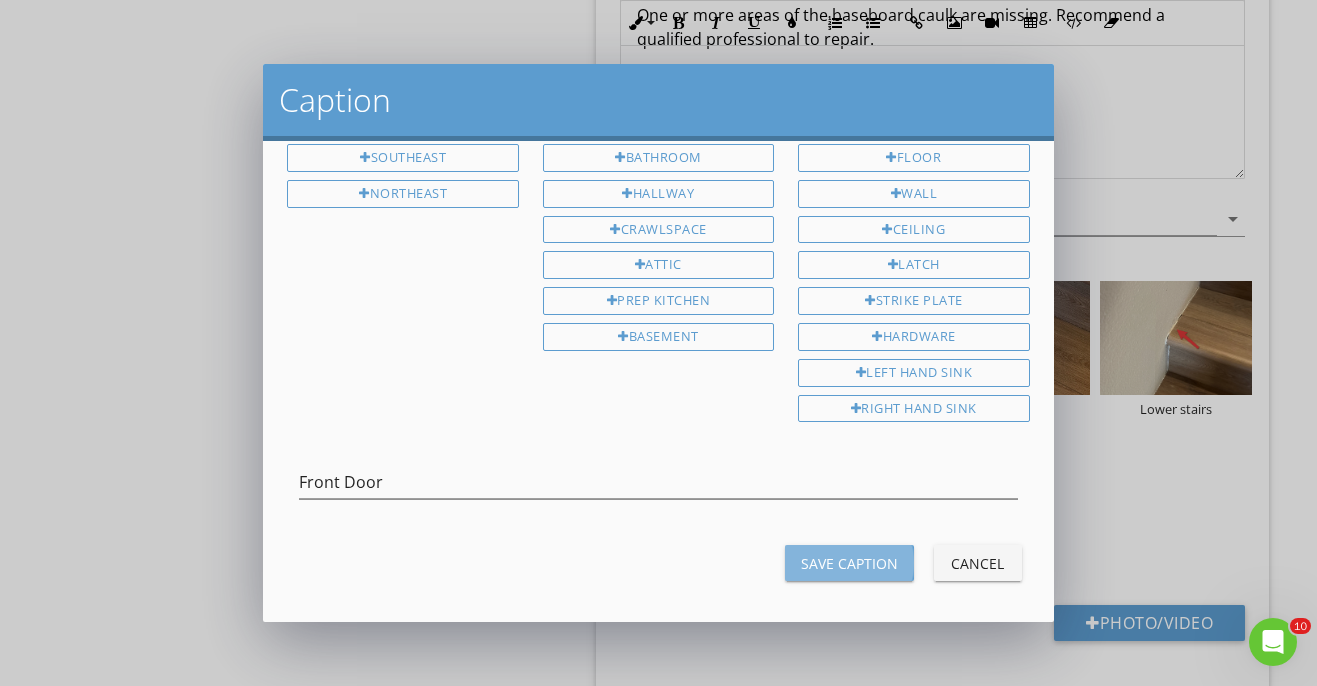 click on "Save Caption" at bounding box center (849, 563) 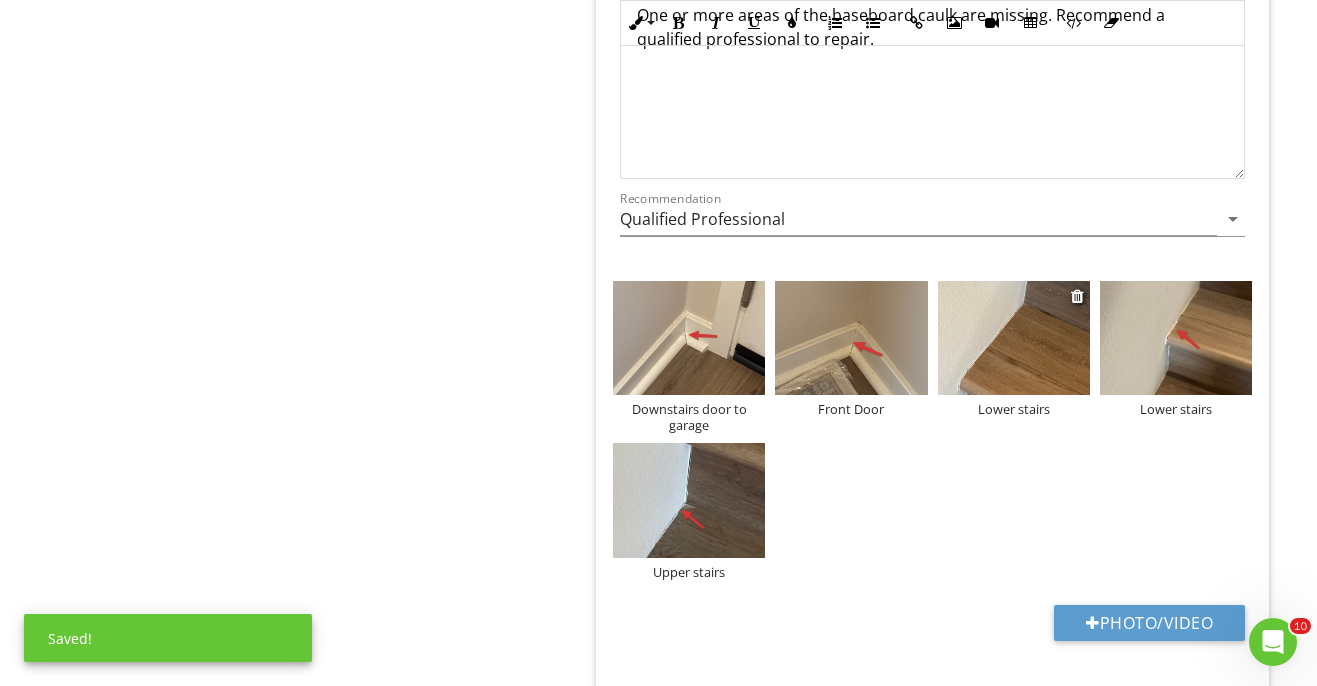 click at bounding box center [1014, 338] 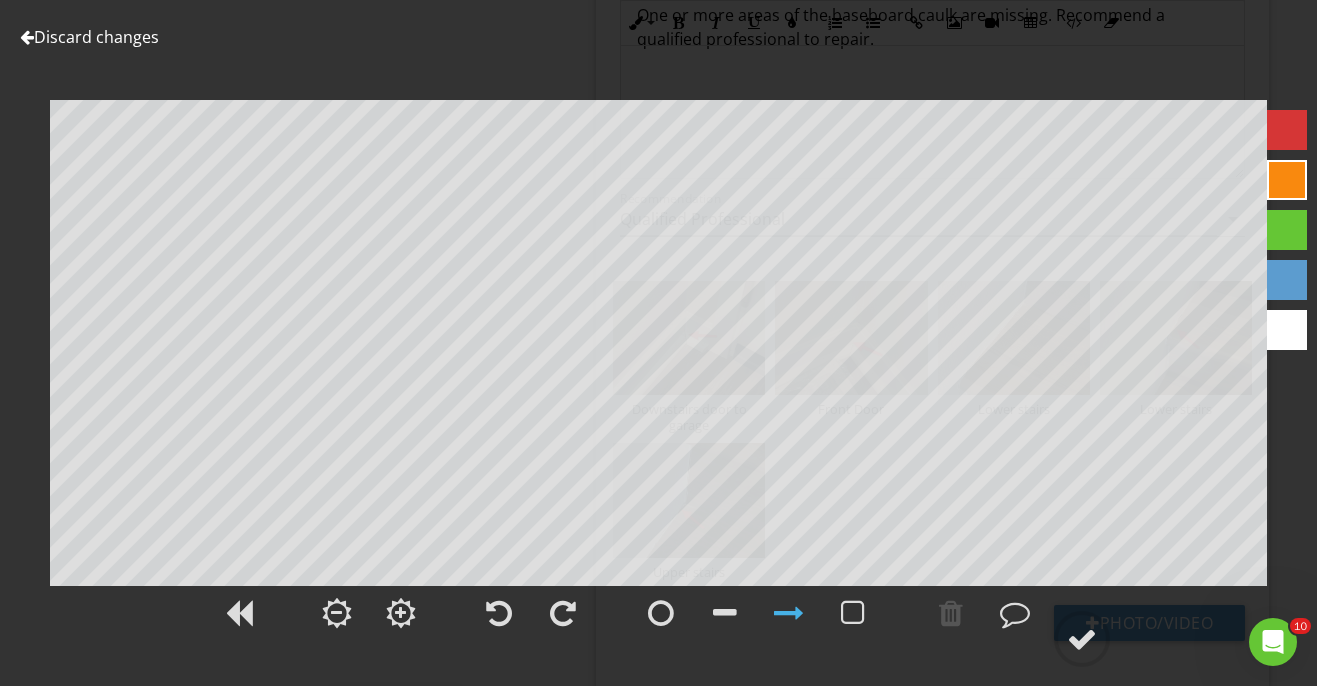 click at bounding box center (1287, 130) 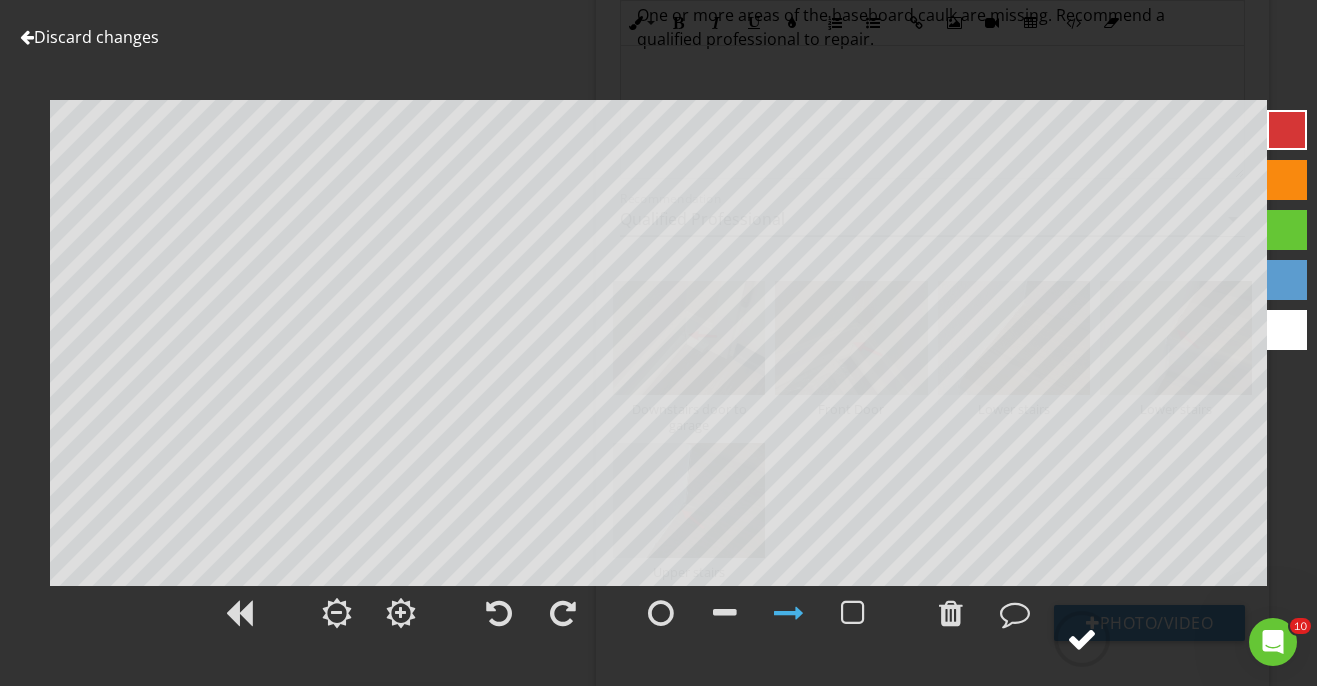 click at bounding box center (1082, 639) 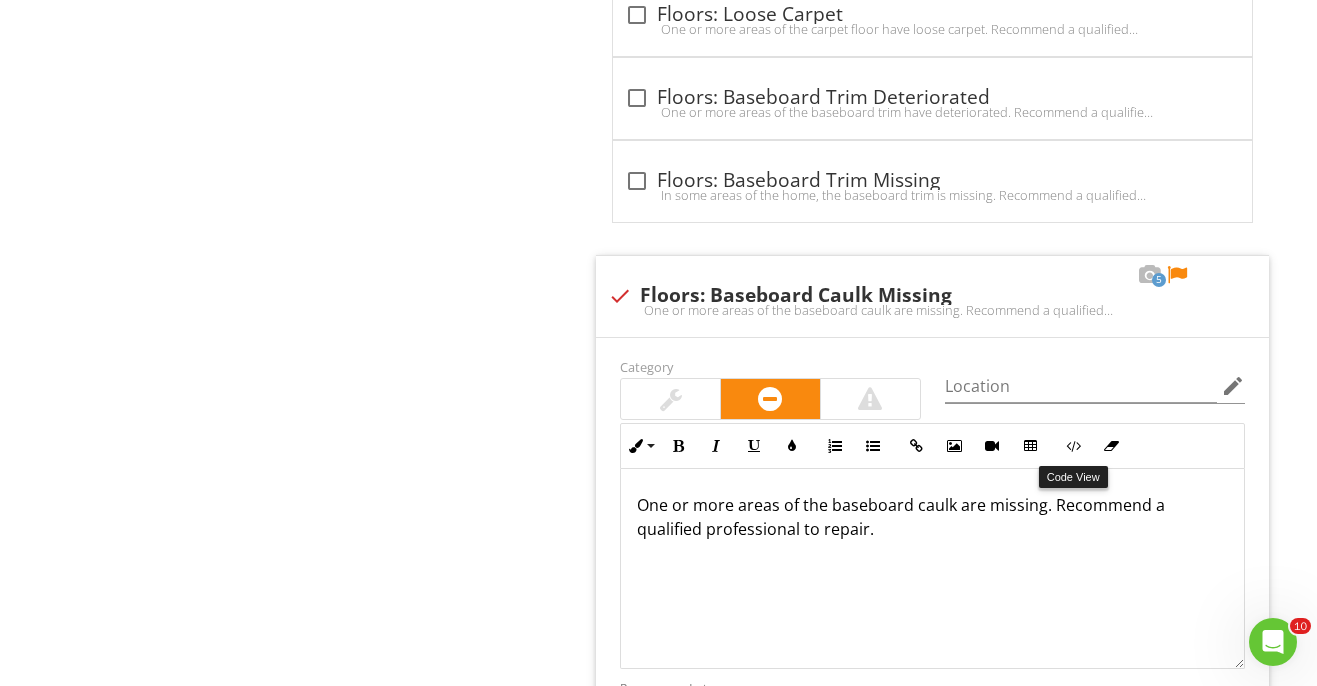 scroll, scrollTop: 2695, scrollLeft: 0, axis: vertical 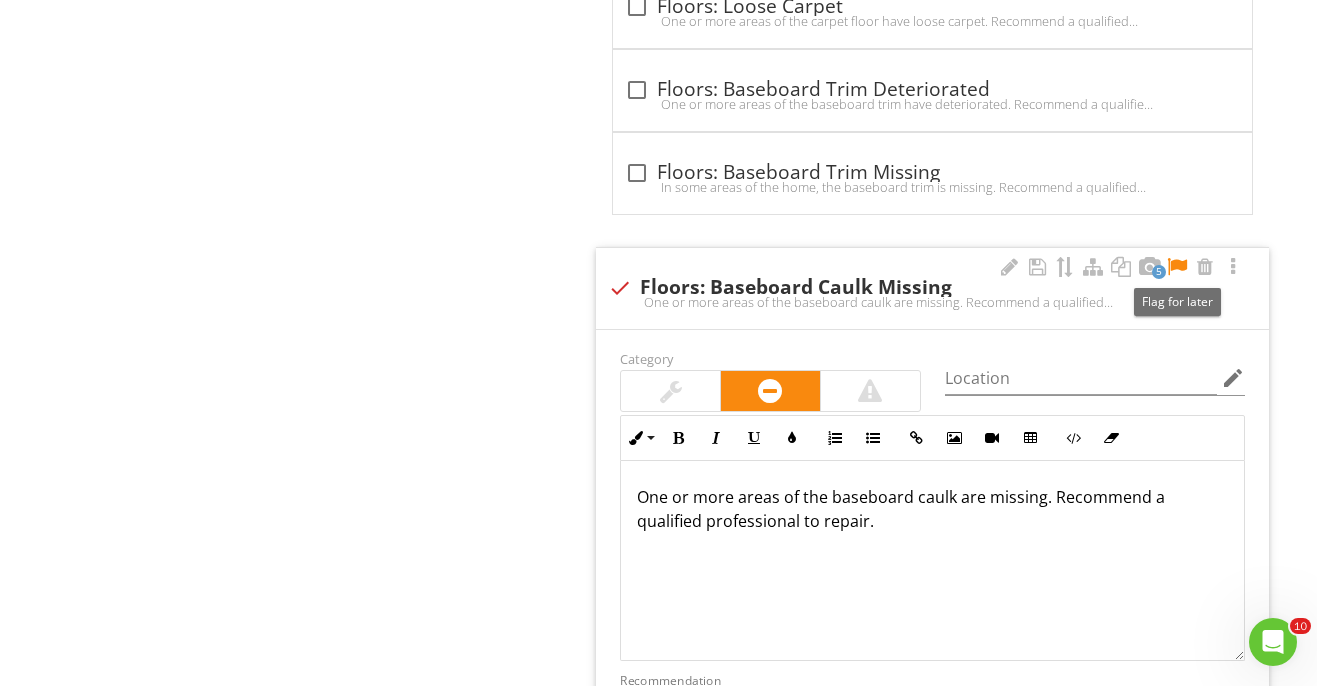 click at bounding box center [1177, 267] 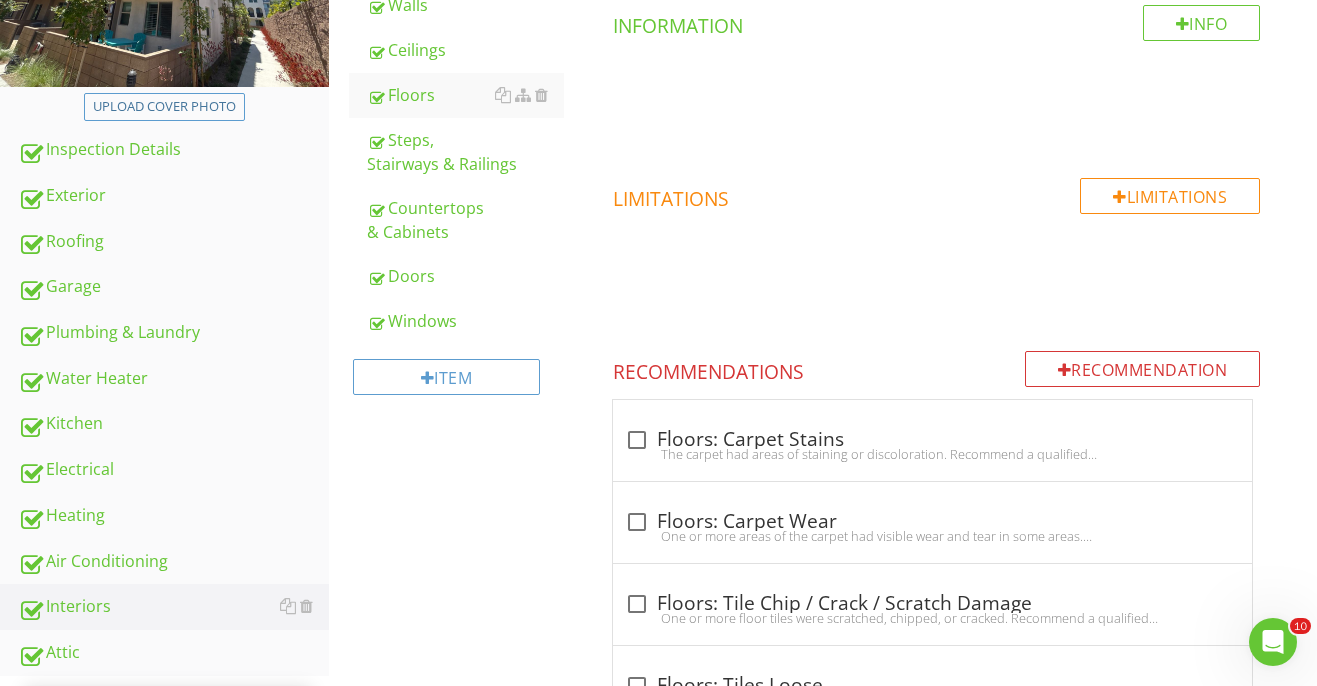 scroll, scrollTop: 0, scrollLeft: 0, axis: both 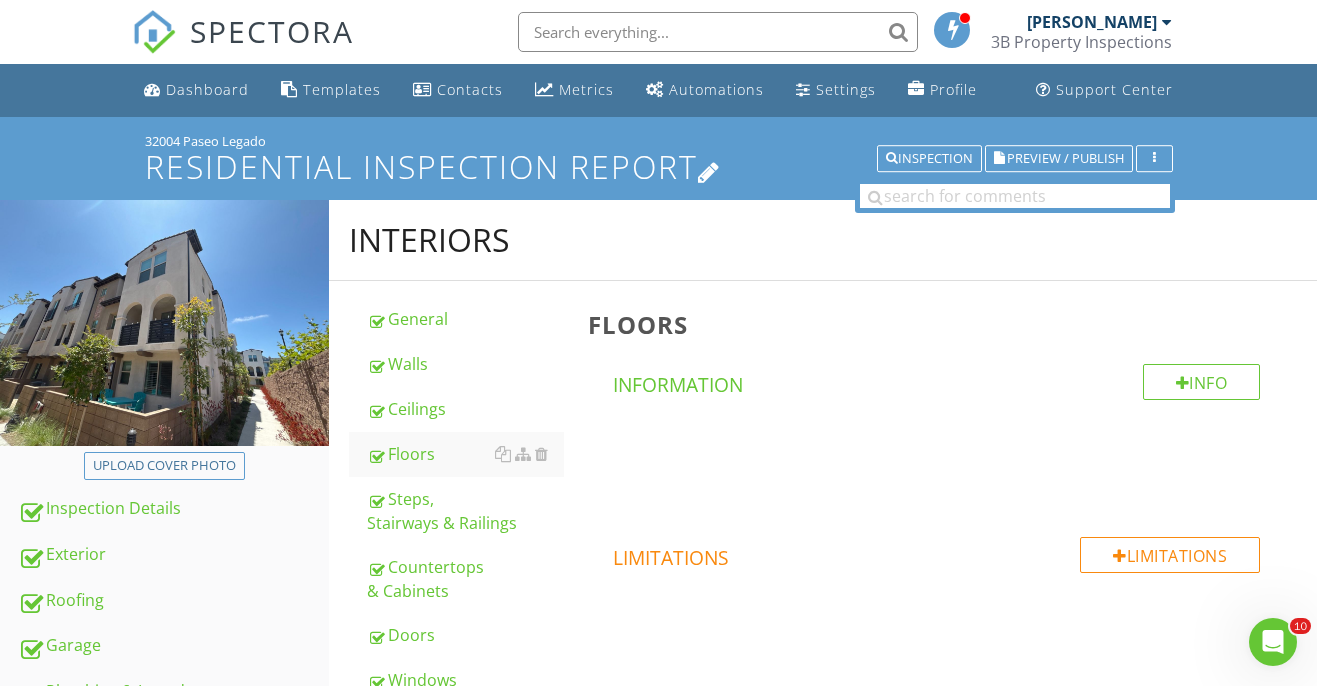 click on "Residential Inspection Report" at bounding box center (659, 166) 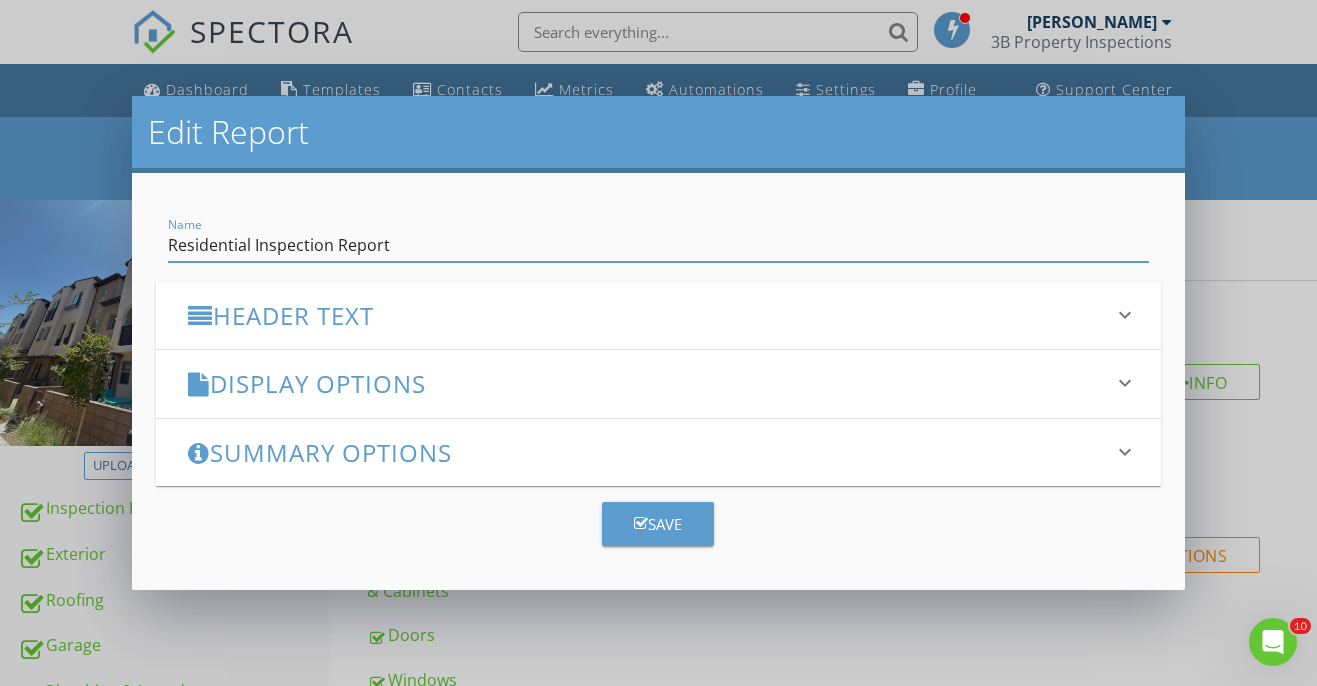click on "Edit Report   Name Residential Inspection Report
Header Text
keyboard_arrow_down   Full Report Header Text     Summary Header Text
Display Options
keyboard_arrow_down   check_box Display Item Ratings Grid in Report
What does this look like?
check_box Display Category Counts Summary
What does this look like?
check_box_outline_blank Display 'Items Inspected' Count
With
vs
without
check_box_outline_blank Display Inspector Signature   Configure Signature    |
Where does this display?
check_box Display Standards of Practice
Set per-section by clicking the 'pencil' icon next to each
section.
What does this look like?
check_box Display Recommendations   check_box Smart Layout for Informational Comments
Minimize whitespace by separating short and long comments.
What does this look like?
PDF Options   check_box     check_box" at bounding box center [658, 343] 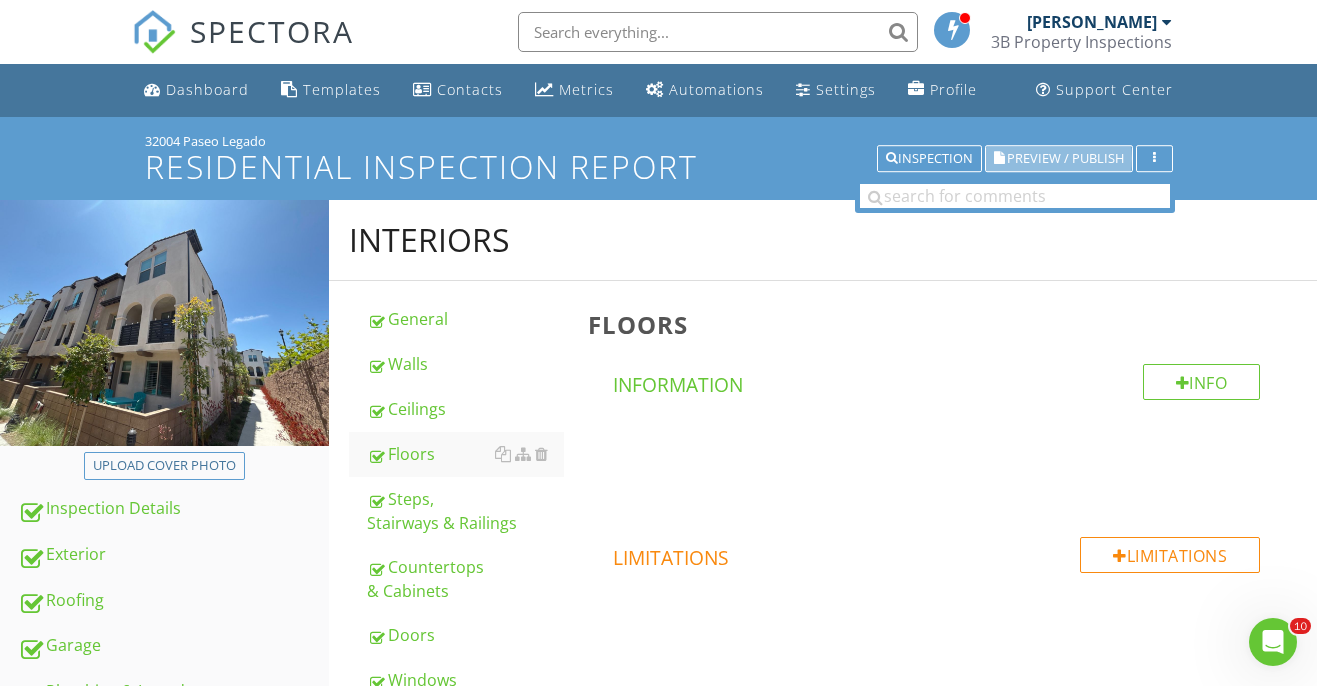 click on "Preview / Publish" at bounding box center (1065, 158) 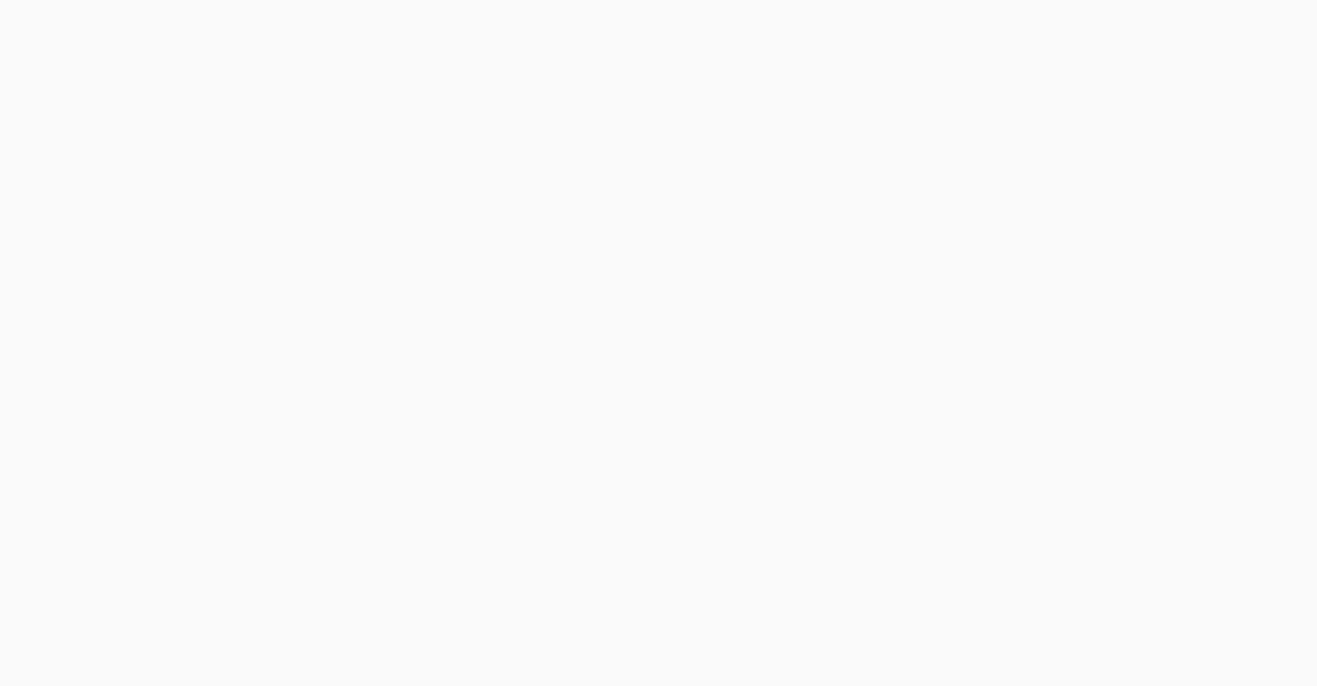 scroll, scrollTop: 0, scrollLeft: 0, axis: both 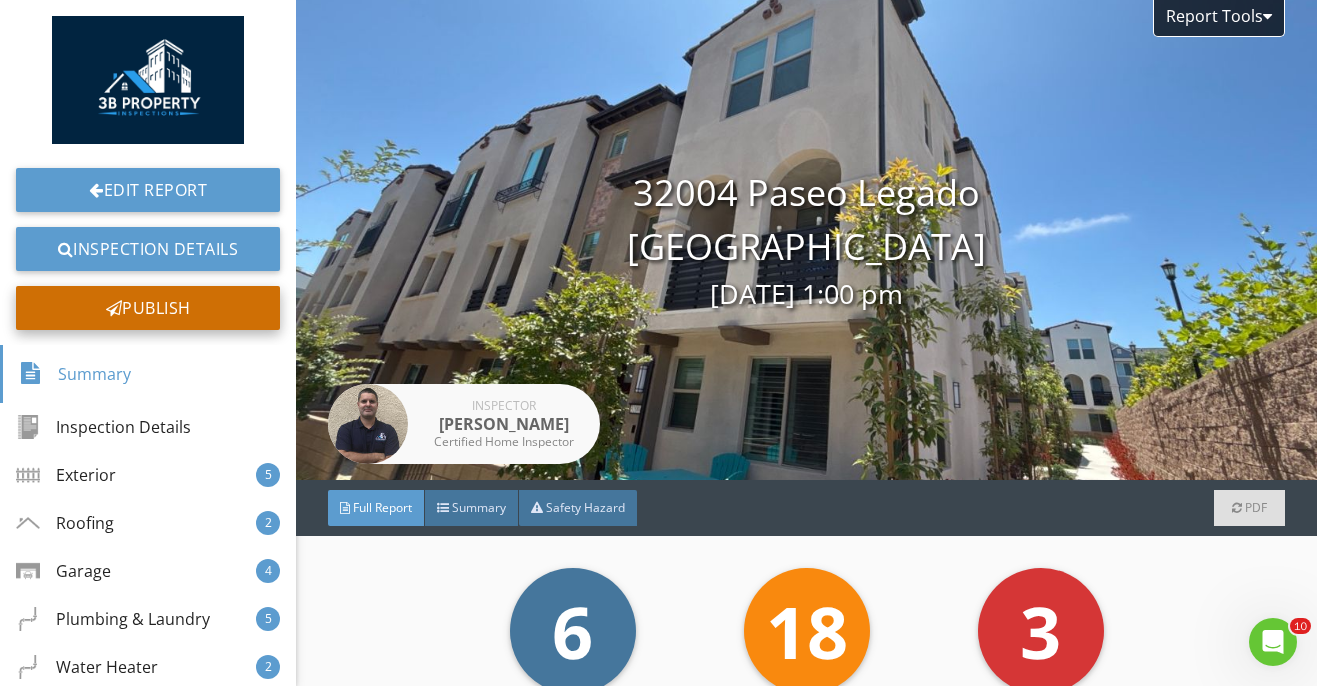 click on "Publish" at bounding box center [148, 308] 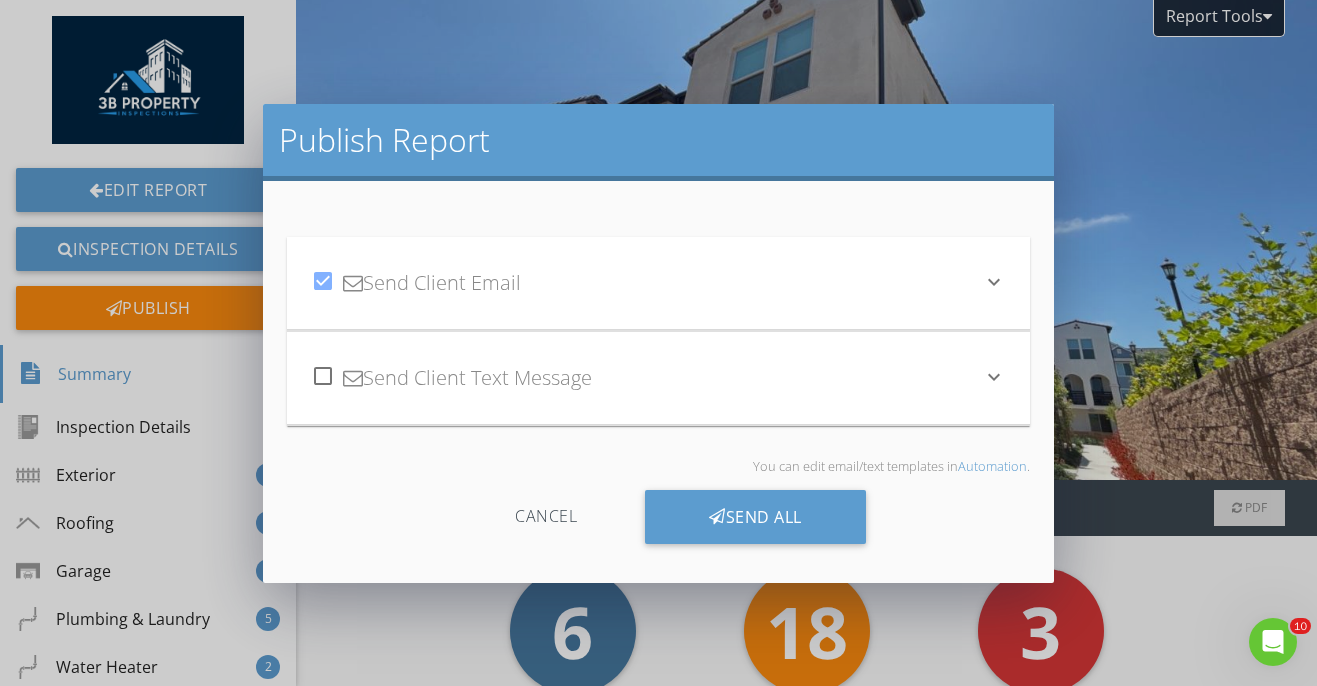 click at bounding box center (323, 281) 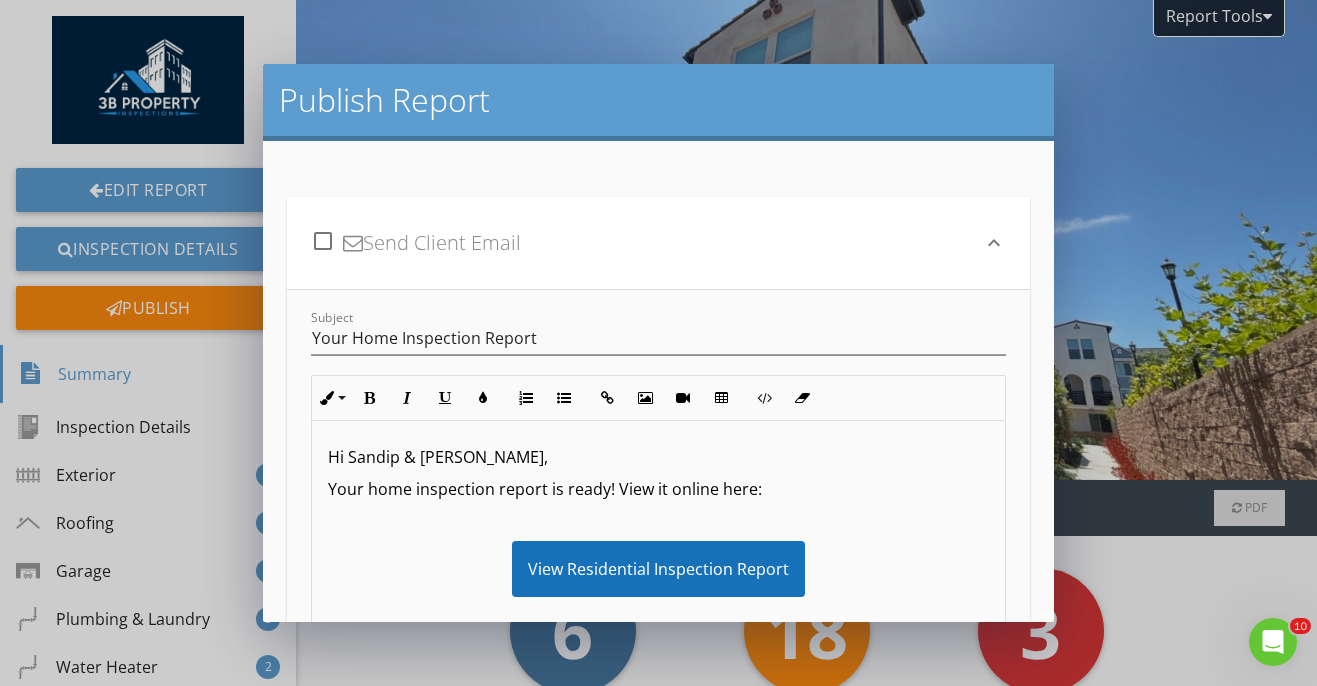 scroll, scrollTop: 369, scrollLeft: 0, axis: vertical 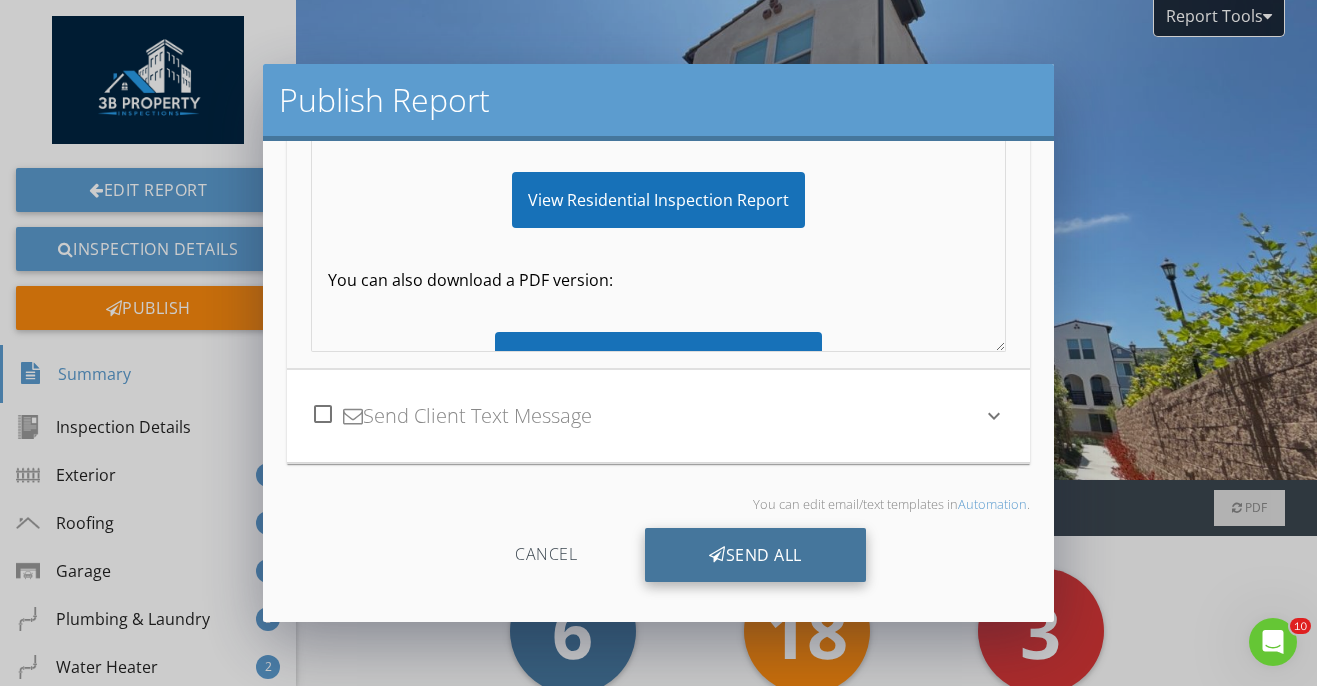 click on "Send All" at bounding box center [755, 555] 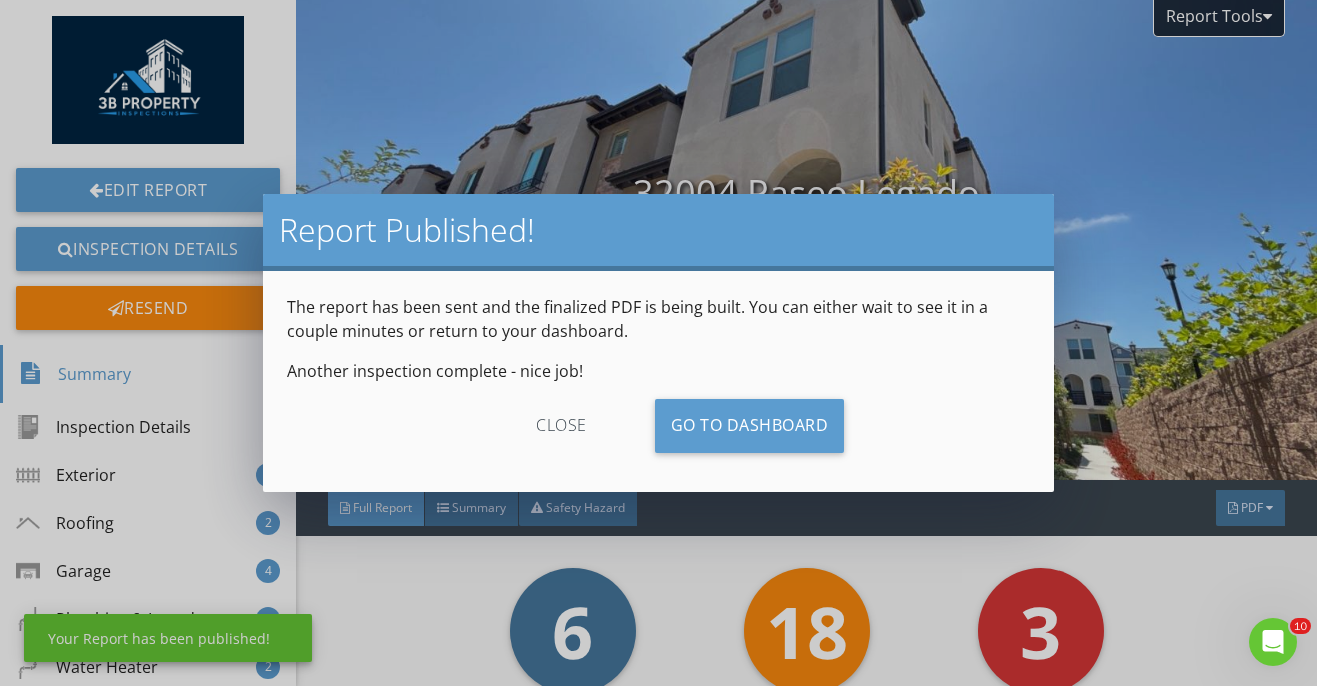 scroll, scrollTop: 149, scrollLeft: 0, axis: vertical 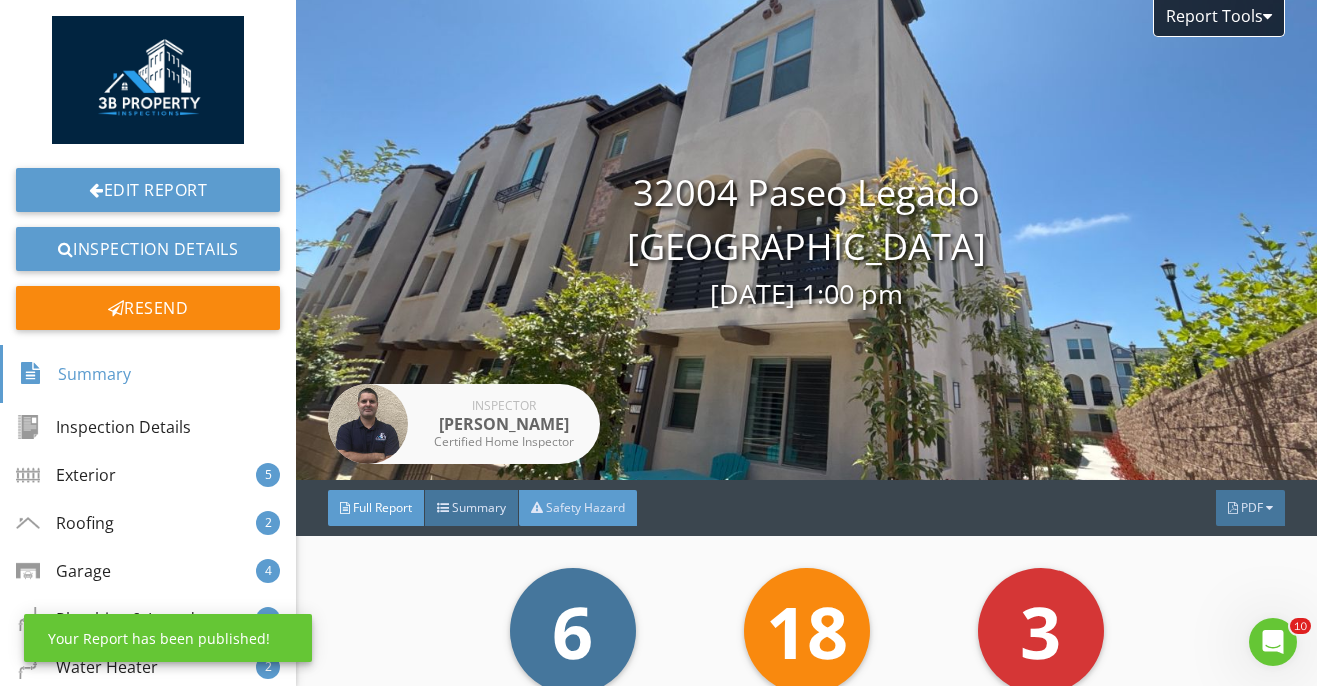 click on "Safety Hazard" at bounding box center [578, 508] 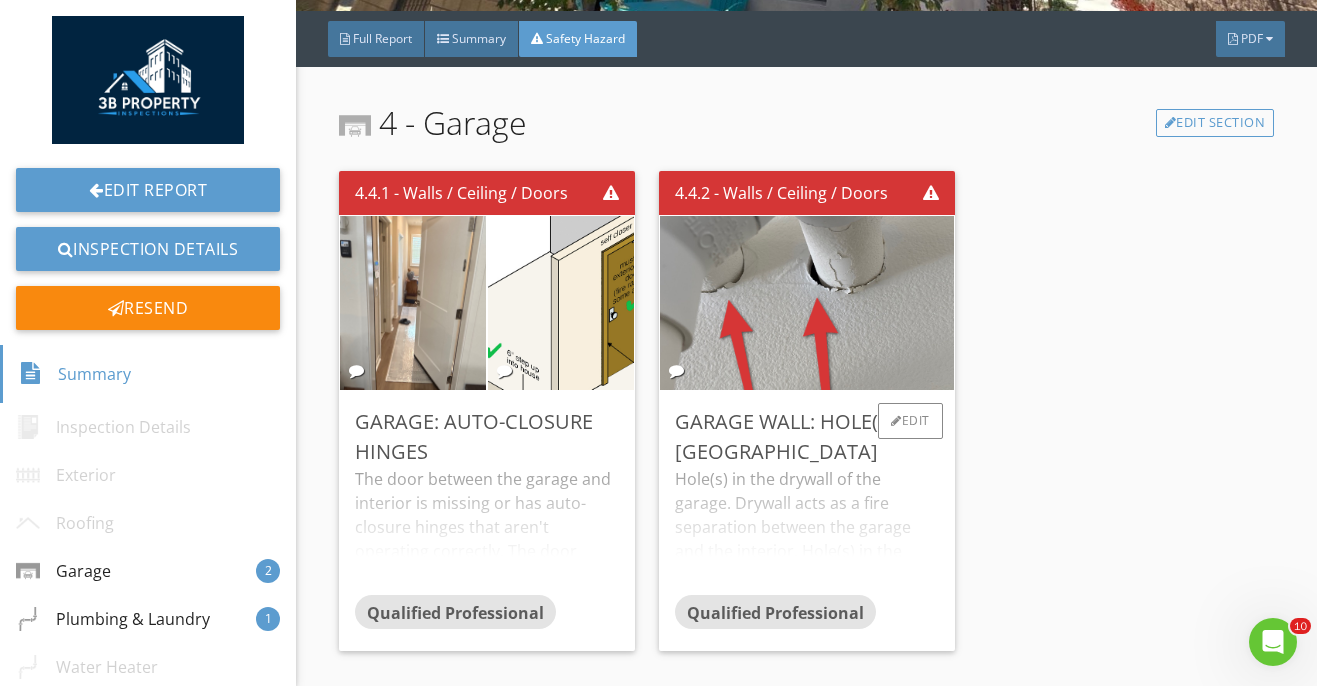 scroll, scrollTop: 0, scrollLeft: 0, axis: both 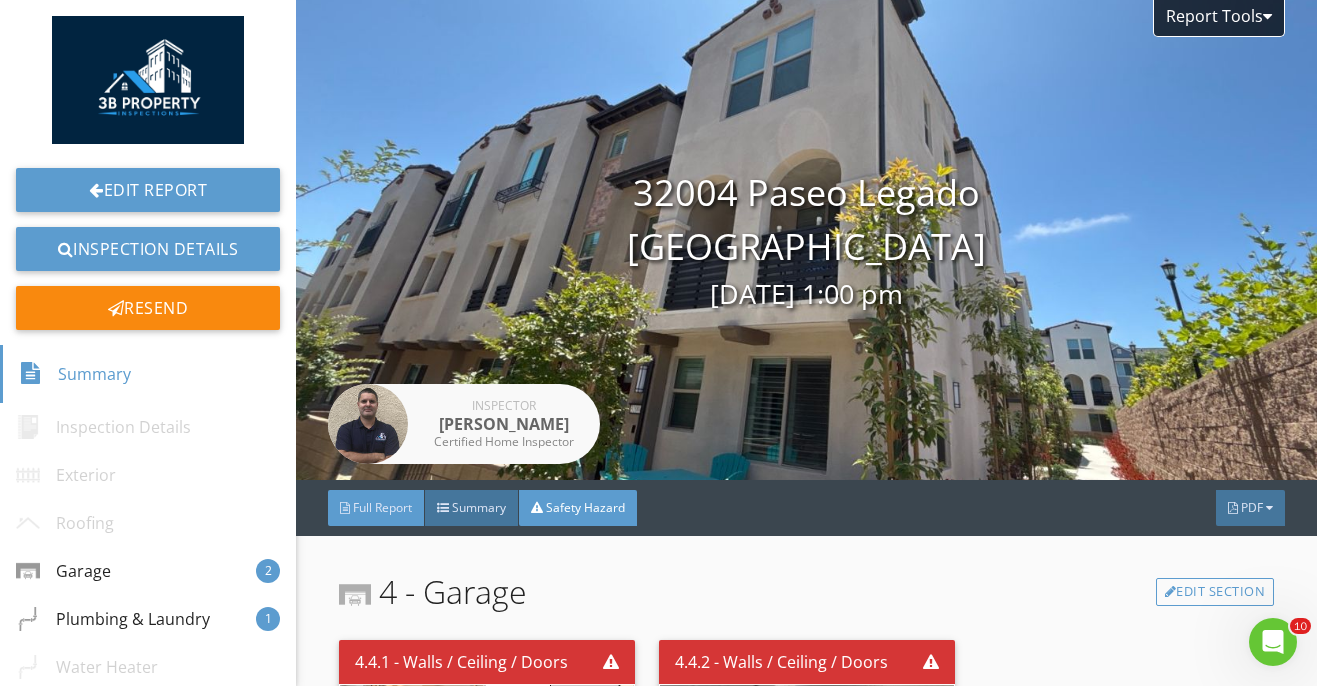 click on "Full Report" at bounding box center (382, 507) 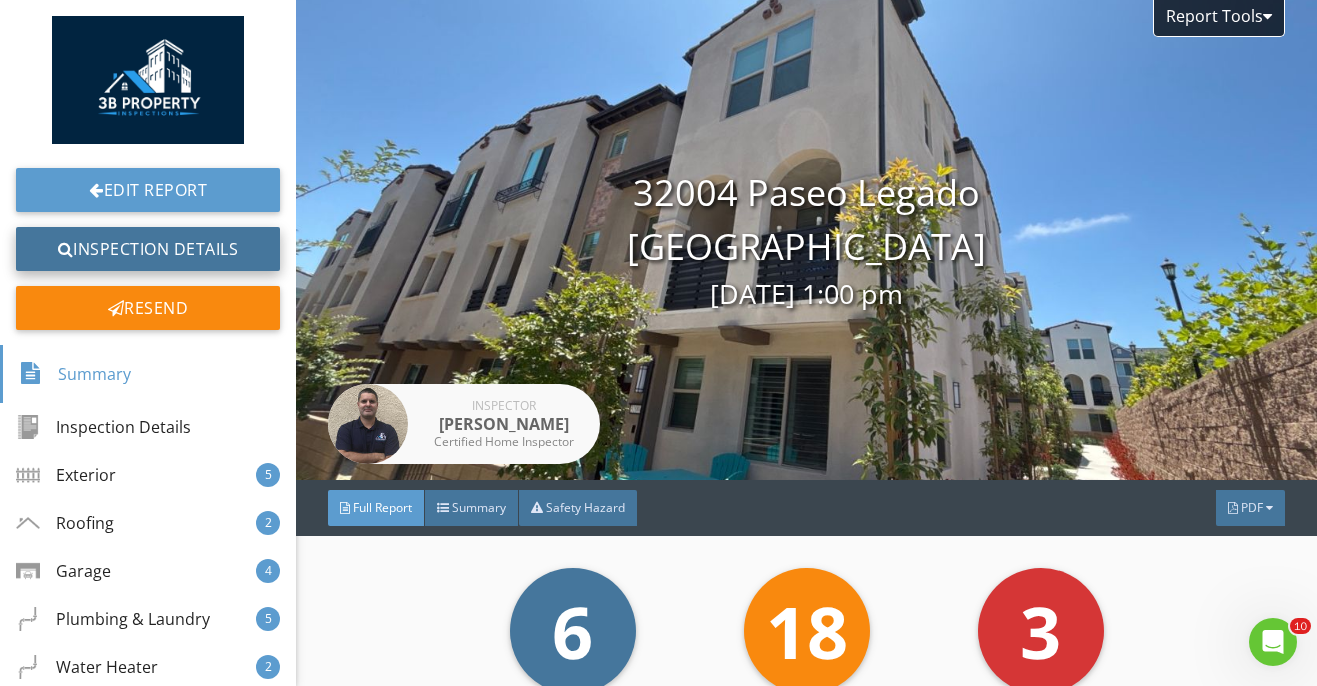 click on "Inspection Details" at bounding box center (148, 249) 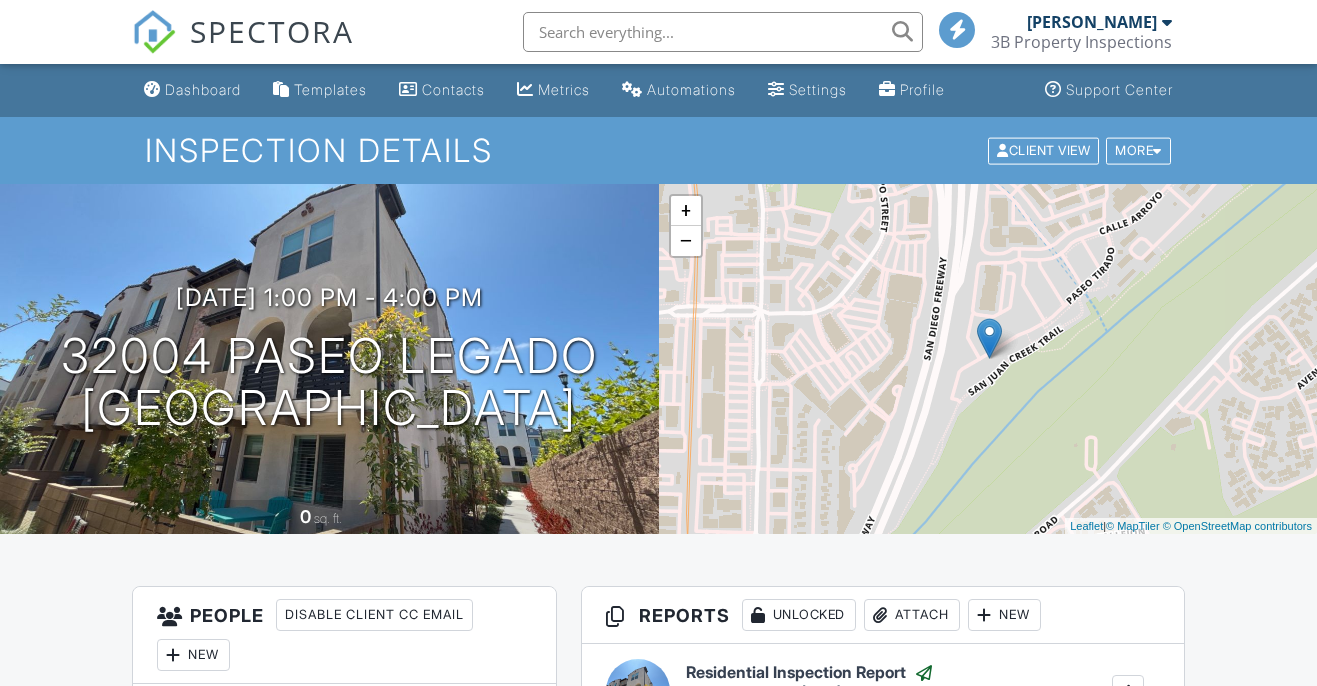 scroll, scrollTop: 450, scrollLeft: 0, axis: vertical 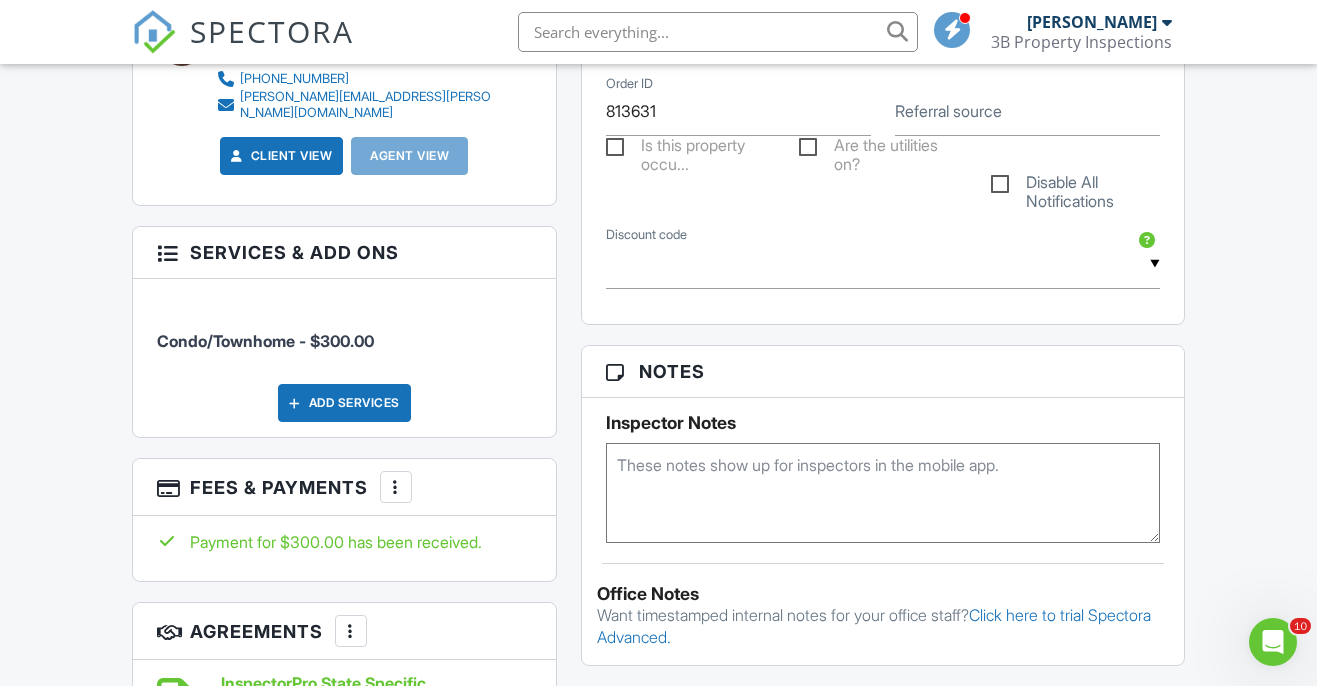 click at bounding box center (396, 487) 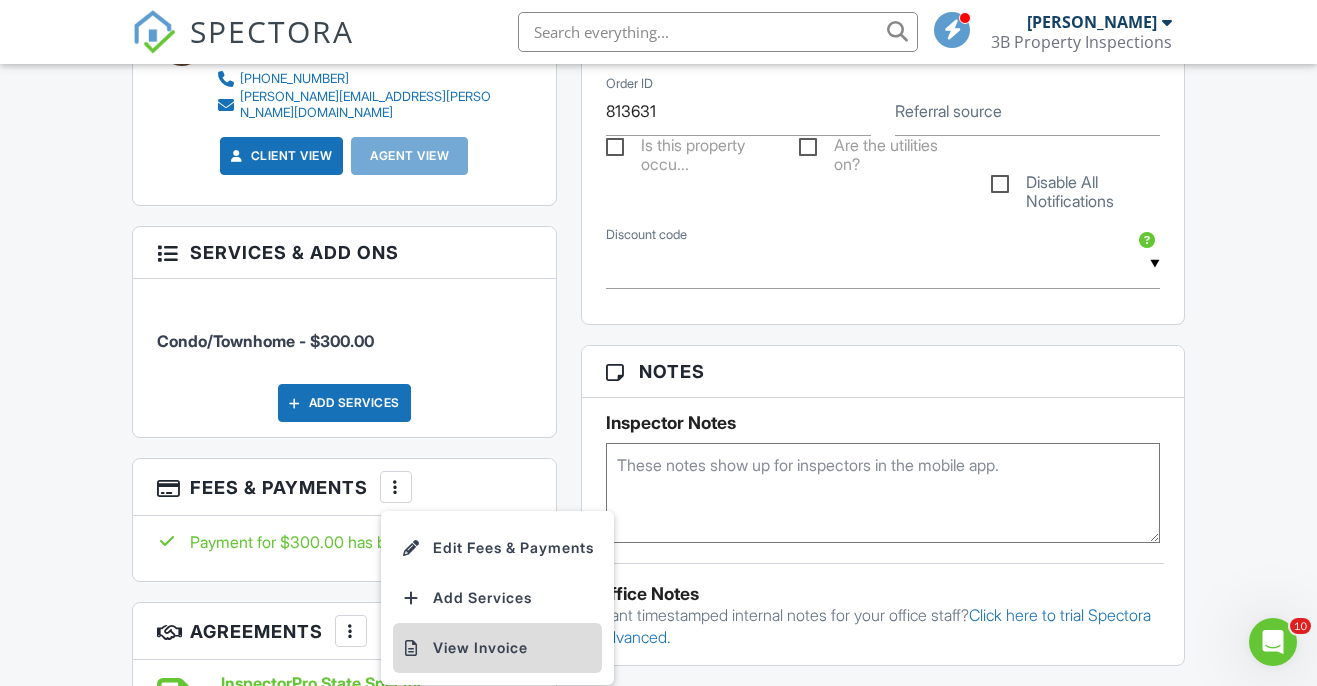 click on "View Invoice" at bounding box center [497, 648] 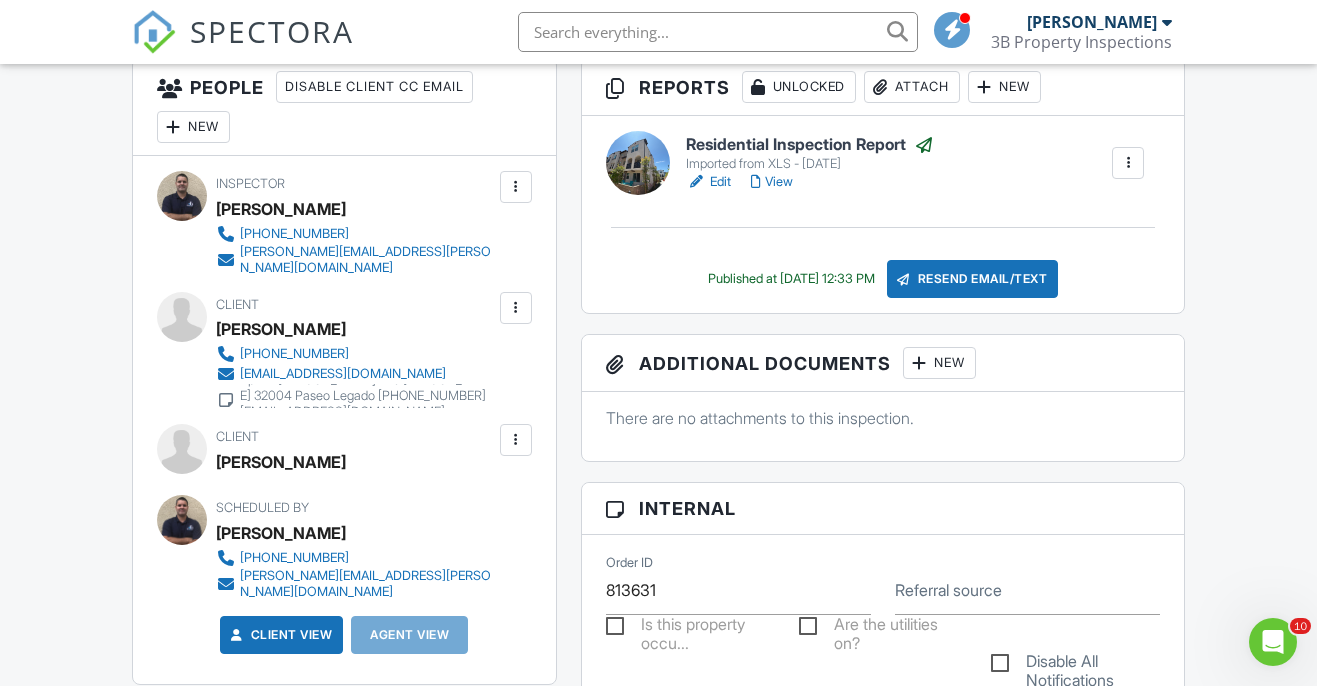 scroll, scrollTop: 527, scrollLeft: 0, axis: vertical 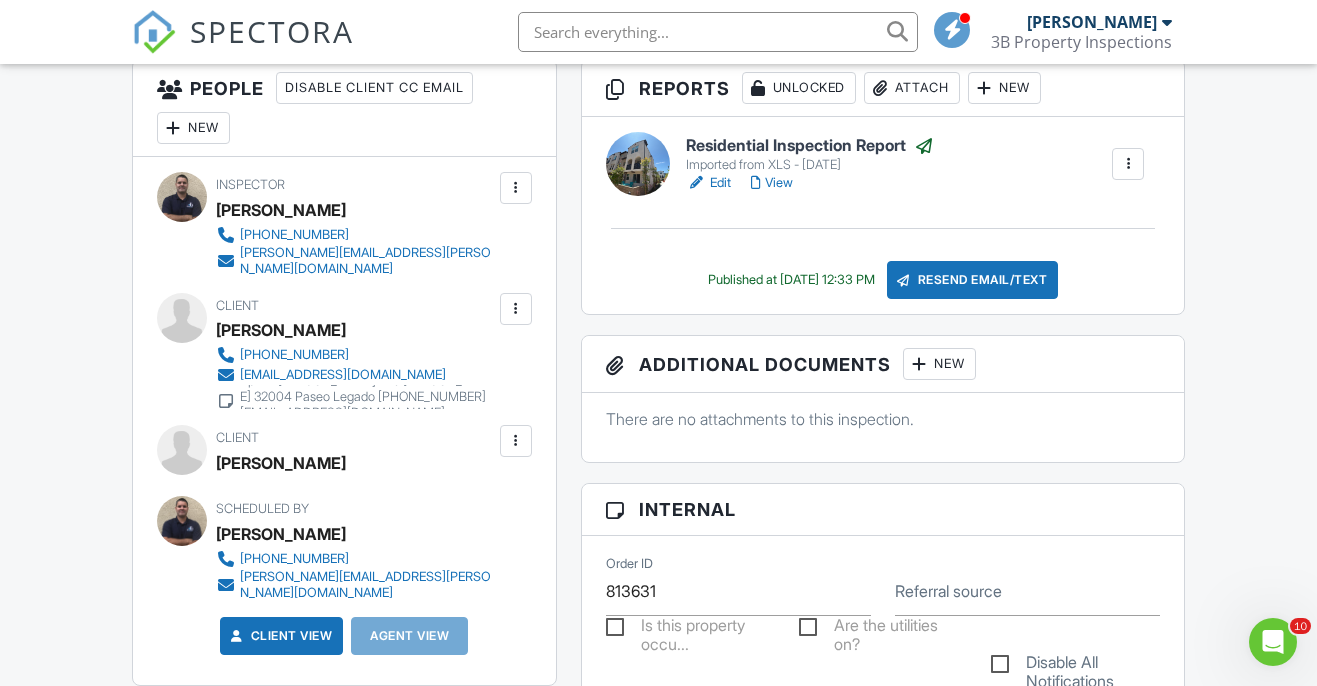 click on "Edit" at bounding box center [708, 183] 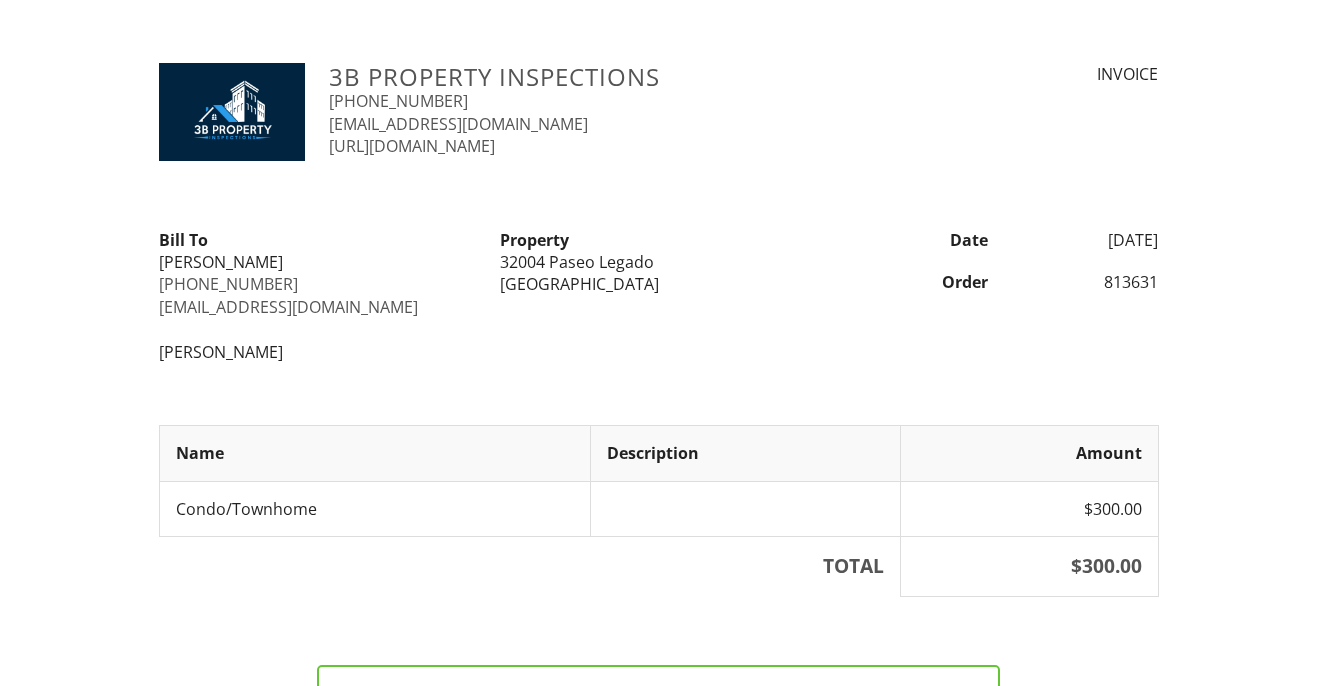scroll, scrollTop: 0, scrollLeft: 0, axis: both 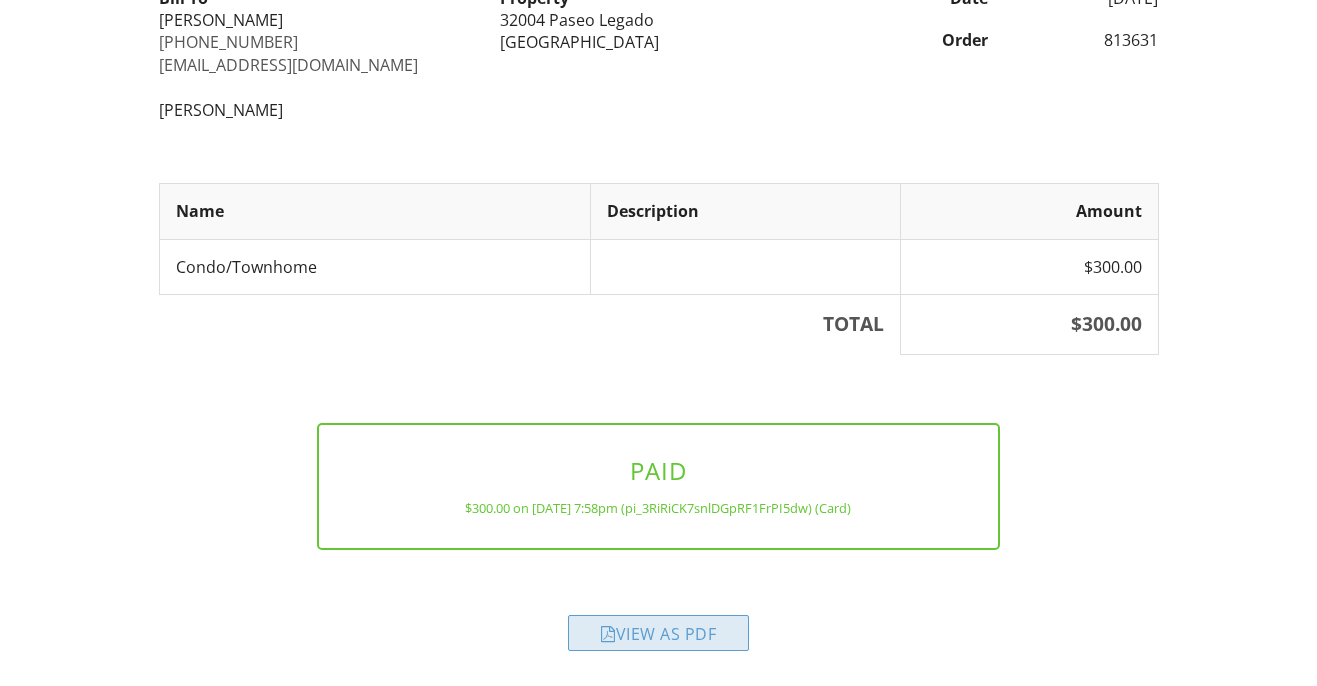 click on "View as PDF" at bounding box center (658, 633) 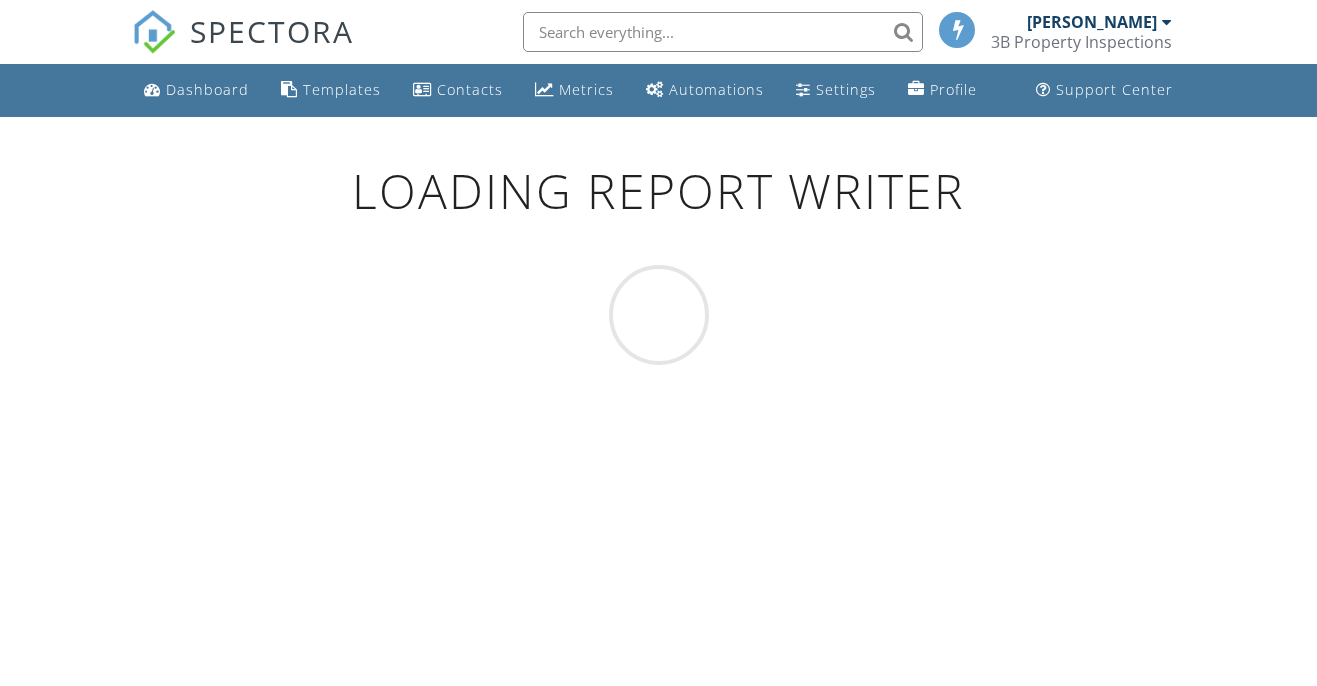 scroll, scrollTop: 0, scrollLeft: 0, axis: both 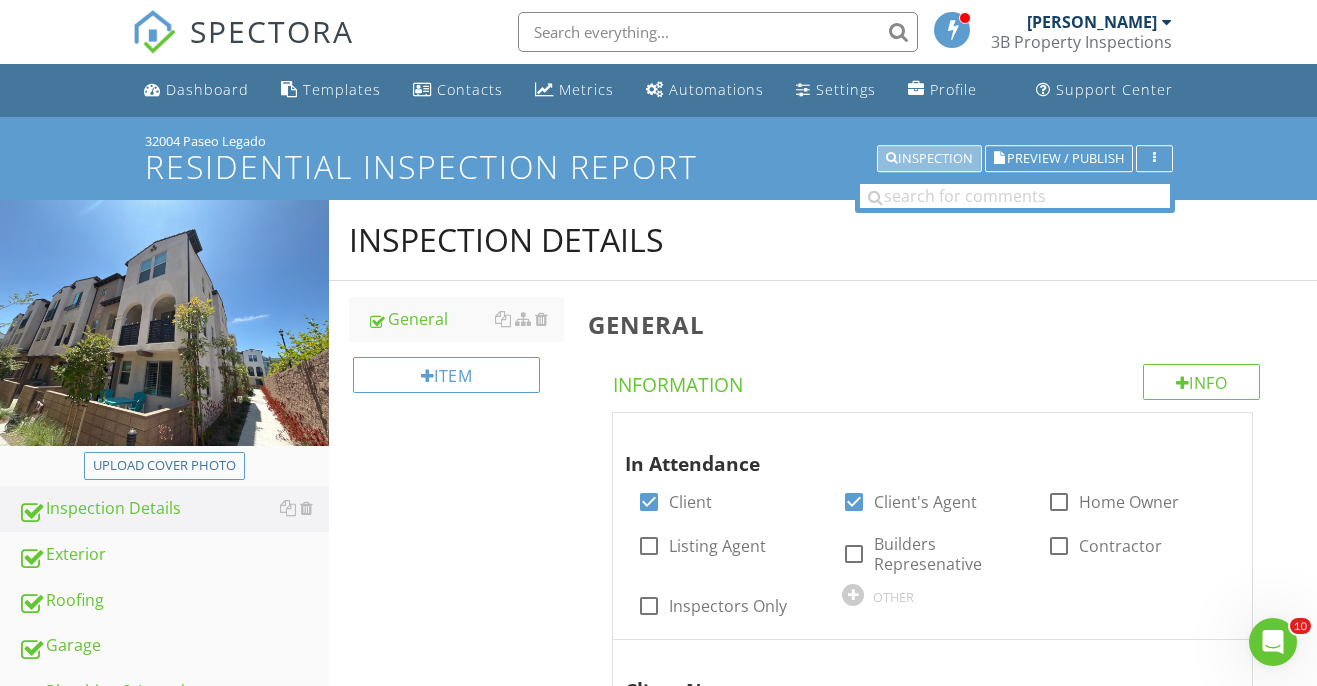 click on "Inspection" at bounding box center [929, 159] 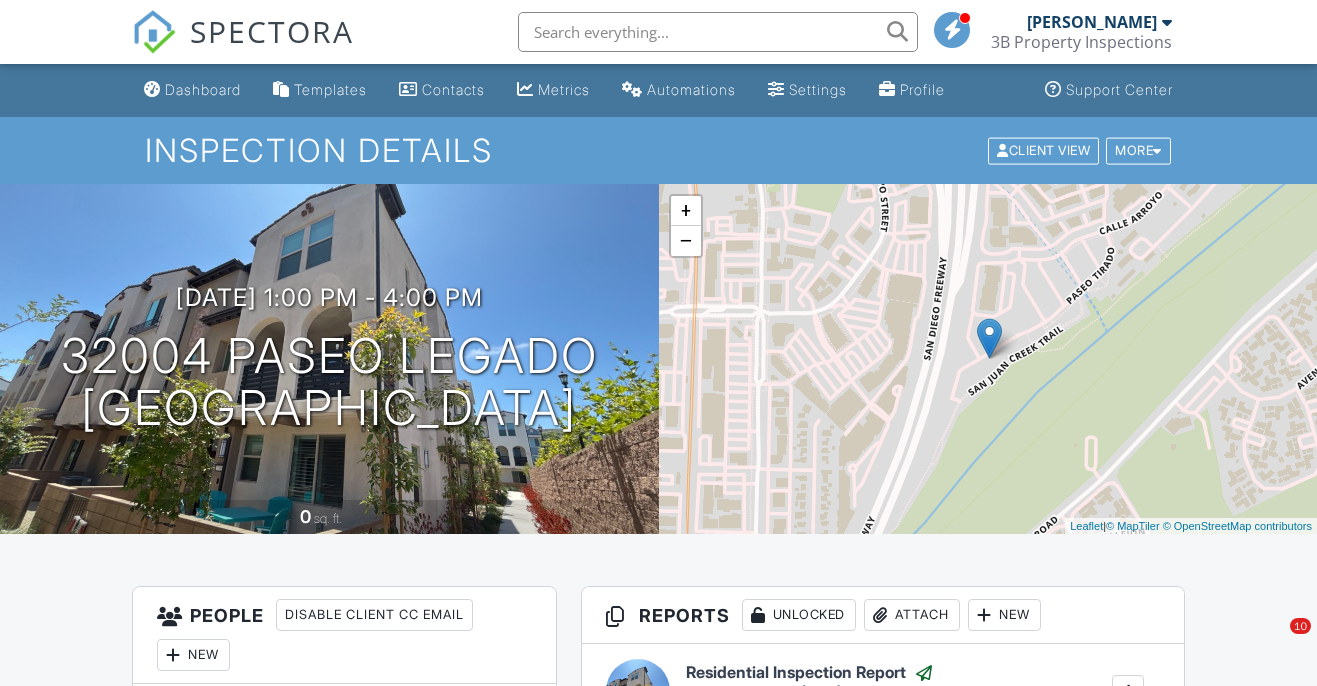 scroll, scrollTop: 0, scrollLeft: 0, axis: both 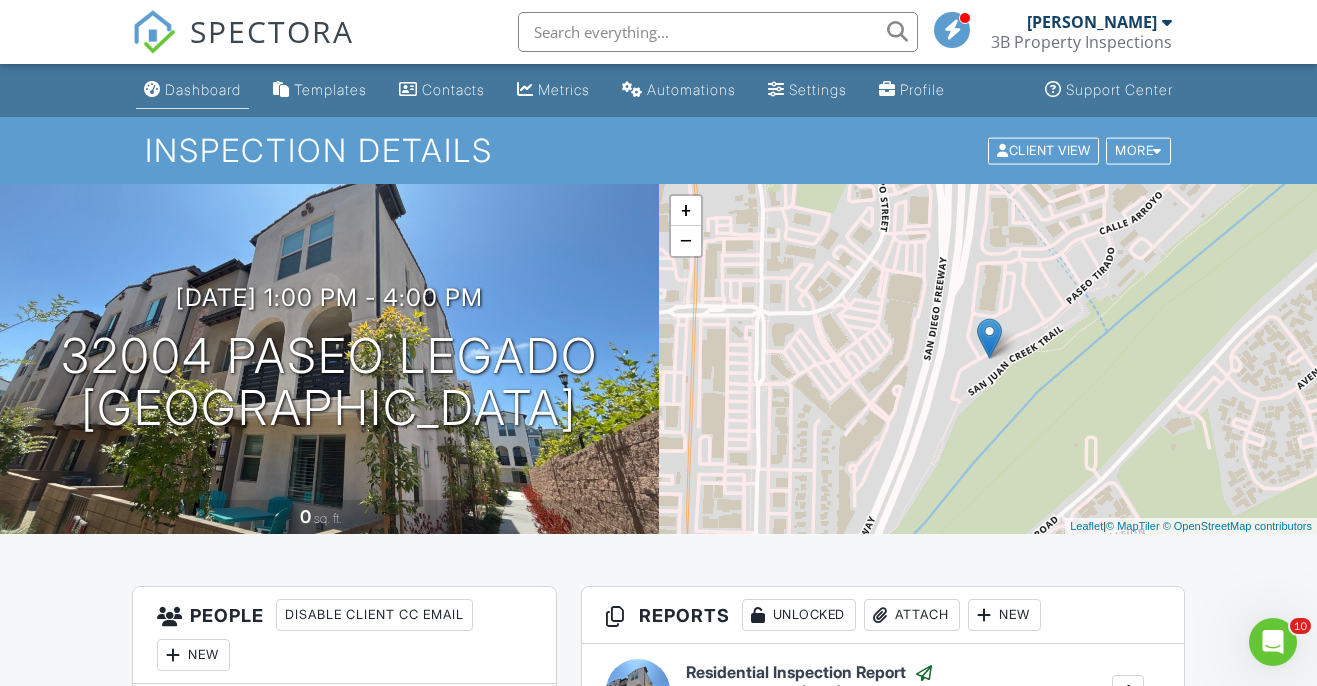 click on "Dashboard" at bounding box center (192, 90) 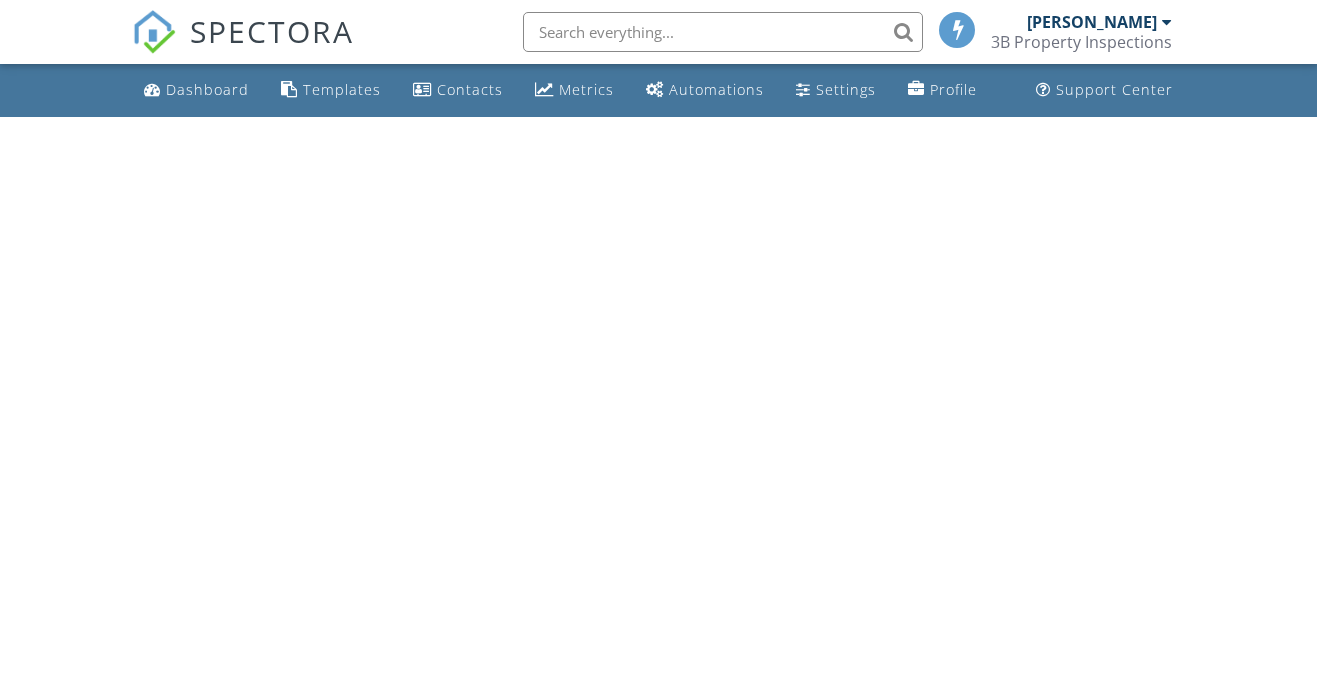 scroll, scrollTop: 0, scrollLeft: 0, axis: both 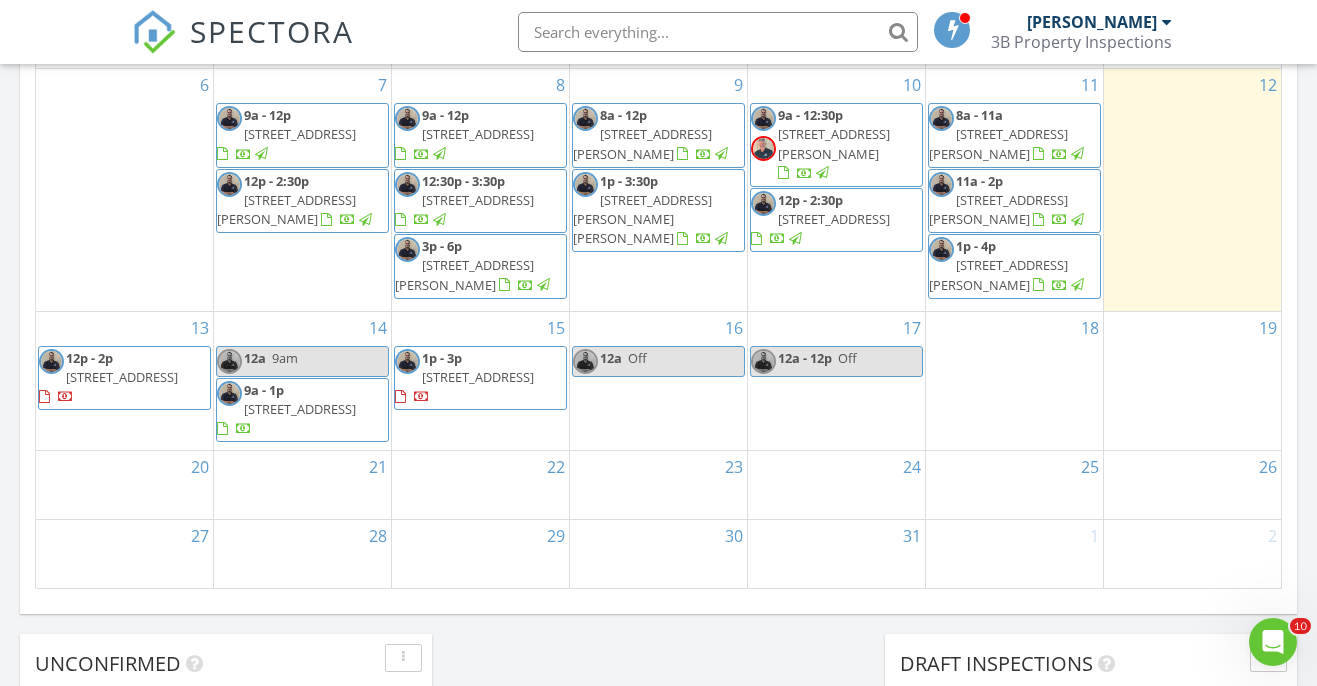 click on "1019 Costa Pacifica Way 1111, Oceanside 92054" at bounding box center (122, 377) 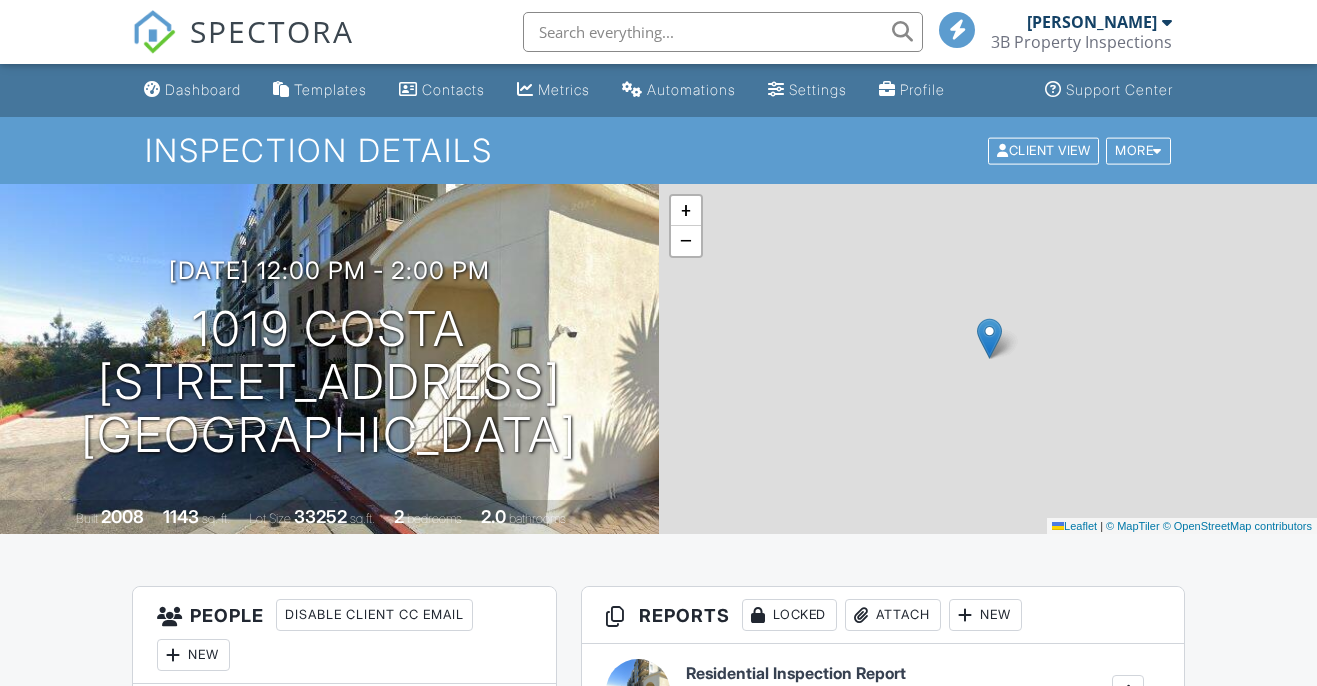 scroll, scrollTop: 0, scrollLeft: 0, axis: both 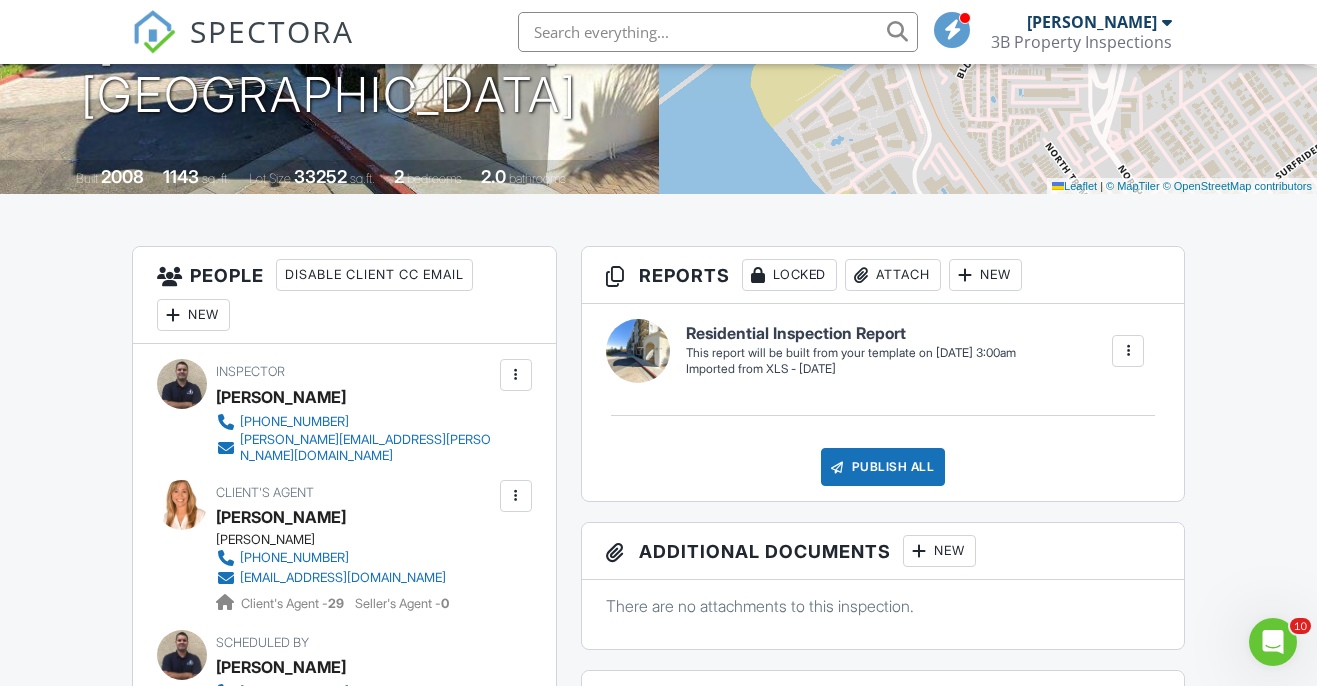 click on "New" at bounding box center (193, 315) 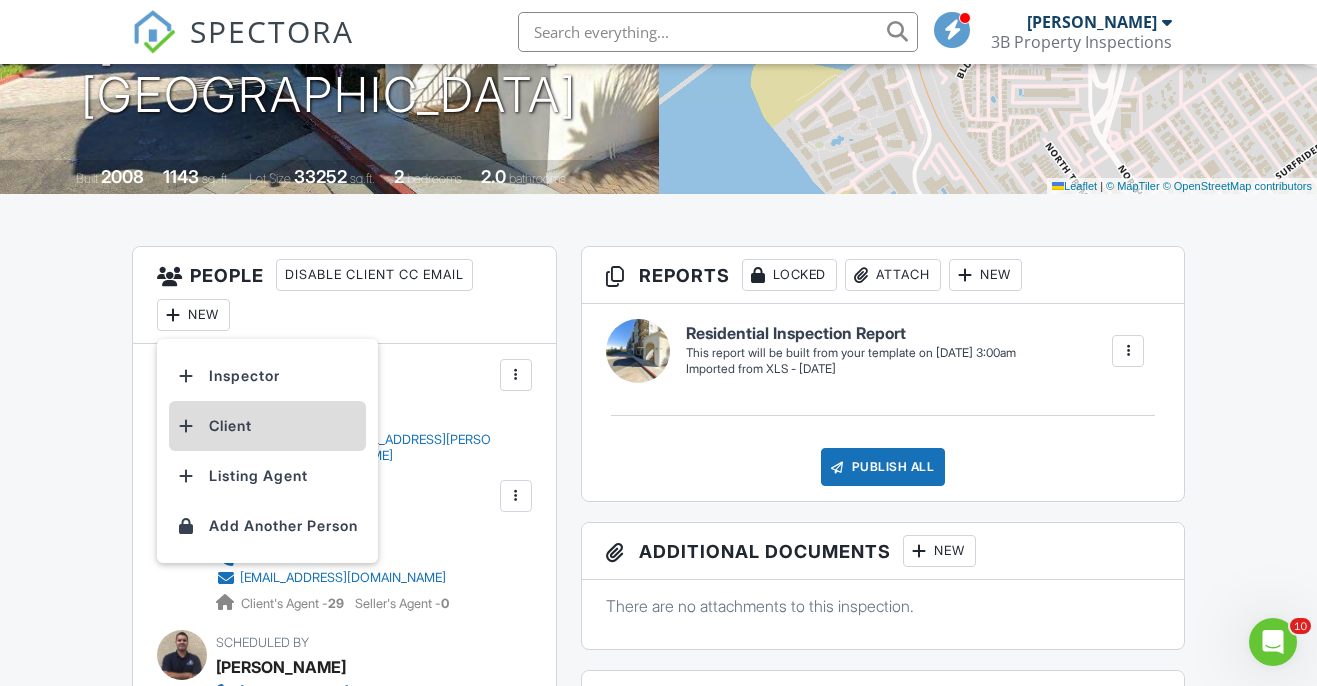 click on "Client" at bounding box center [267, 426] 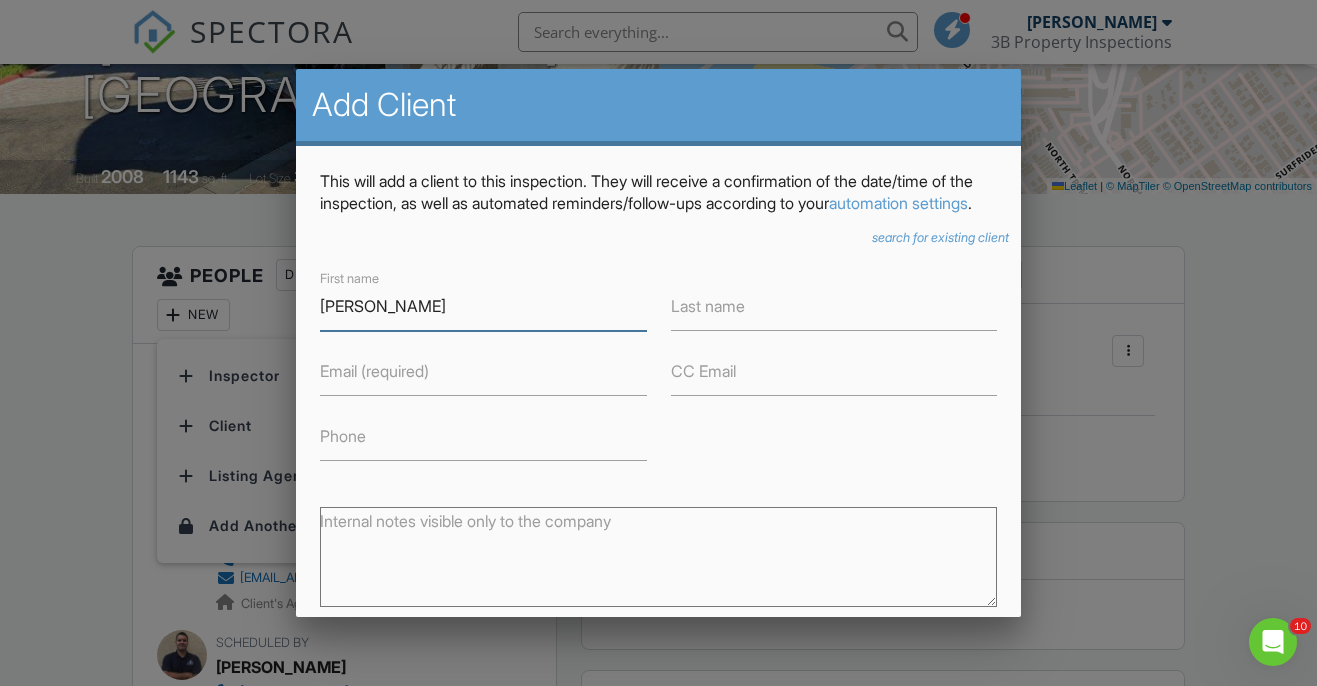 type on "Leslie" 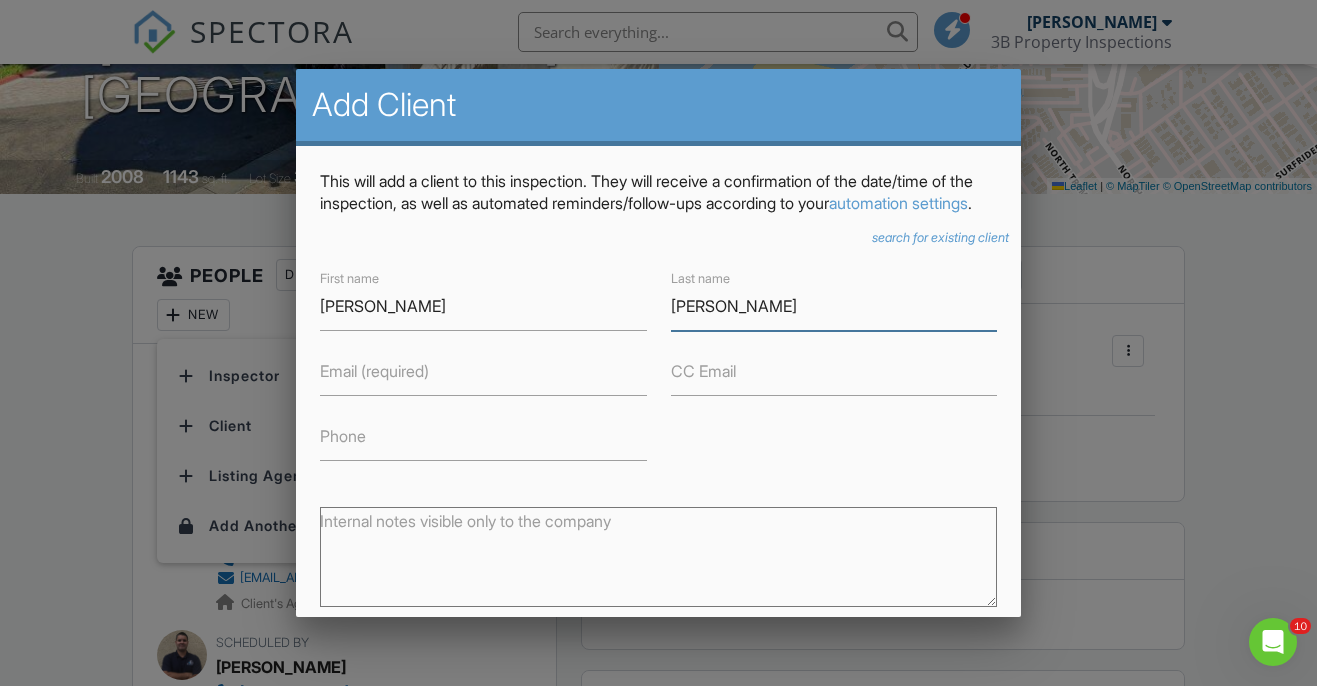 type on "Ambruster" 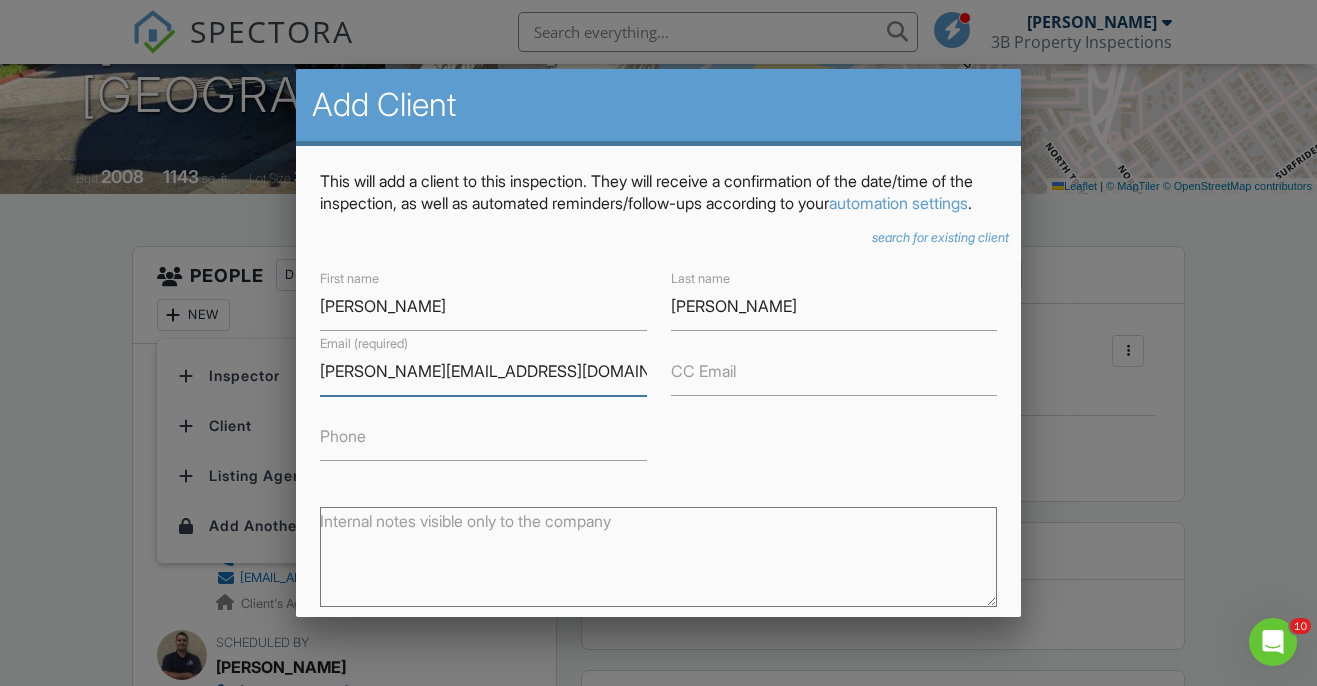type on "leslie@loonrocksolutions.com" 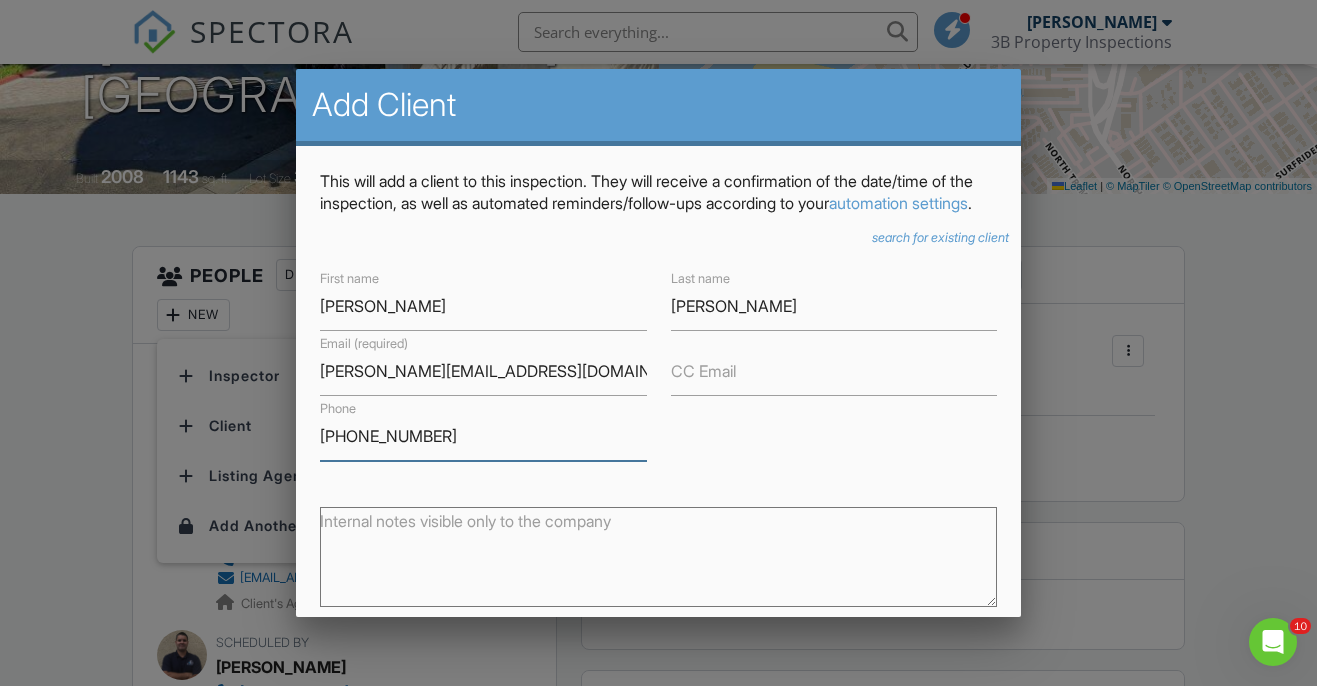 scroll, scrollTop: 285, scrollLeft: 0, axis: vertical 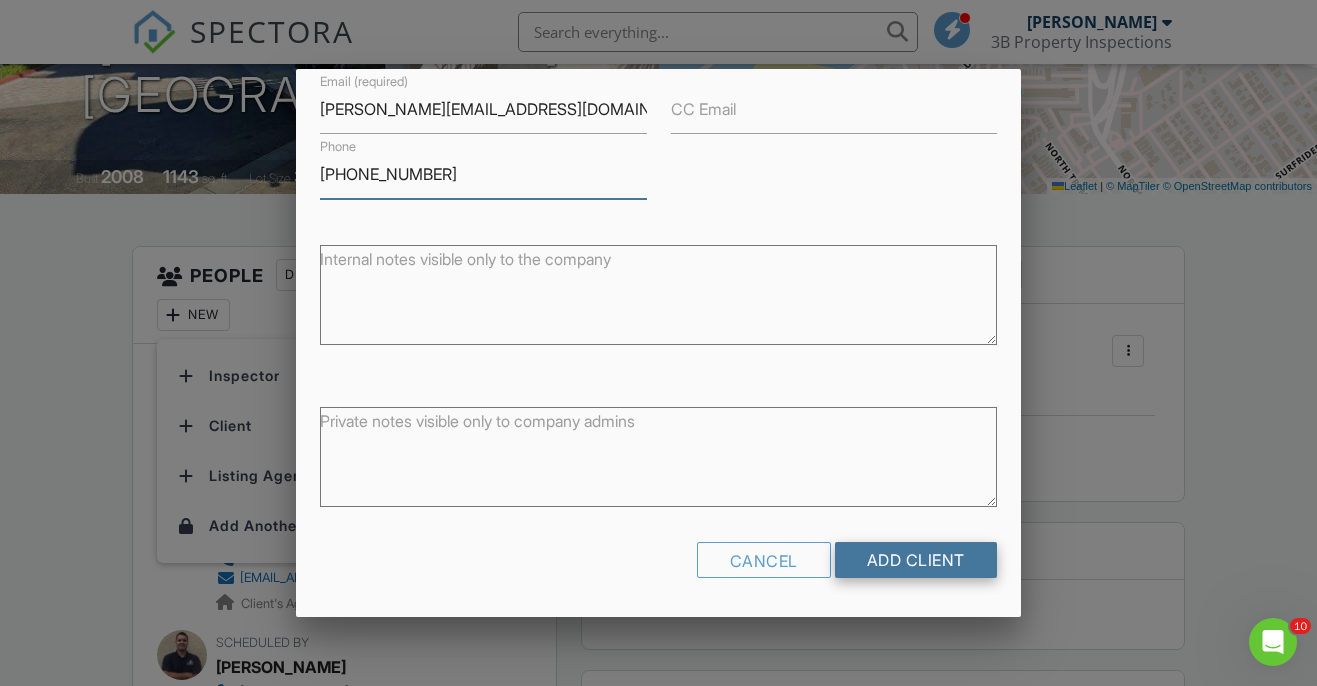type on "[PHONE_NUMBER]" 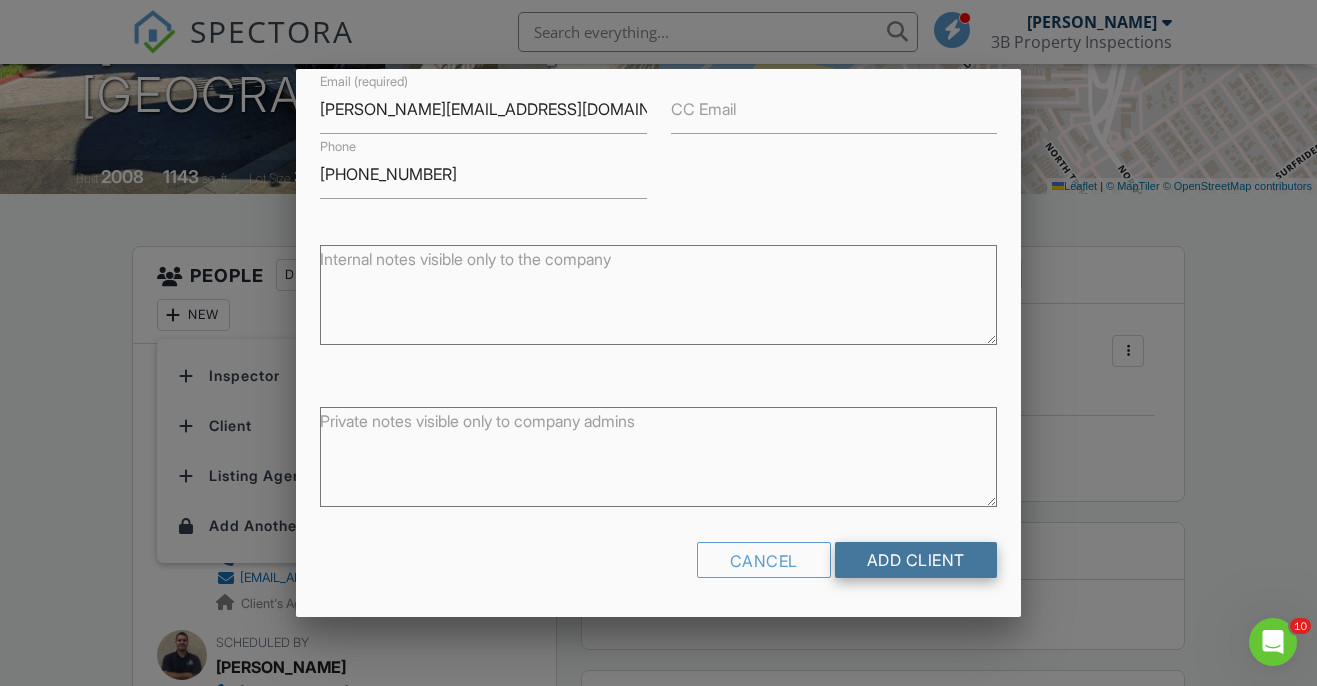 click on "Add Client" at bounding box center [916, 560] 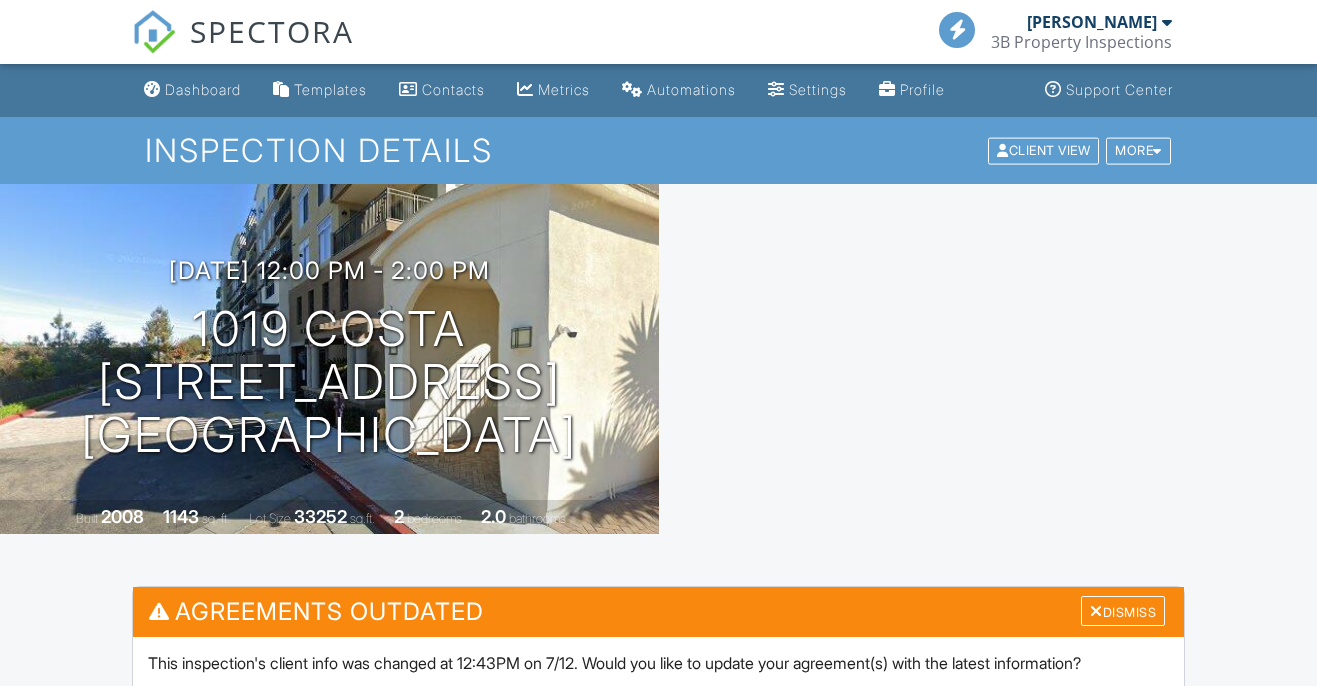 scroll, scrollTop: 0, scrollLeft: 0, axis: both 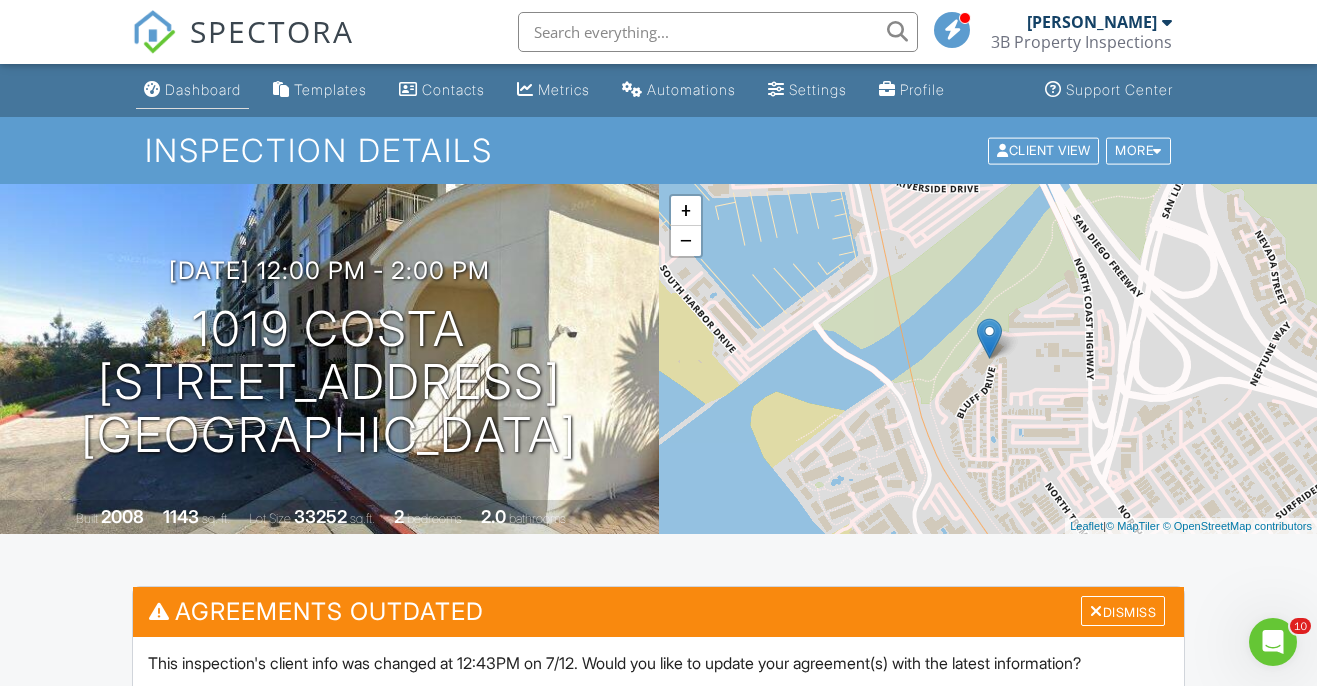 click on "Dashboard" at bounding box center [192, 90] 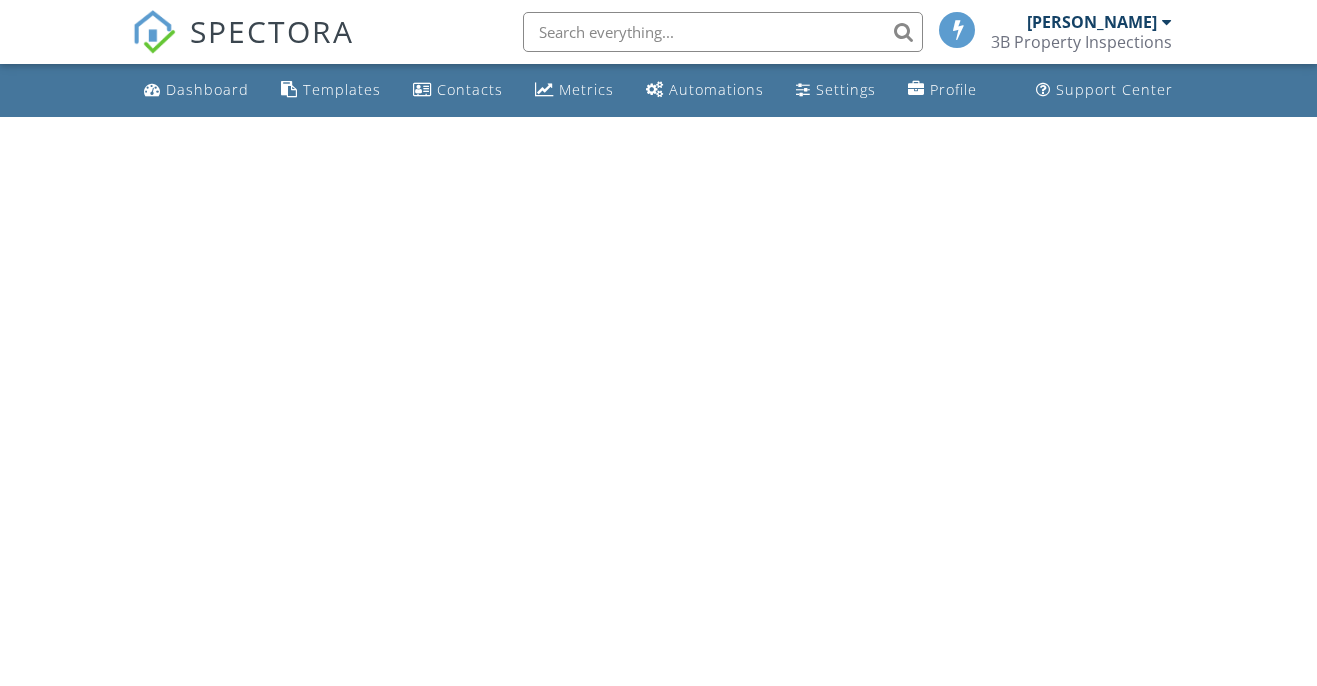 scroll, scrollTop: 0, scrollLeft: 0, axis: both 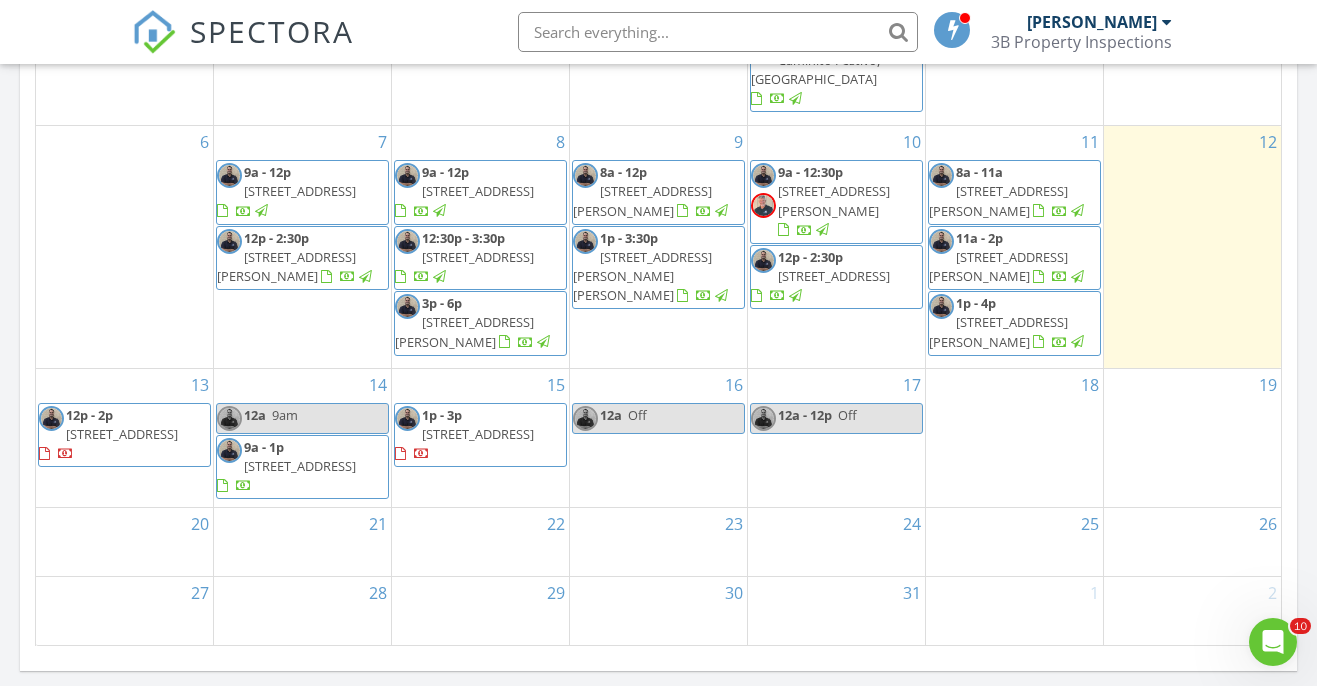 click on "1082 Duncan Ct, San Marcos 92078" at bounding box center [834, 200] 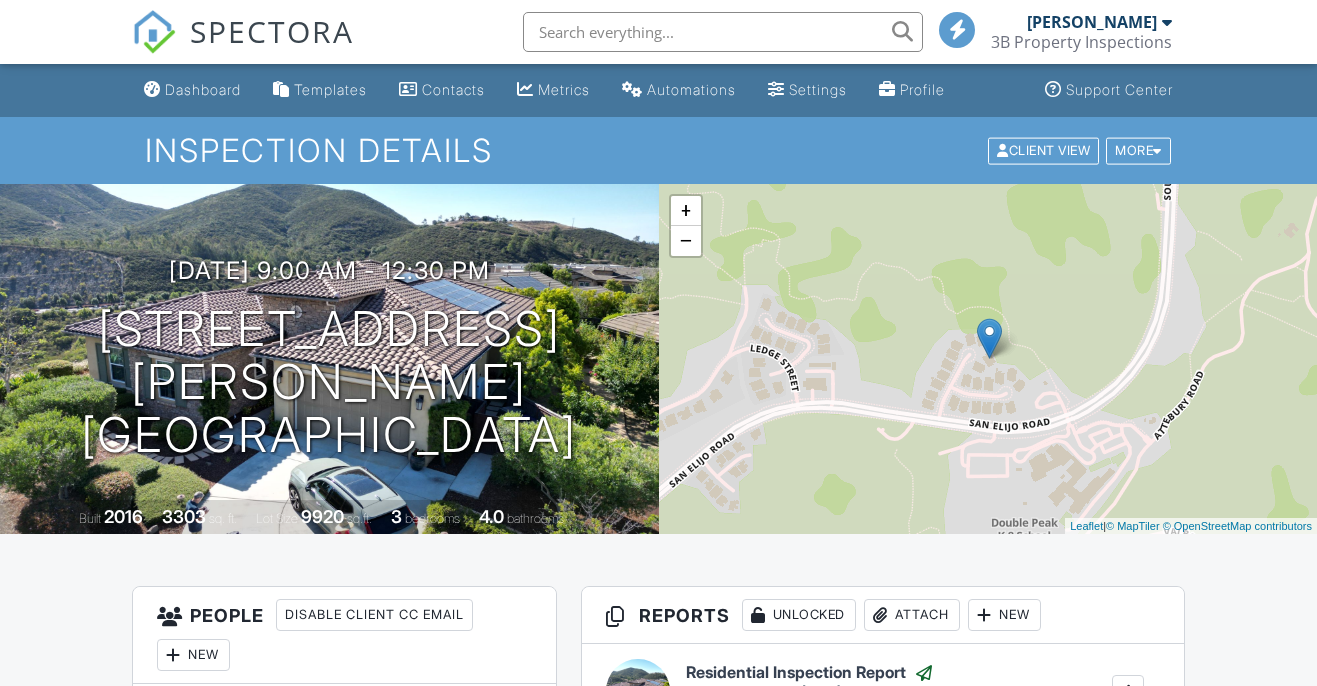 scroll, scrollTop: 590, scrollLeft: 0, axis: vertical 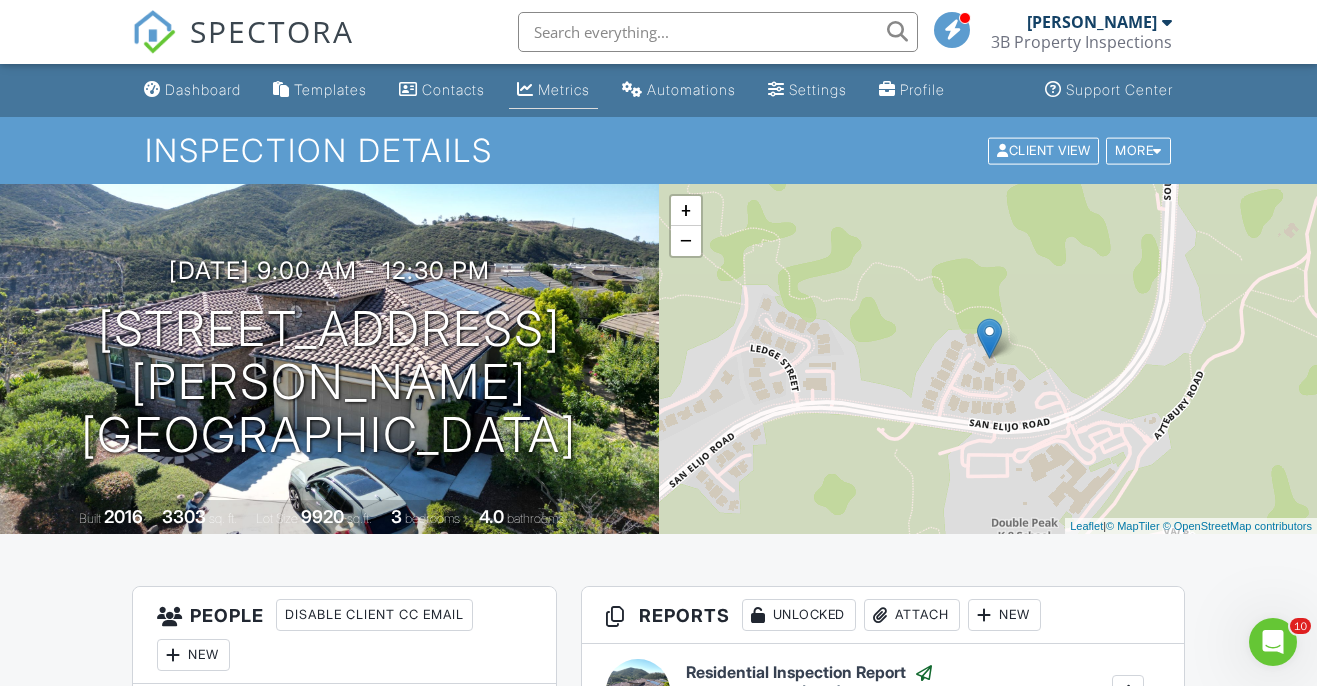 click on "Metrics" at bounding box center [564, 89] 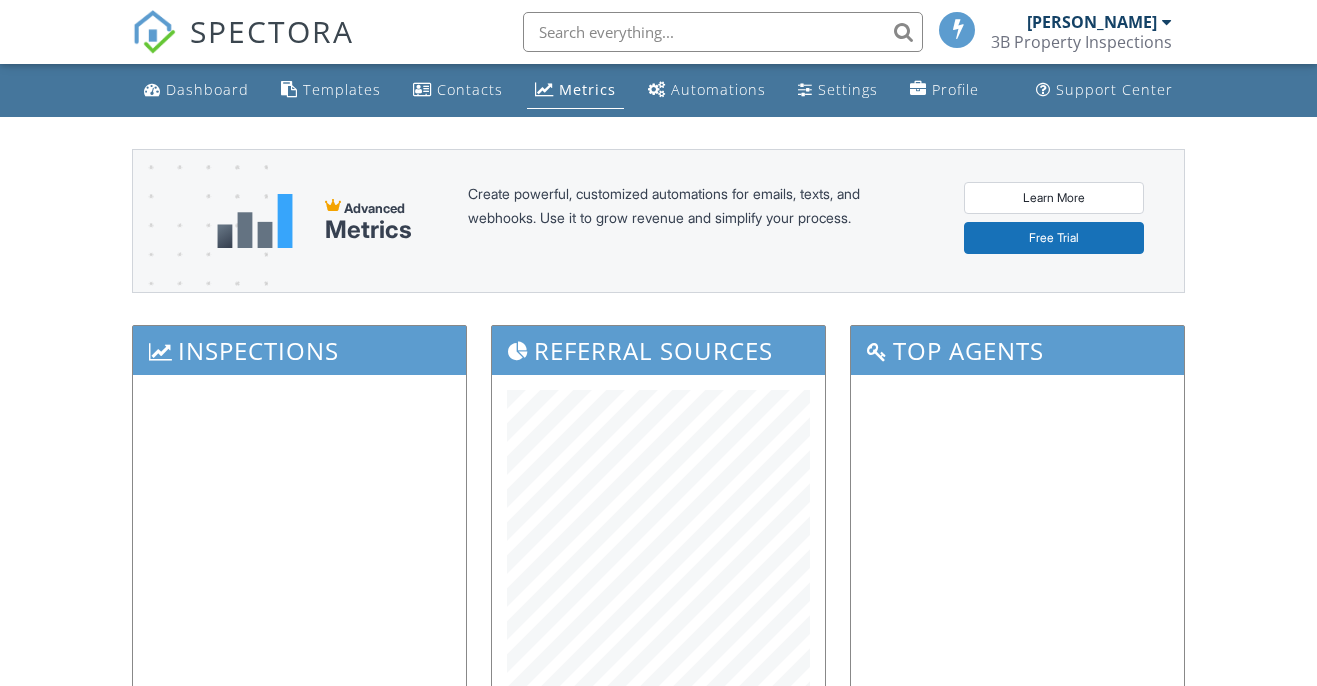 scroll, scrollTop: 0, scrollLeft: 0, axis: both 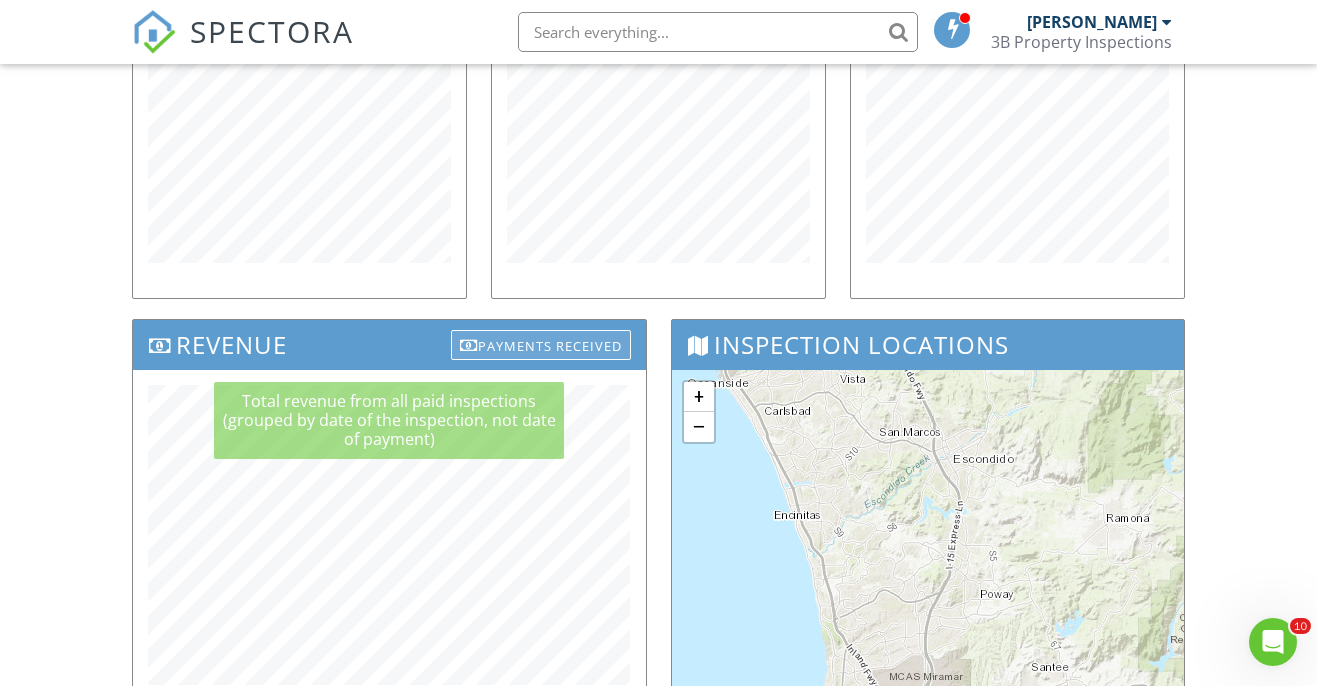 click on "Payments Received" at bounding box center [541, 345] 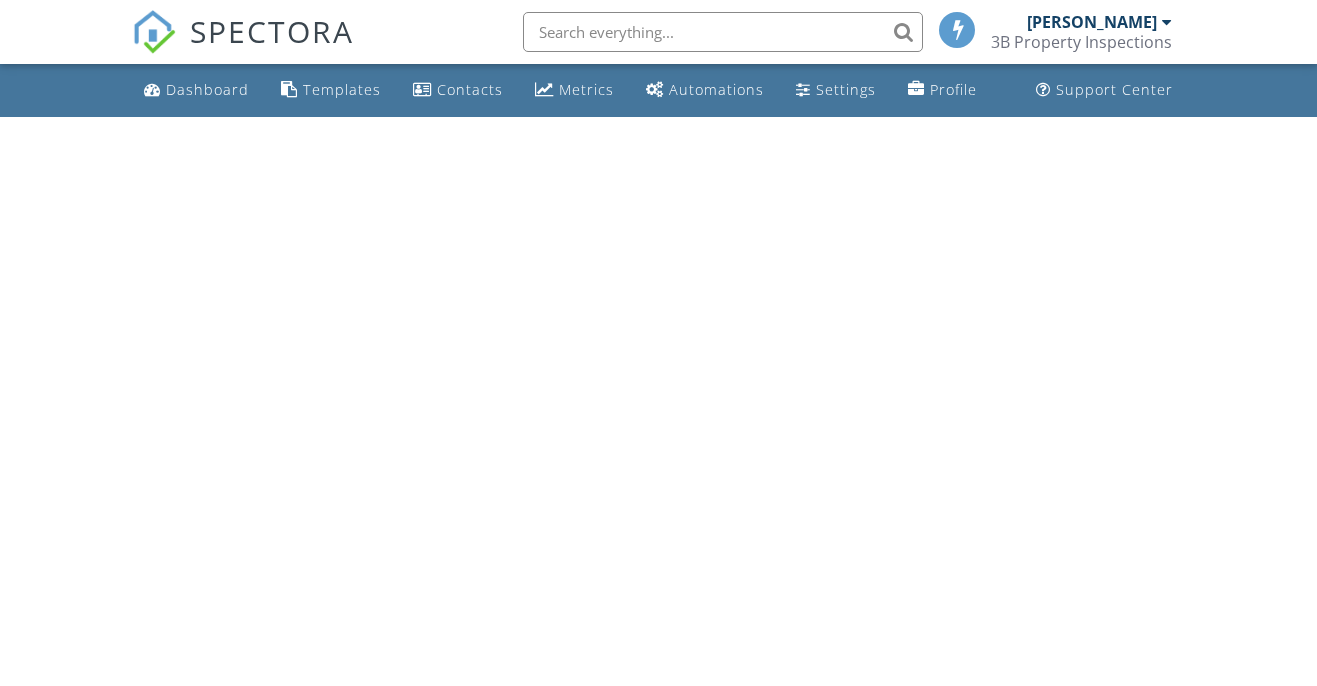 scroll, scrollTop: 0, scrollLeft: 0, axis: both 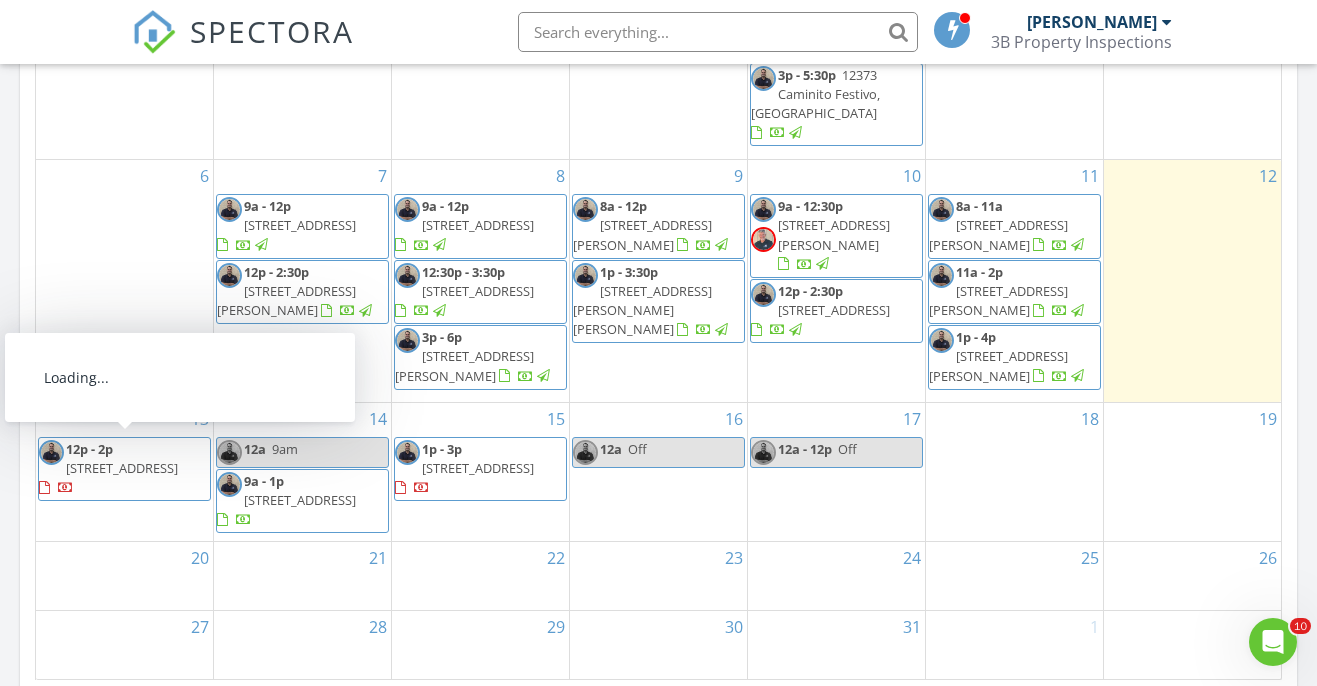 click on "[STREET_ADDRESS]" at bounding box center [122, 468] 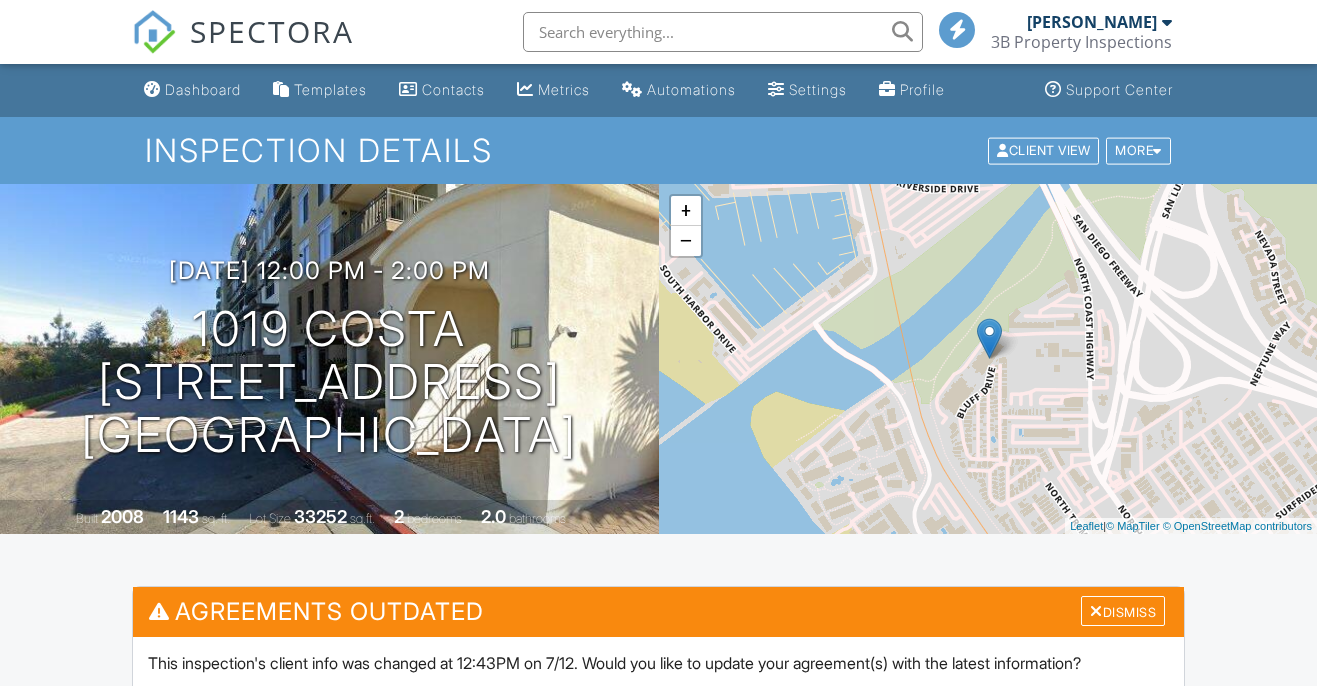 scroll, scrollTop: 0, scrollLeft: 0, axis: both 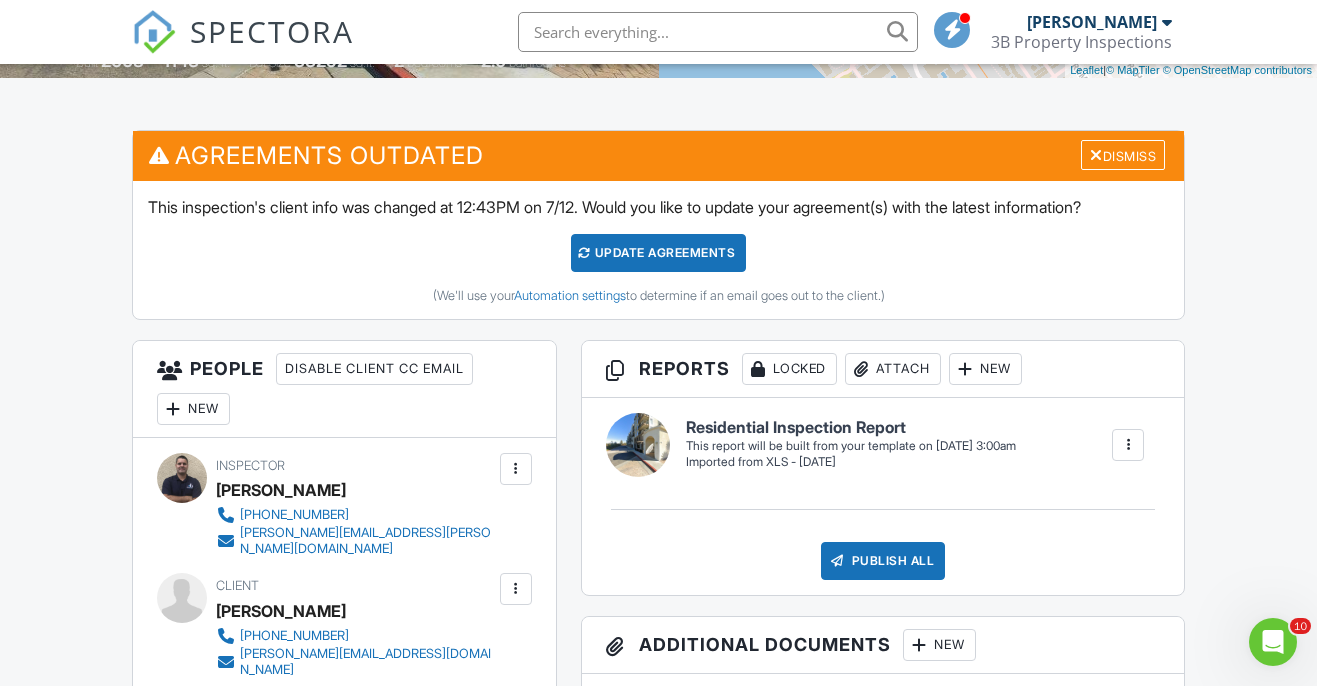 click on "Update Agreements" at bounding box center [658, 253] 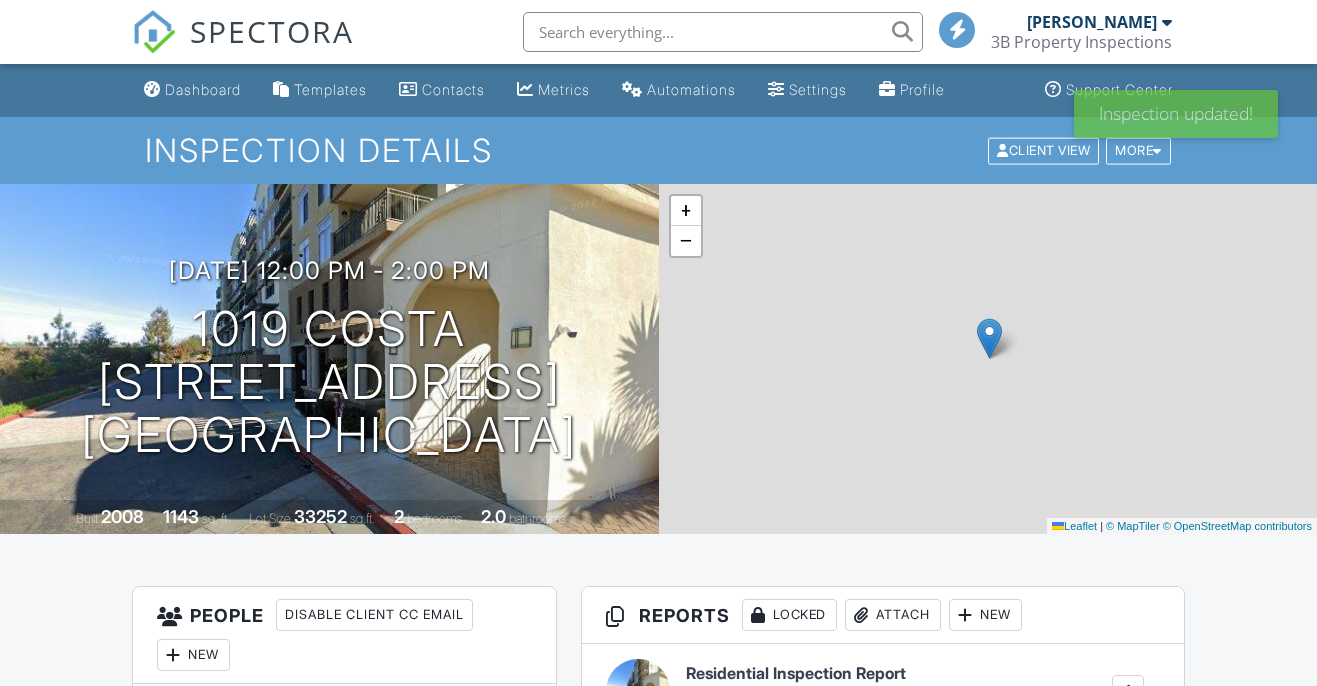 scroll, scrollTop: 37, scrollLeft: 0, axis: vertical 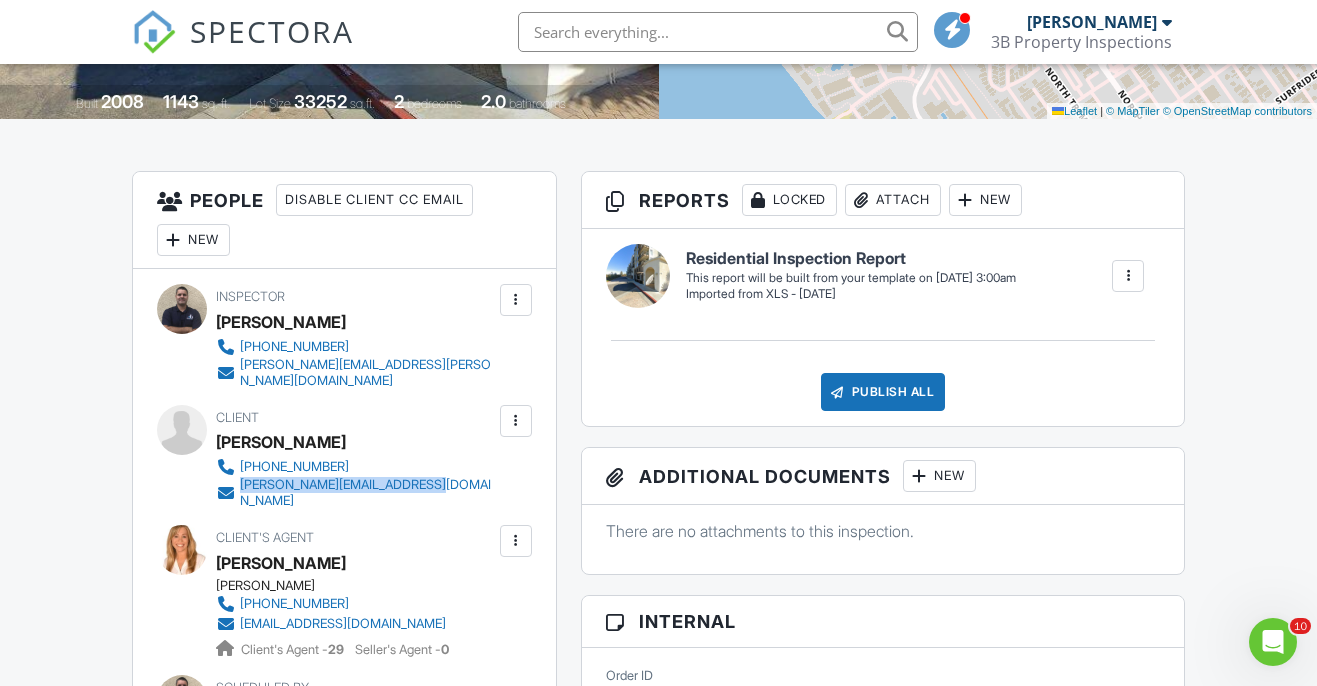 click at bounding box center (1128, 276) 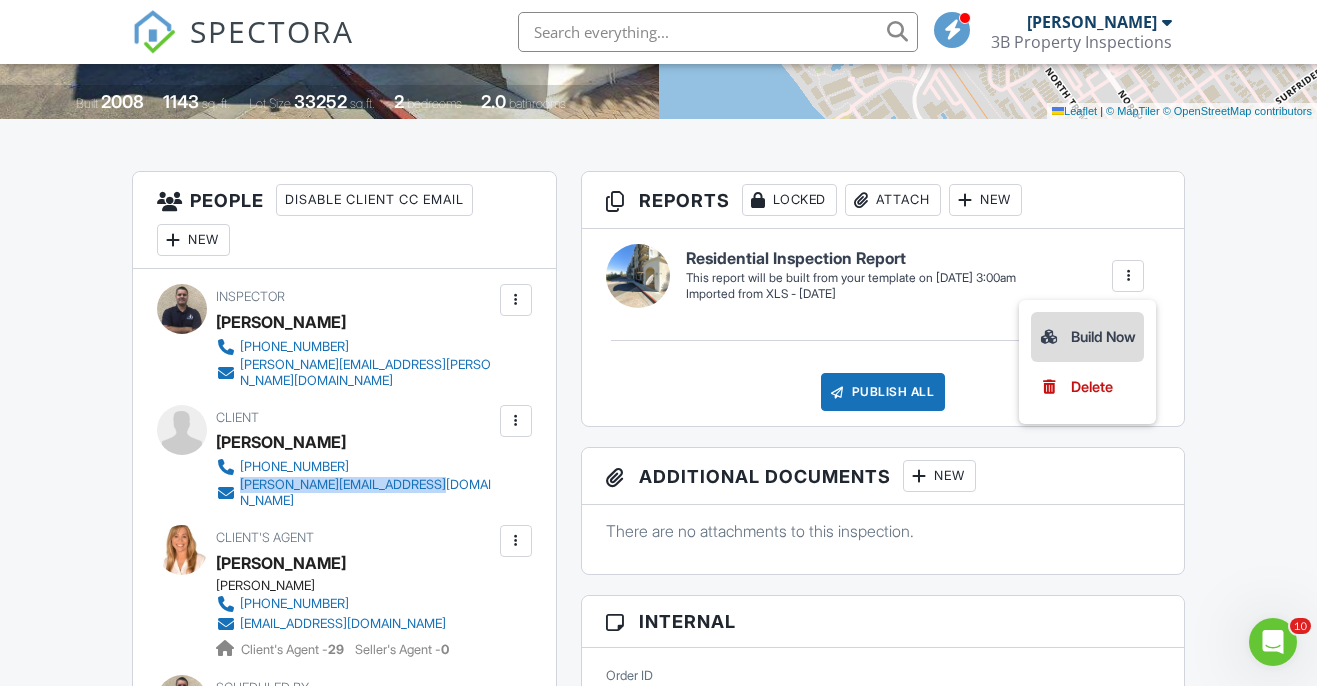click on "Build Now" at bounding box center (1087, 337) 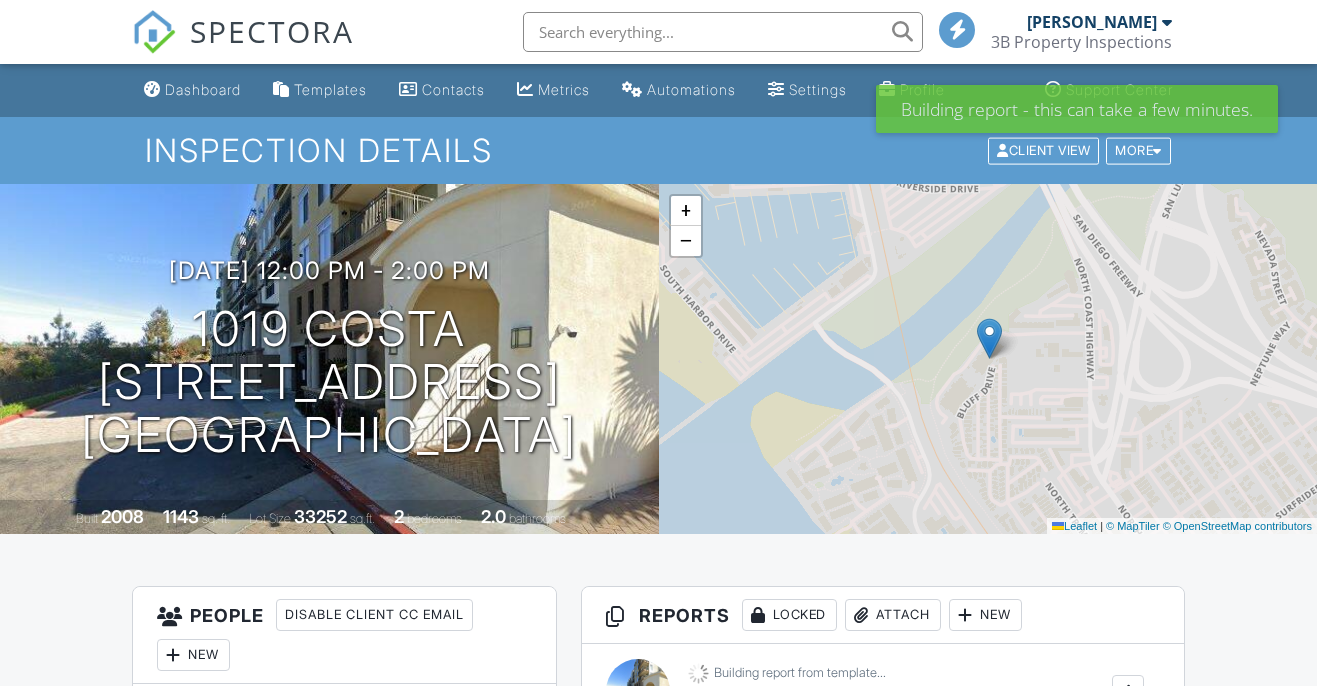 scroll, scrollTop: 0, scrollLeft: 0, axis: both 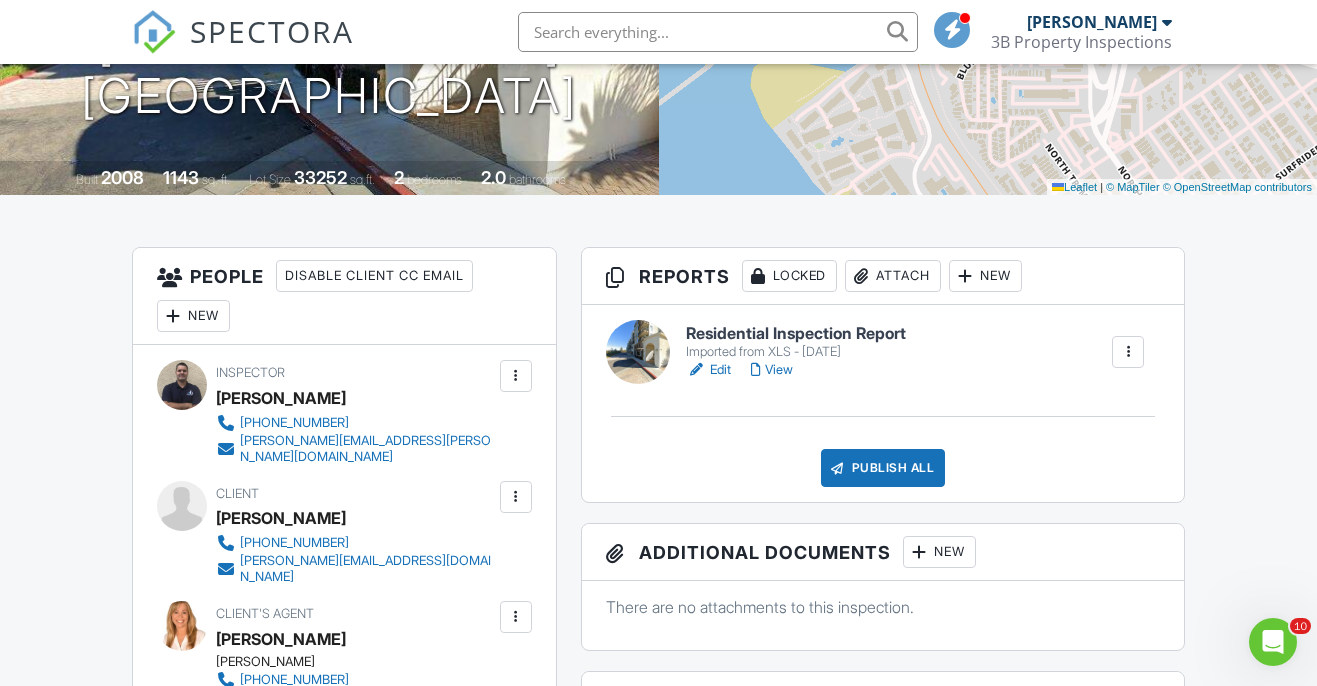 click on "View" at bounding box center (772, 370) 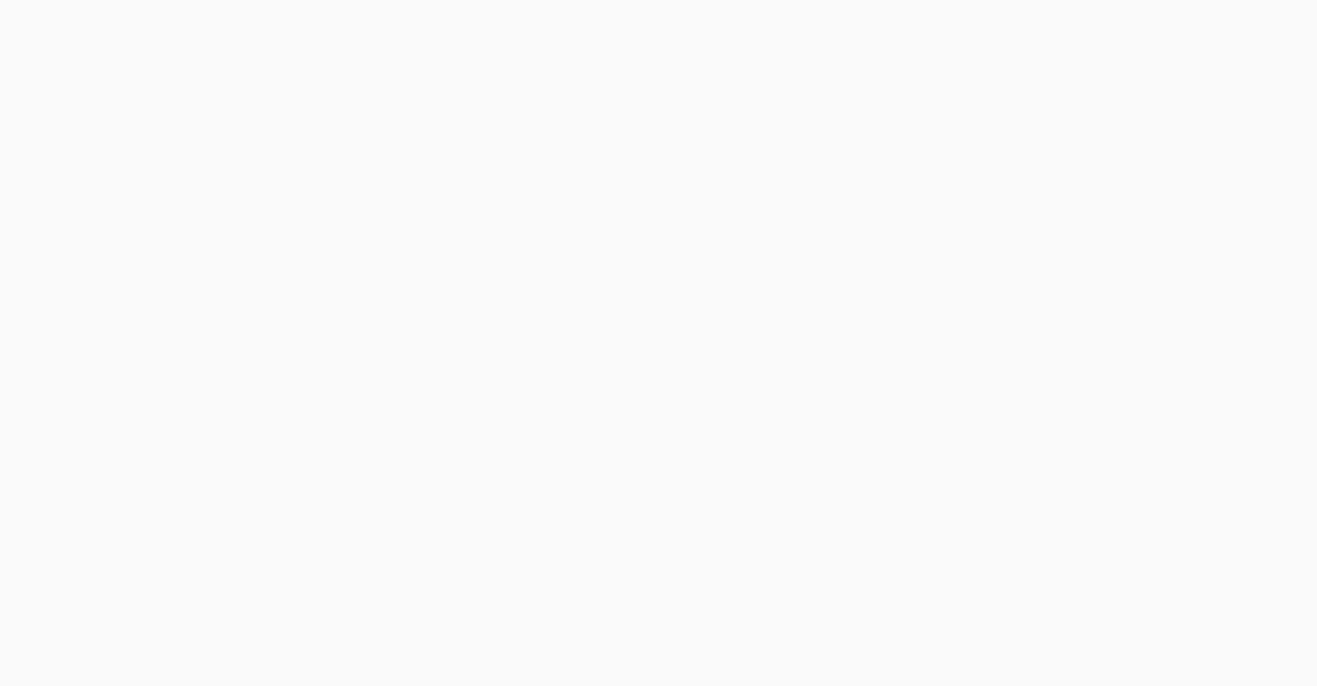 scroll, scrollTop: 0, scrollLeft: 0, axis: both 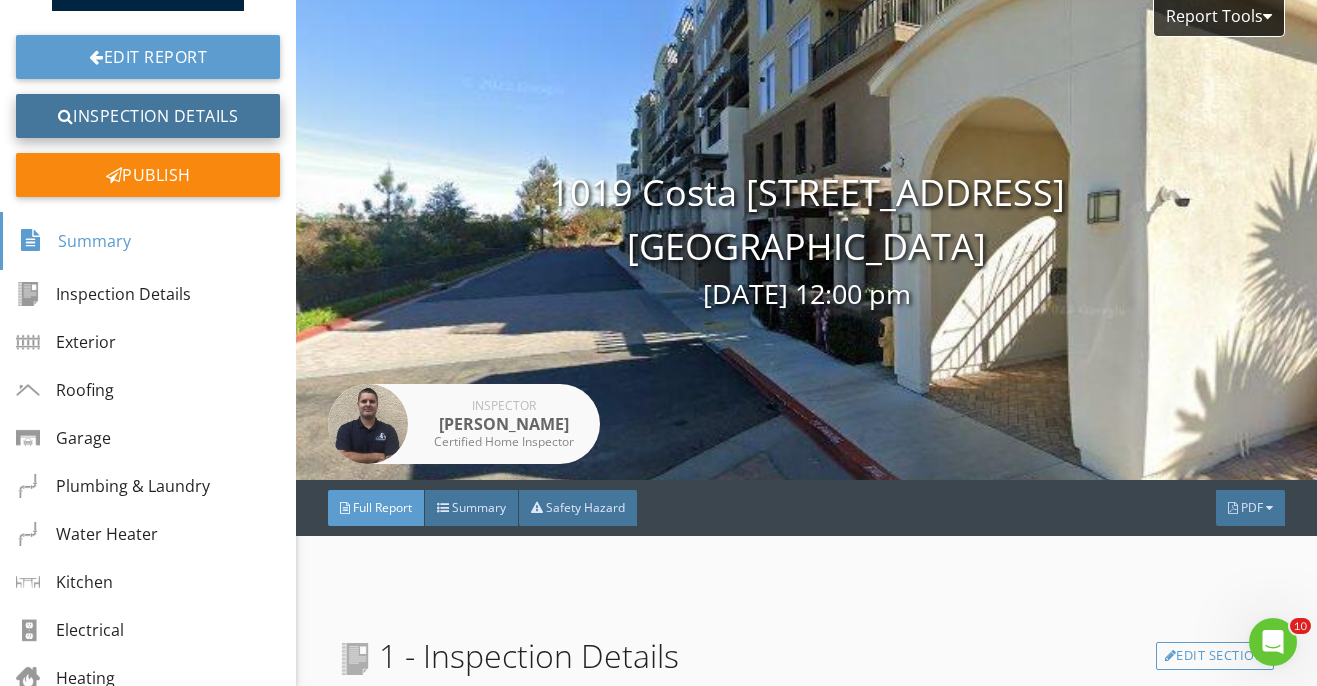 click on "Inspection Details" at bounding box center [148, 116] 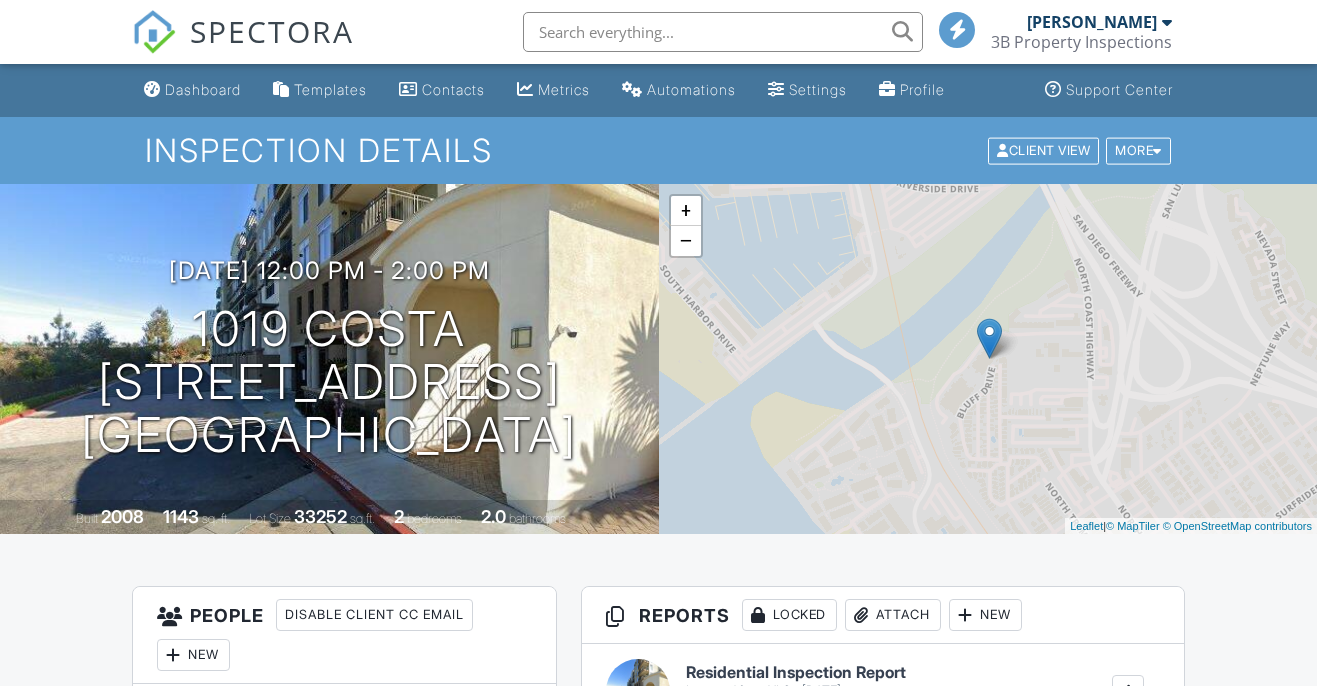 scroll, scrollTop: 0, scrollLeft: 0, axis: both 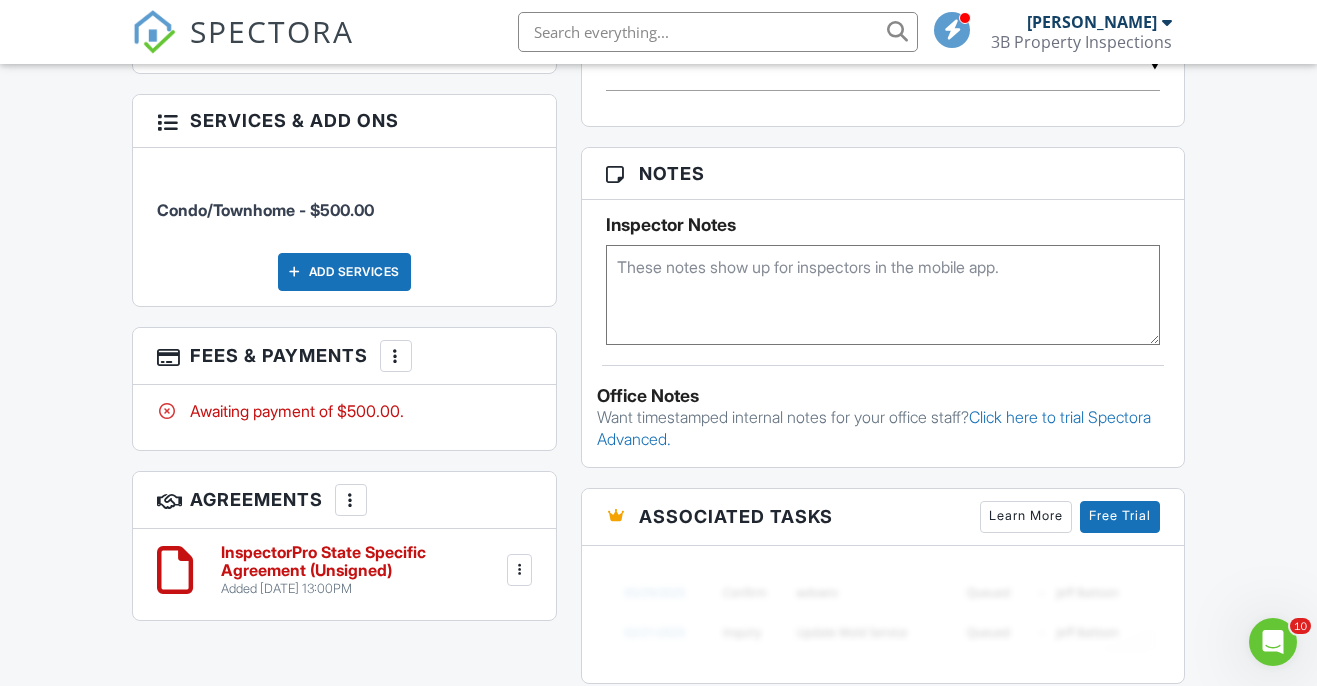 click on "InspectorPro State Specific Agreement
(Unsigned)" at bounding box center [362, 561] 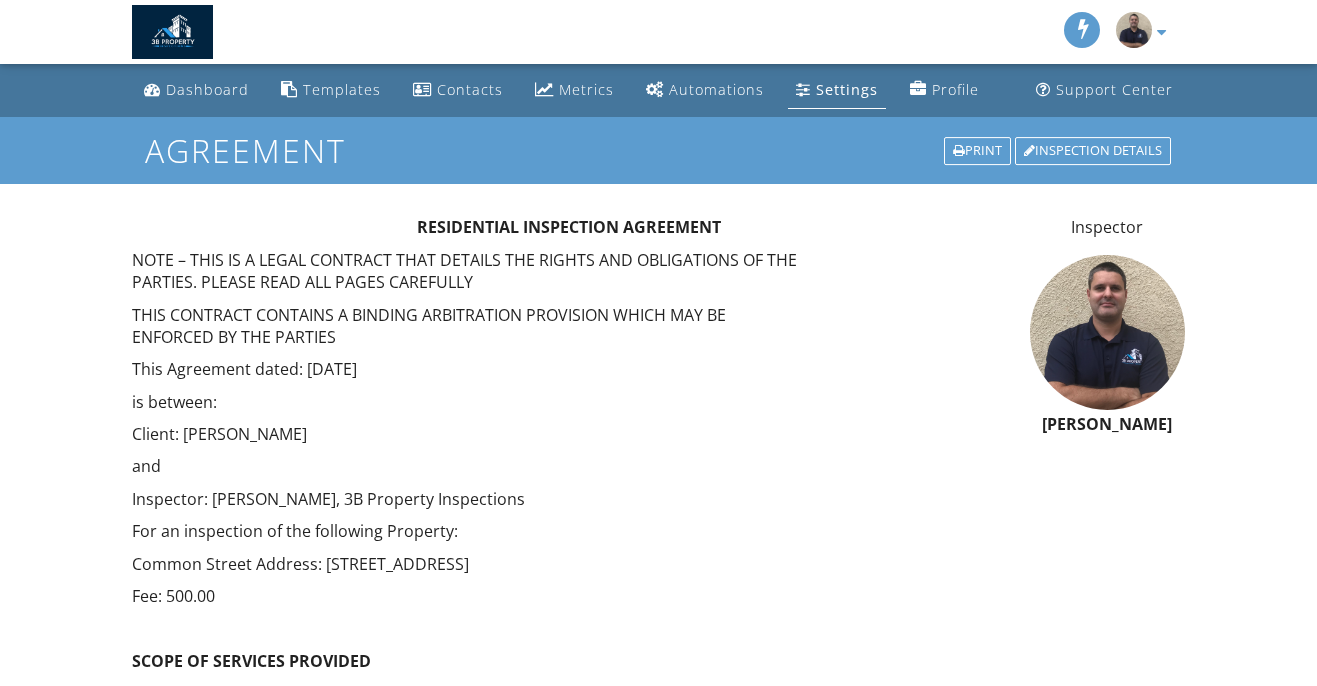 scroll, scrollTop: 0, scrollLeft: 0, axis: both 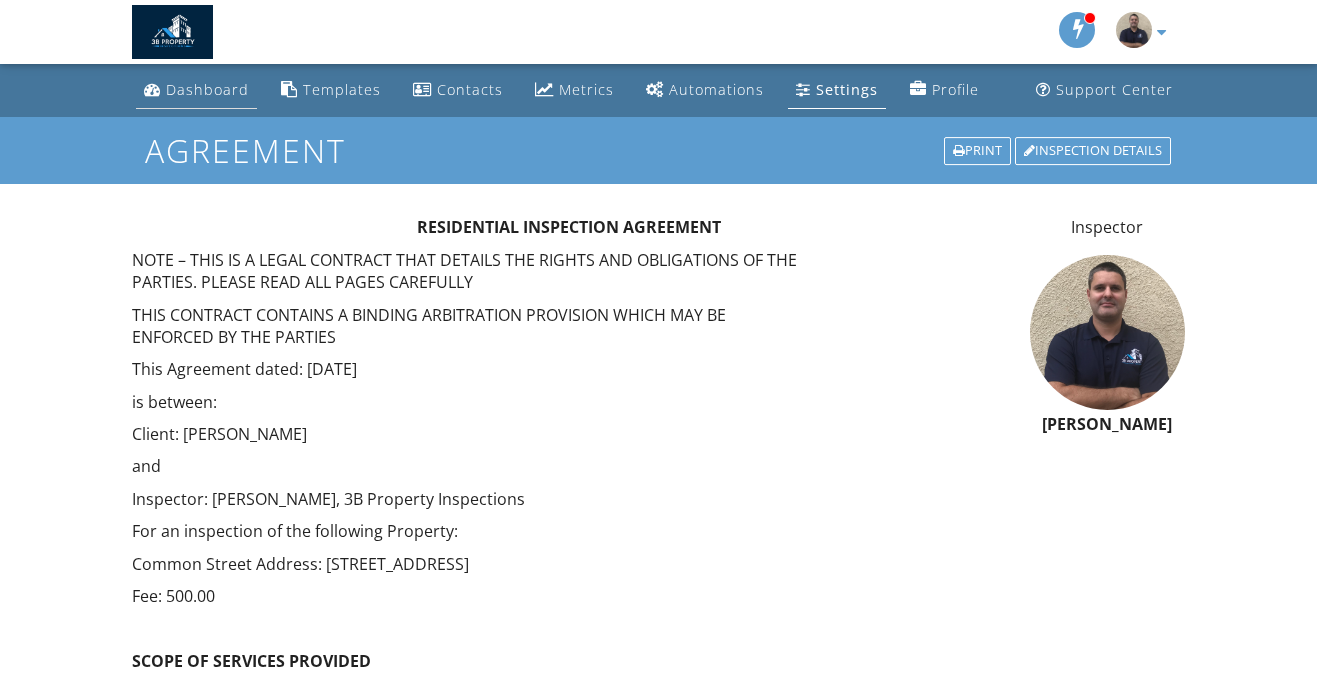click on "Dashboard" at bounding box center (196, 90) 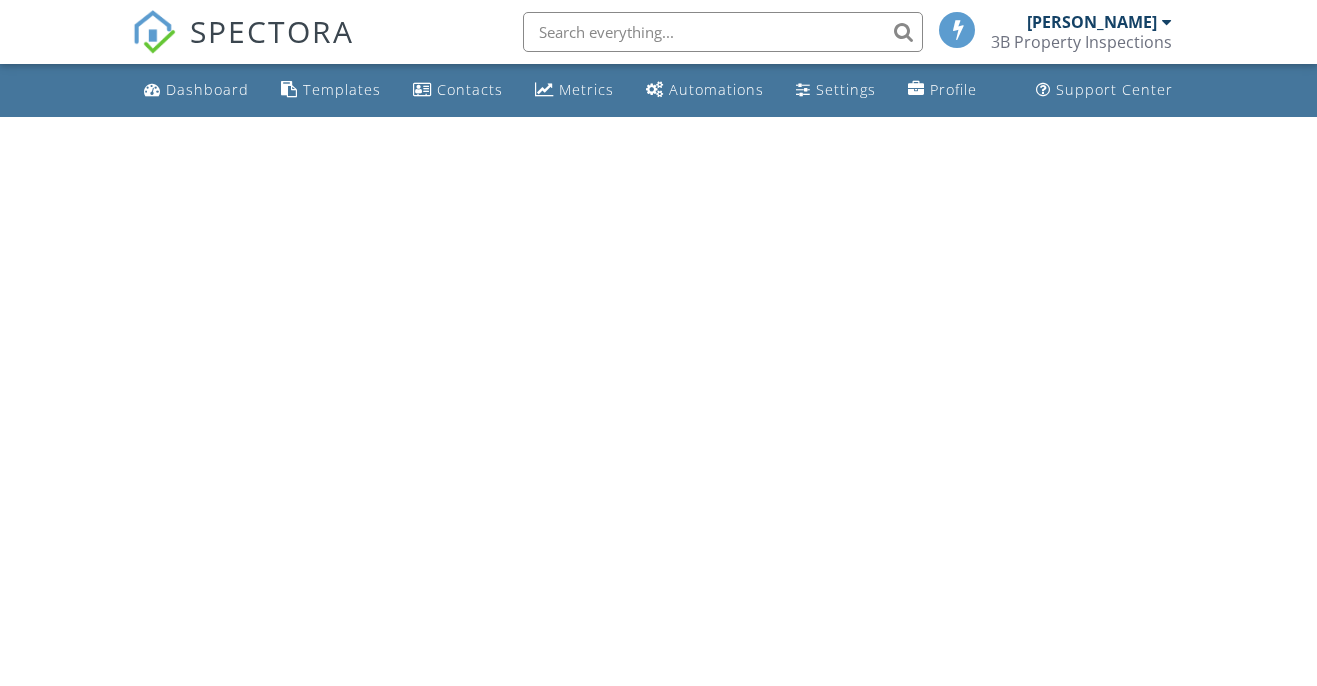 scroll, scrollTop: 0, scrollLeft: 0, axis: both 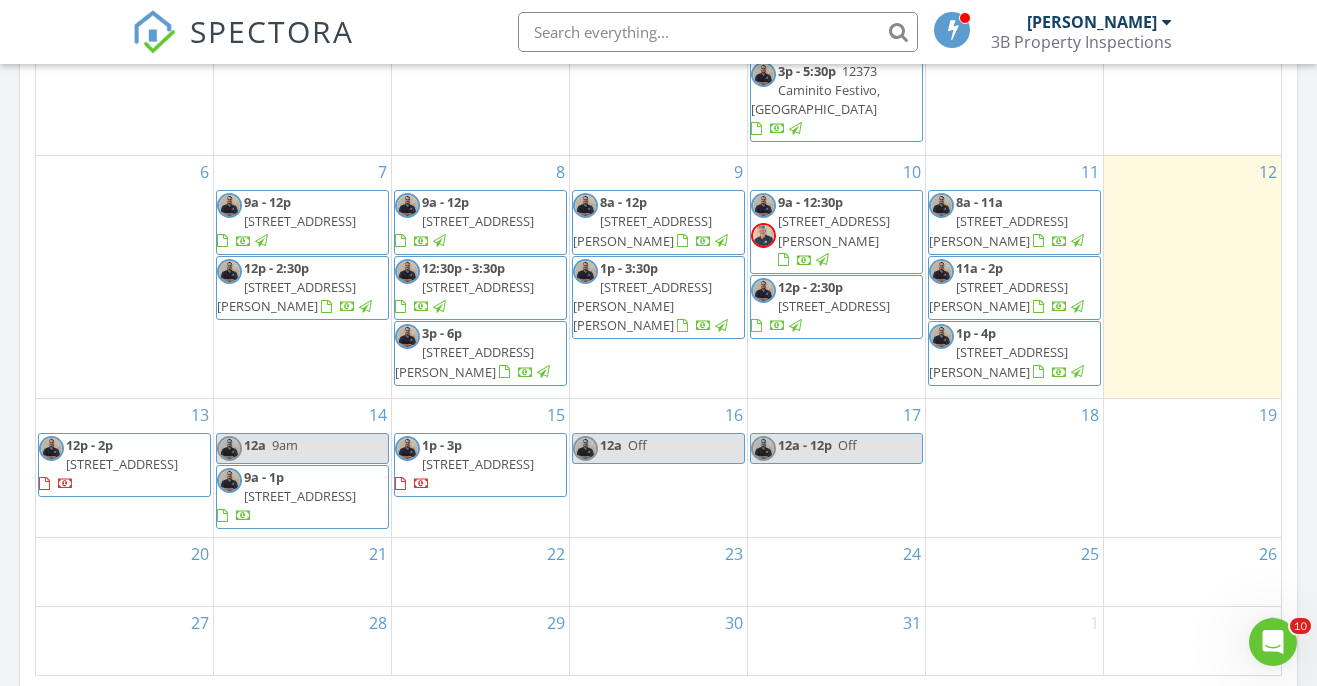 click on "[STREET_ADDRESS]" at bounding box center [122, 464] 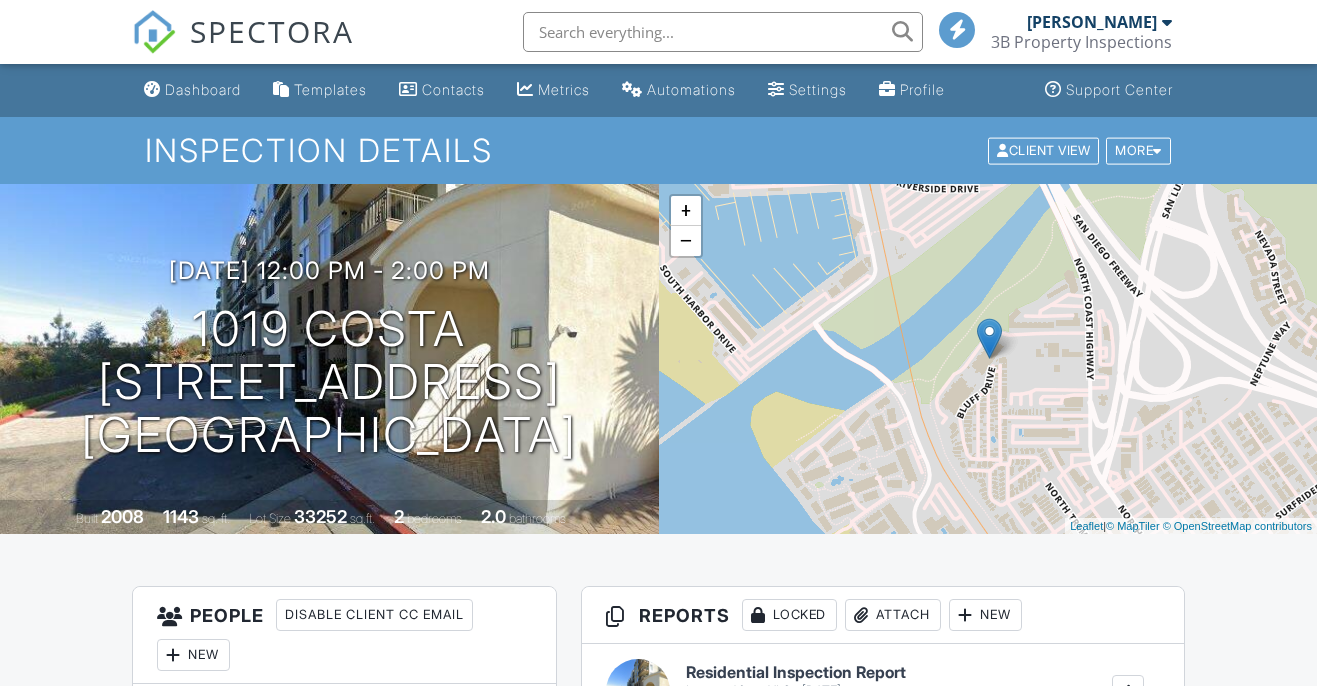 scroll, scrollTop: 483, scrollLeft: 0, axis: vertical 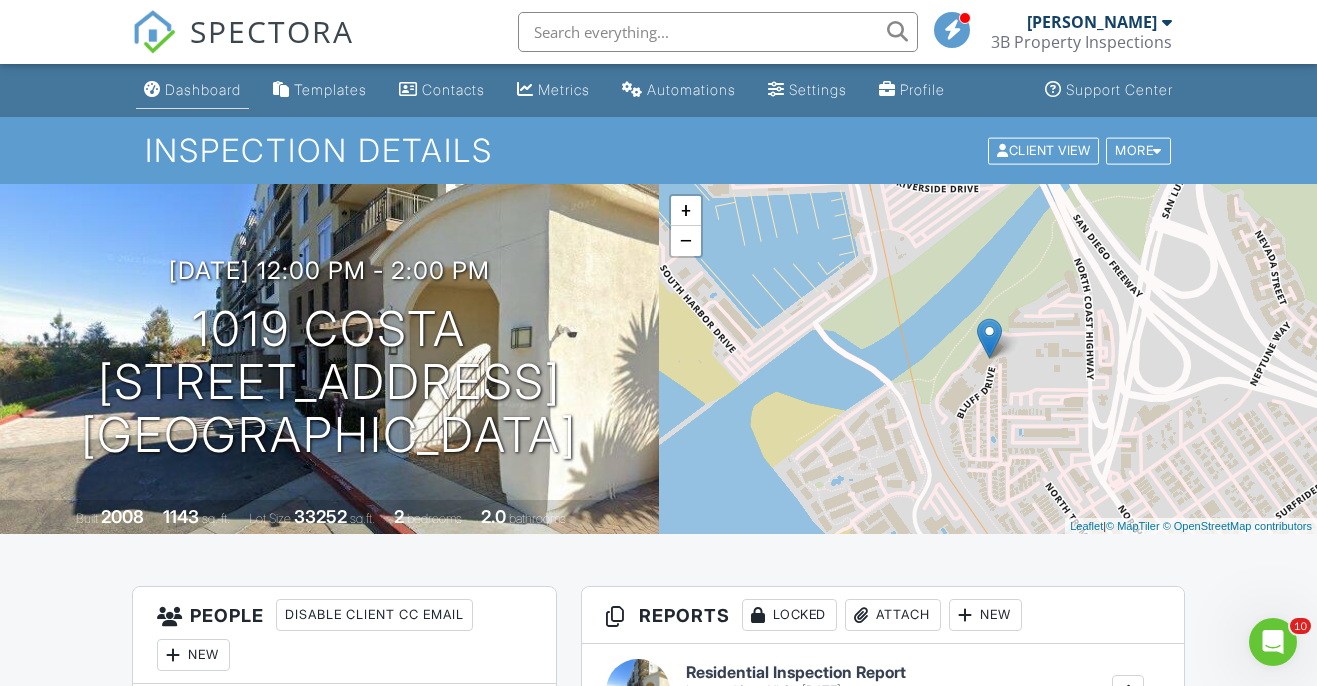 click on "Dashboard" at bounding box center (192, 90) 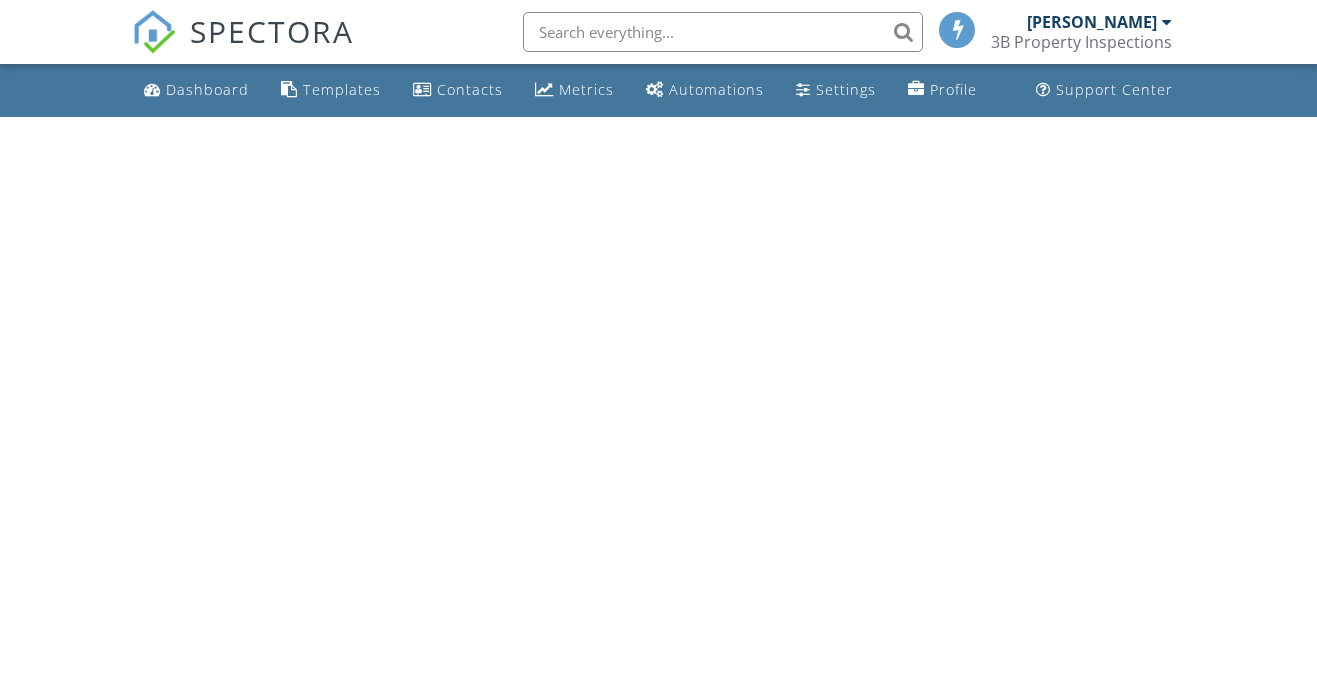 scroll, scrollTop: 0, scrollLeft: 0, axis: both 